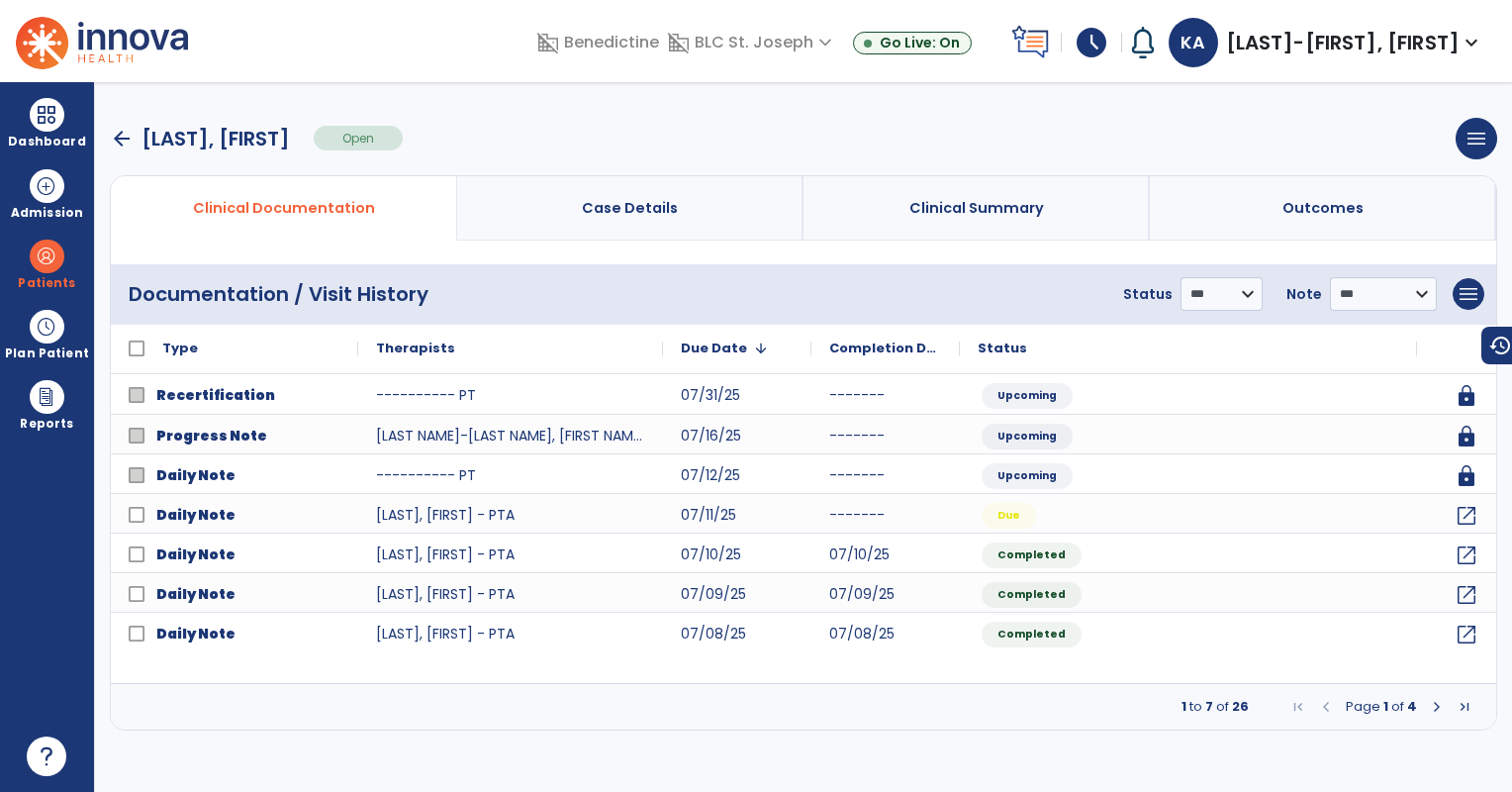 scroll, scrollTop: 0, scrollLeft: 0, axis: both 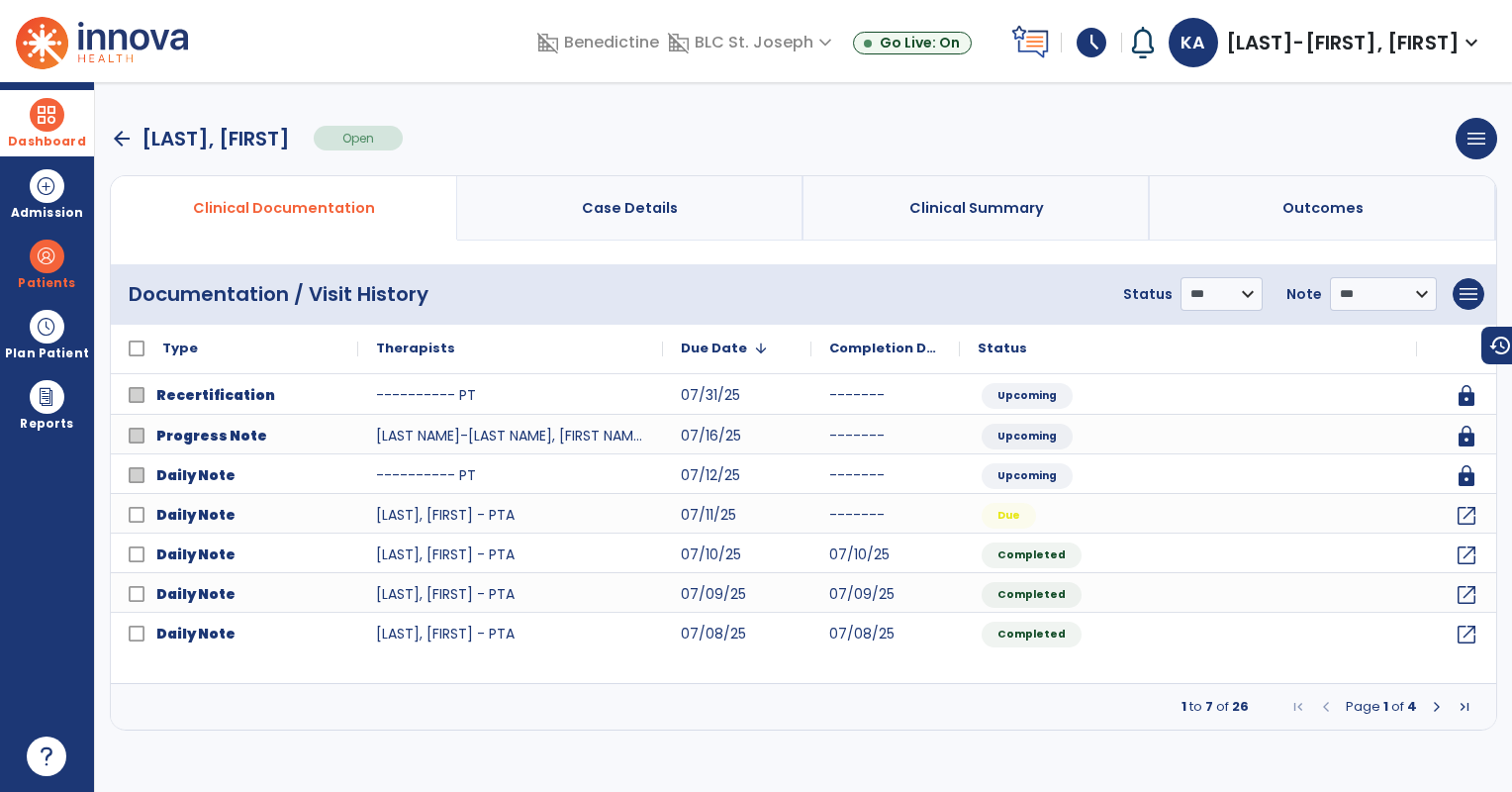 click on "Dashboard" at bounding box center [47, 142] 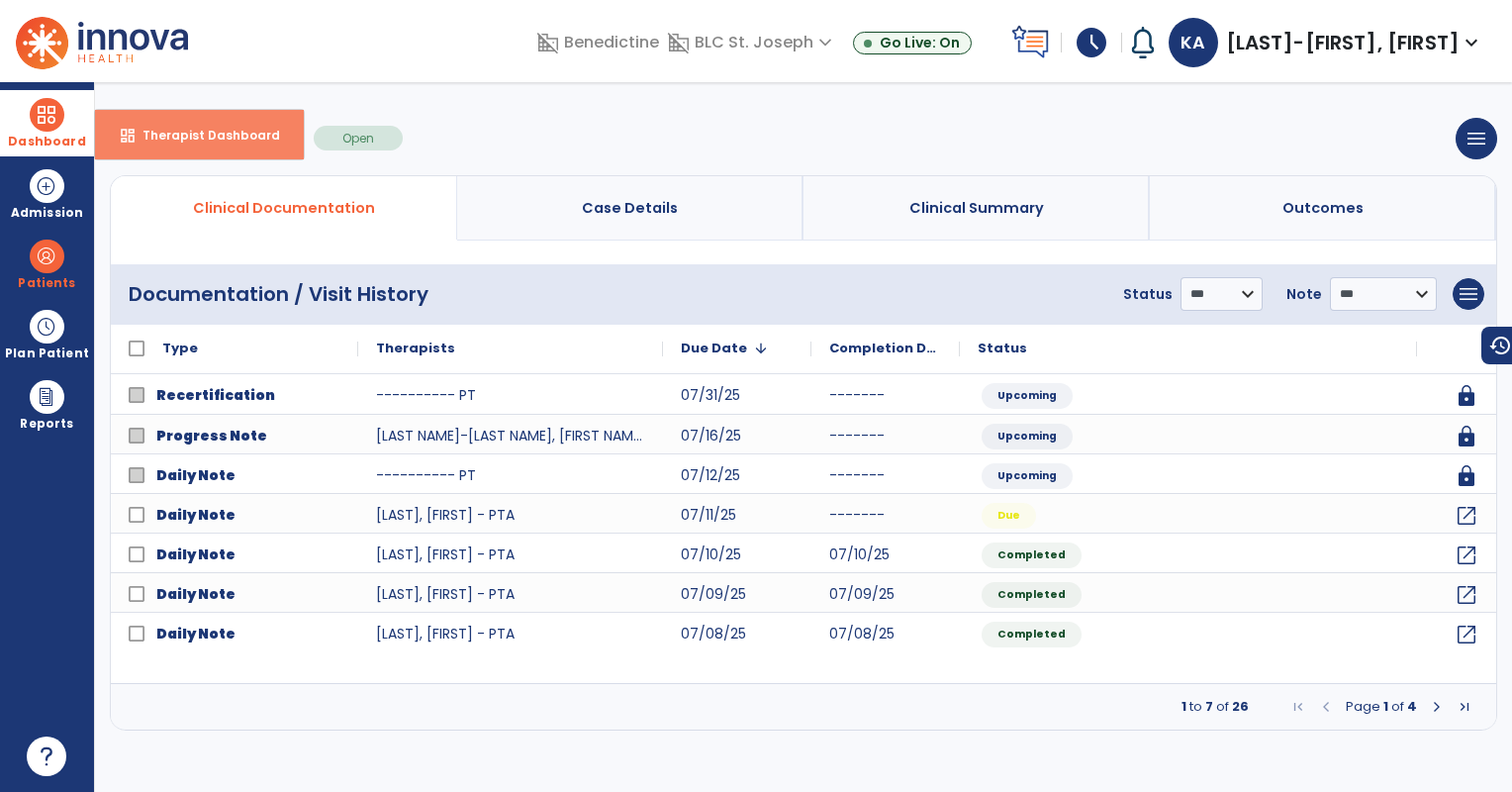 click on "dashboard  Therapist Dashboard" at bounding box center (199, 135) 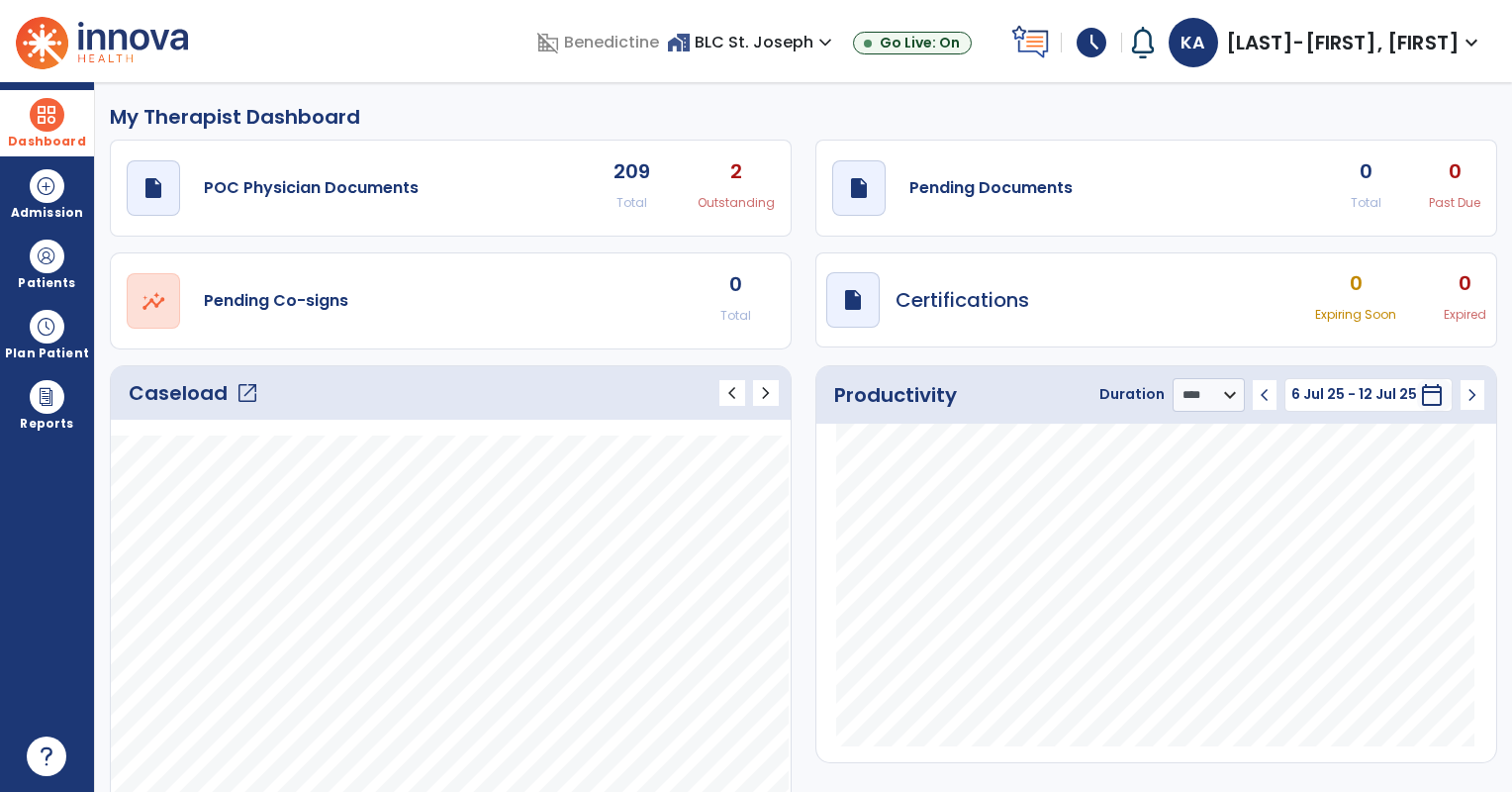 click on "draft   open_in_new  POC Physician Documents 209 Total 2 Outstanding" 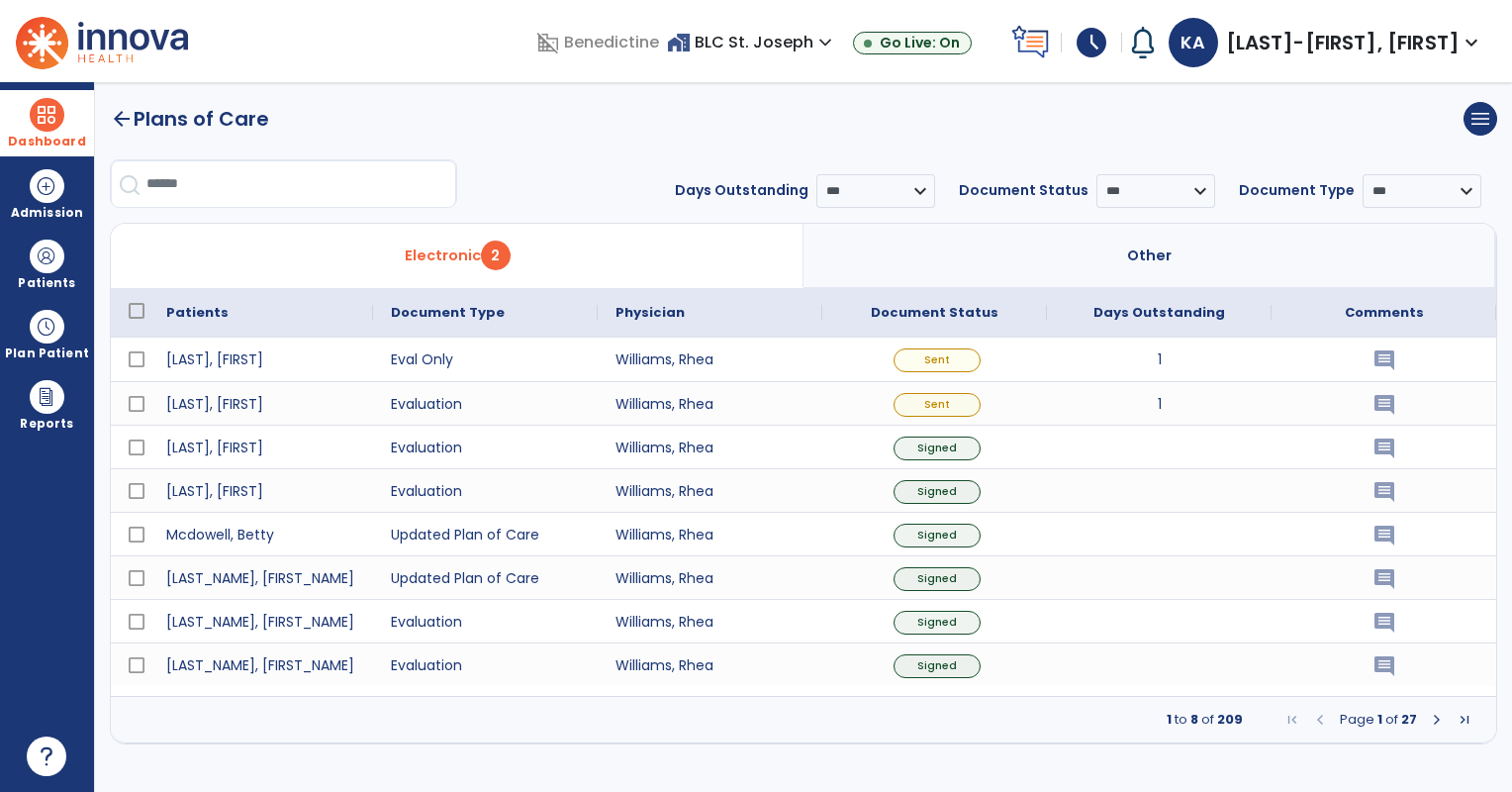 click on "Dashboard" at bounding box center (47, 123) 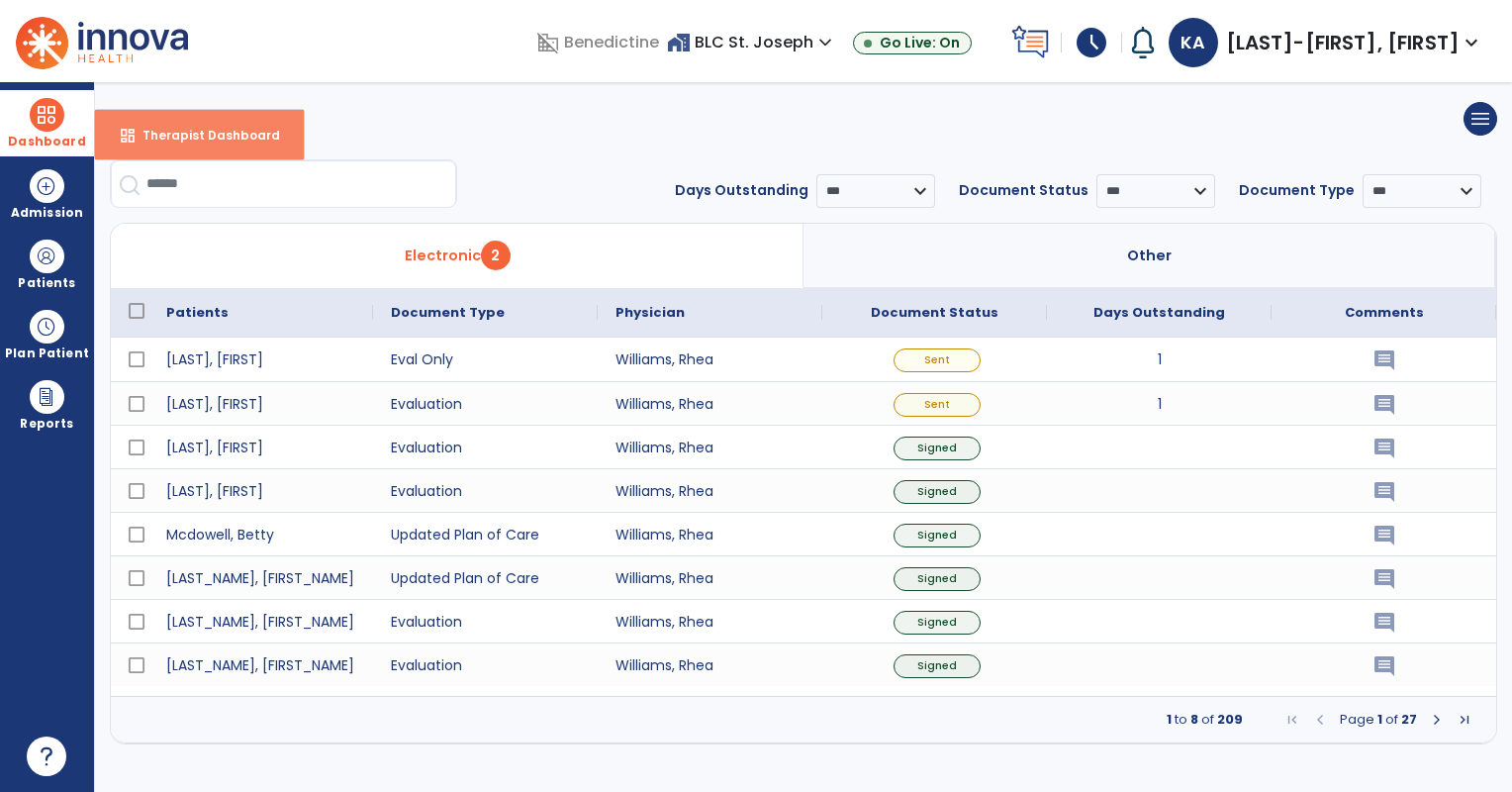 click on "Therapist Dashboard" at bounding box center [203, 135] 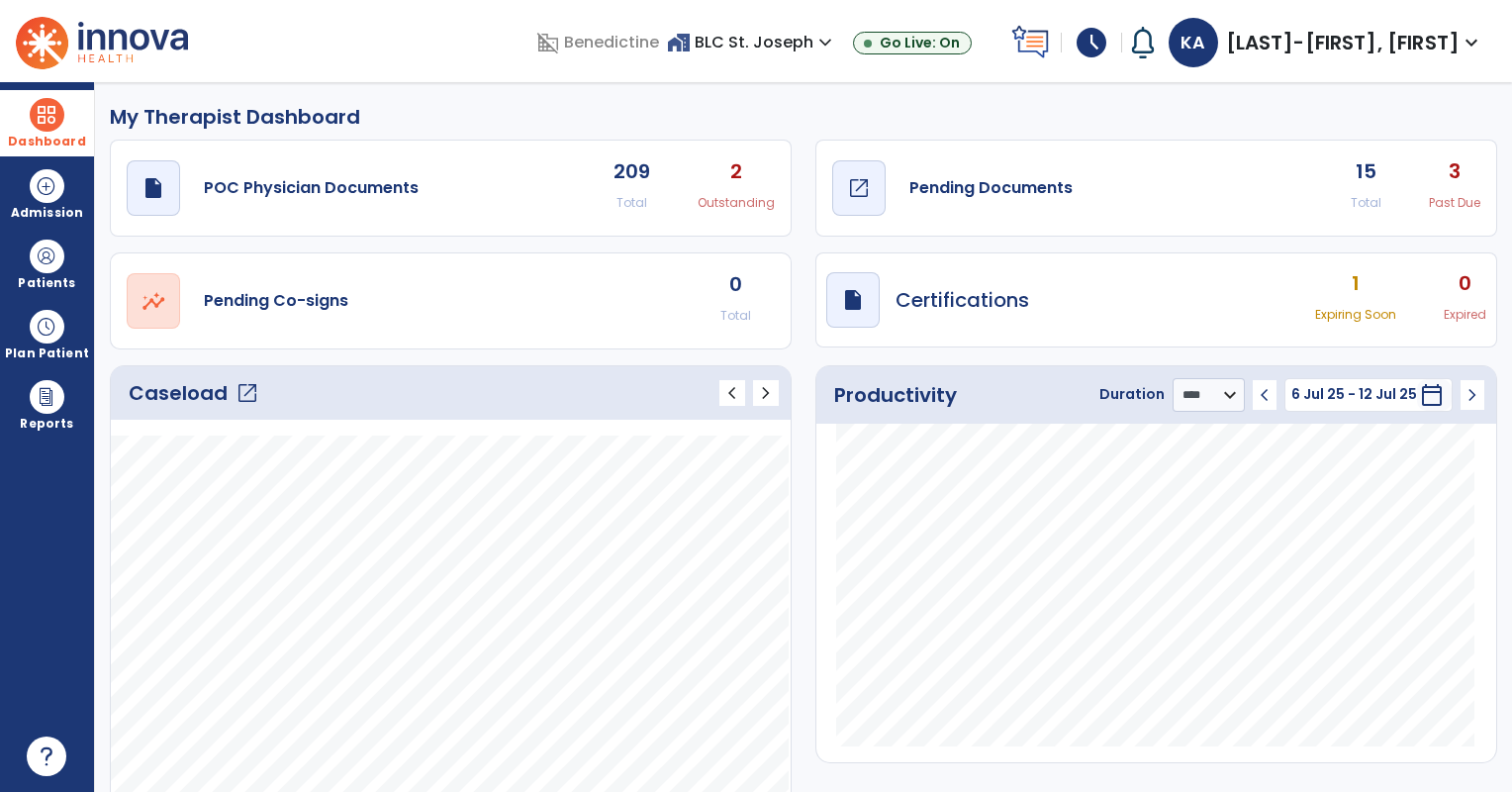 click on "draft   open_in_new  Pending Documents" 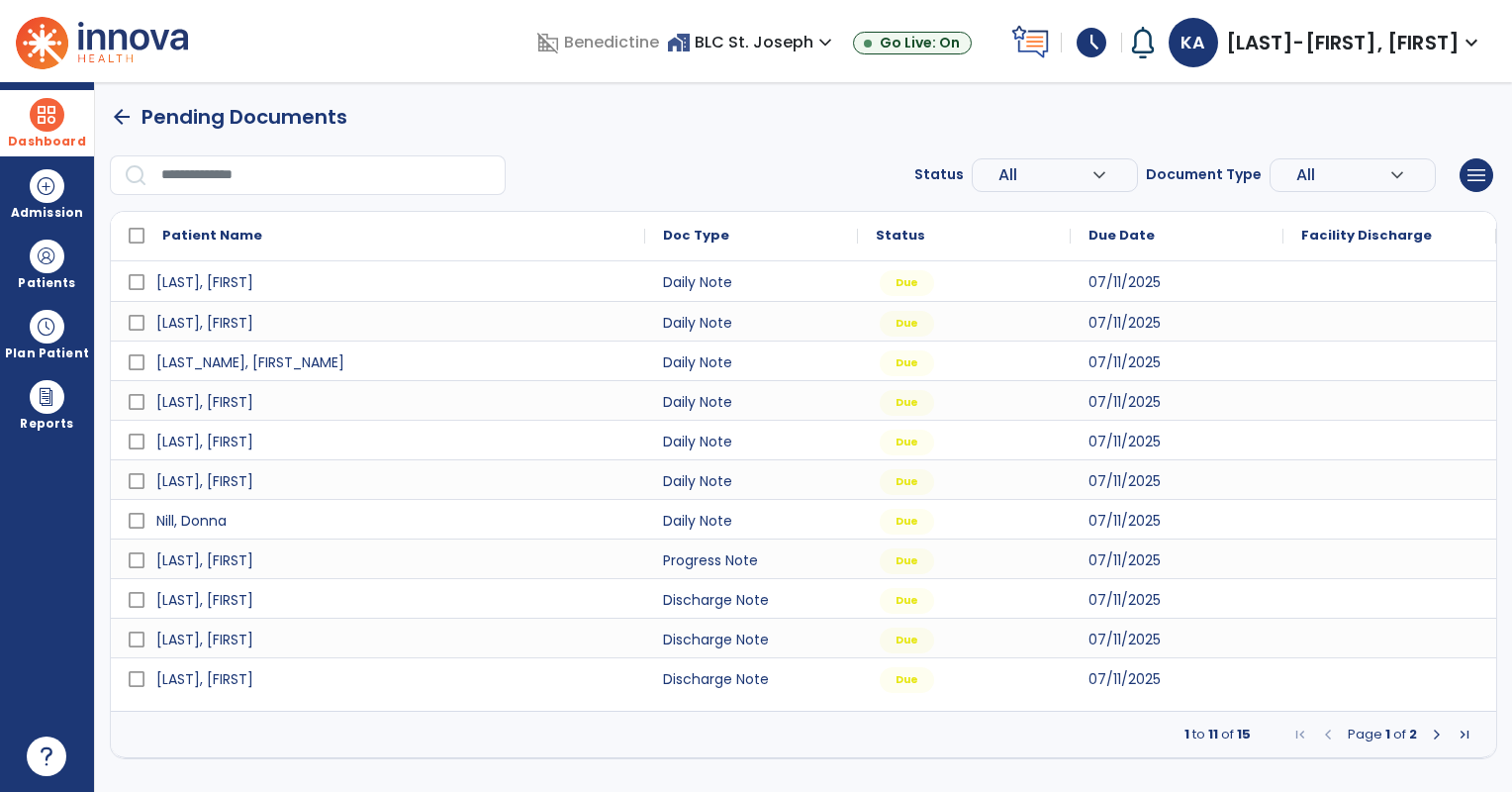 click at bounding box center (1437, 735) 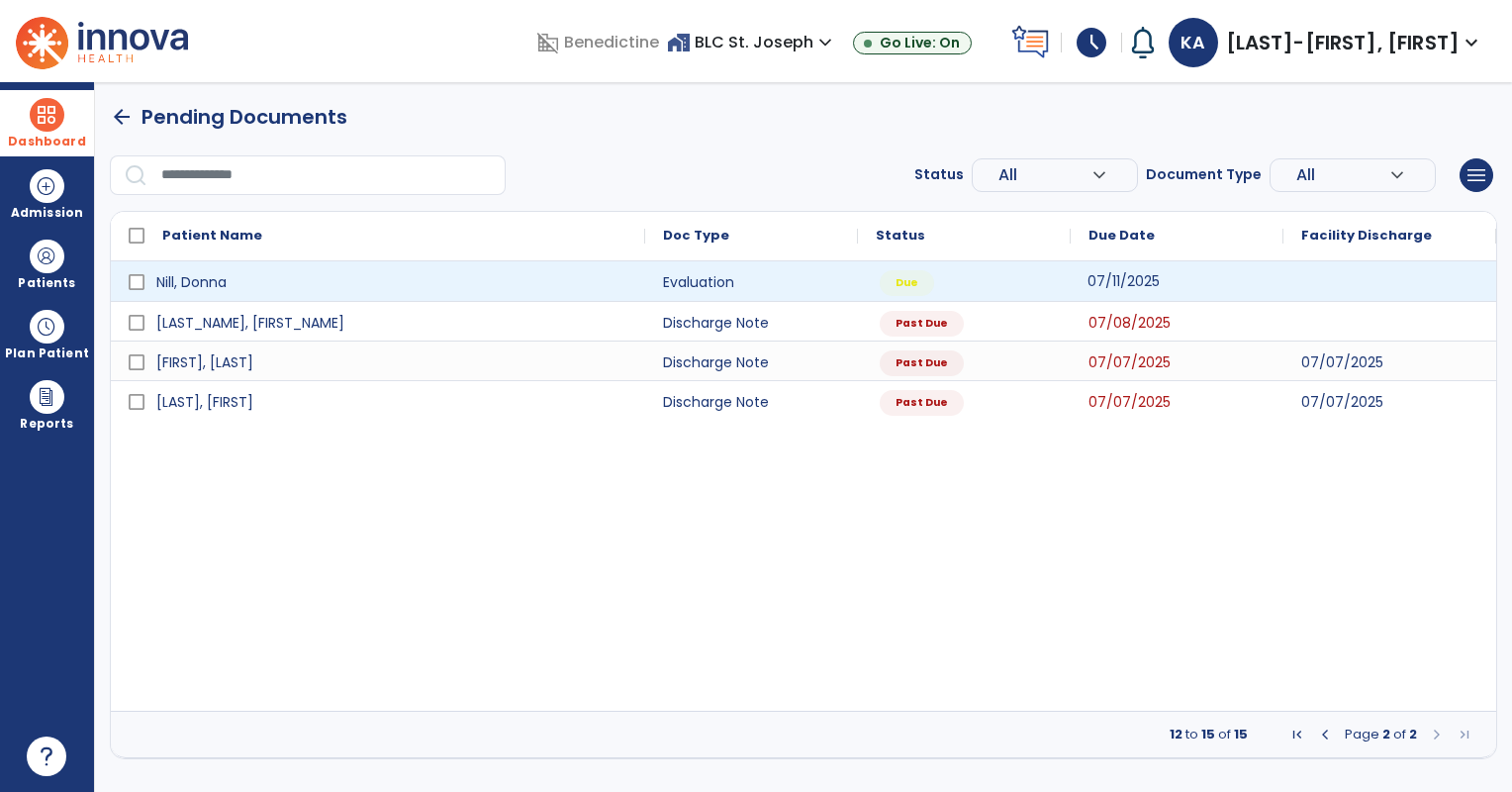 click on "07/11/2025" at bounding box center [1123, 281] 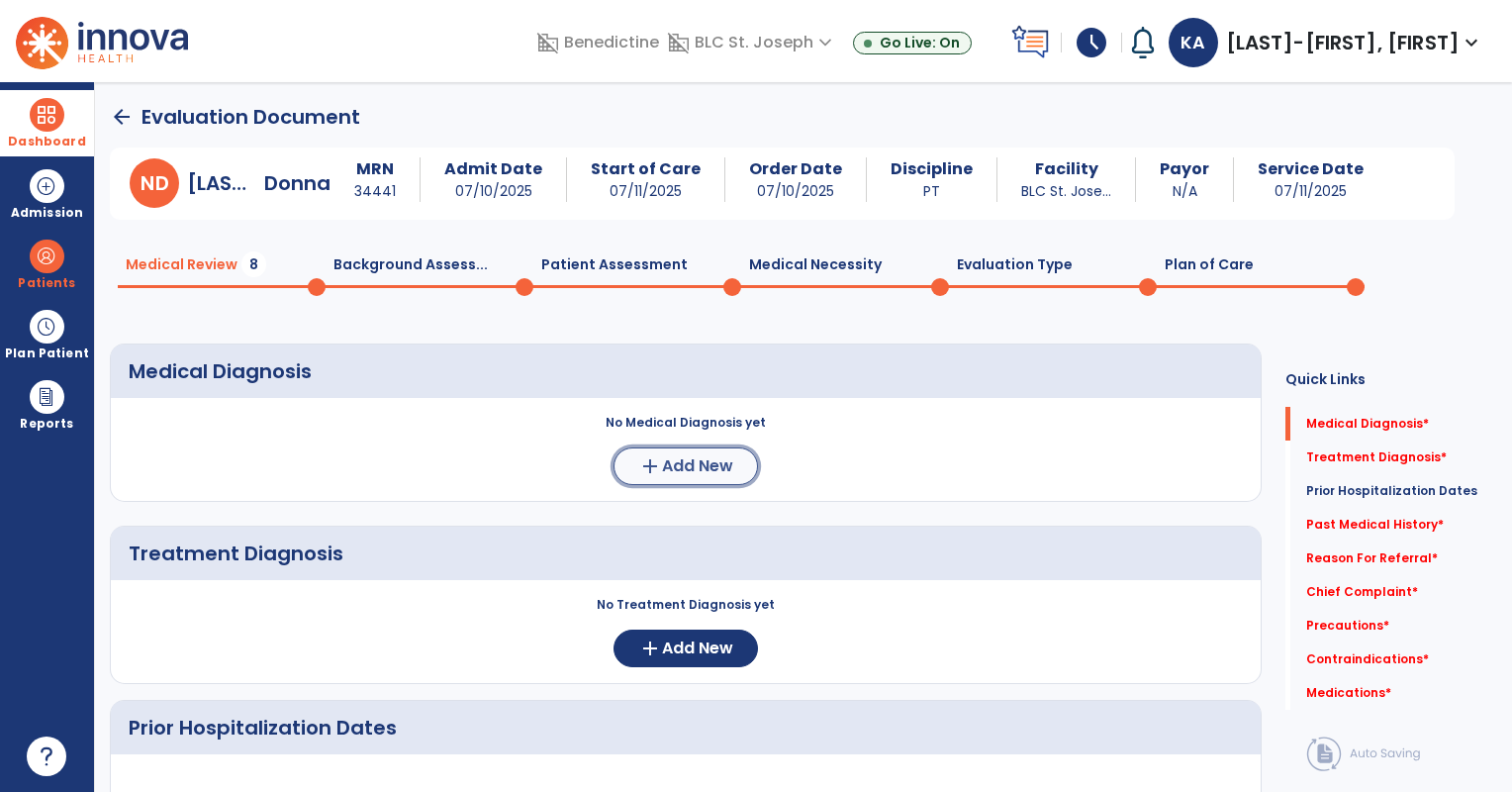 click on "add" 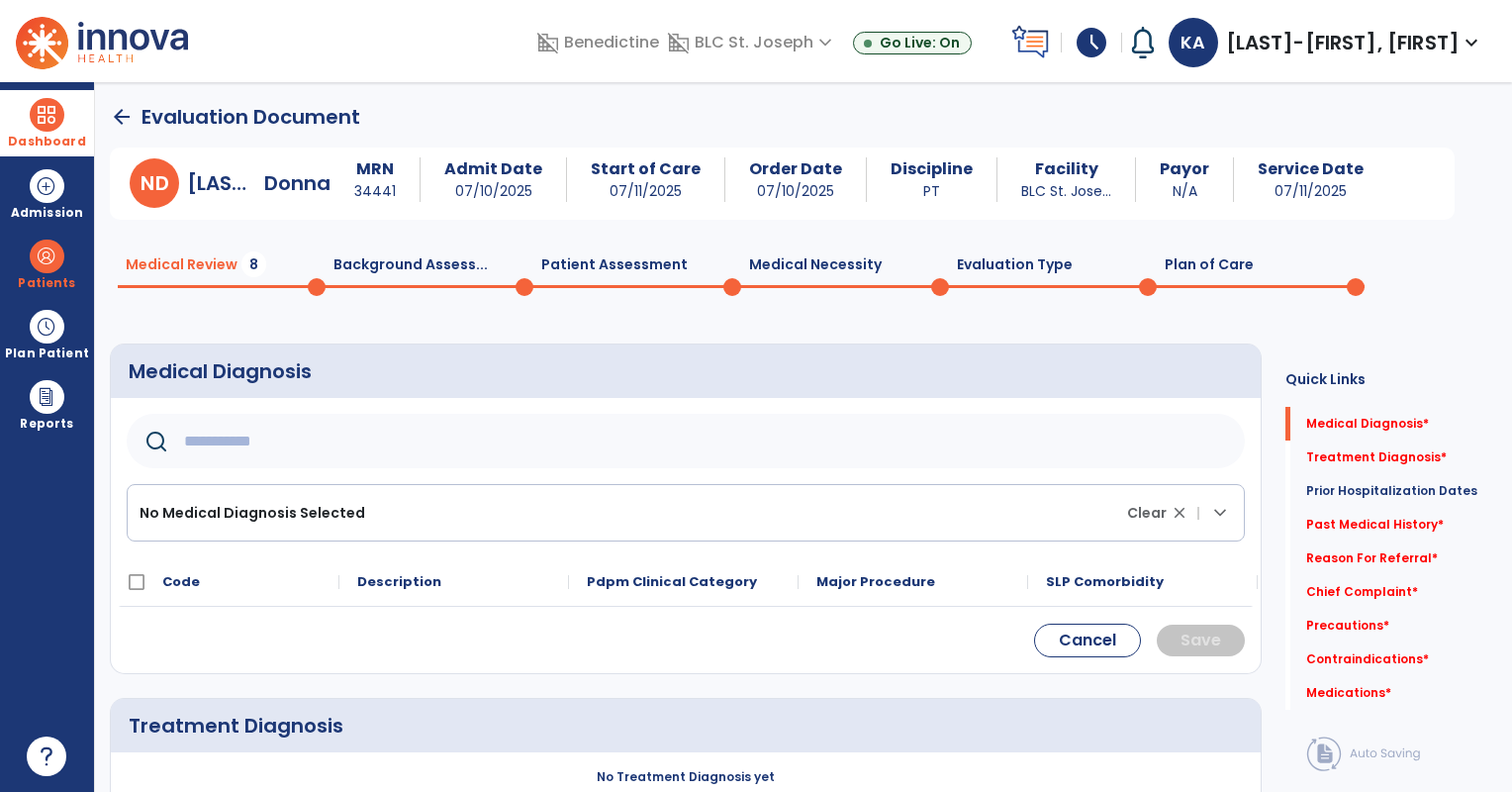 click 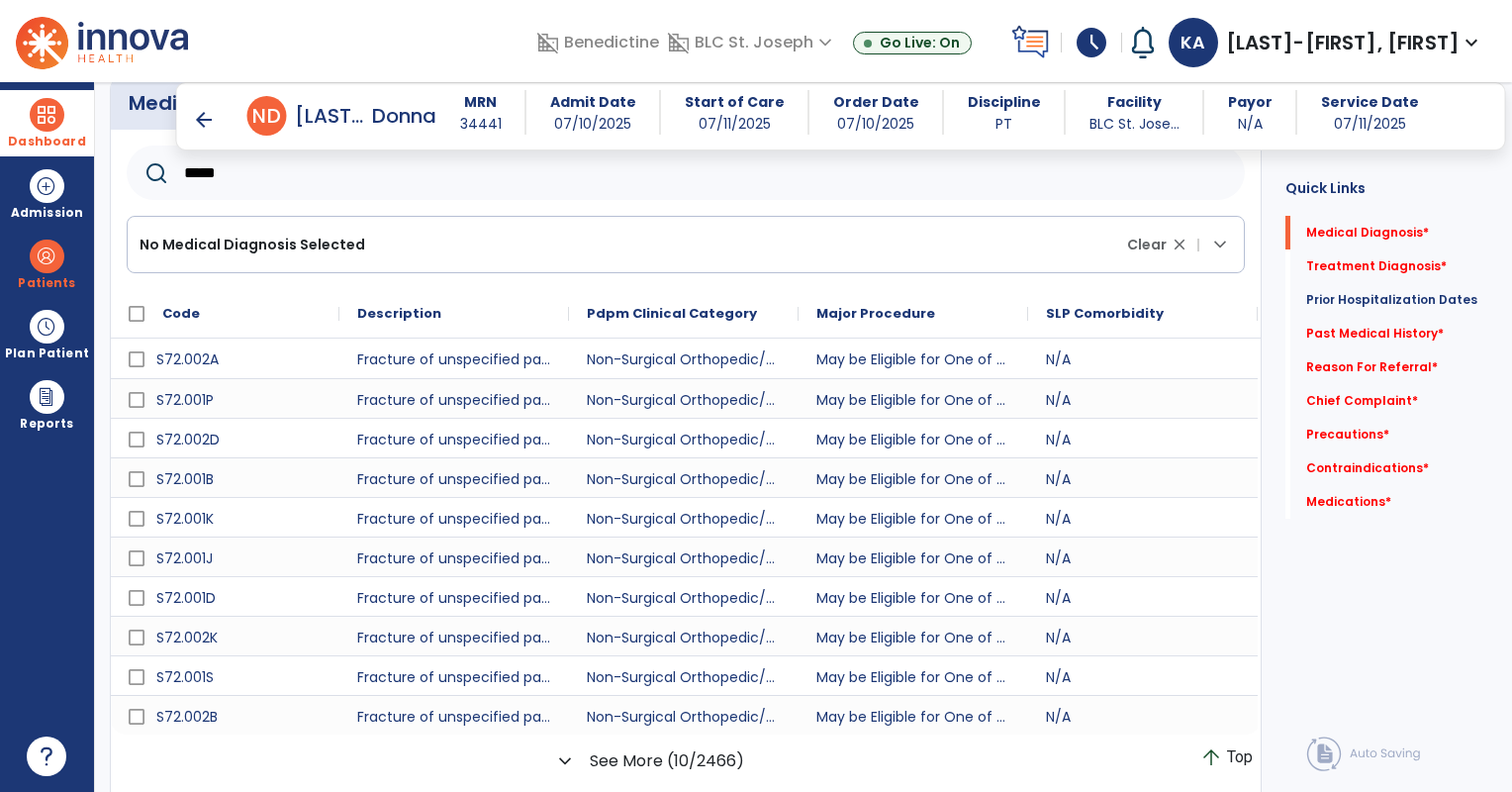 scroll, scrollTop: 255, scrollLeft: 0, axis: vertical 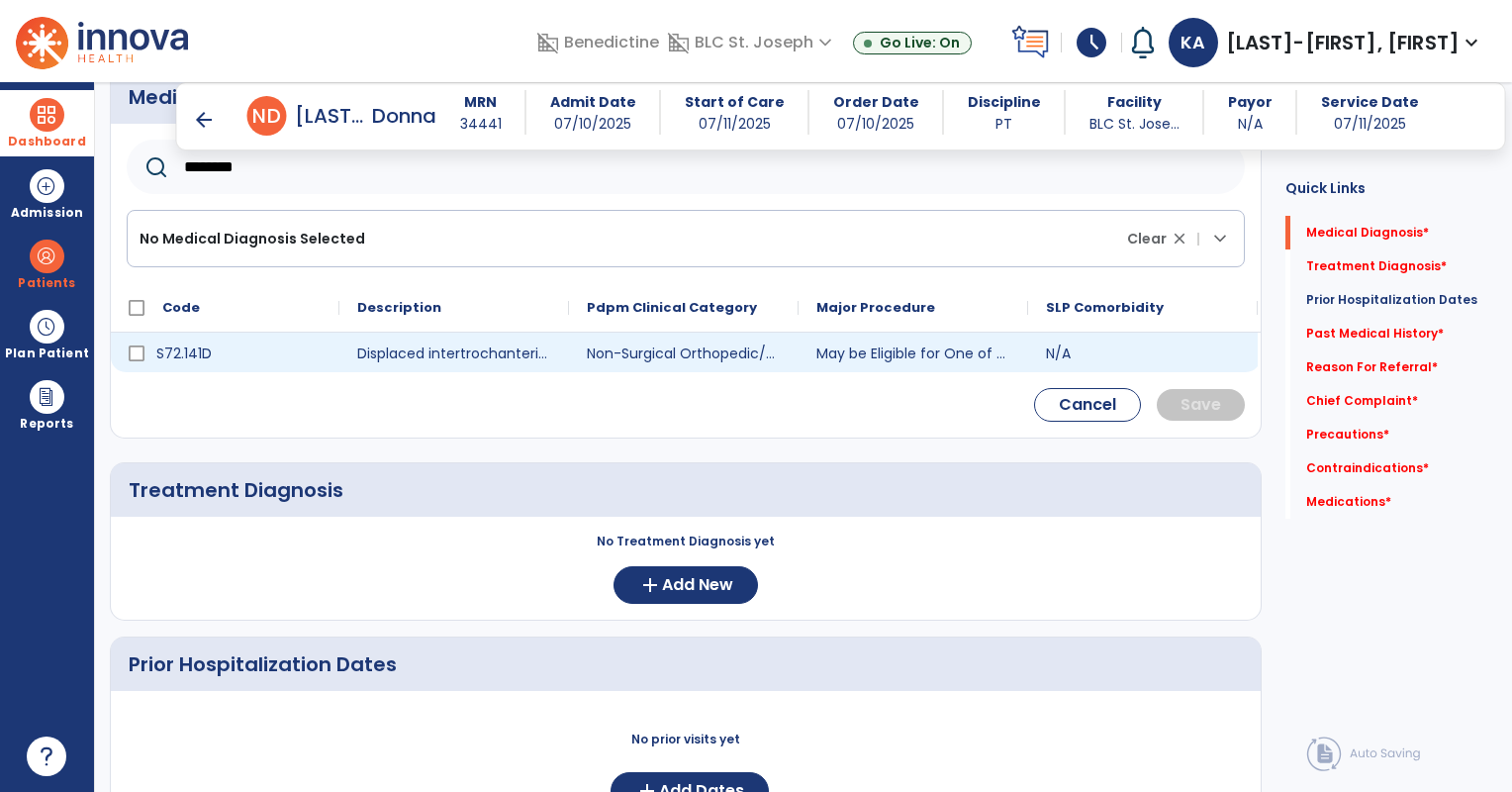 type on "********" 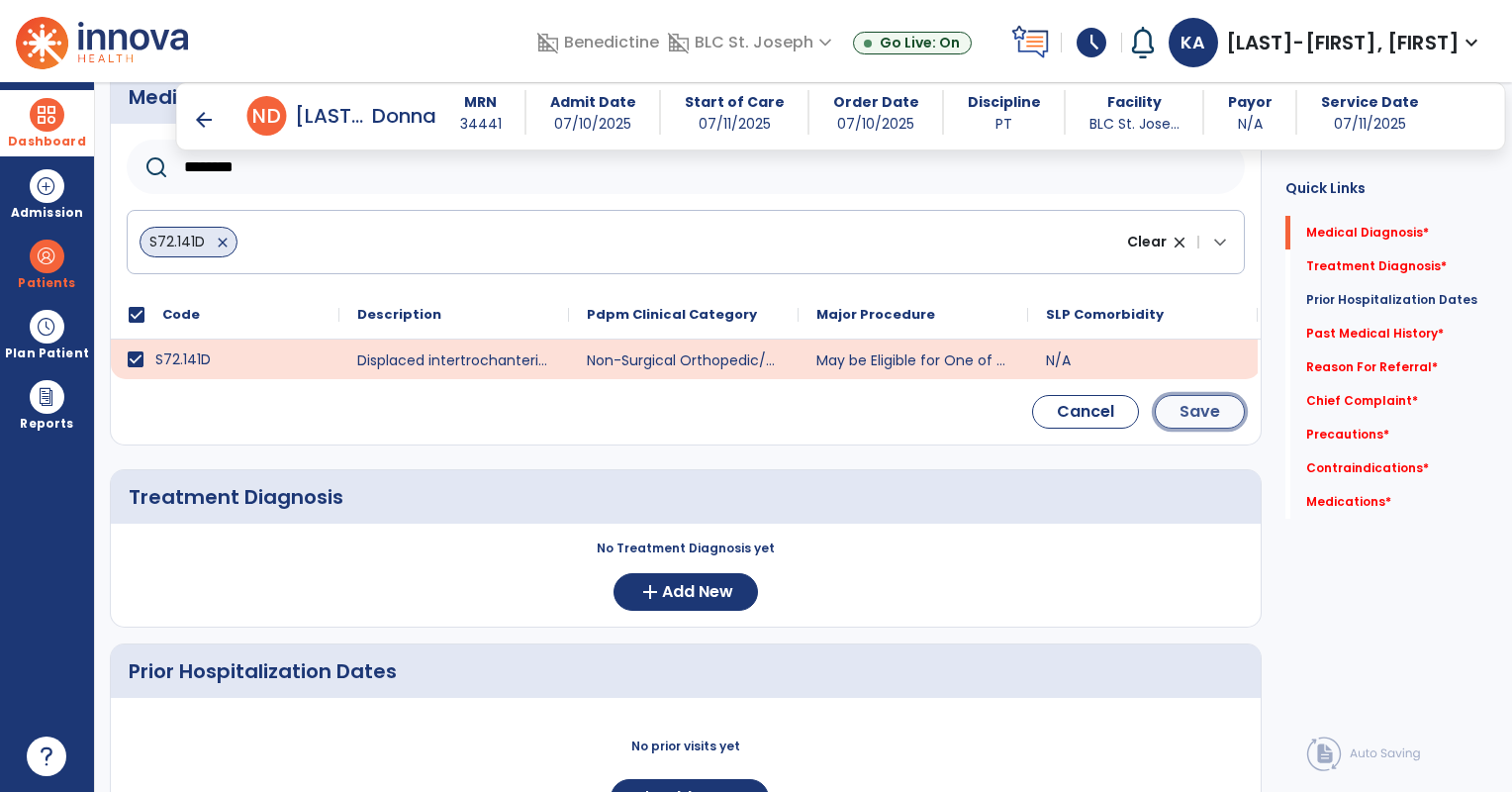 click on "Save" 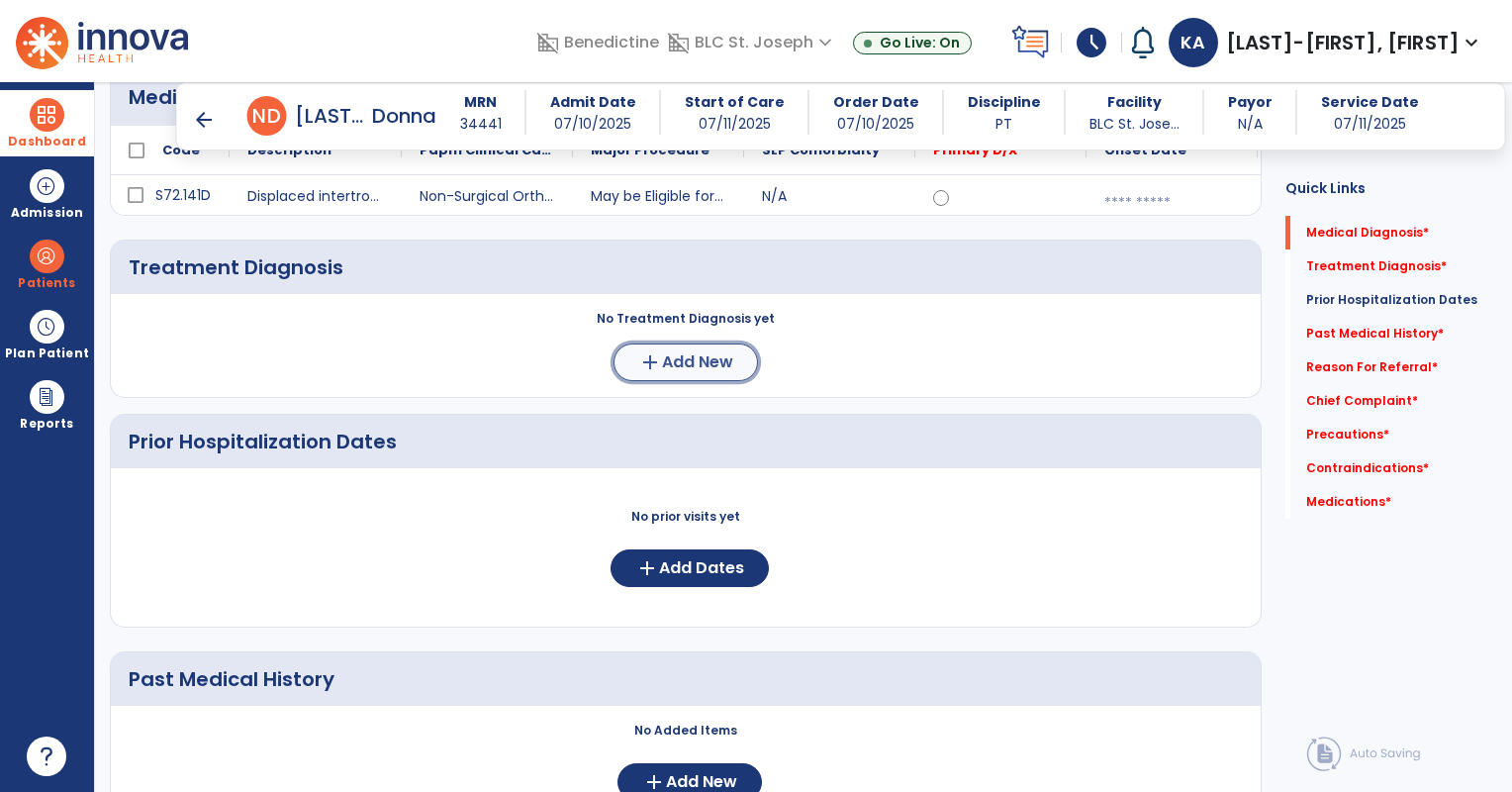 click on "add  Add New" 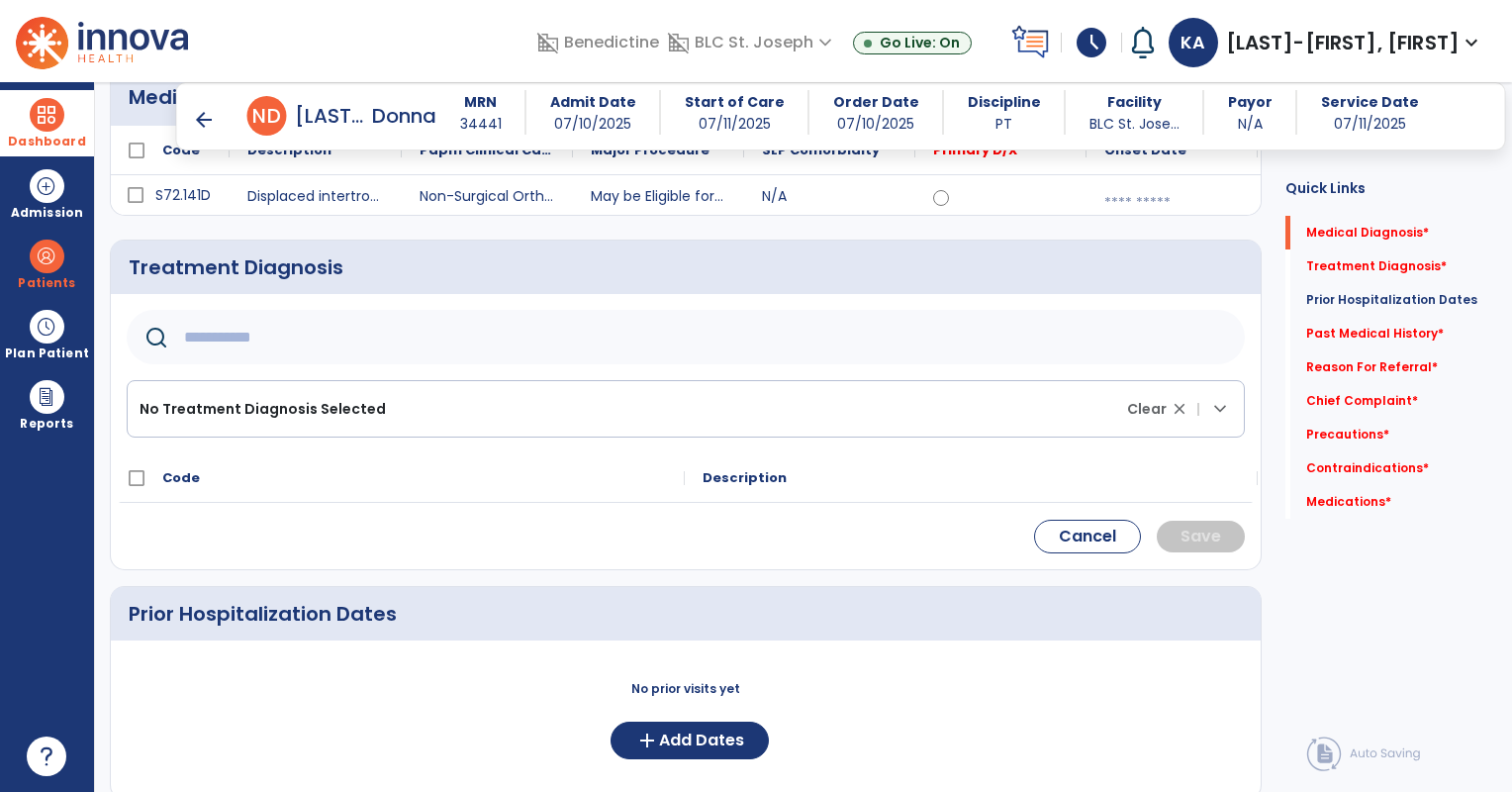 click 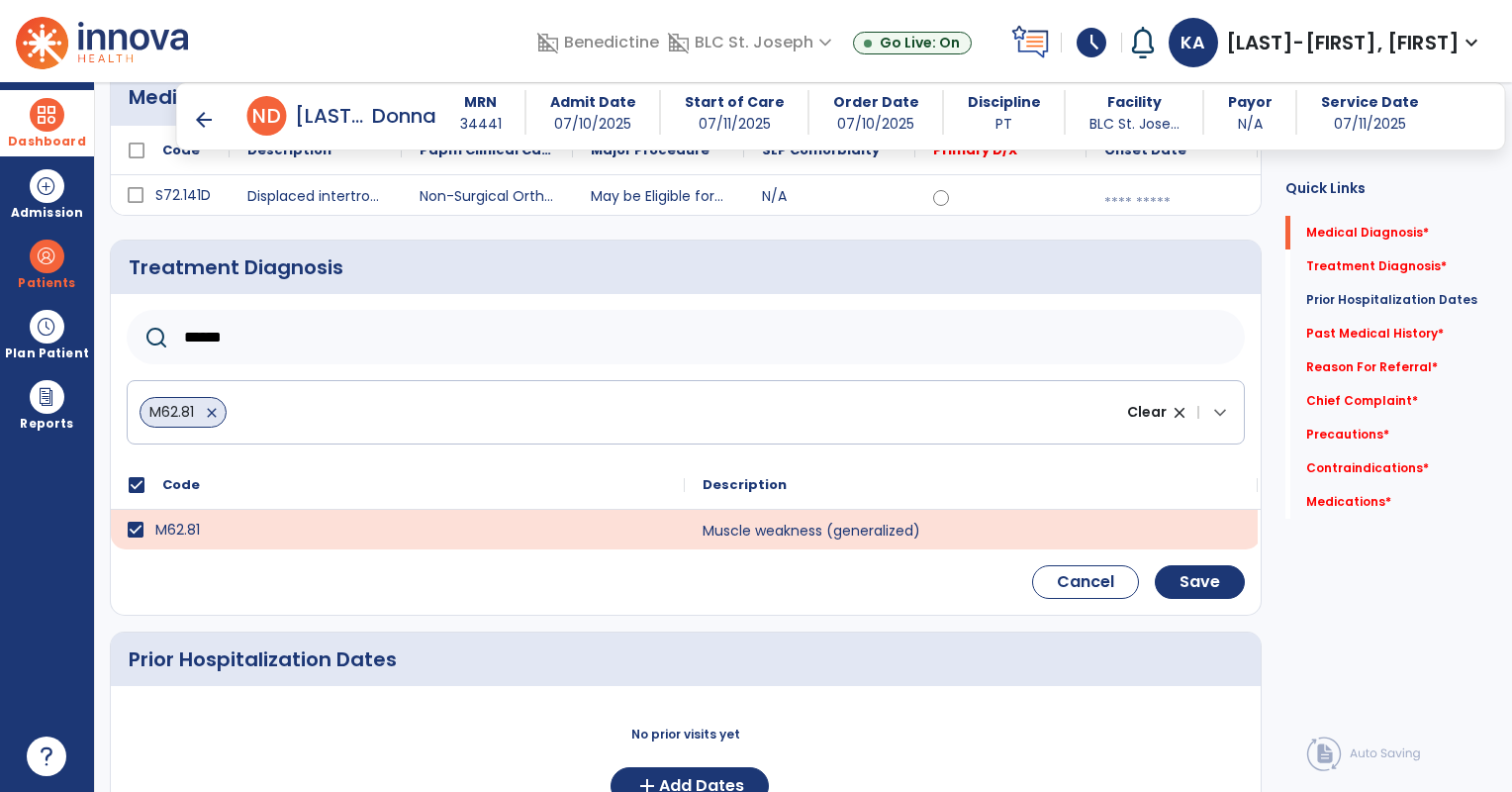 click on "******" 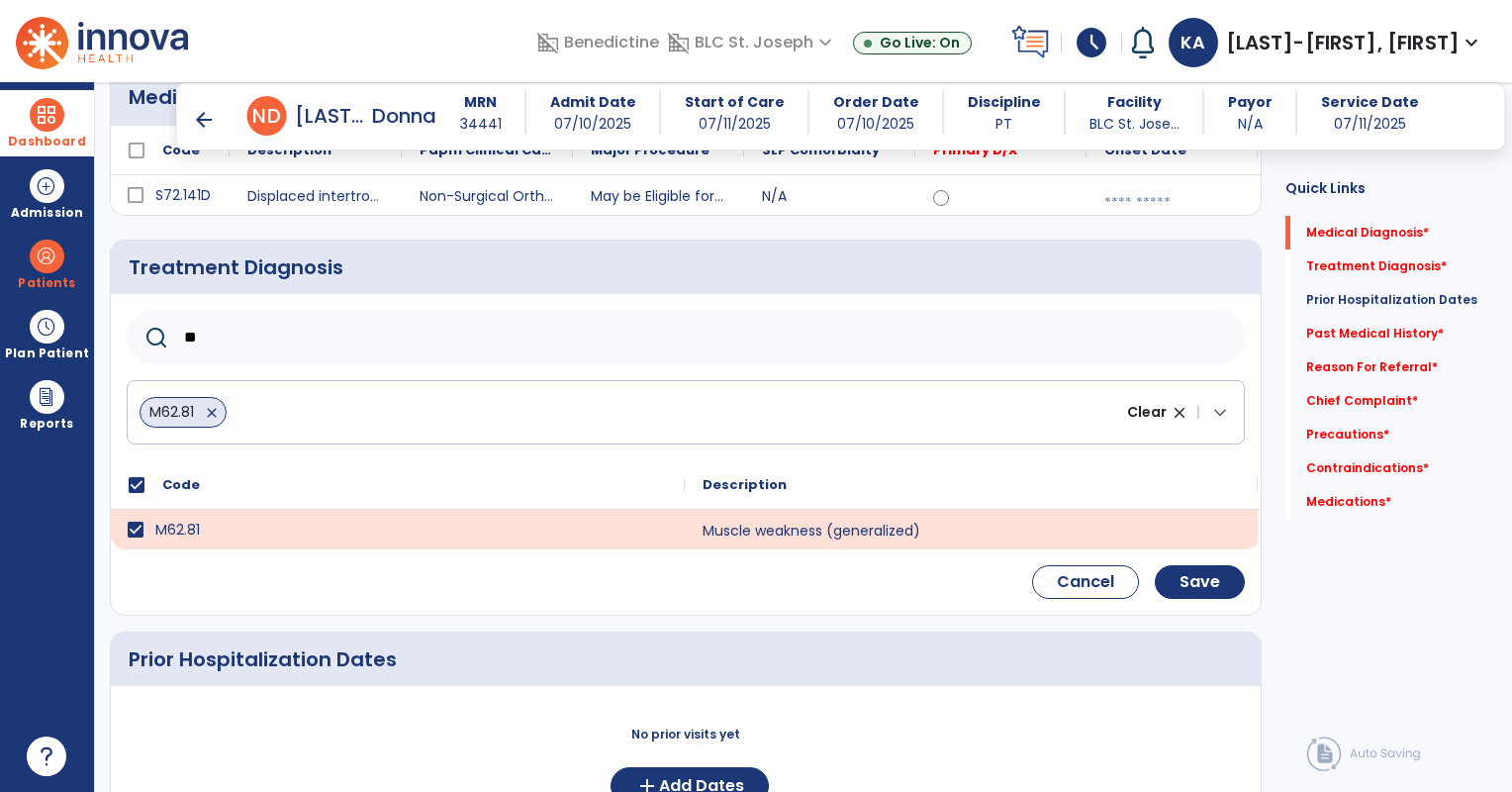 type on "*" 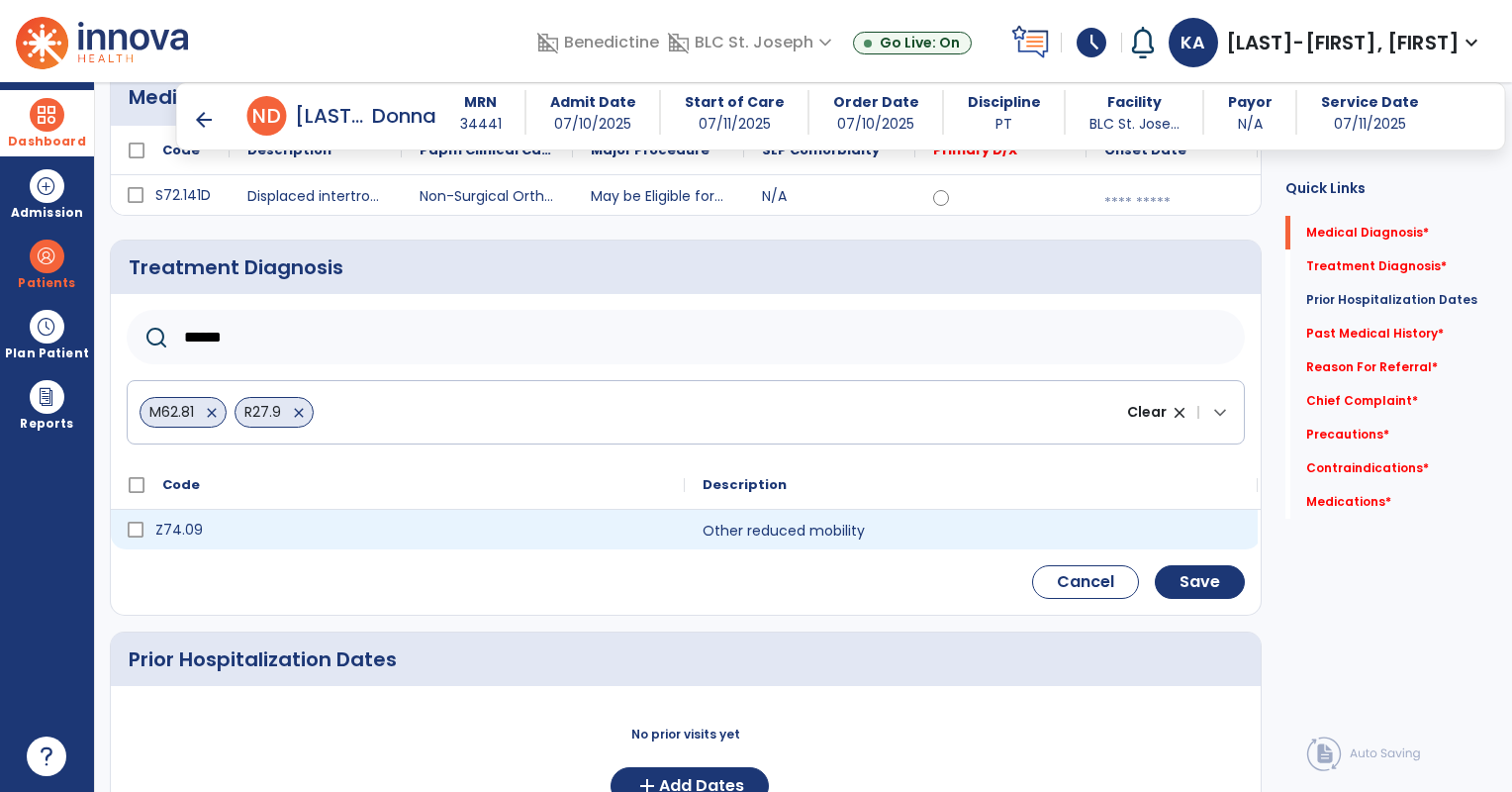 type on "******" 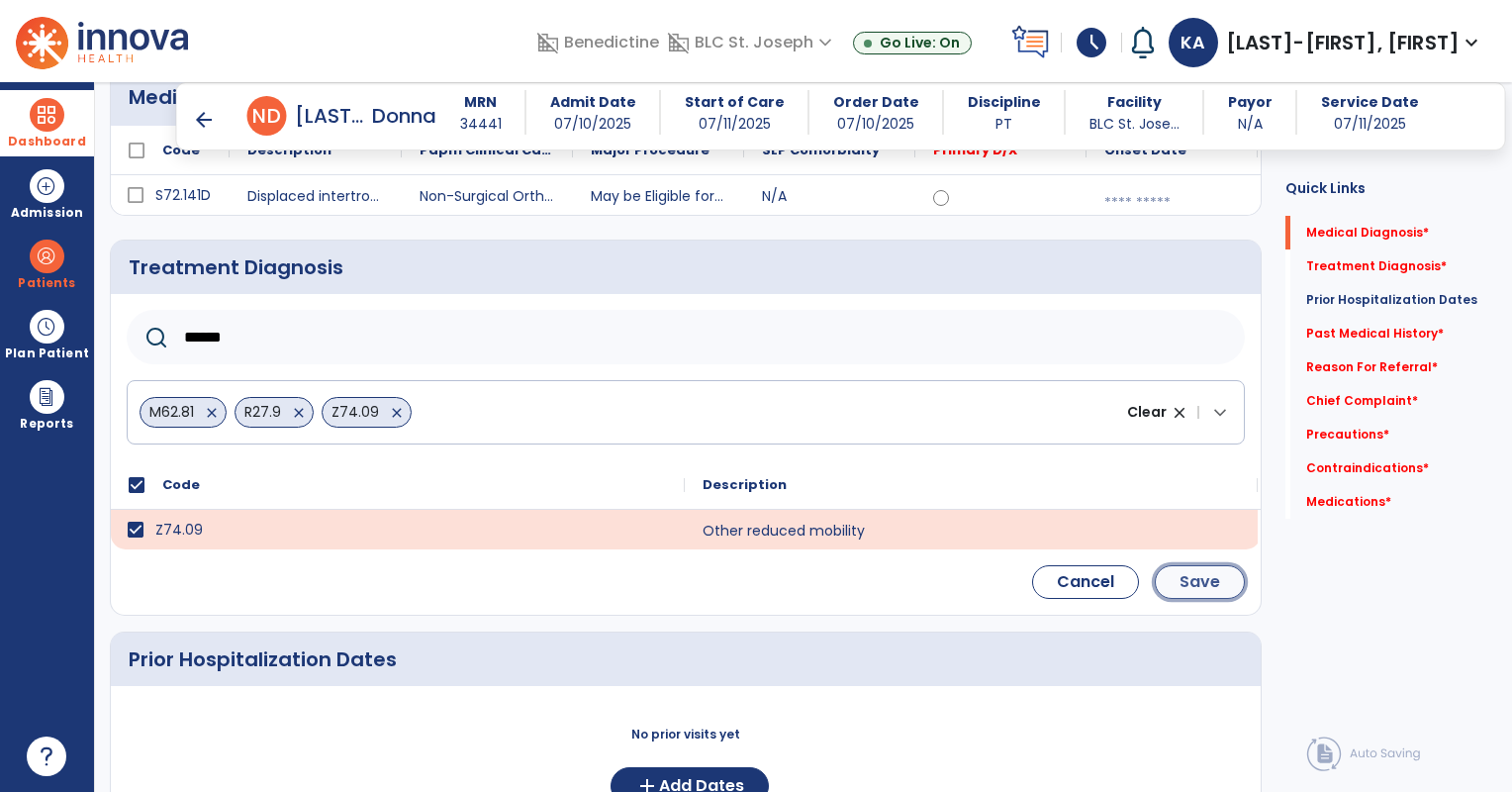 click on "Save" 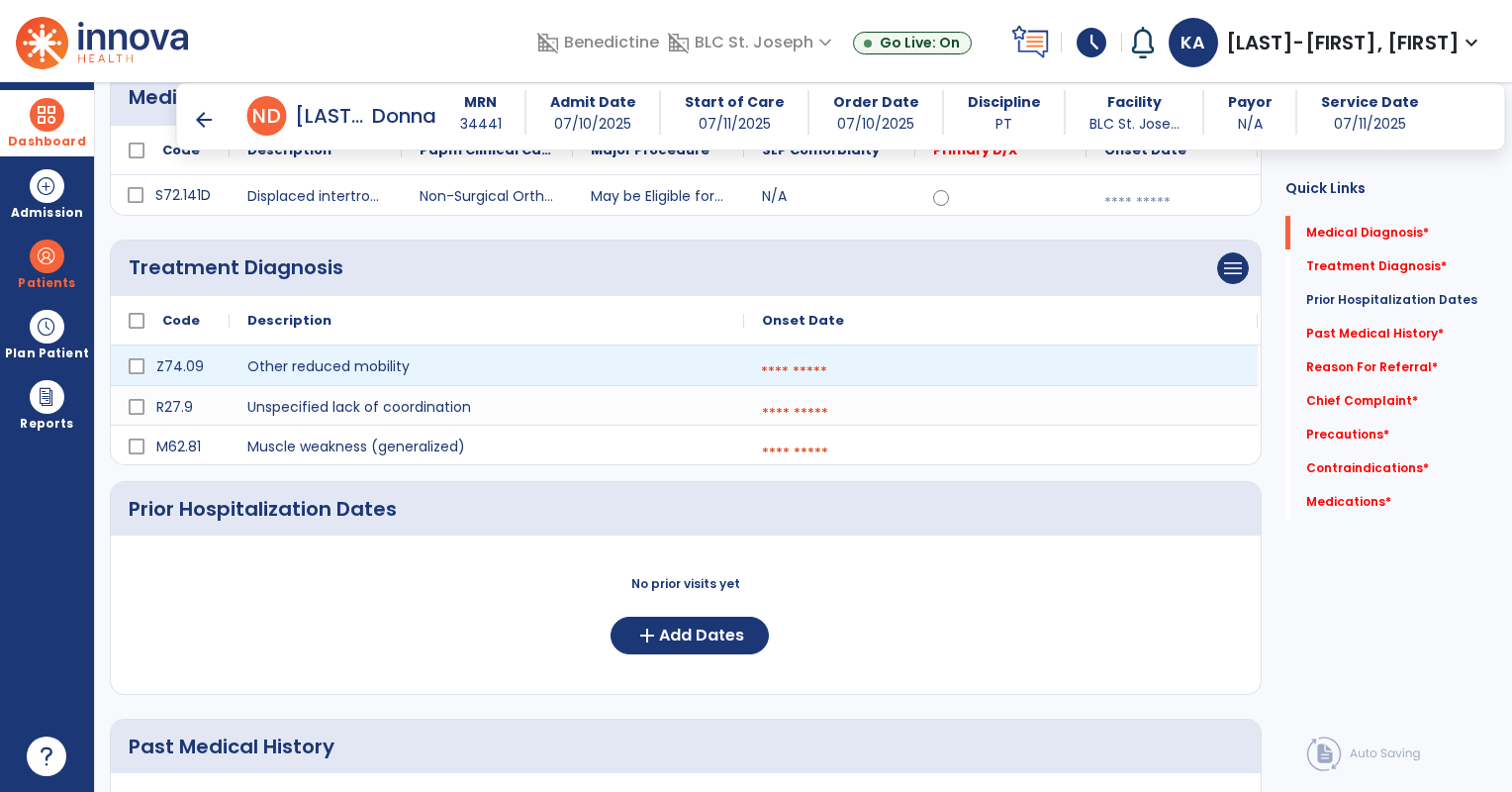 click at bounding box center (1000, 372) 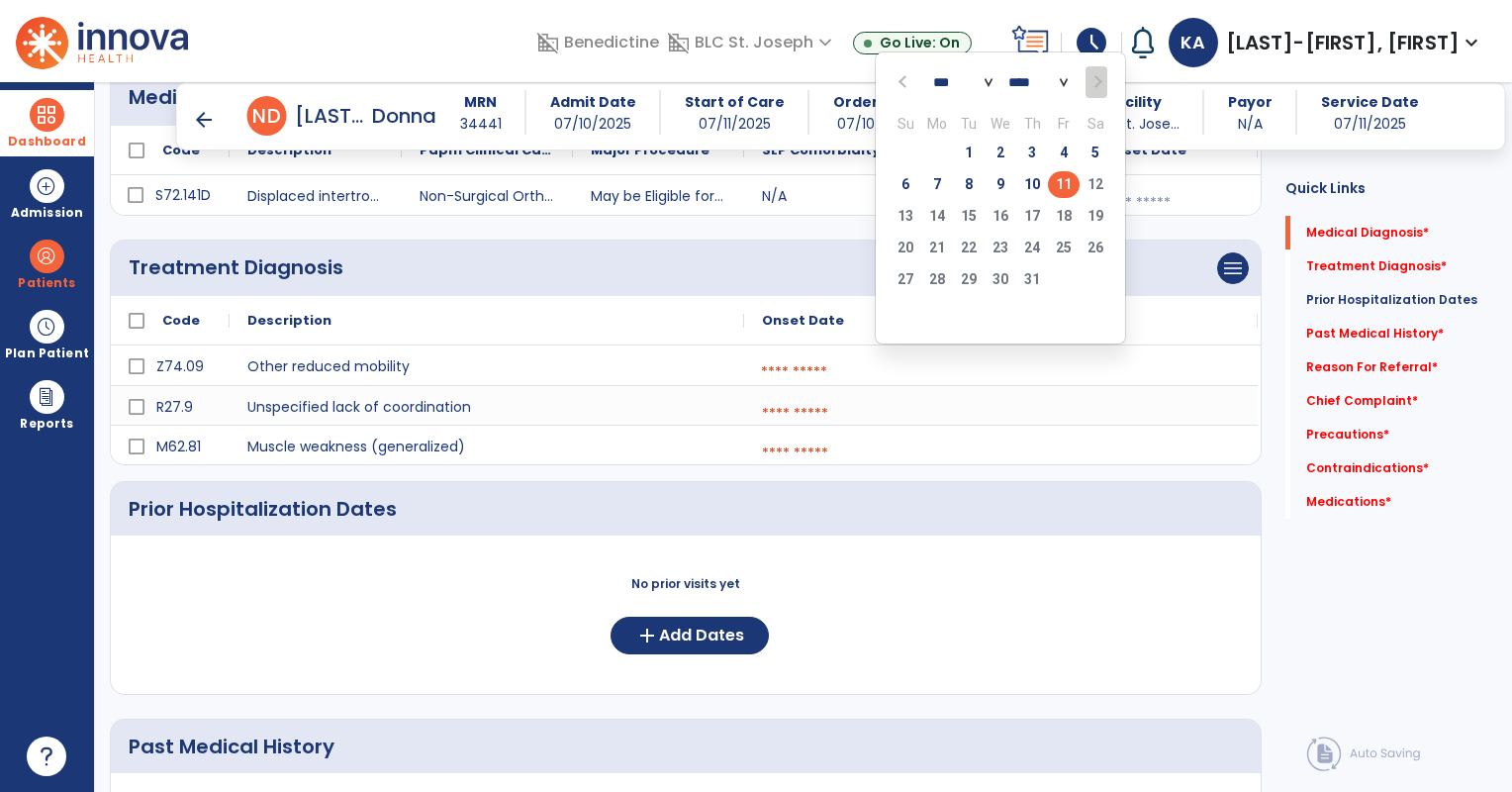 click on "11" 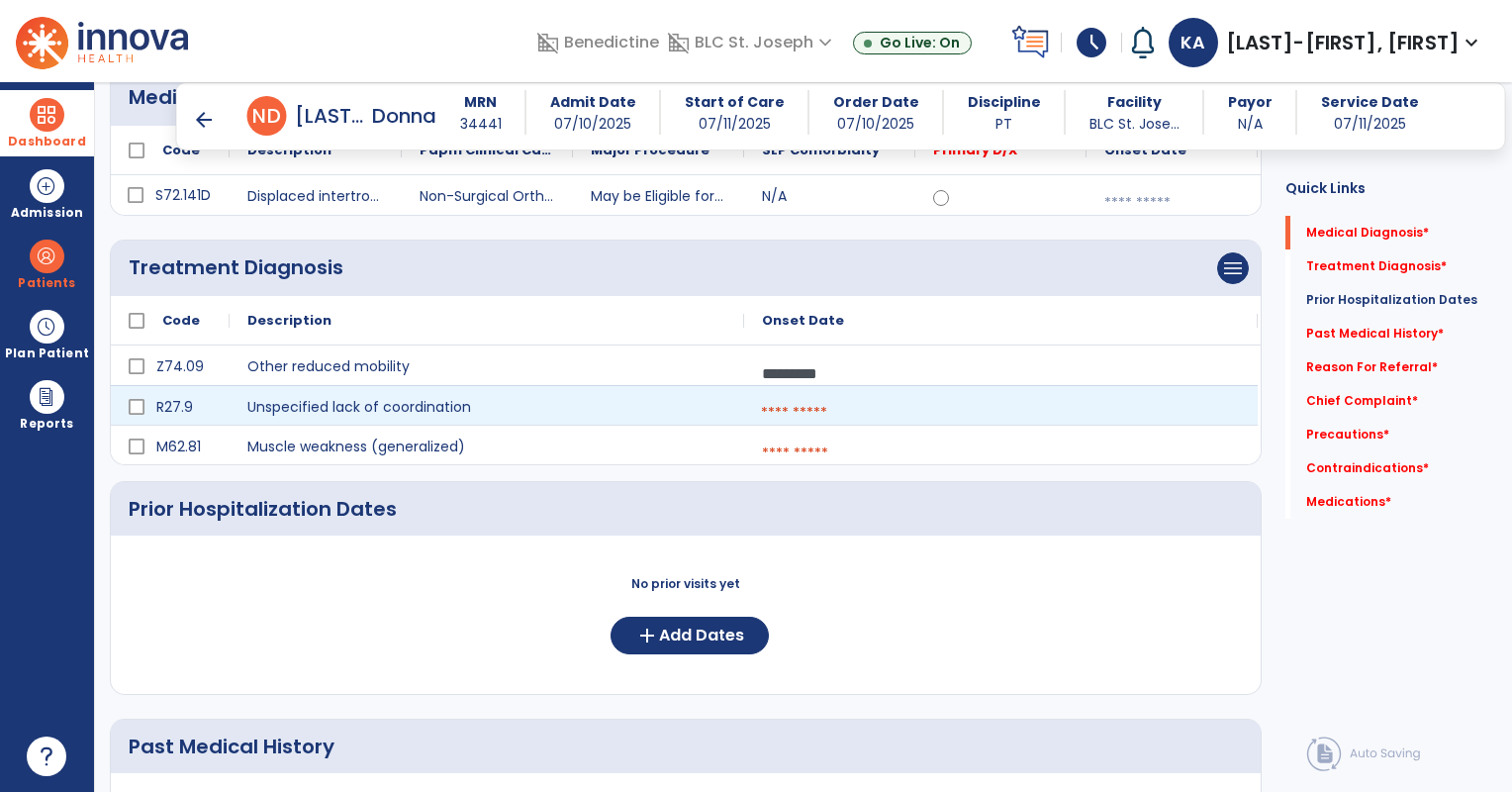 click at bounding box center (1000, 413) 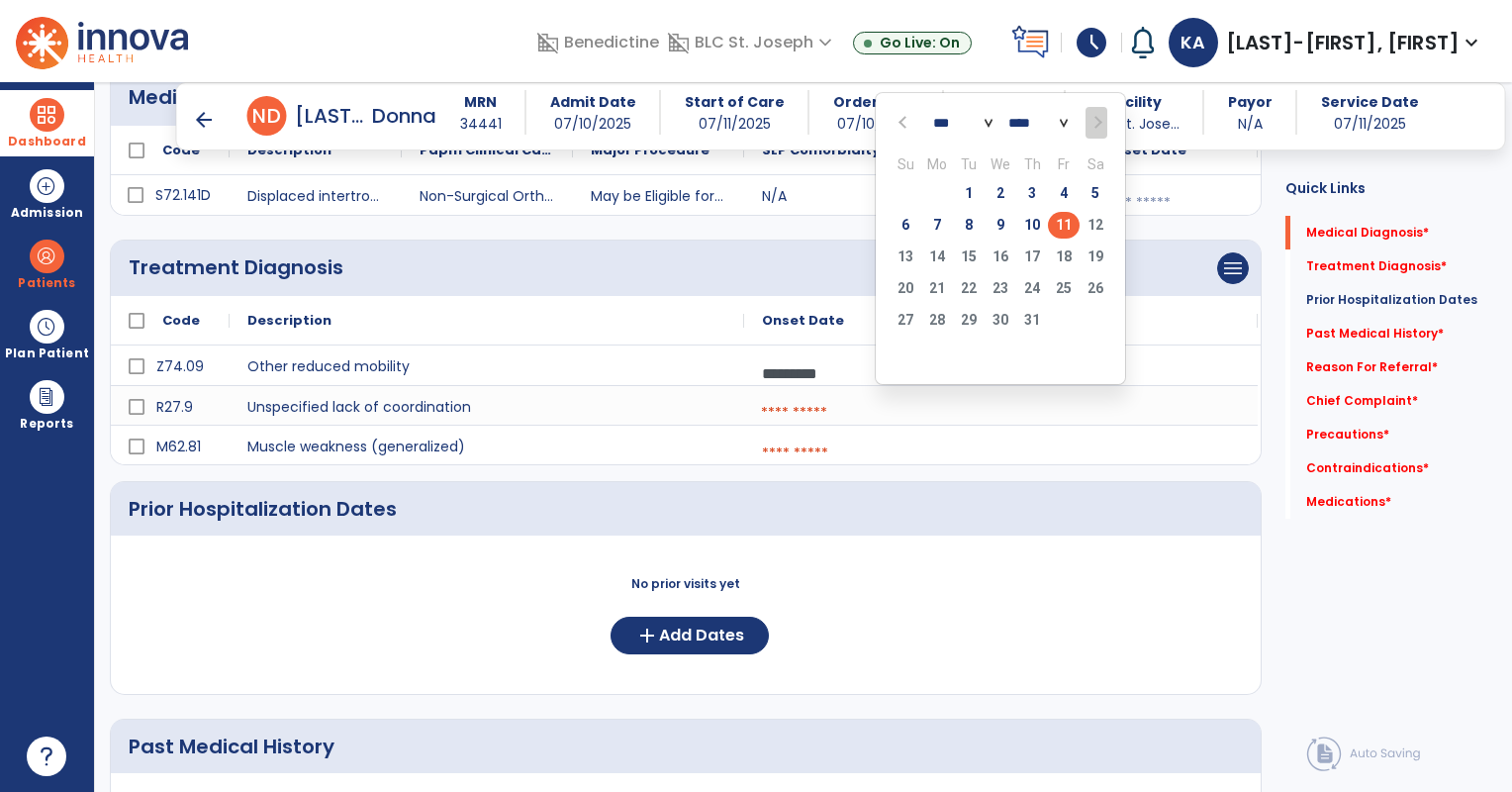click on "11" 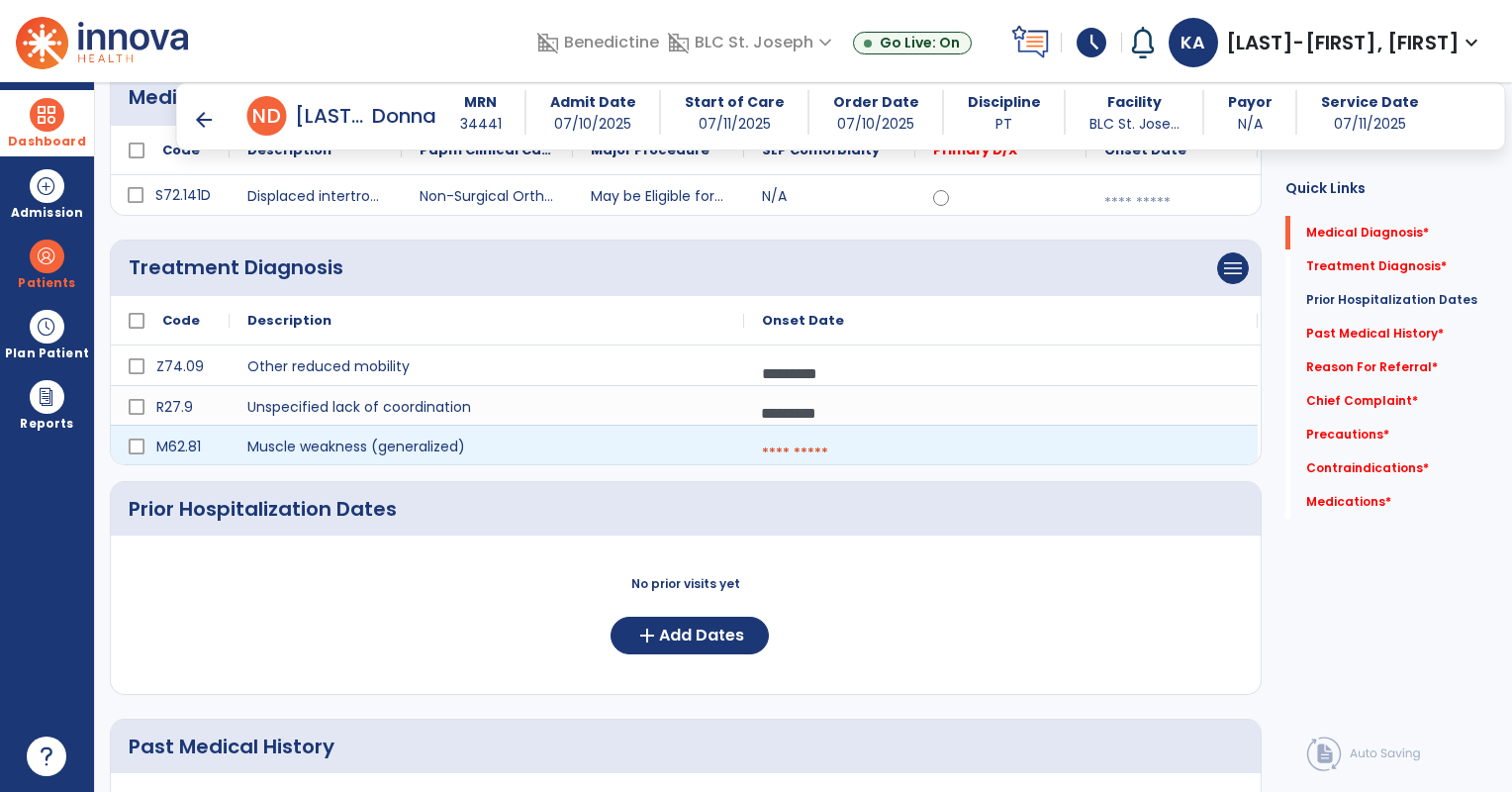 click at bounding box center (1000, 453) 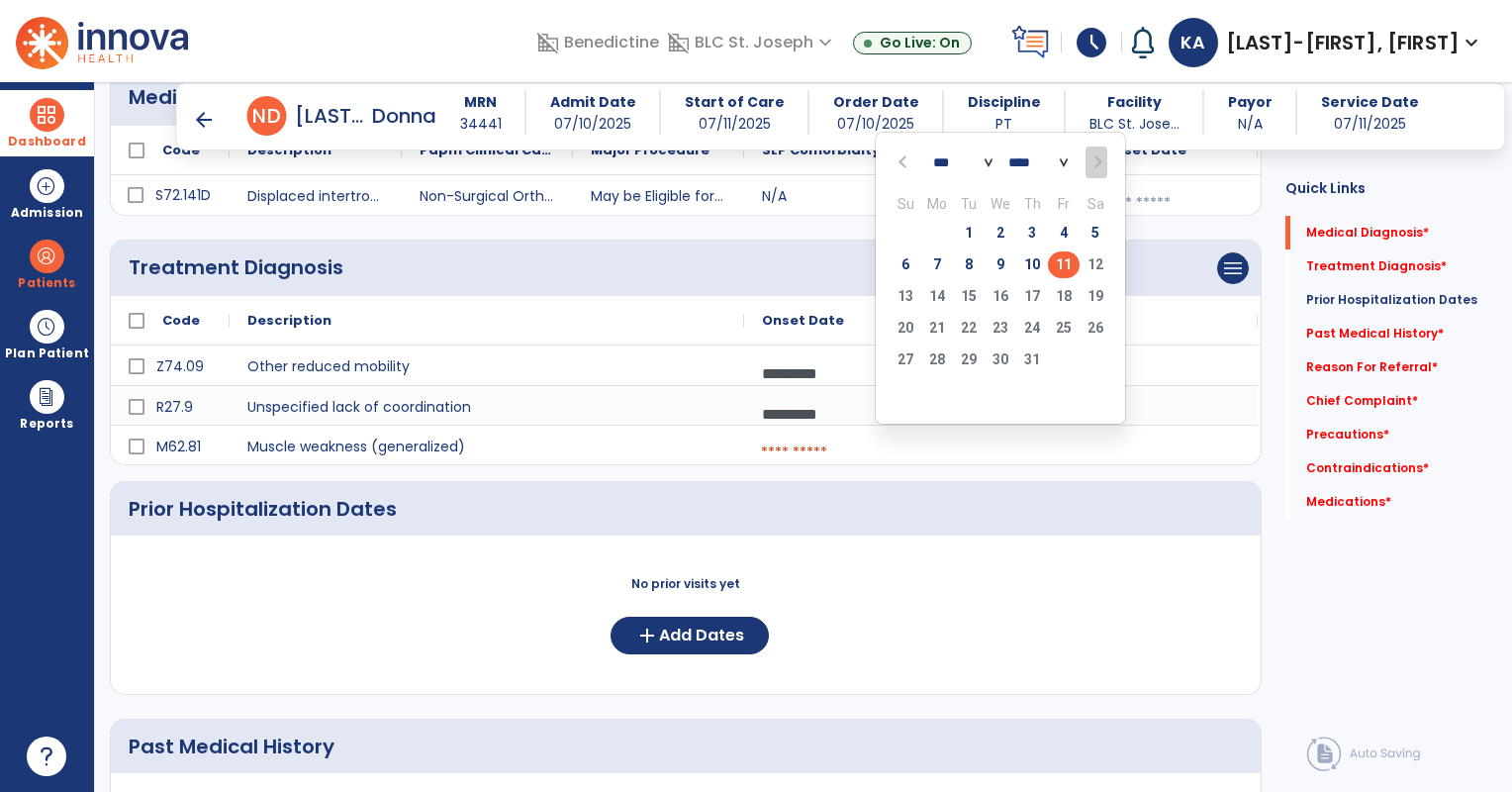 click on "11" 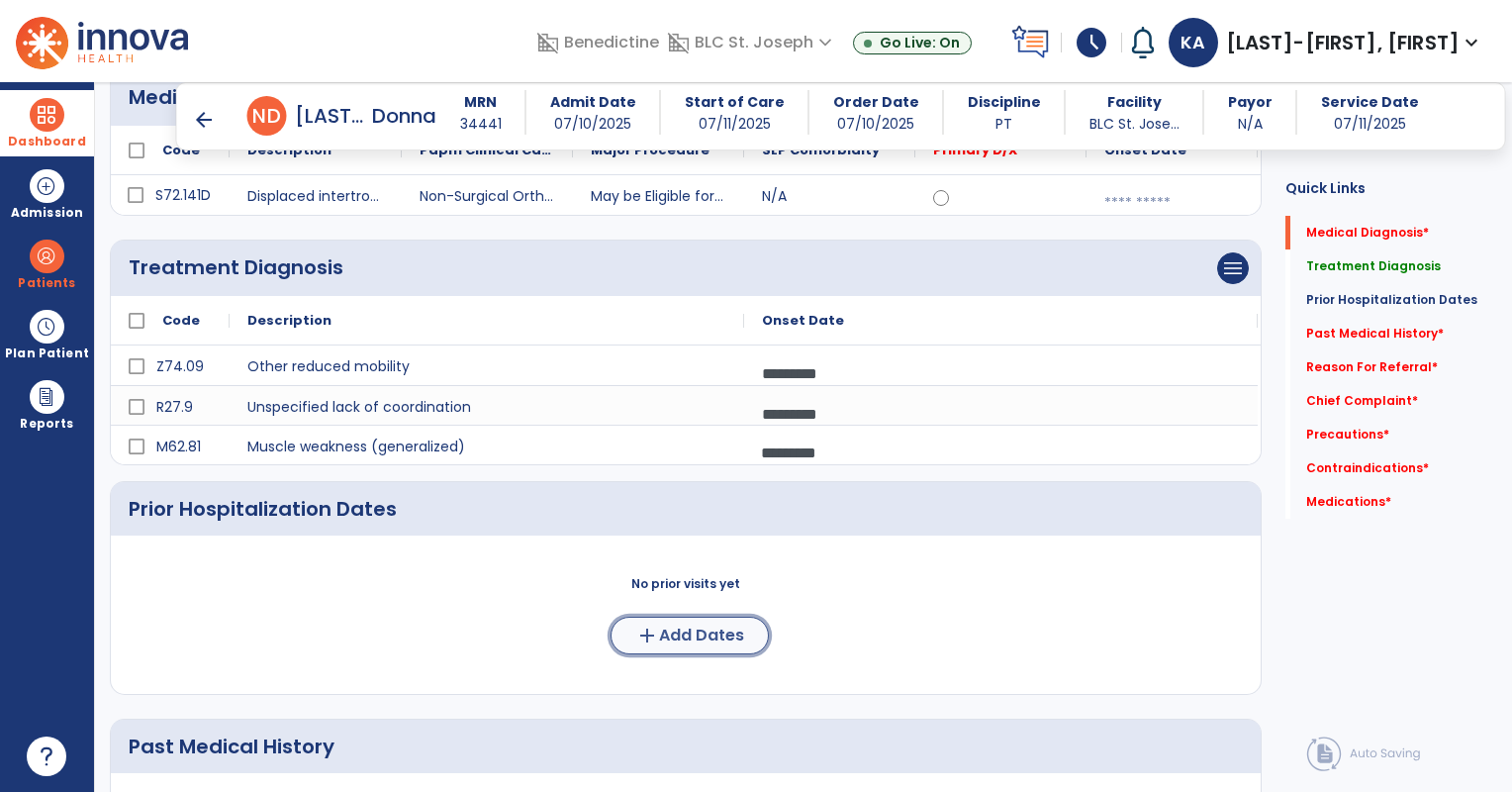 click on "add" 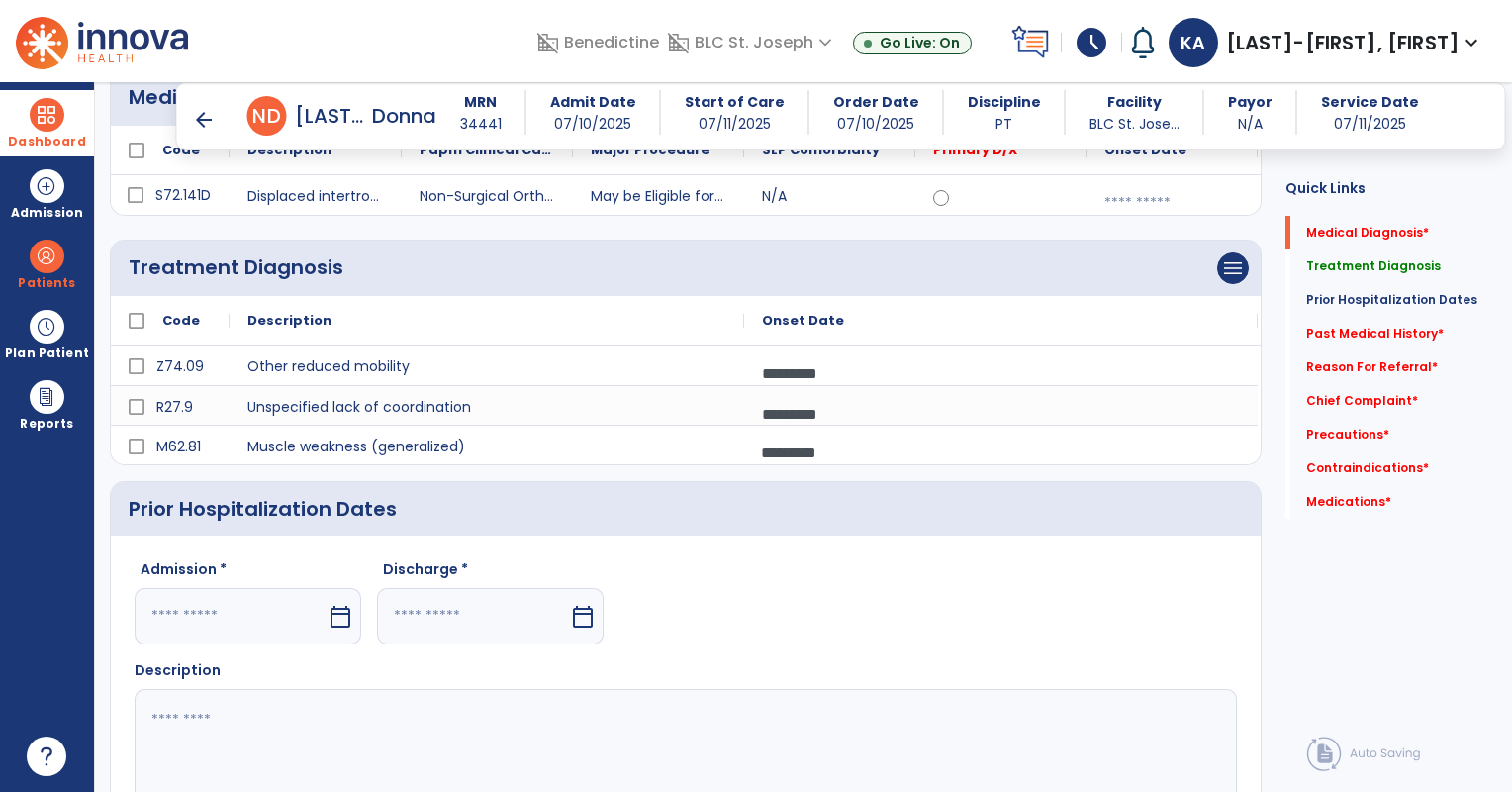 click on "calendar_today" at bounding box center (340, 617) 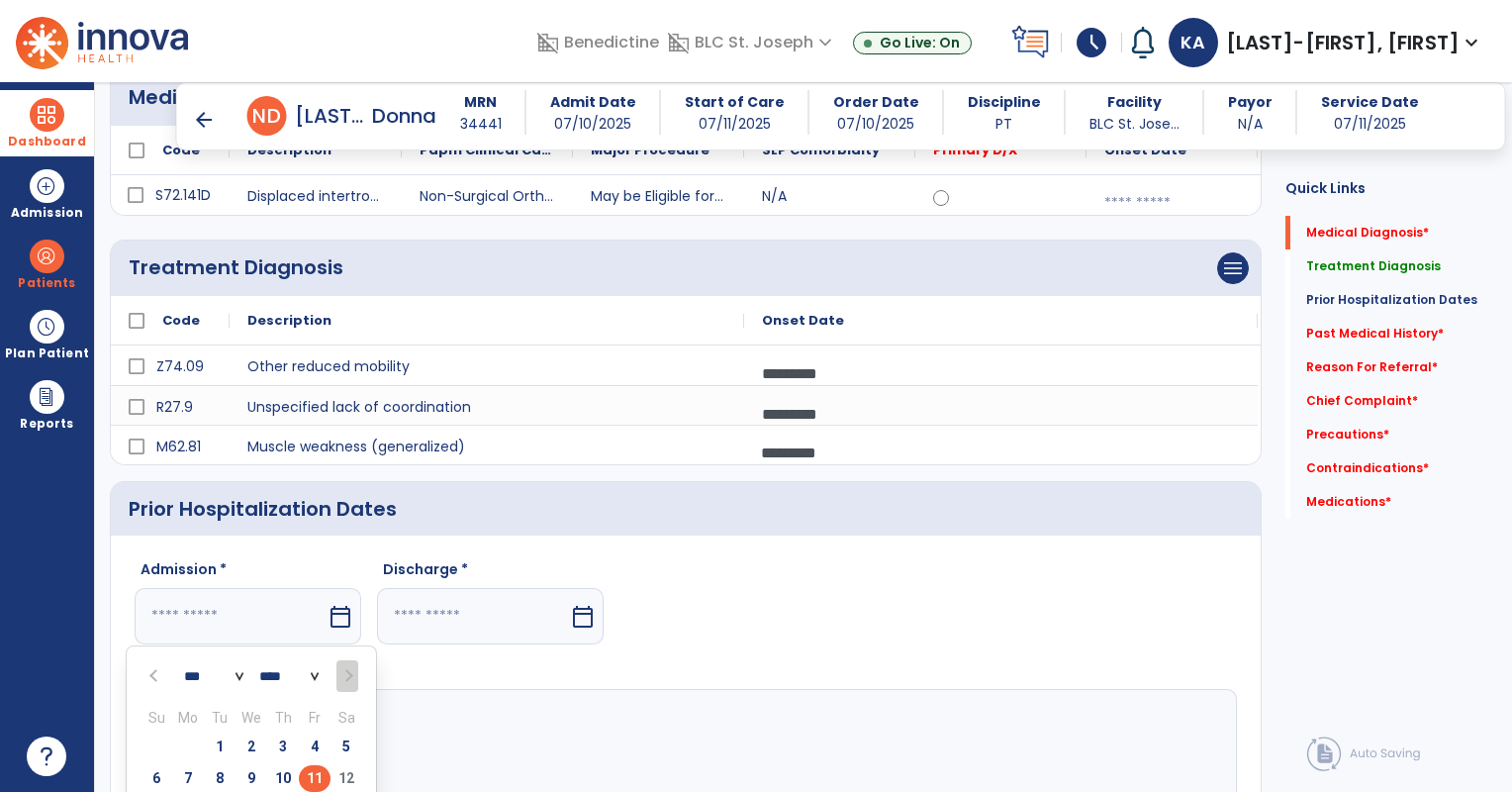 scroll, scrollTop: 259, scrollLeft: 0, axis: vertical 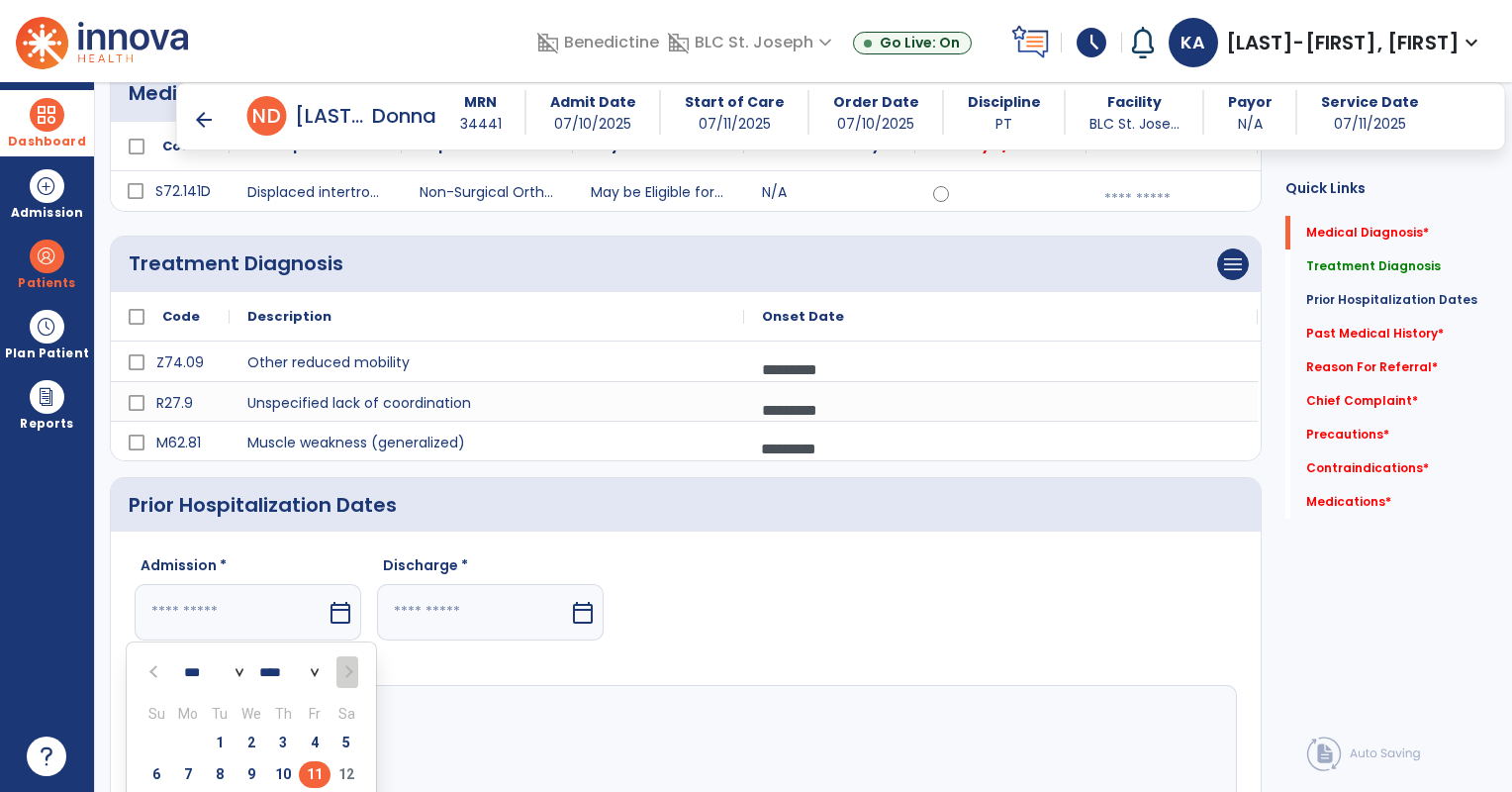 click at bounding box center (155, 672) 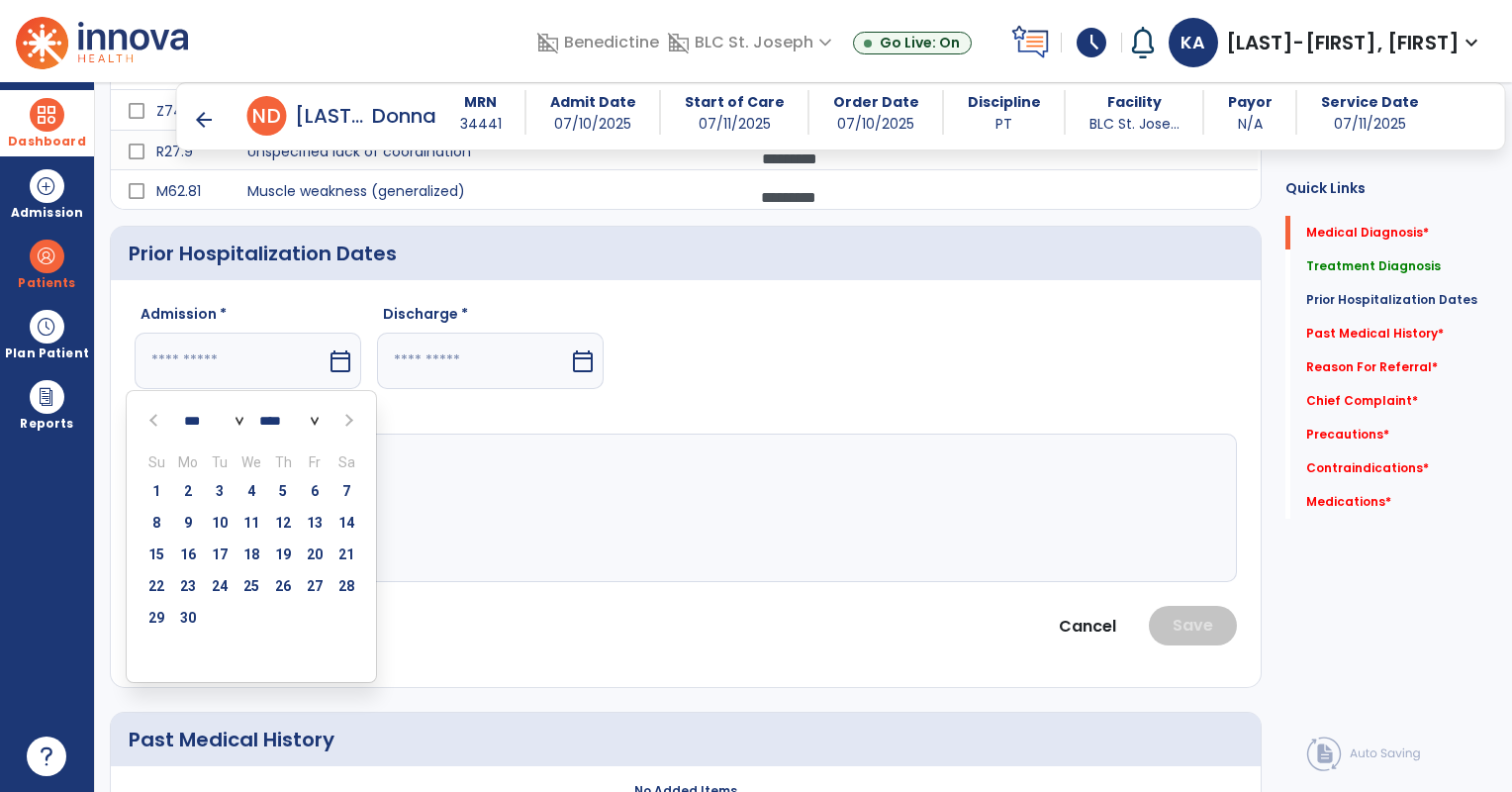 scroll, scrollTop: 546, scrollLeft: 0, axis: vertical 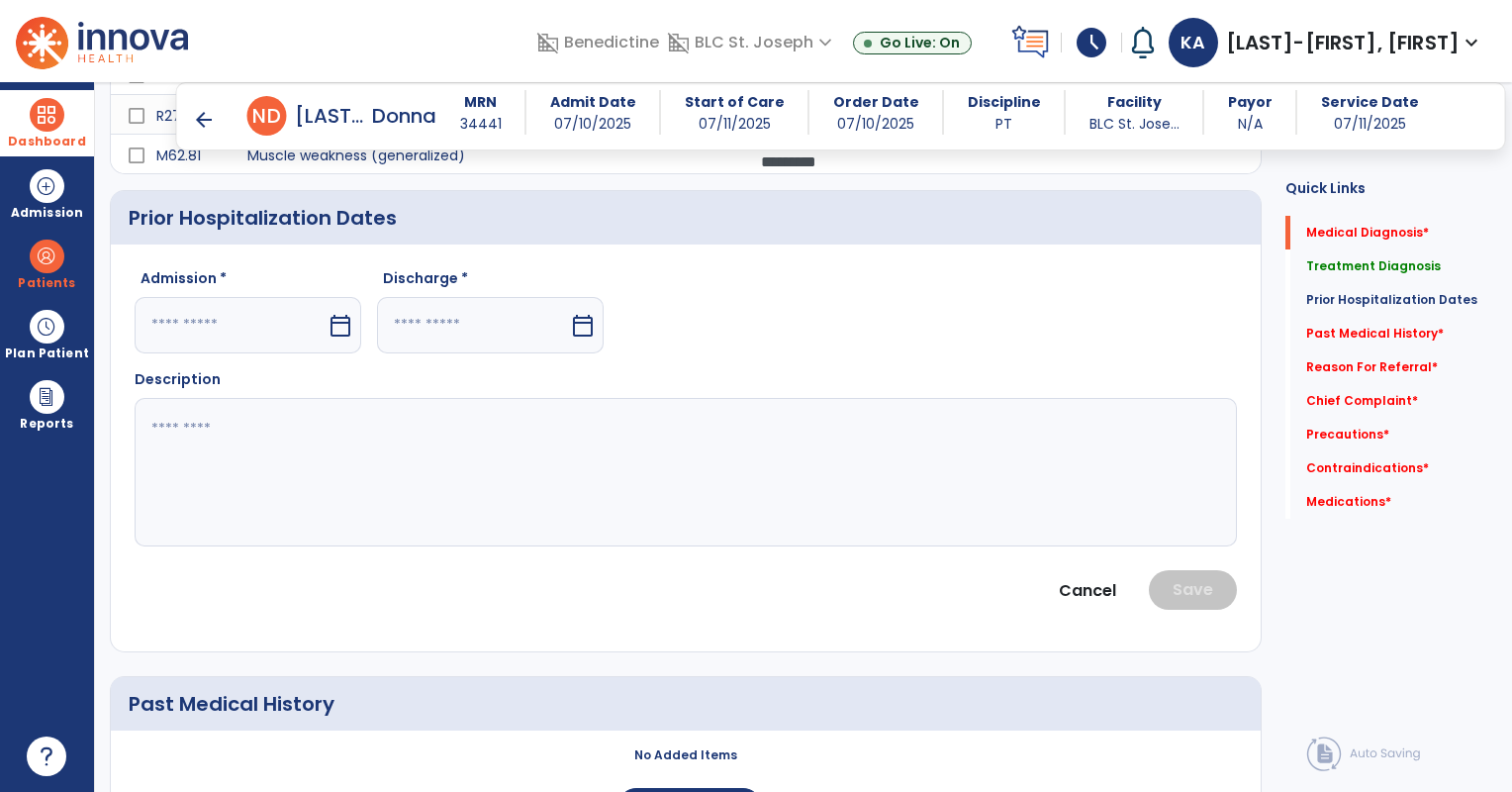 click on "calendar_today" at bounding box center [340, 326] 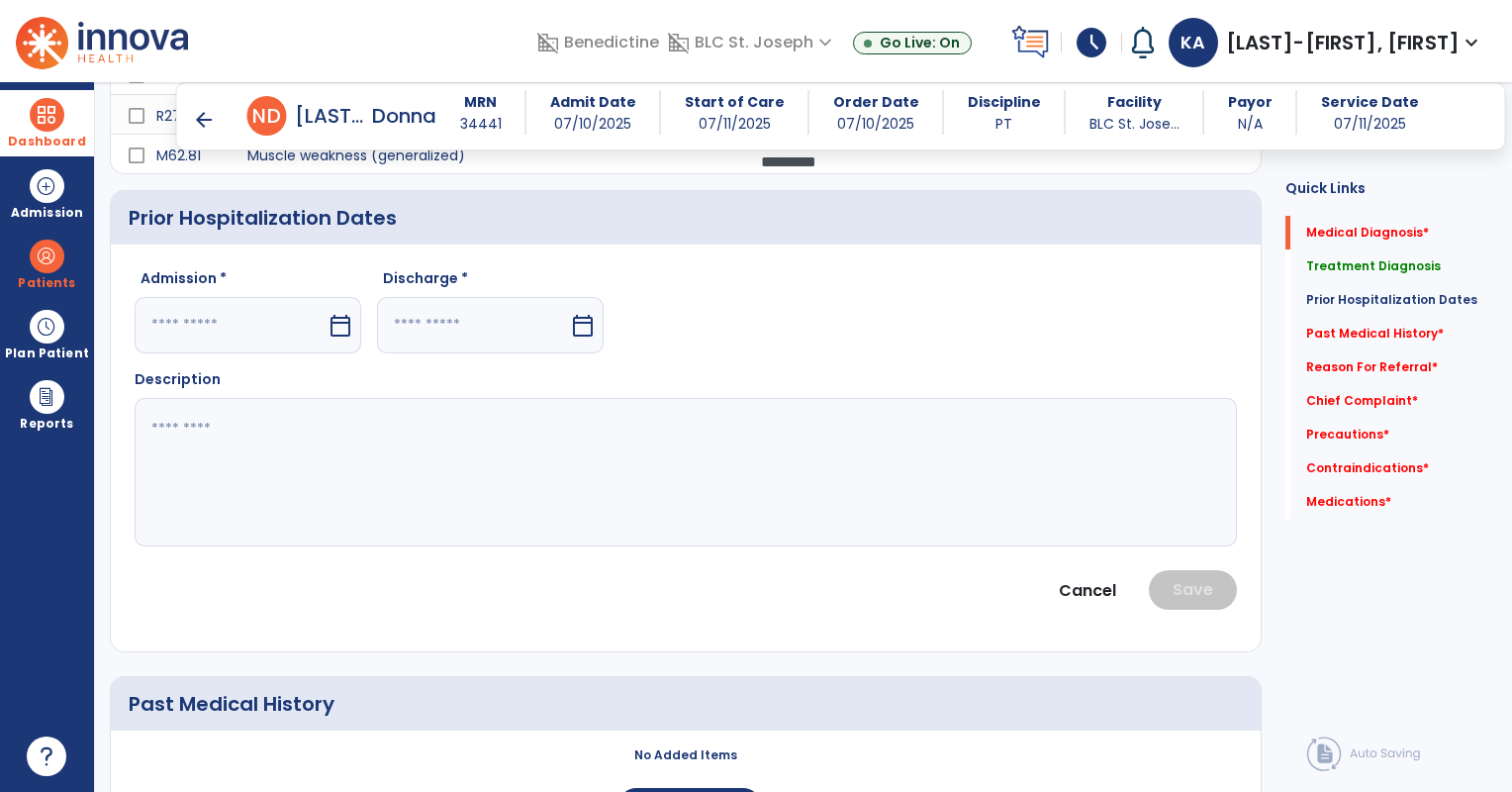 select on "*" 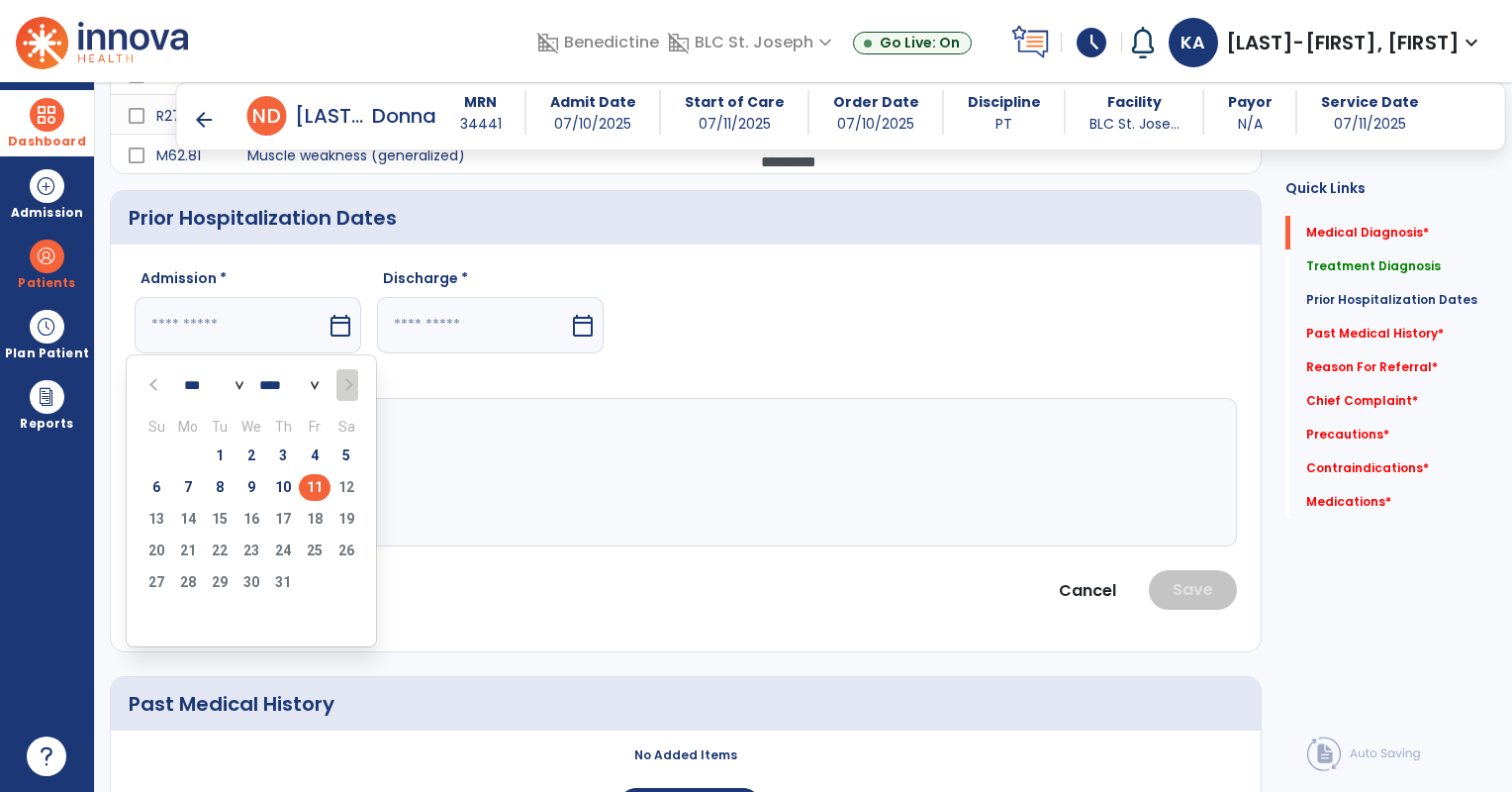 click at bounding box center [155, 385] 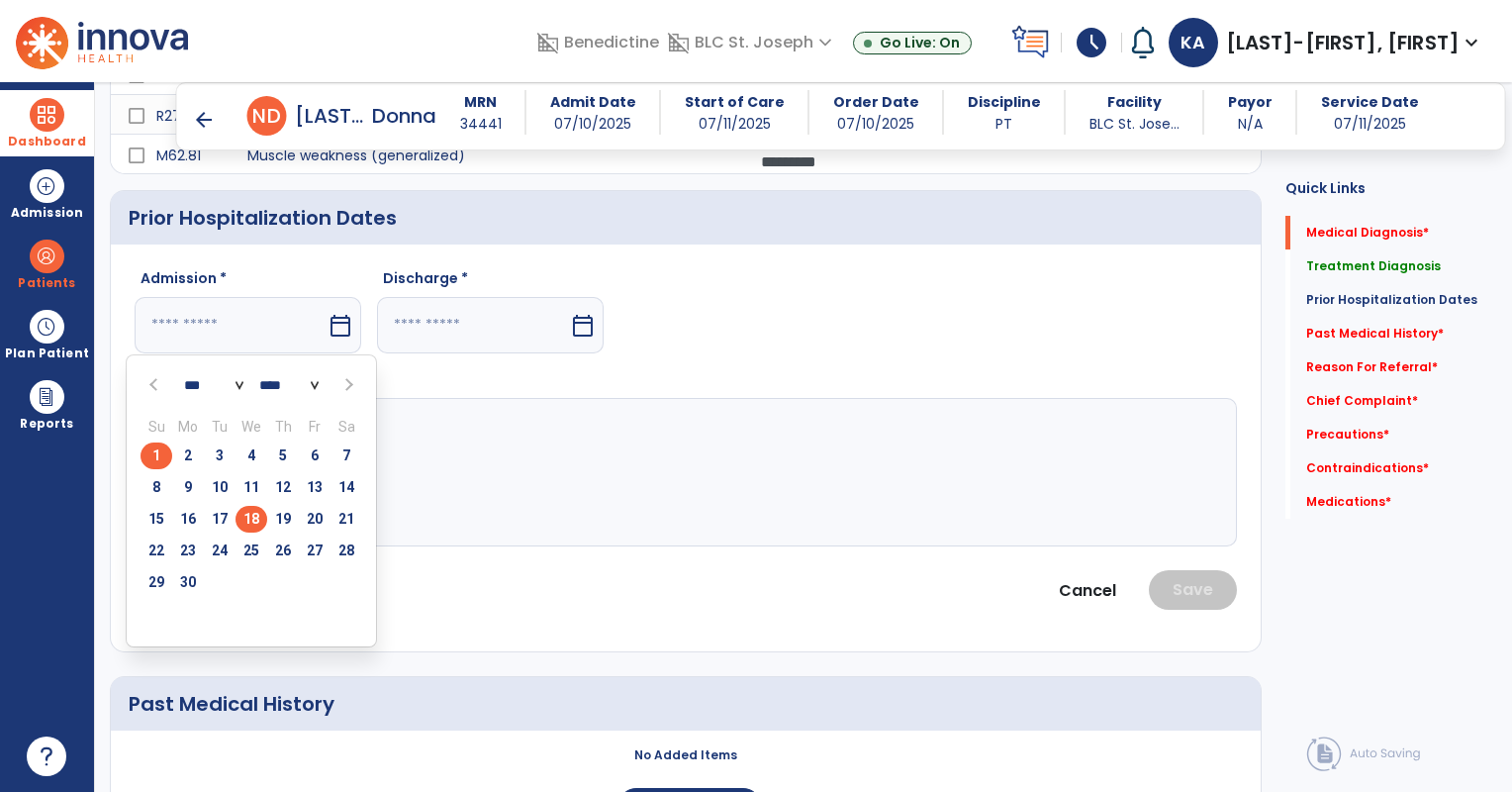 click on "18" at bounding box center (251, 519) 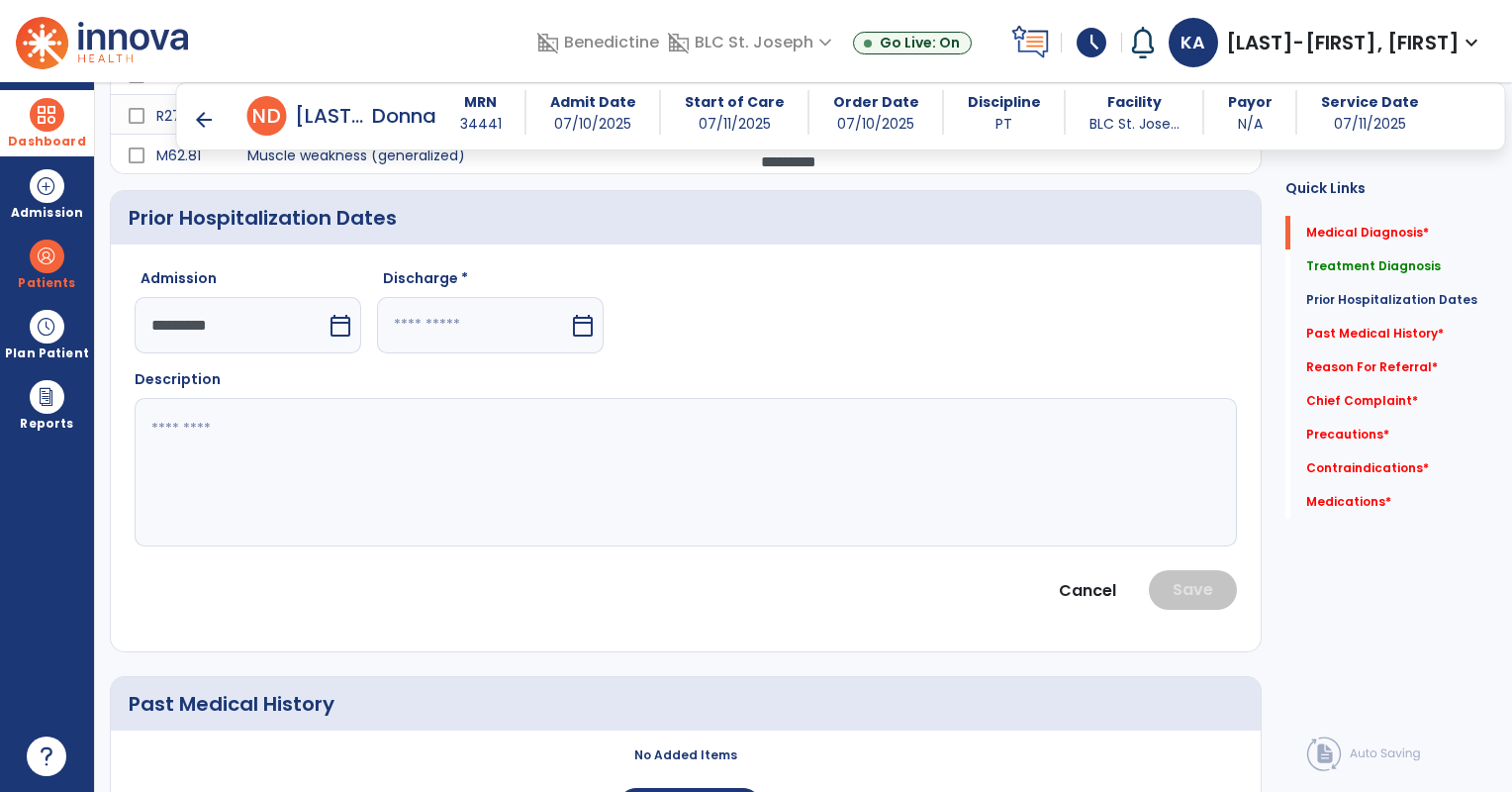 click on "calendar_today" at bounding box center (583, 326) 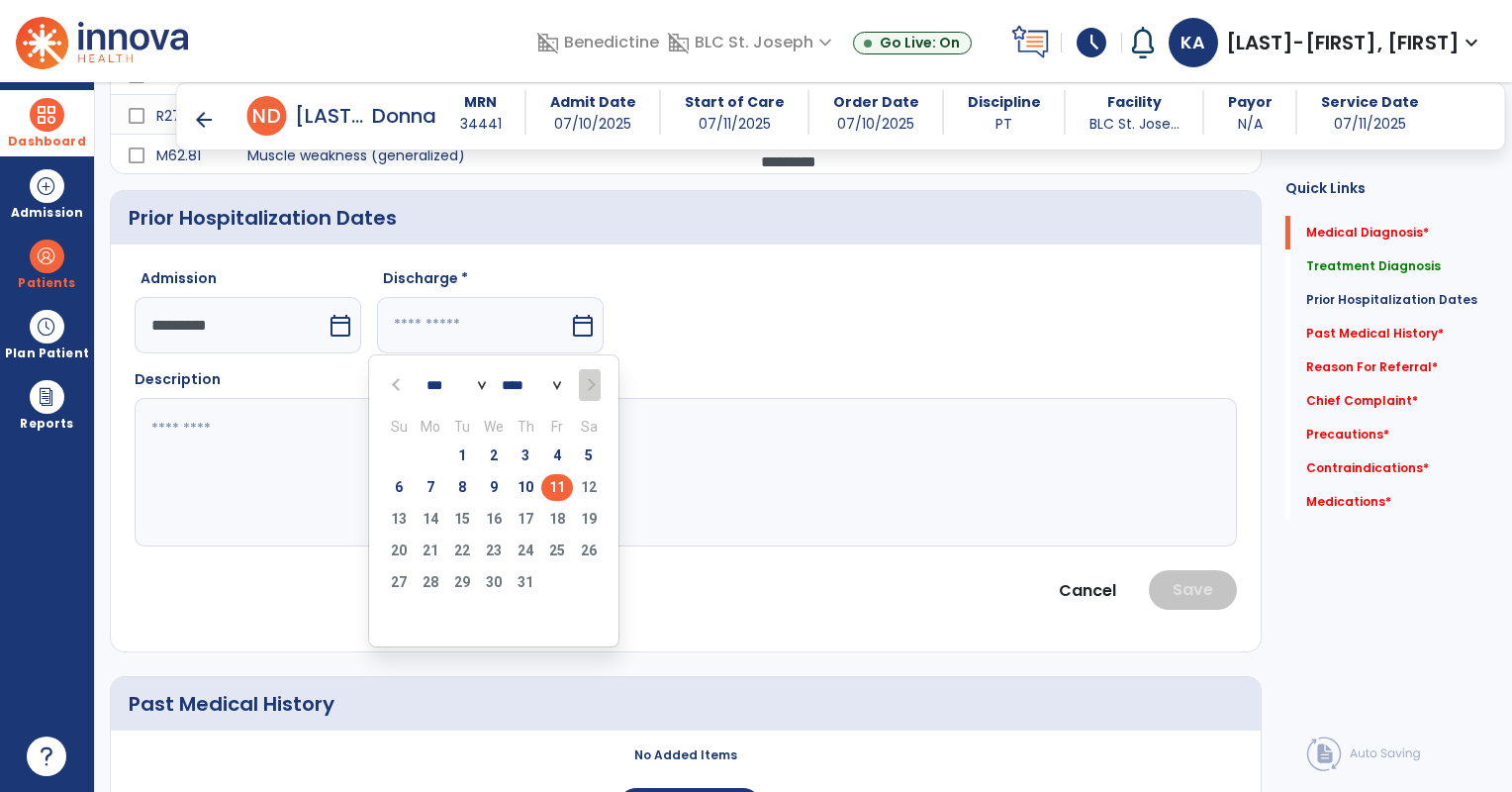 click at bounding box center (398, 385) 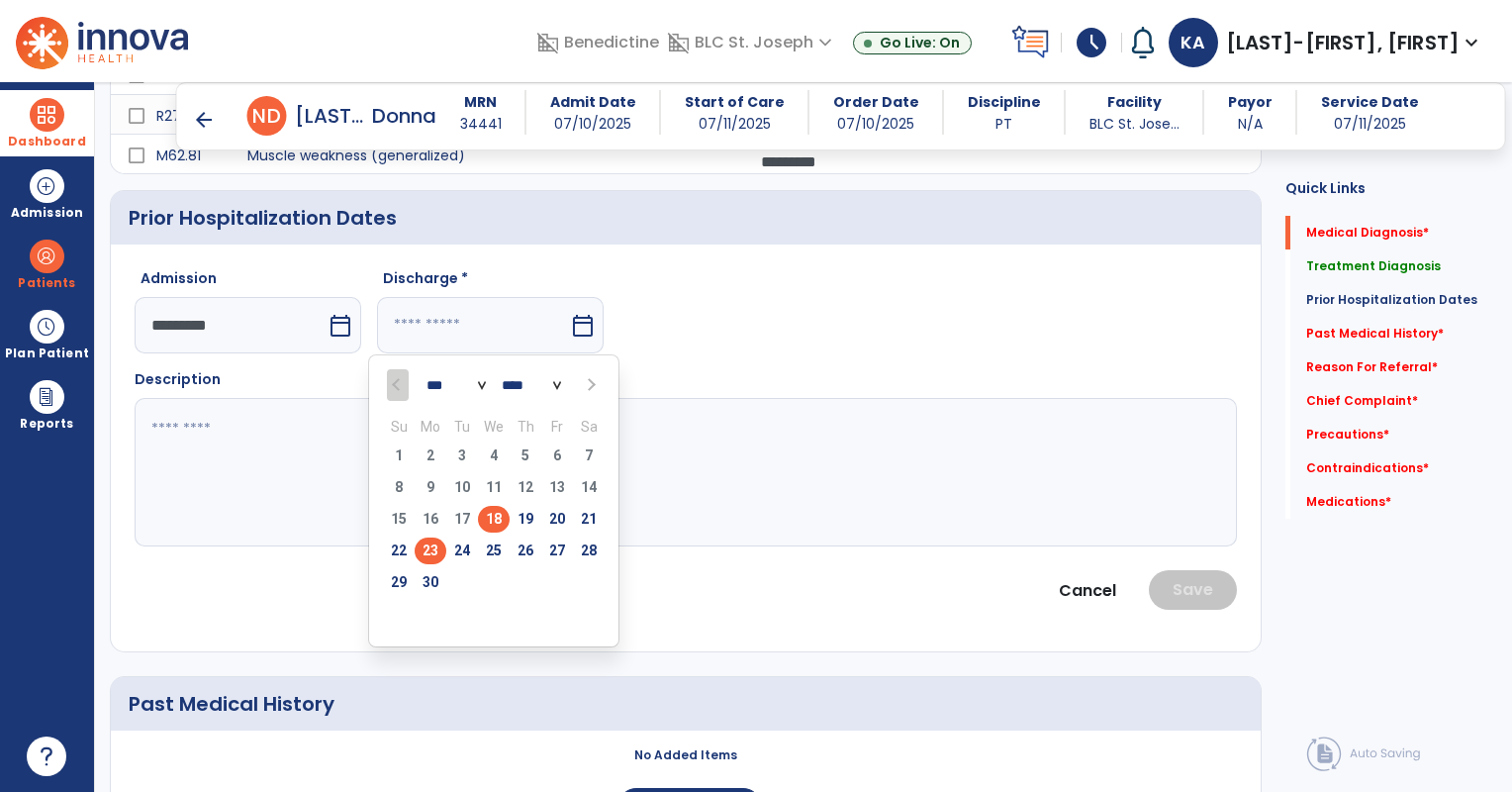 click on "23" at bounding box center (430, 550) 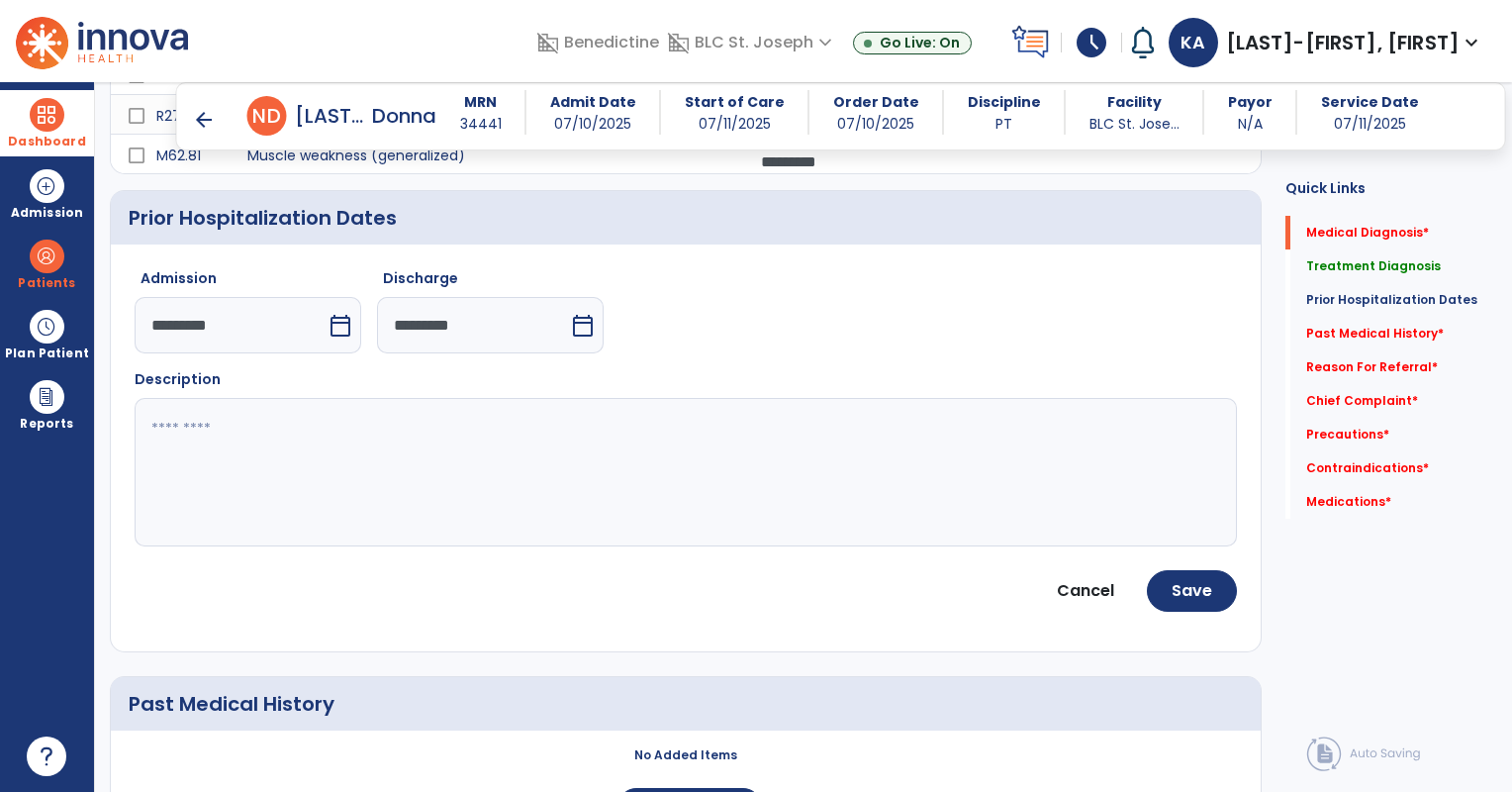 click 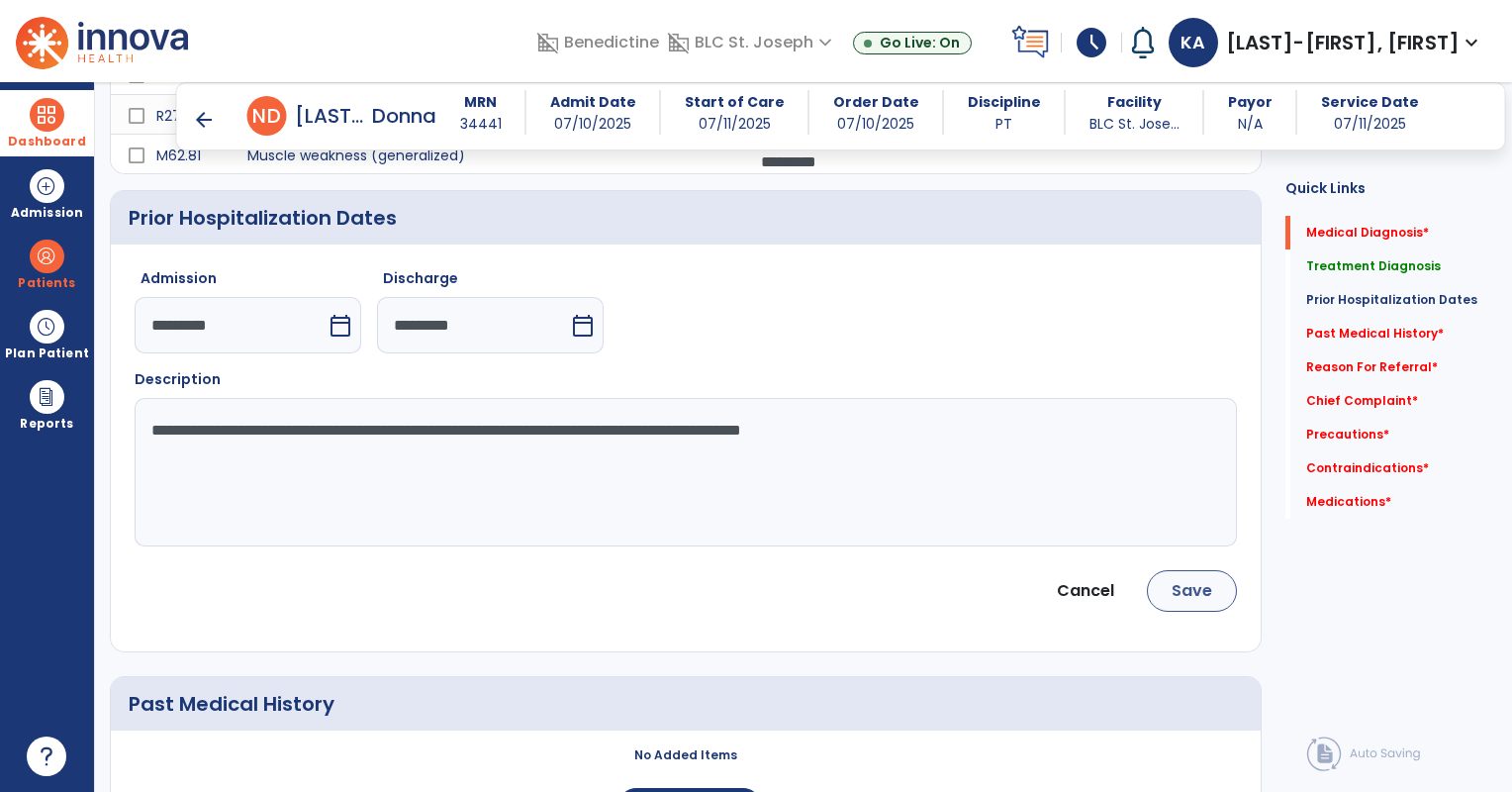 type on "**********" 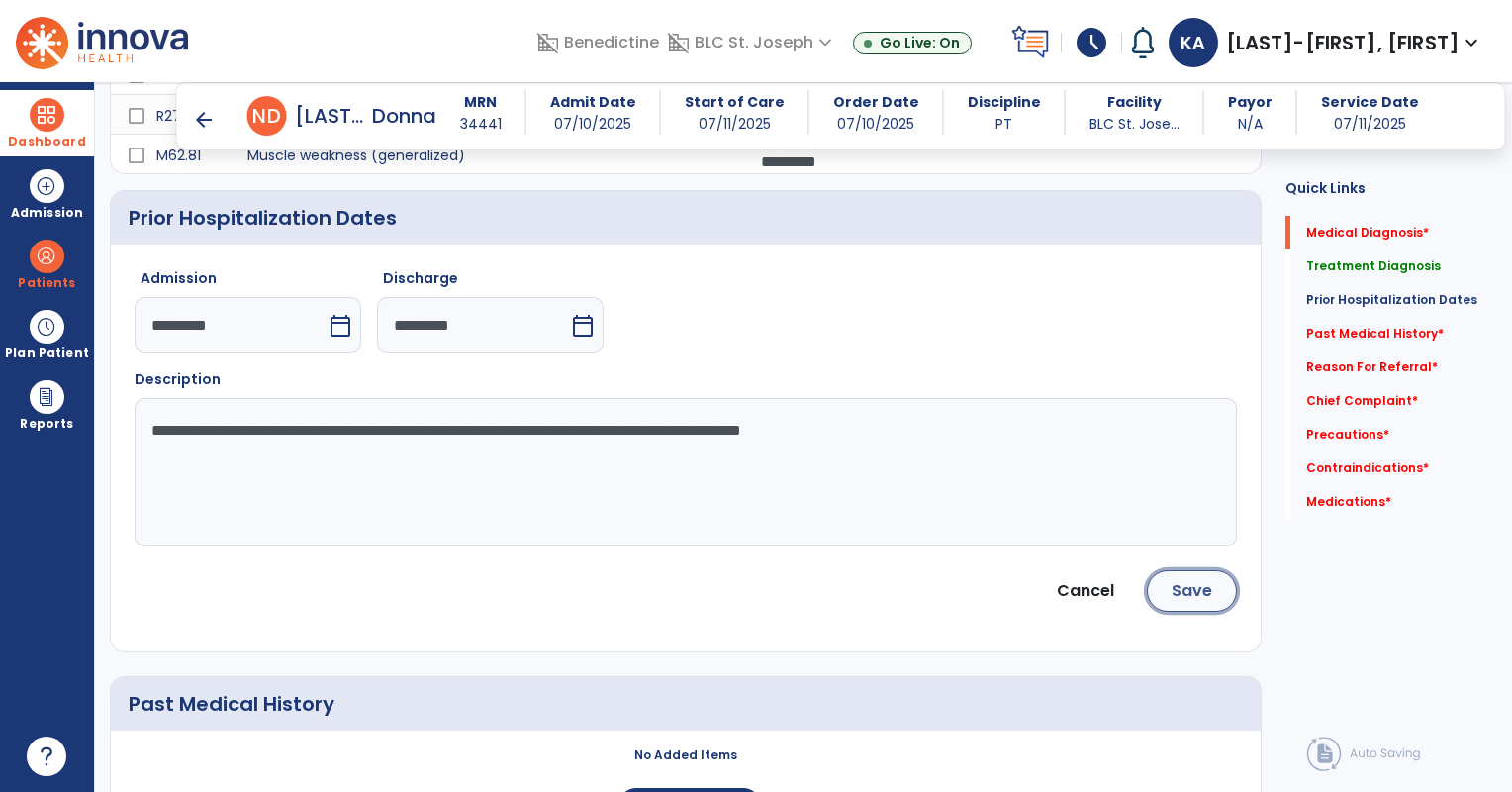 click on "Save" 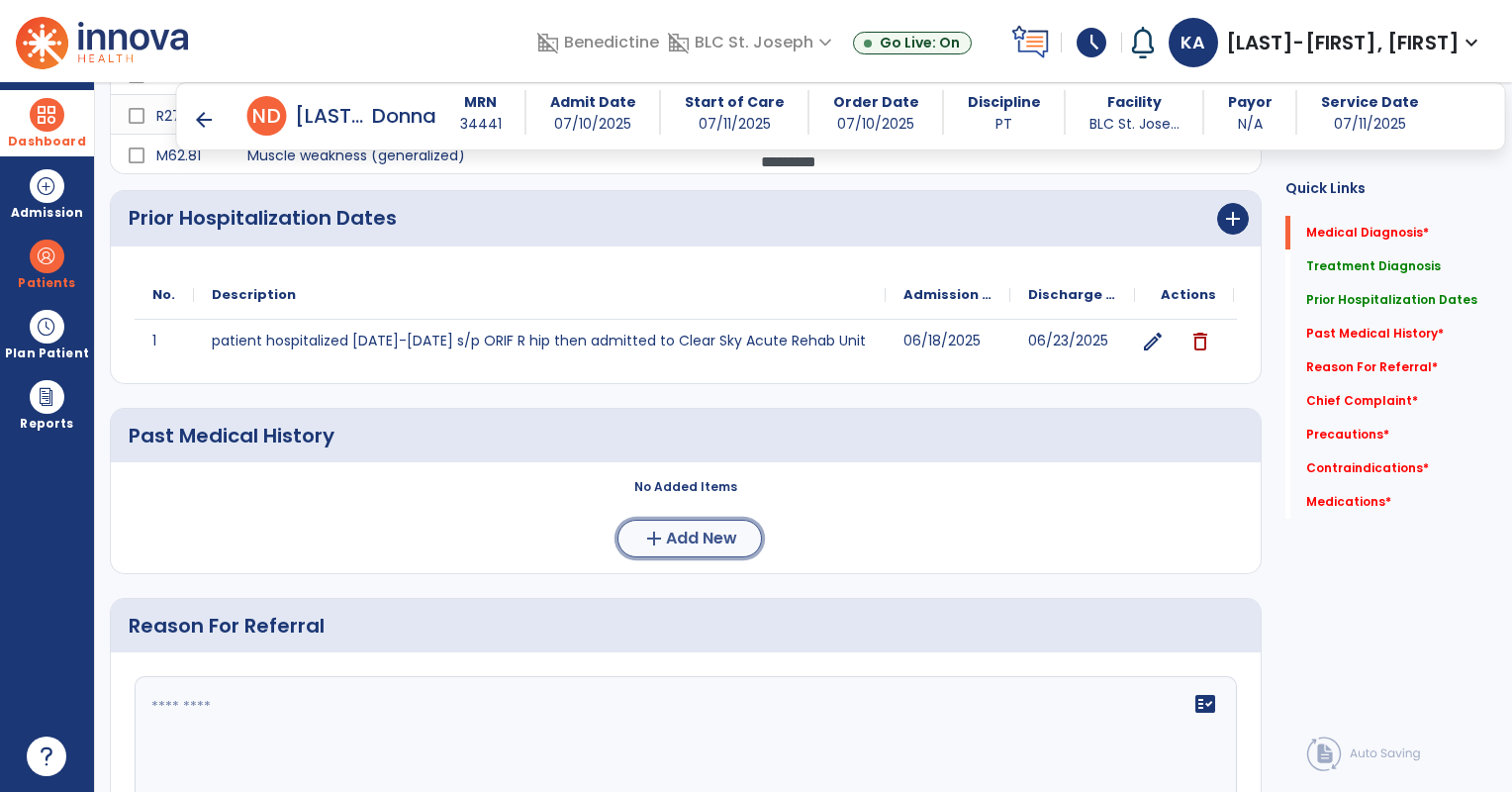 click on "Add New" 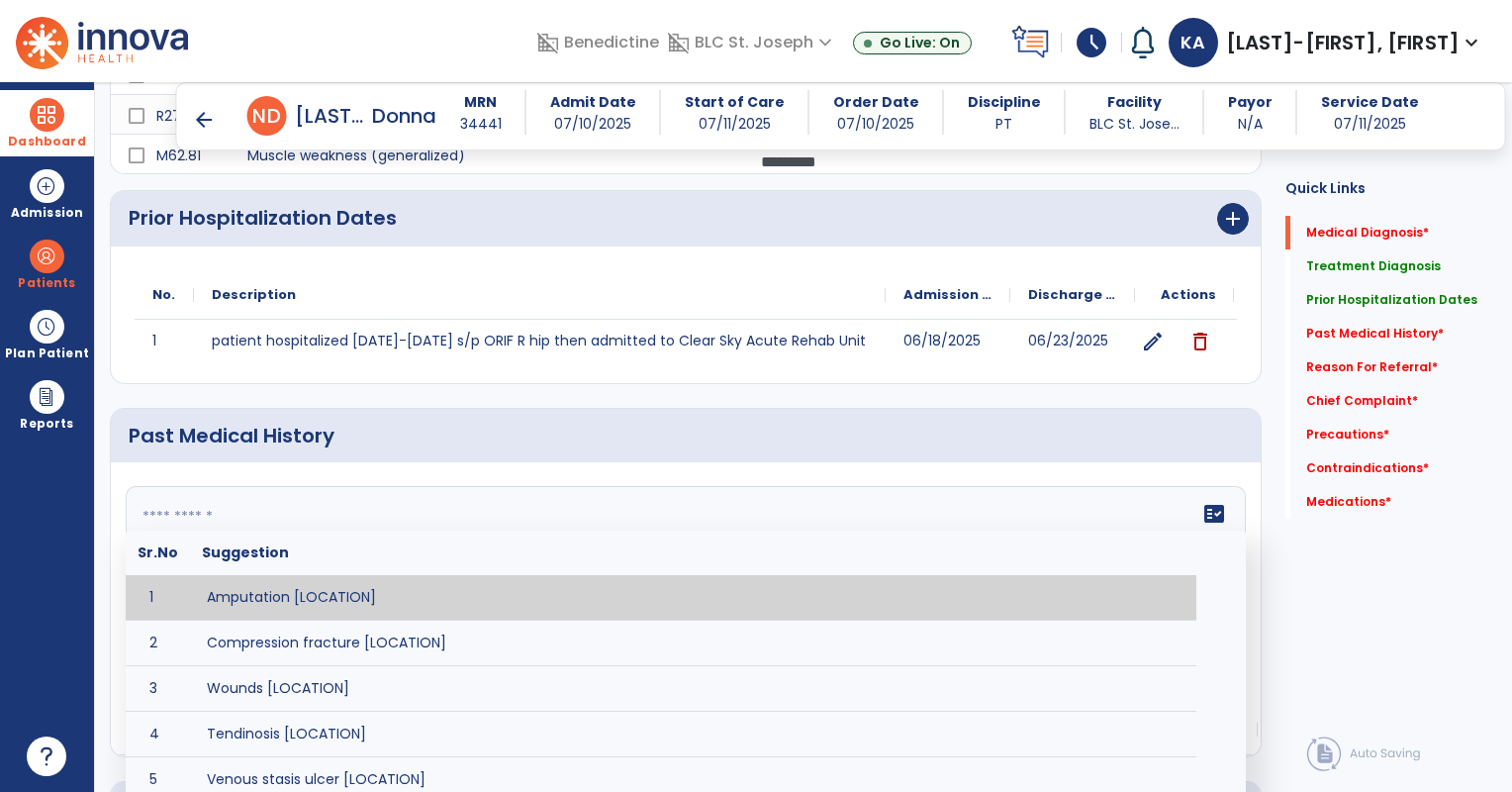 click on "fact_check  Sr.No Suggestion 1 Amputation [LOCATION] 2 Compression fracture [LOCATION] 3 Wounds [LOCATION] 4 Tendinosis [LOCATION] 5 Venous stasis ulcer [LOCATION] 6 Achilles tendon tear [LOCATION] 7 ACL tear surgically repaired [LOCATION] 8 Above knee amputation (AKA) [LOCATION] 9 Below knee amputation (BKE) [LOCATION] 10 Cancer (SITE/TYPE) 11 Surgery (TYPE) 12 AAA (Abdominal Aortic Aneurysm) 13 Achilles tendon tear [LOCATION] 14 Acute Renal Failure 15 AIDS (Acquired Immune Deficiency Syndrome) 16 Alzheimer's Disease 17 Anemia 18 Angina 19 Anxiety 20 ASHD (Arteriosclerotic Heart Disease) 21 Atrial Fibrillation 22 Bipolar Disorder 23 Bowel Obstruction 24 C-Diff 25 Coronary Artery Bypass Graft (CABG) 26 CAD (Coronary Artery Disease) 27 Carpal tunnel syndrome 28 Chronic bronchitis 29 Chronic renal failure 30 Colostomy 31 COPD (Chronic Obstructive Pulmonary Disease) 32 CRPS (Complex Regional Pain Syndrome) 33 CVA (Cerebrovascular Accident) 34 CVI (Chronic Venous Insufficiency) 35 DDD (Degenerative Disc Disease)" 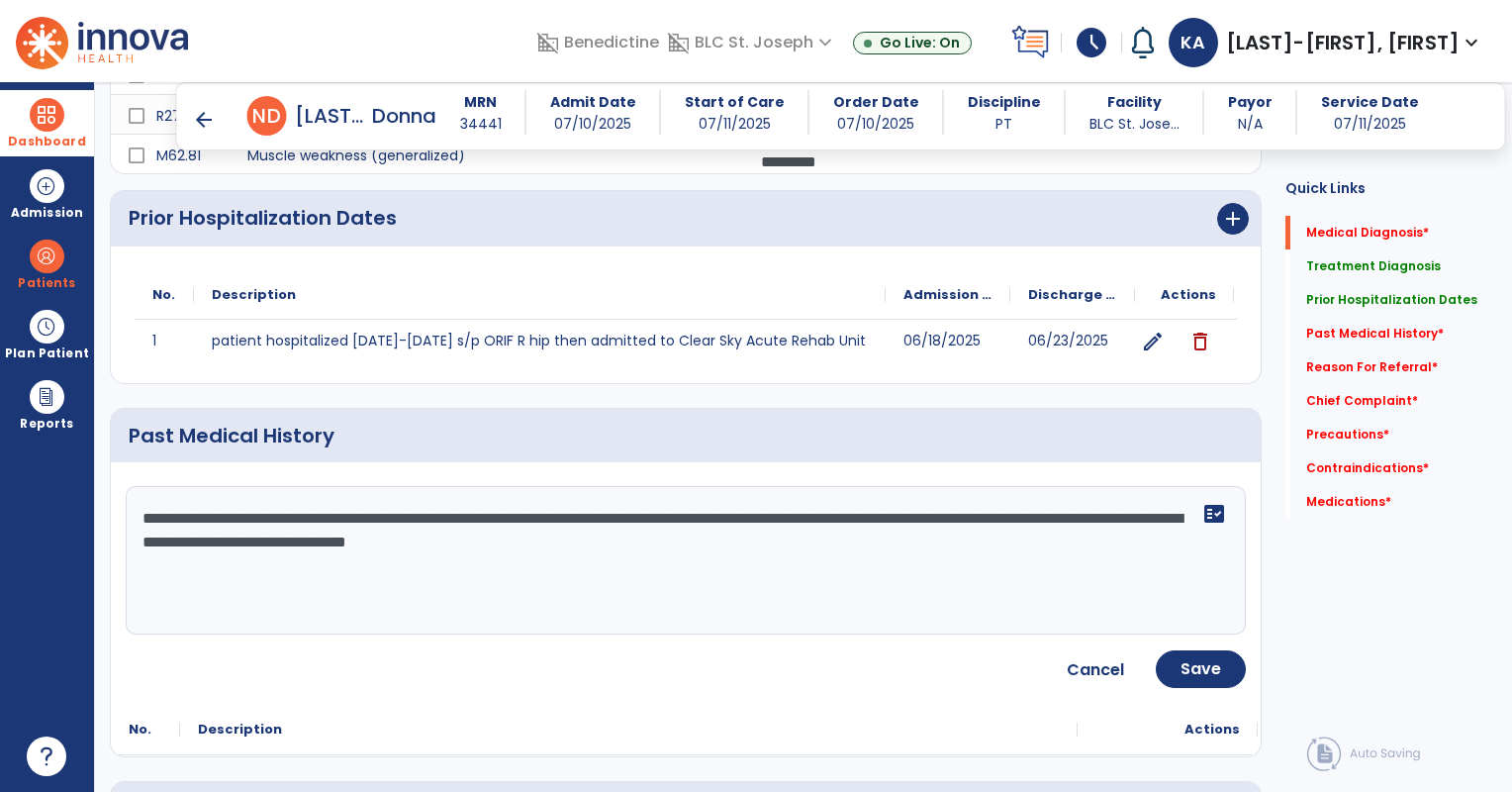 click on "**********" 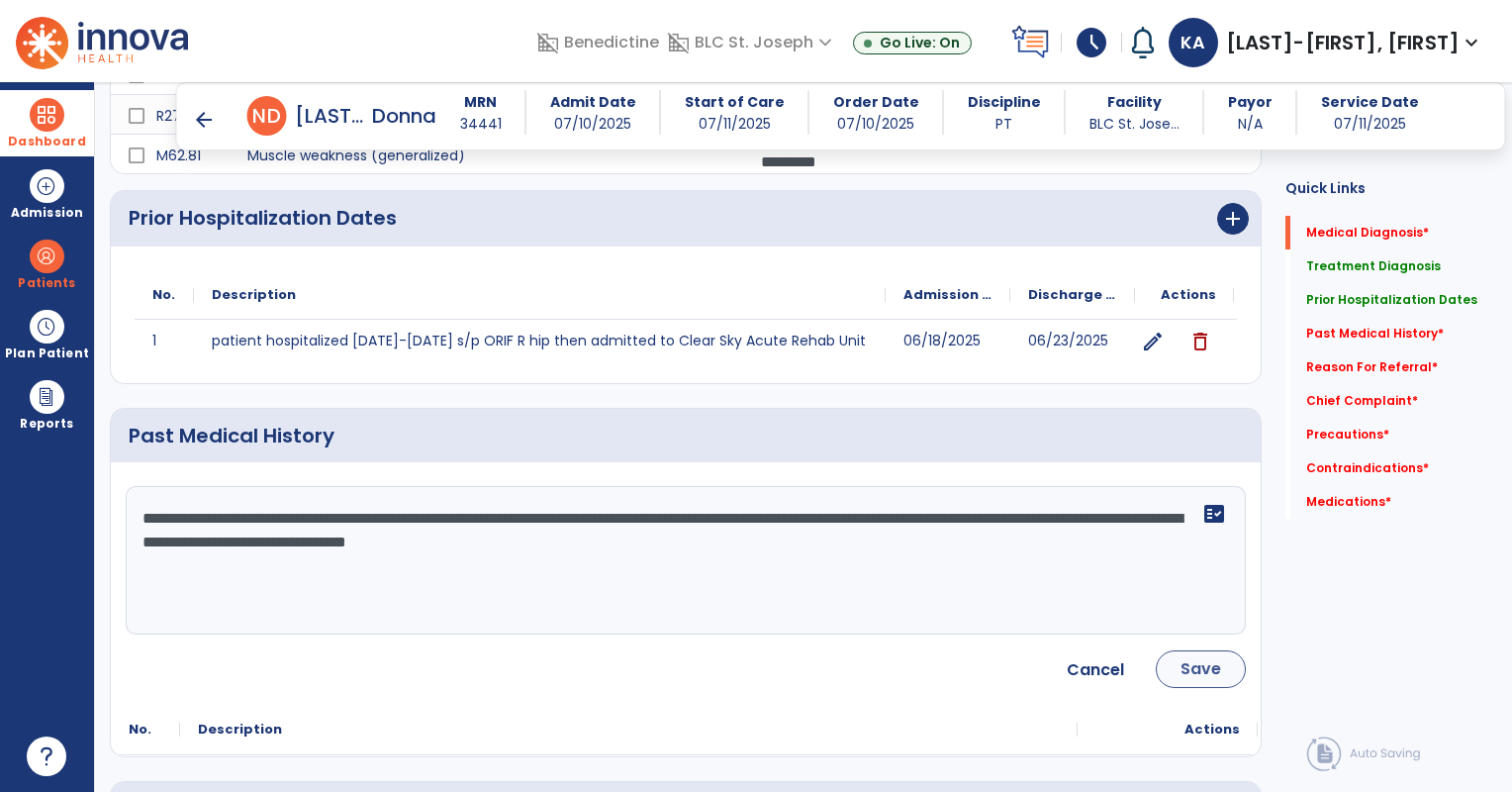 type on "**********" 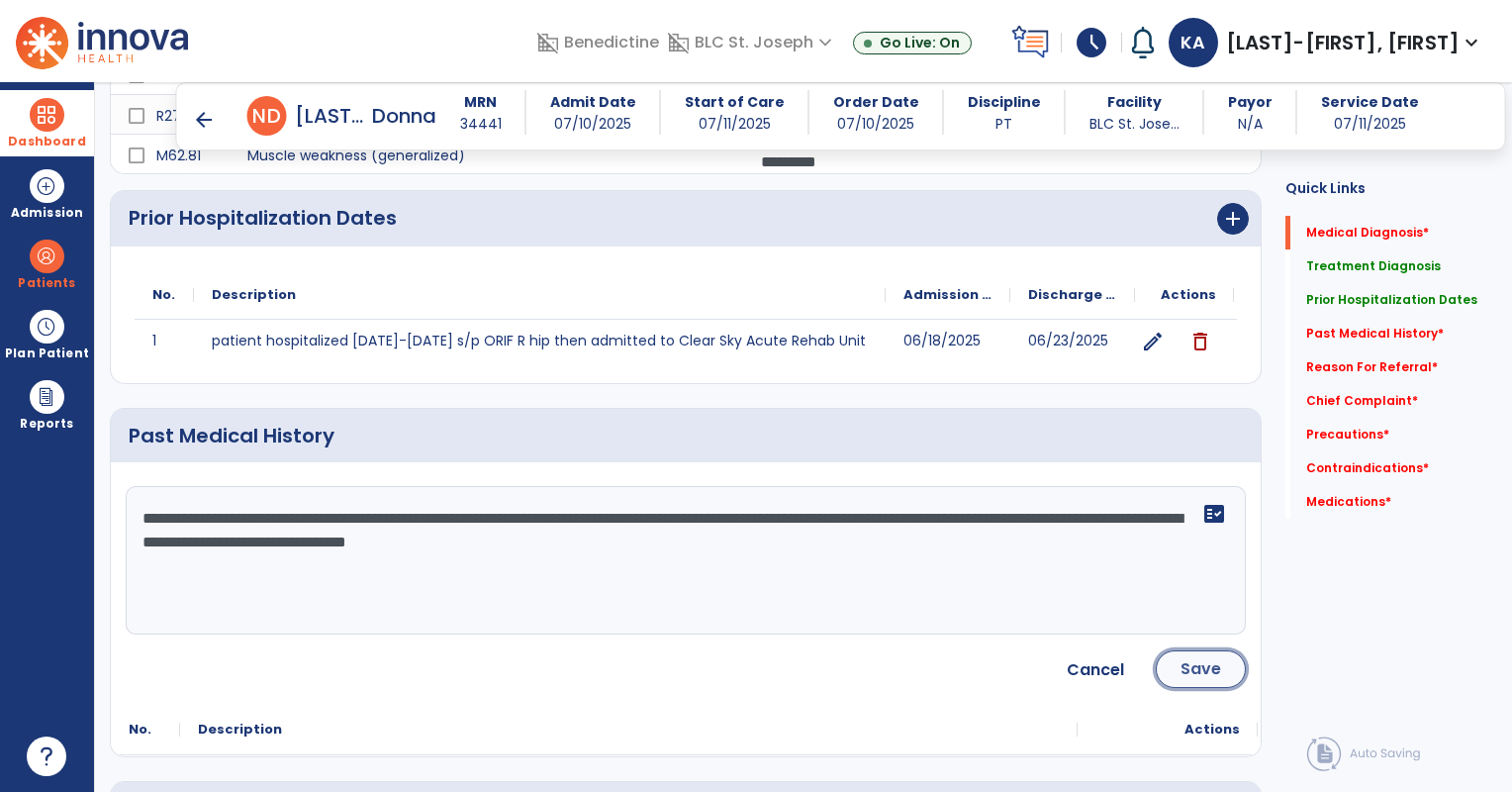 click on "Save" 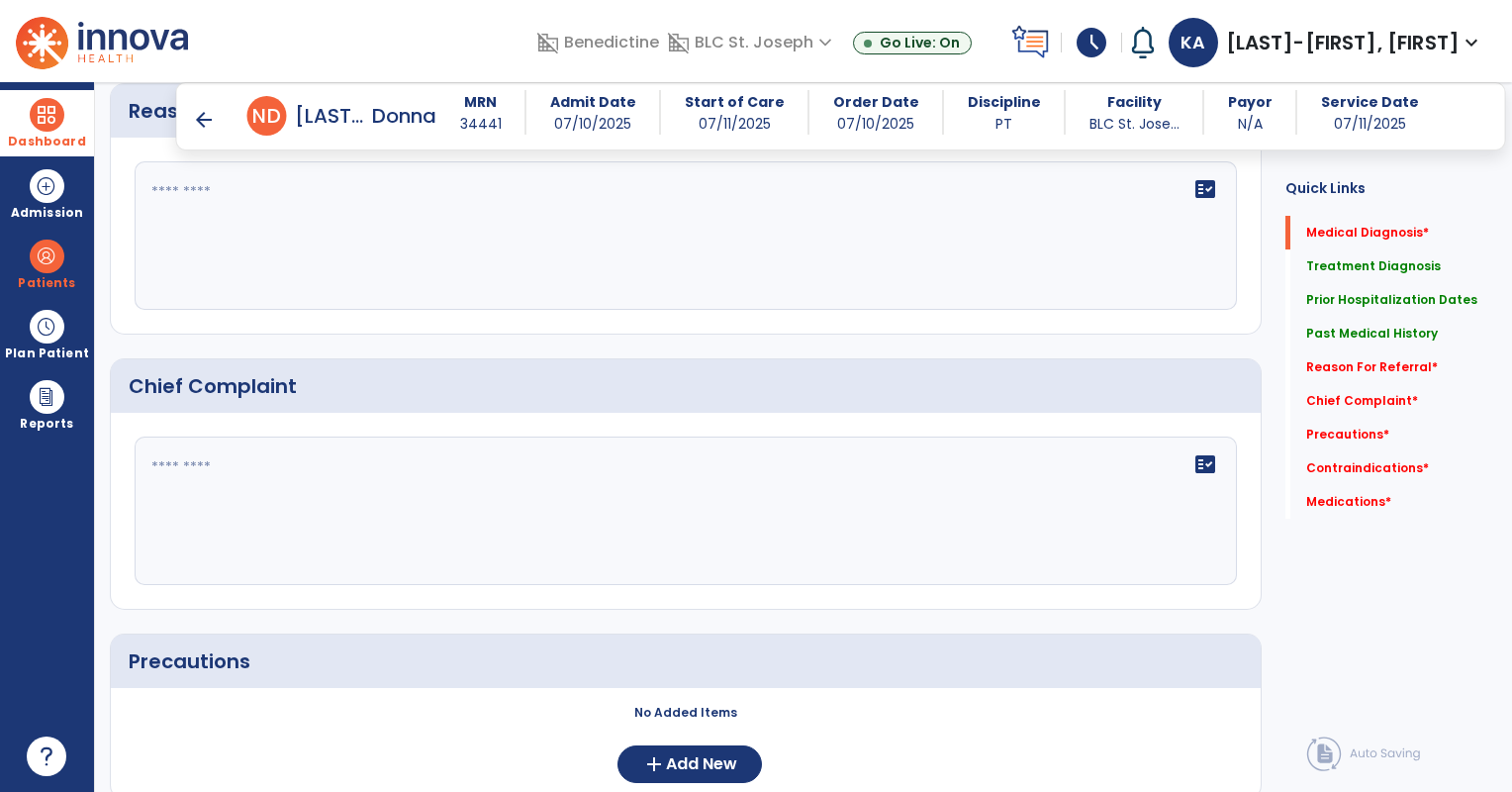 scroll, scrollTop: 1104, scrollLeft: 0, axis: vertical 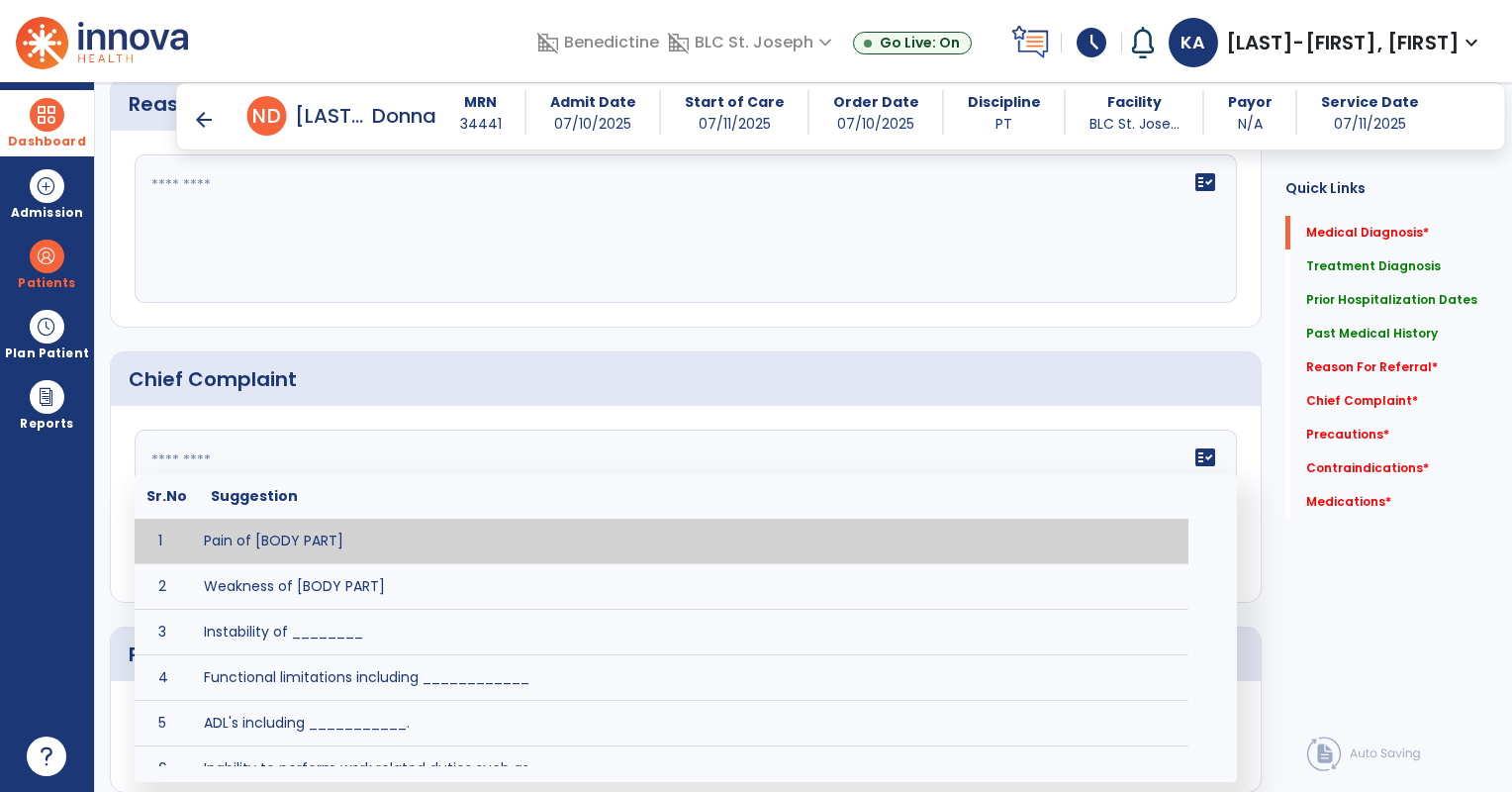 click on "fact_check  Sr.No Suggestion 1 Pain of [BODY PART] 2 Weakness of [BODY PART] 3 Instability of ________ 4 Functional limitations including ____________ 5 ADL's including ___________. 6 Inability to perform work related duties such as _________ 7 Inability to perform house hold duties such as __________. 8 Loss of balance. 9 Problems with gait including _________." 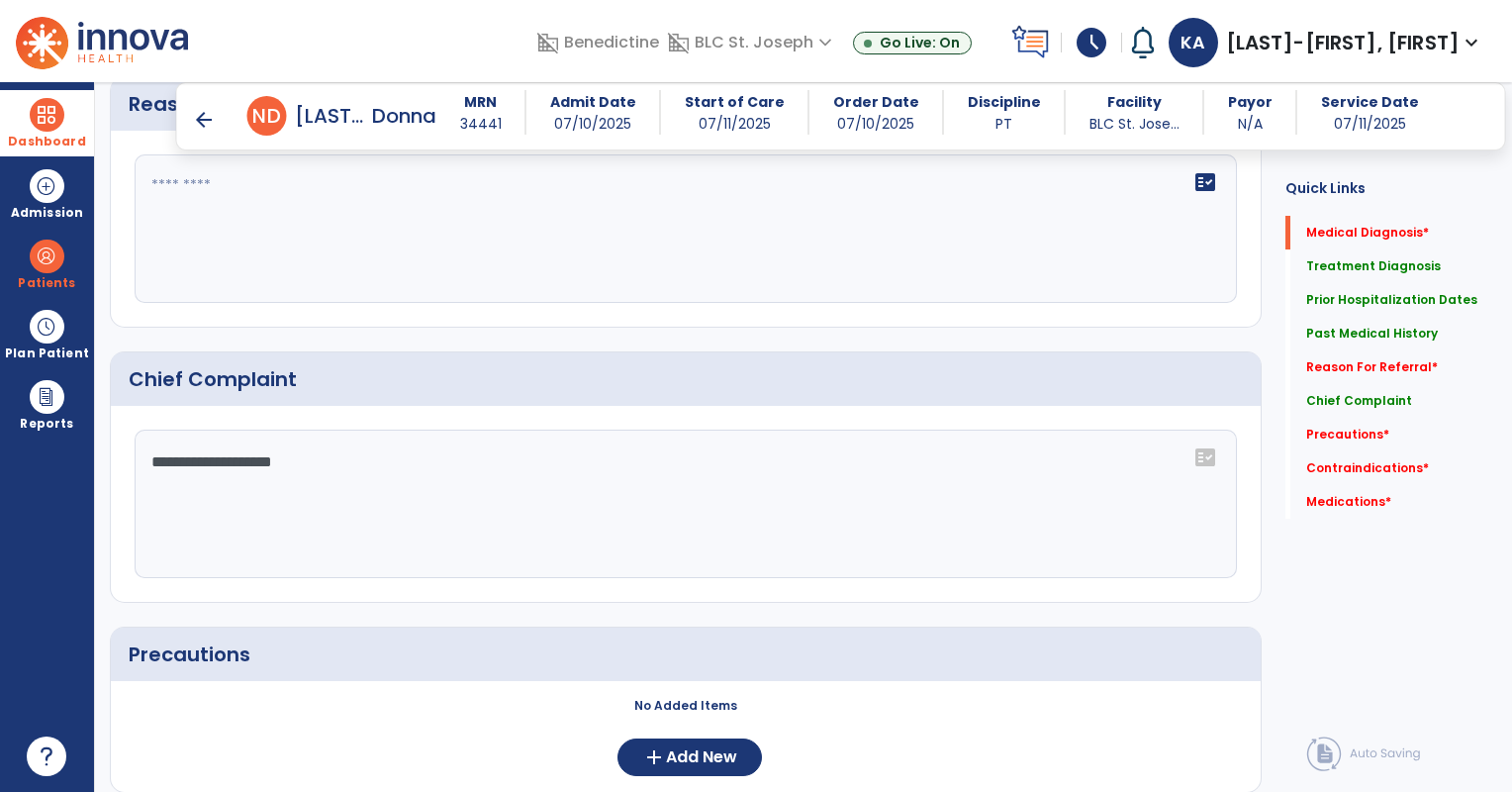 scroll, scrollTop: 1104, scrollLeft: 0, axis: vertical 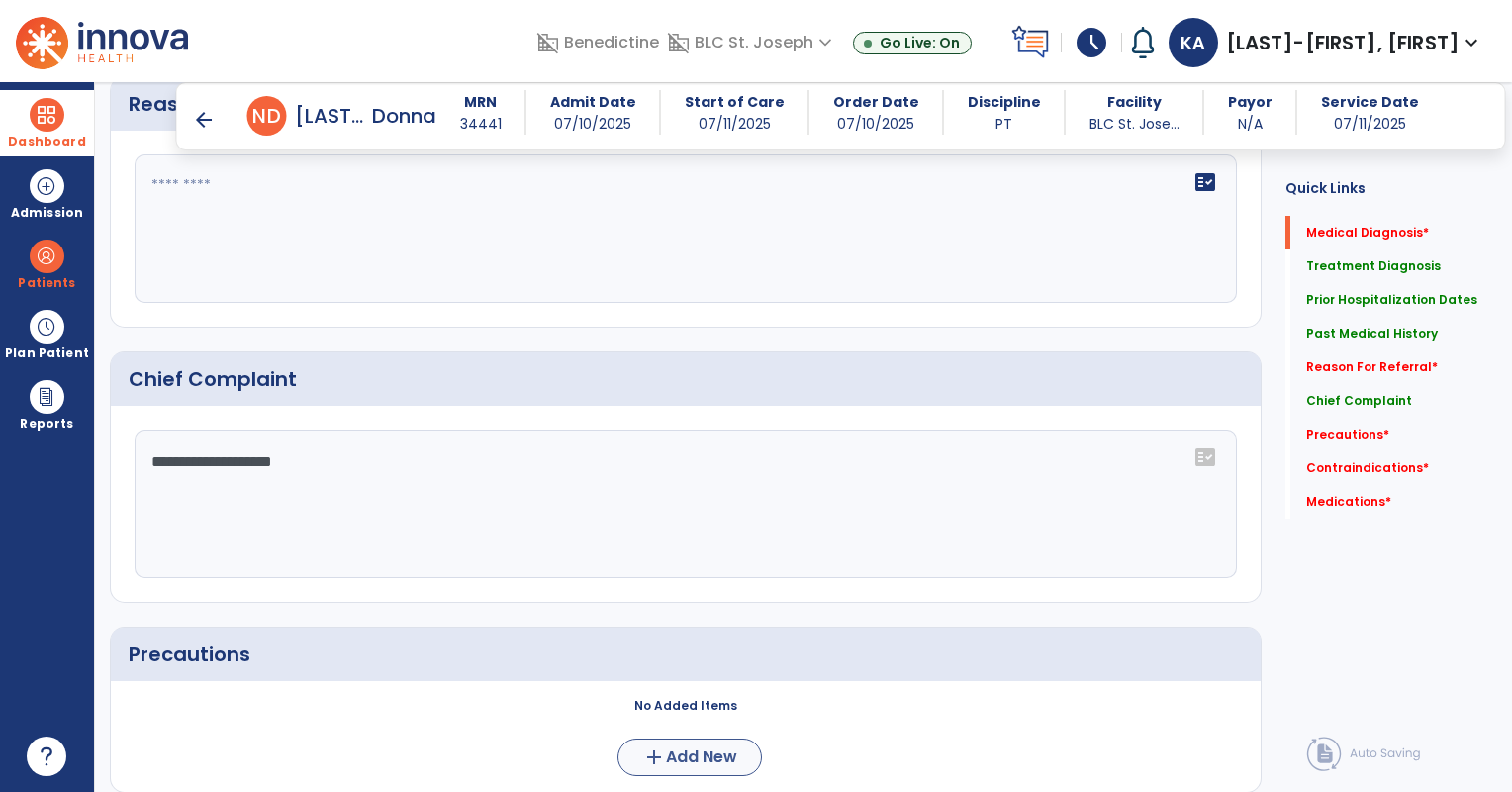 type on "**********" 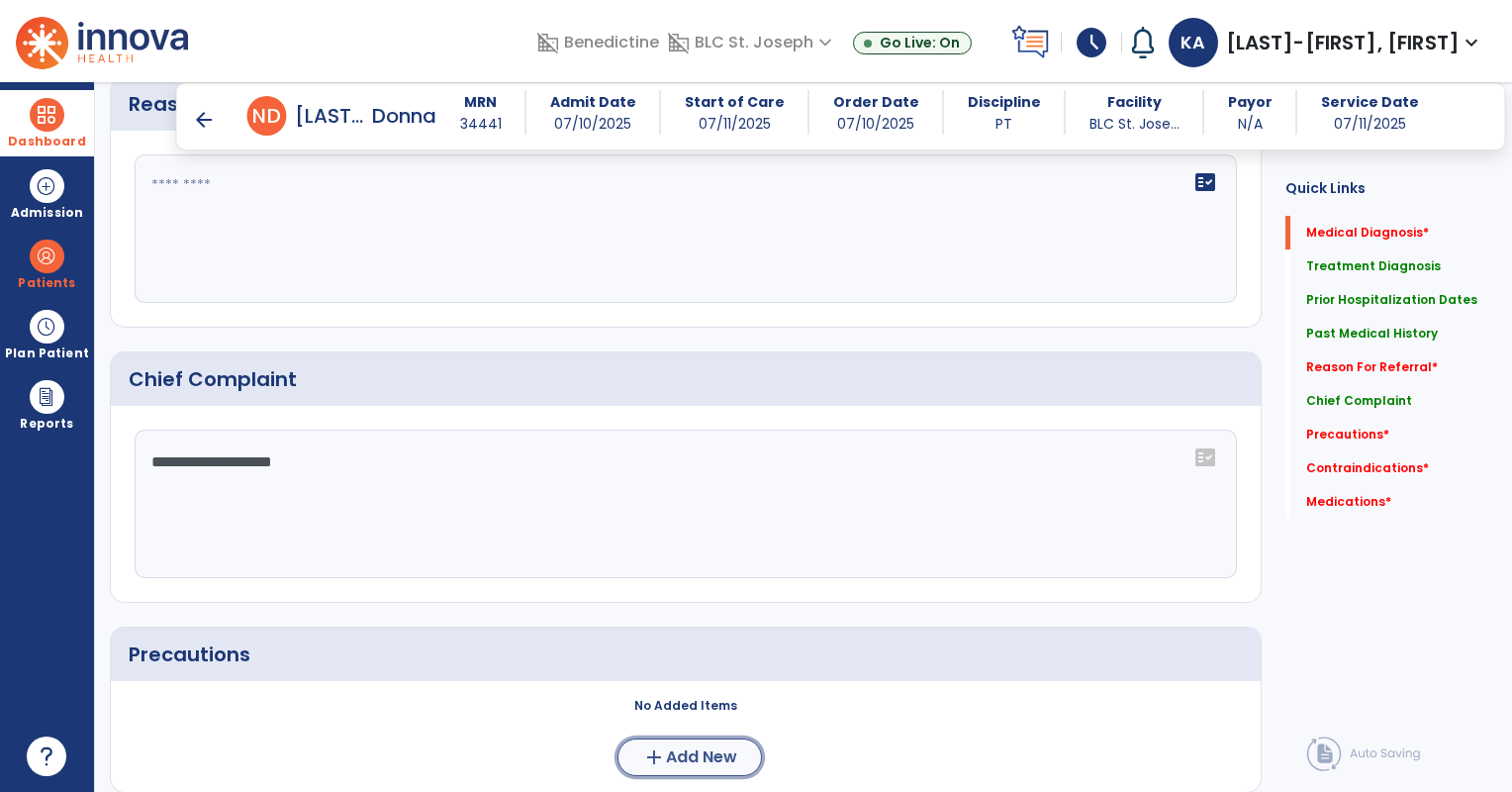 click on "Add New" 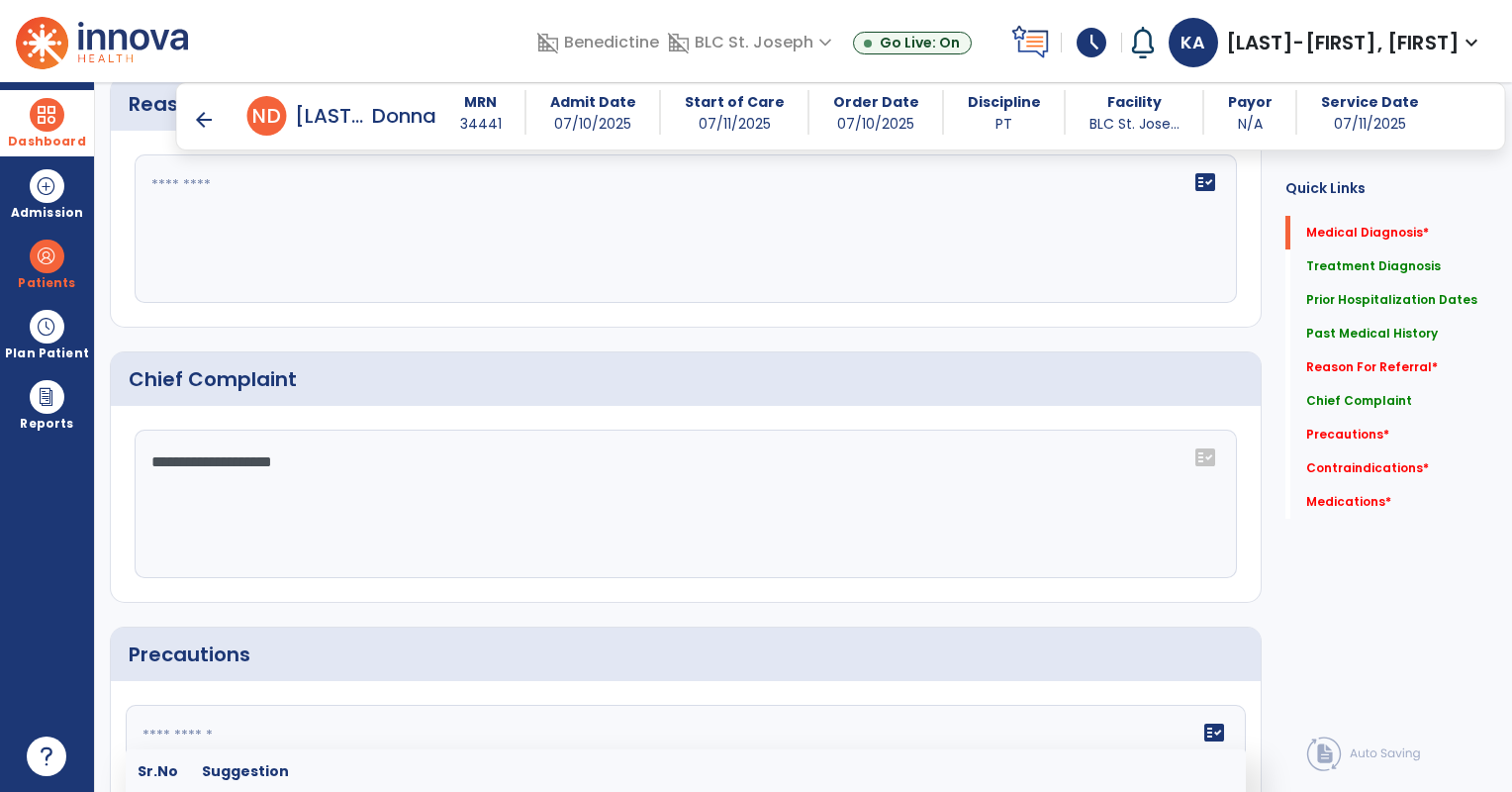 click on "fact_check  Sr.No Suggestion 1 Aspiration Risk 2 Assess SaO2 for < 92% (or within the patient's pre-existing levels) throughout treatment secondary to increased potential for post-operative DVTs / PEs. 3 Decreased sensation or non-intact skin. 4 Cardiac 5 Cease exercise/activity SpO2 < 88 - 90%, RPE > 16, RR > 45 6 Check for modified diet / oral intake restrictions related to swallowing impairments. Consult ST as appropriate. 7 Check INR lab results prior to activity if patient on blood thinners. 8 Closely monitor anxiety or stress due to increased SOB/dyspnea and cease activity/exercise until patient is able to control this response 9 Code Status:  10 Confirm surgical approach and discoloration or other precautions. 11 Confirm surgical procedure and specific precautions based on procedure (e.g., no twisting/bending/lifting, need for post-op brace, limiting time in sitting, etc.). 12 Confirm weight bearing status as defined by the surgeon. 13 14 Precautions for exercise include:  15 Depression 16 17 18 19 20" 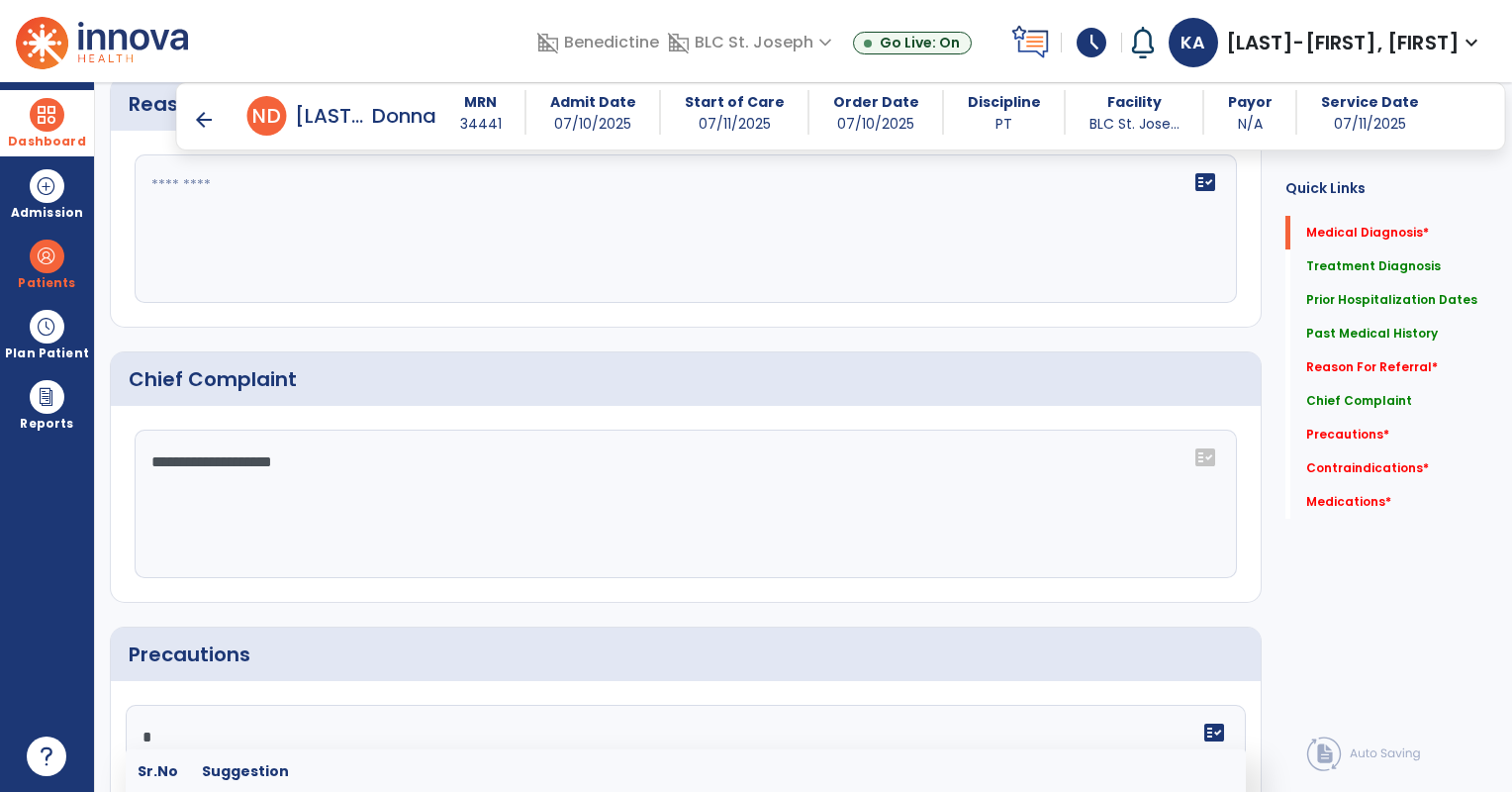scroll, scrollTop: 1144, scrollLeft: 0, axis: vertical 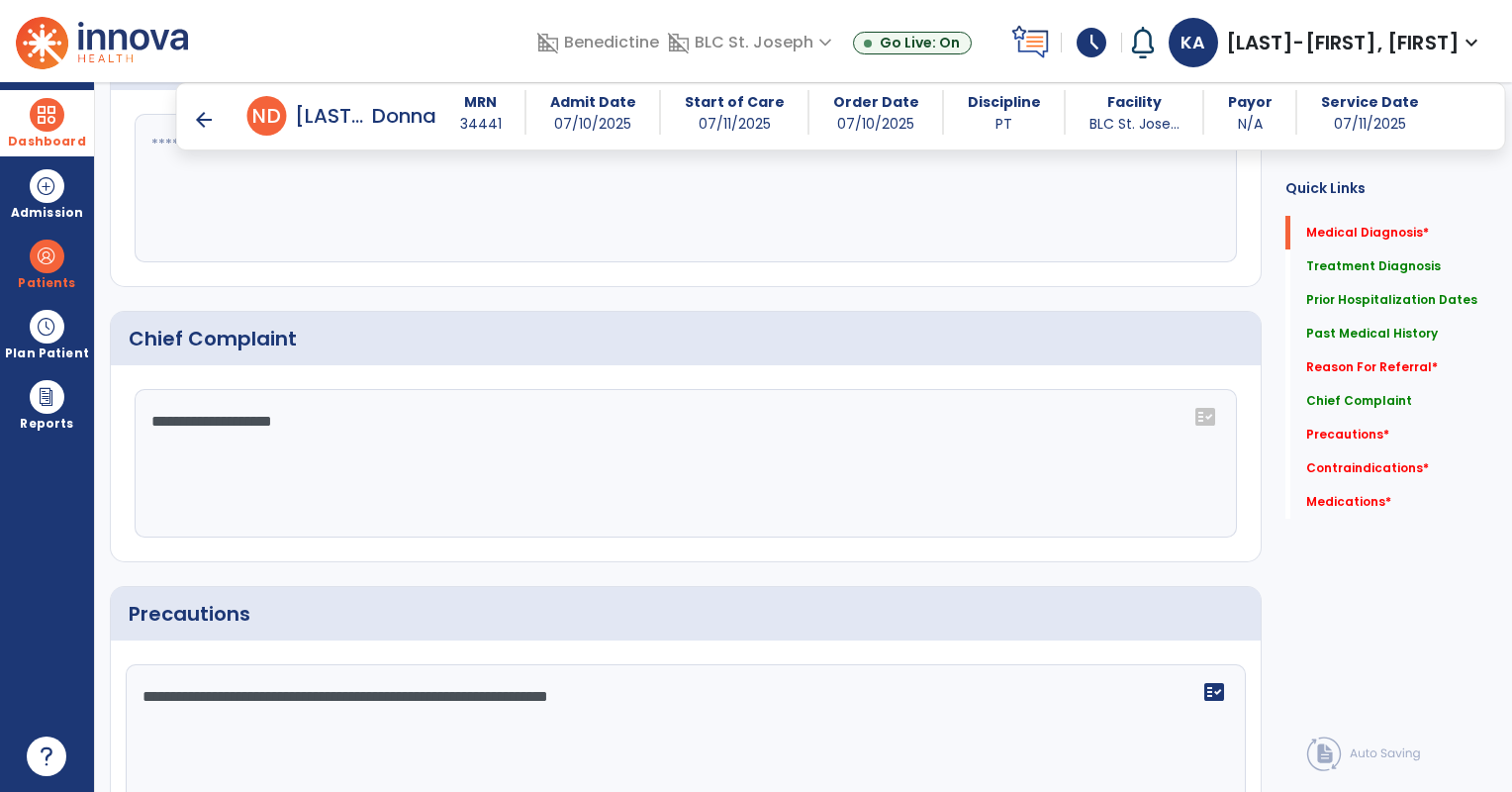 type on "**********" 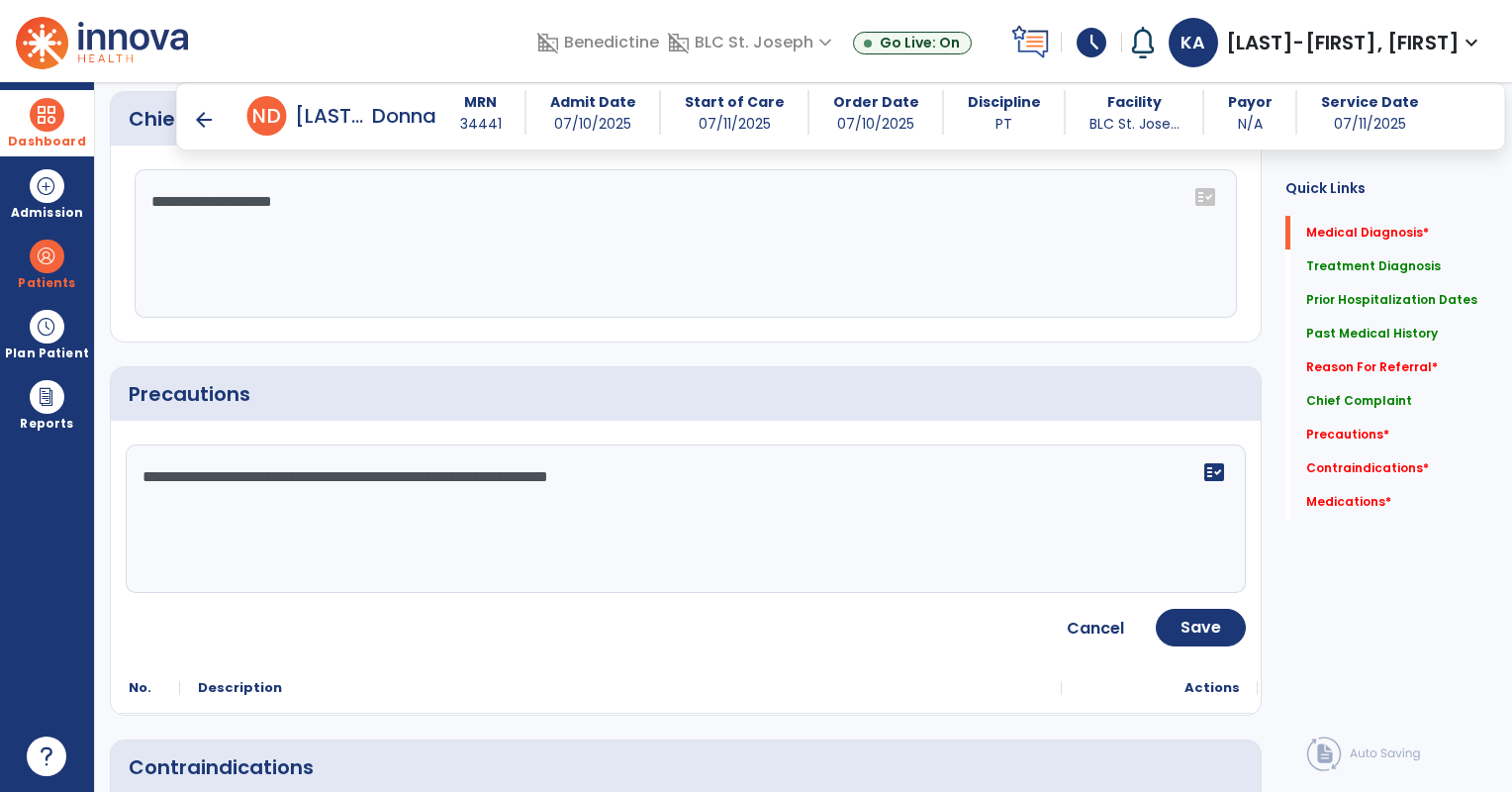 scroll, scrollTop: 1370, scrollLeft: 0, axis: vertical 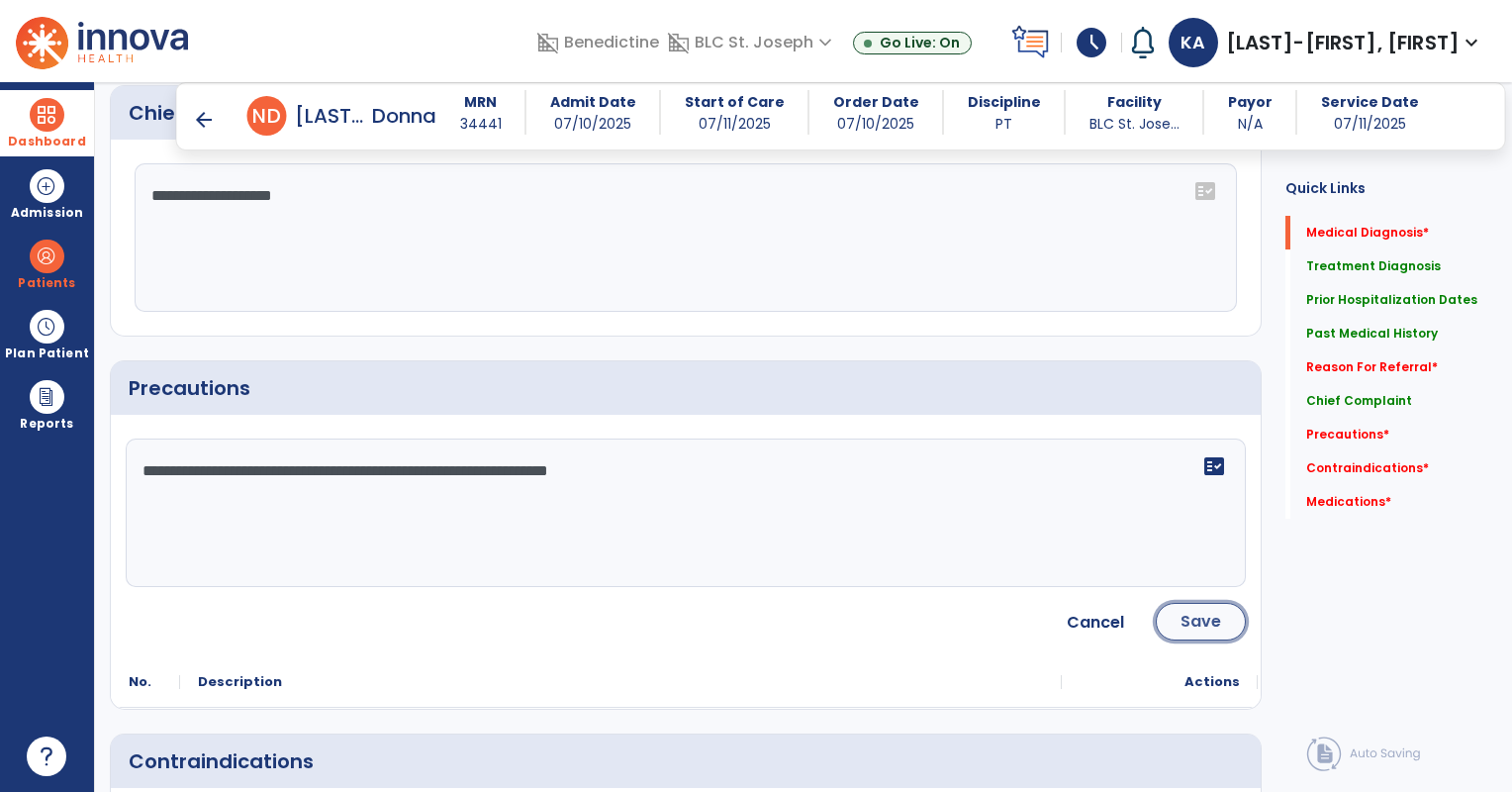 click on "Save" 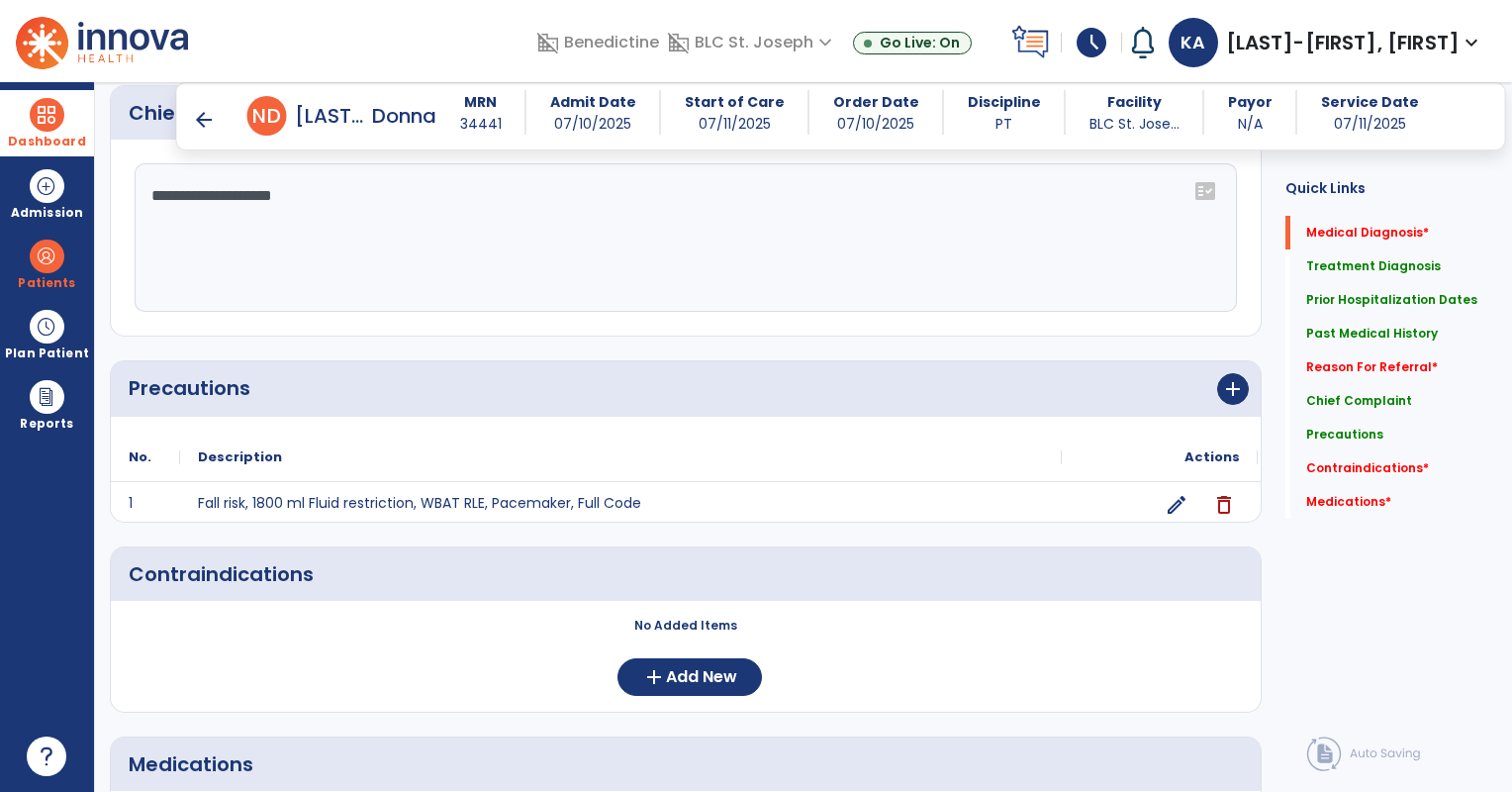 scroll, scrollTop: 1370, scrollLeft: 0, axis: vertical 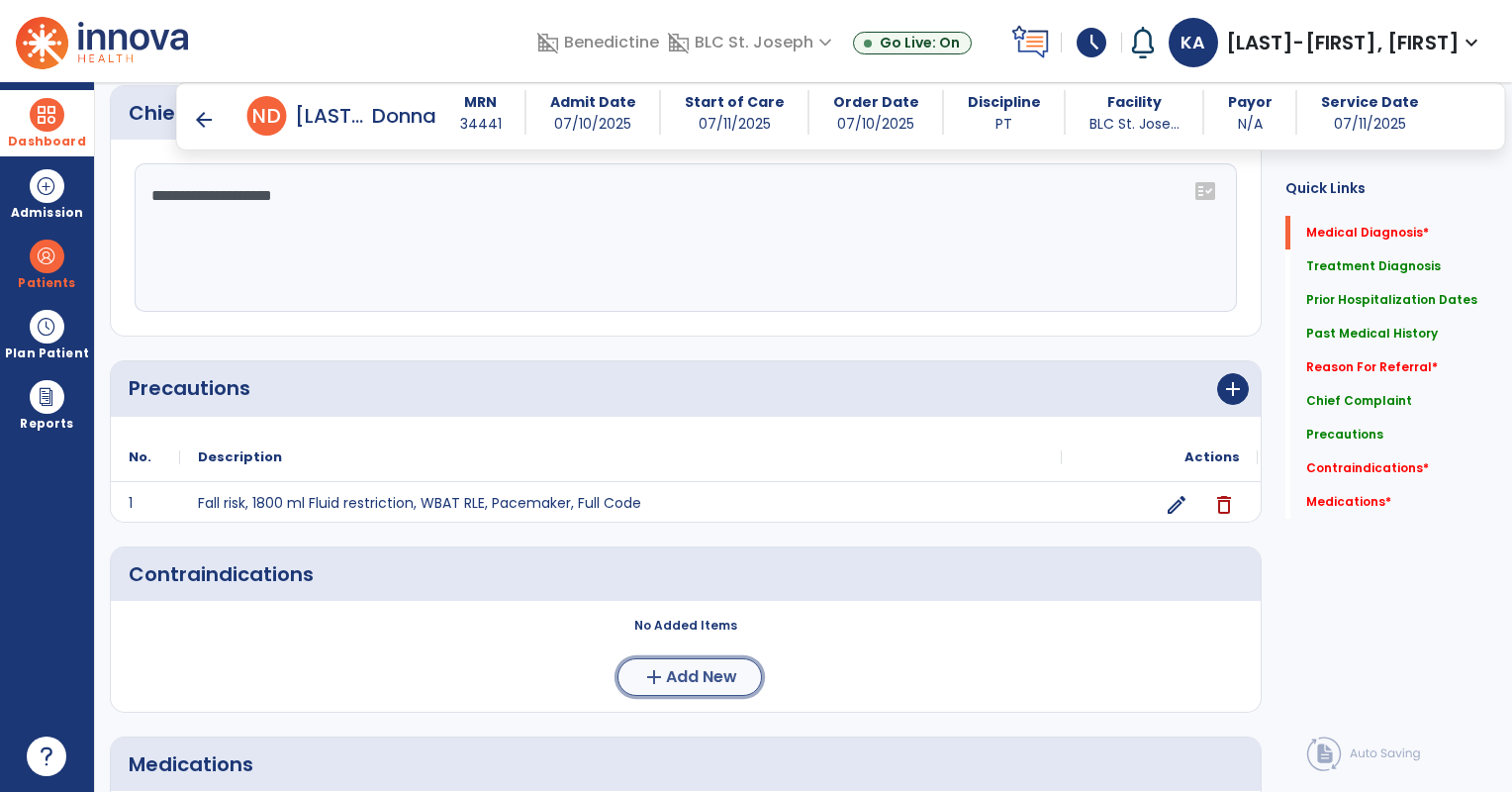 click on "Add New" 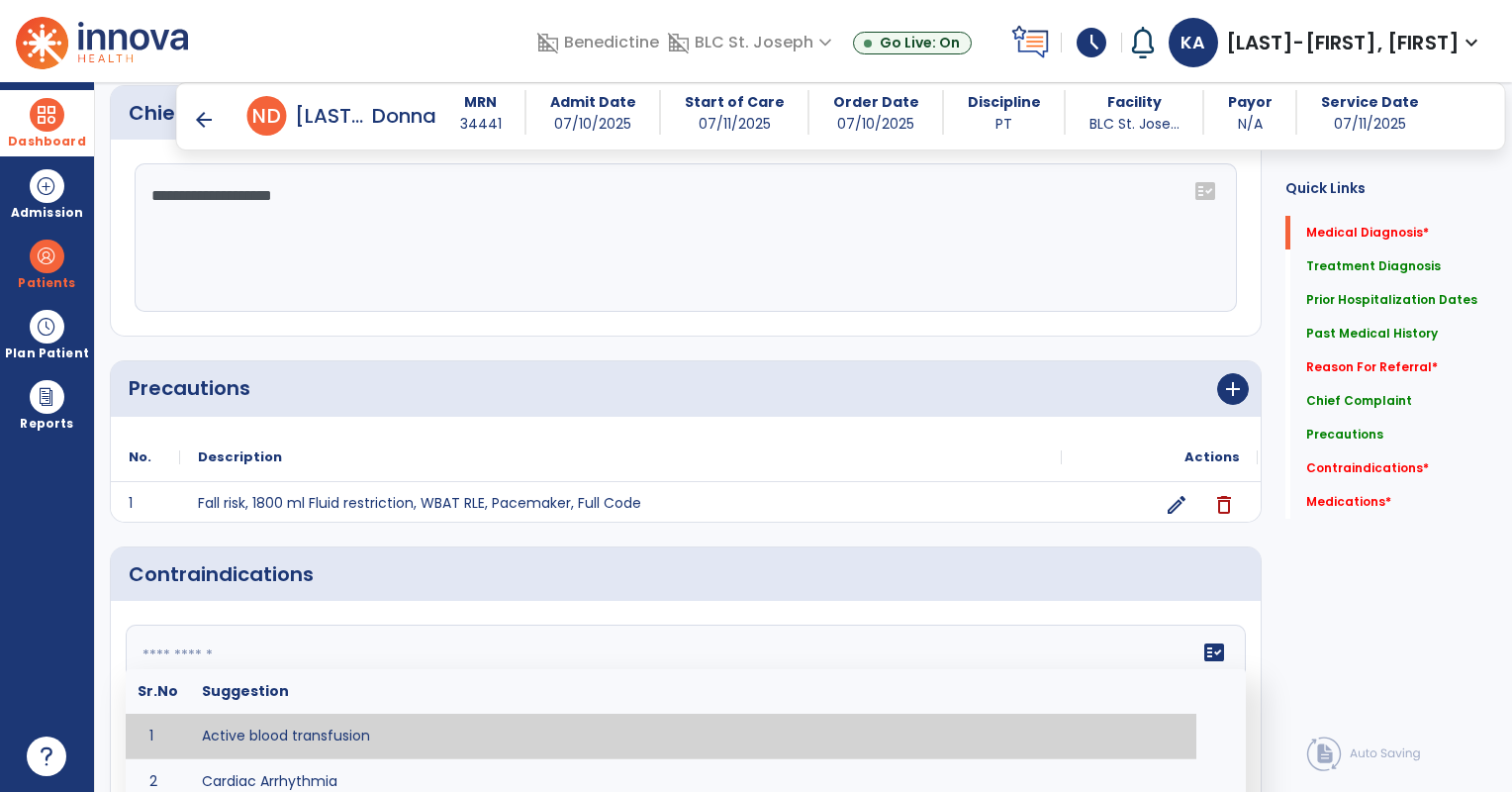 click on "fact_check  Sr.No Suggestion 1 Active blood transfusion 2 Cardiac Arrhythmia 3 Chemotherapy in the last [HOURS] 4 Complaint of chest pain 5 DVT 6 Hypertension [VALUES] 7 Inflammation or infection in the heart. 8 Oxygen saturation lower than [VALUE] 9 Pacemaker 10 Pulmonary infarction 11 Recent changes in EKG 12 Severe aortic stenosis 13 Severe dehydration 14 Severe diaphoresis 15 Severe orthostatic hypotension 16 Severe shortness of breath/dyspnea 17 Significantly elevated potassium levels 18 Significantly low potassium levels 19 Suspected or known dissecting aneurysm 20 Systemic infection 21 Uncontrolled diabetes with blood sugar levels greater than [VALUE] or less than [Value]  22 Unstable angina 23 Untreated blood clots" 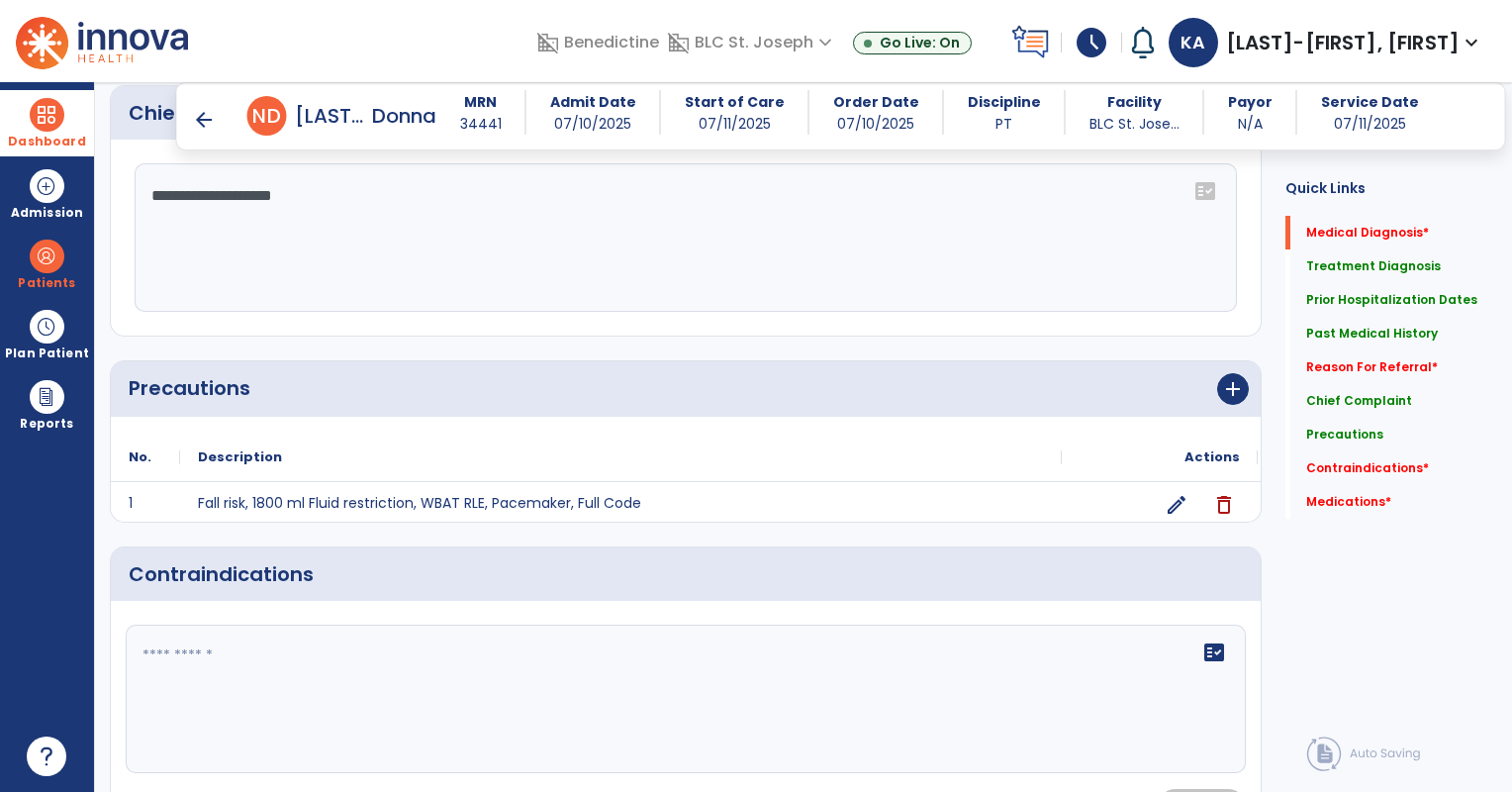 click on "fact_check" 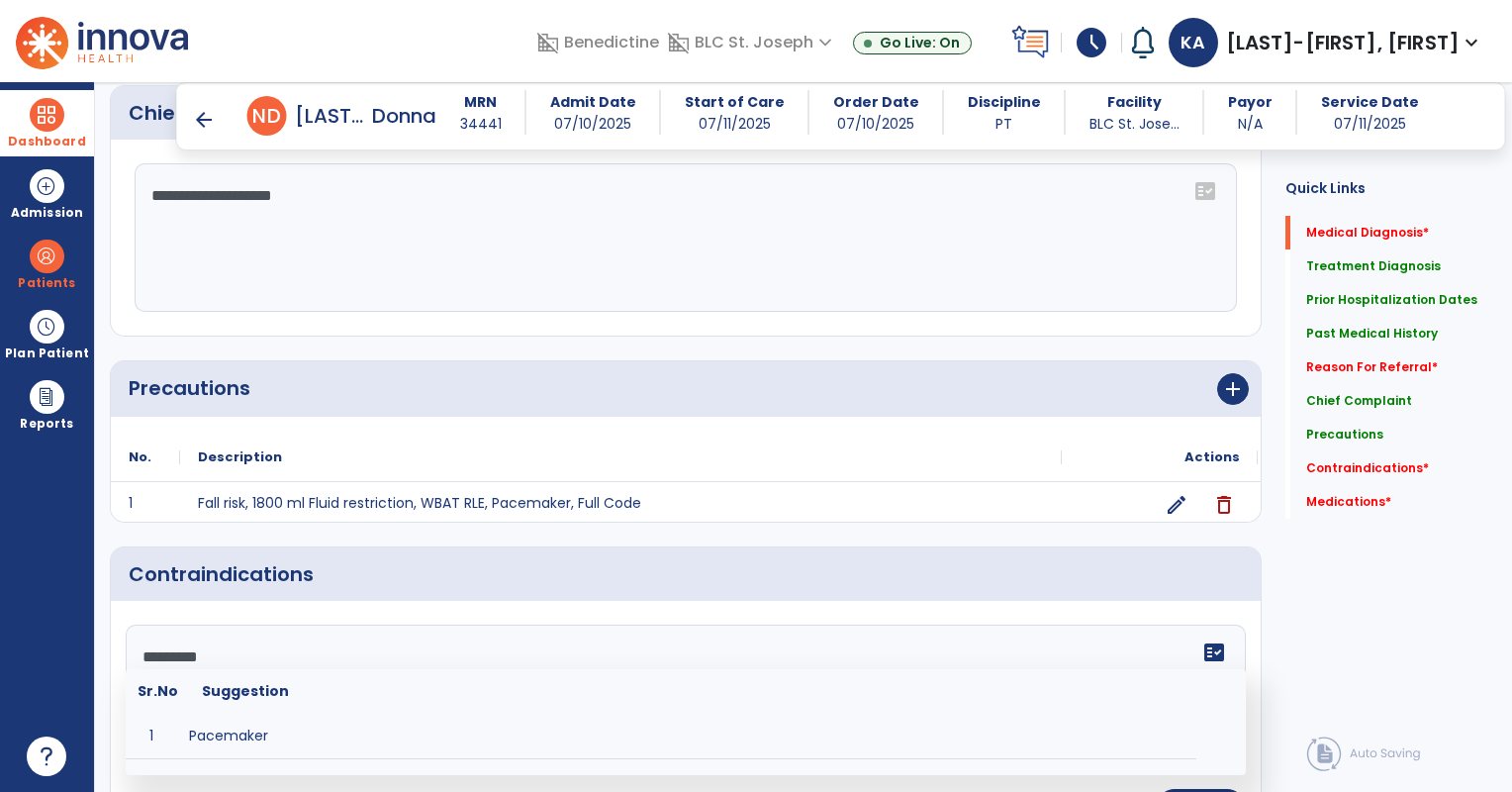 scroll, scrollTop: 1621, scrollLeft: 0, axis: vertical 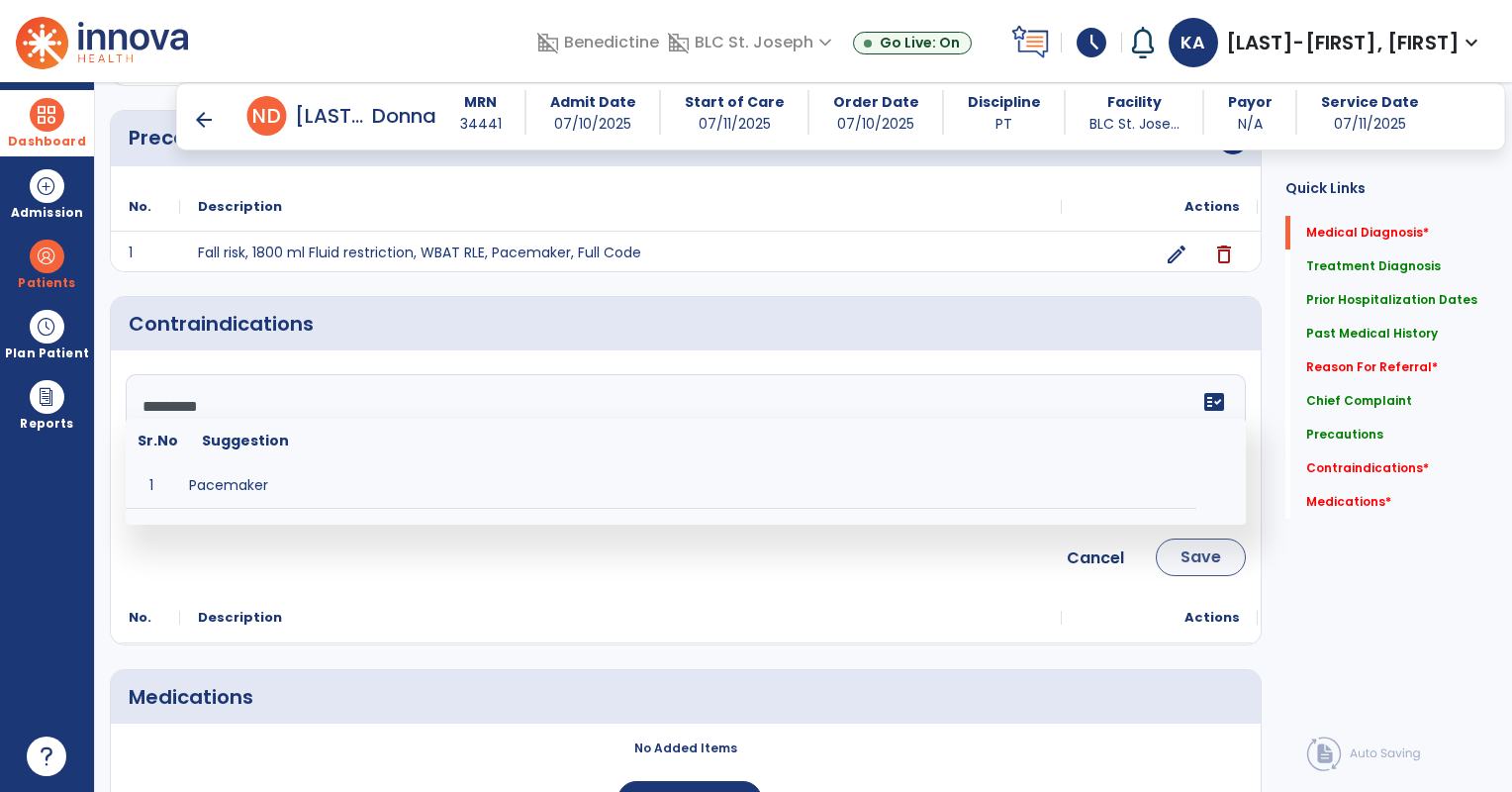 type on "*********" 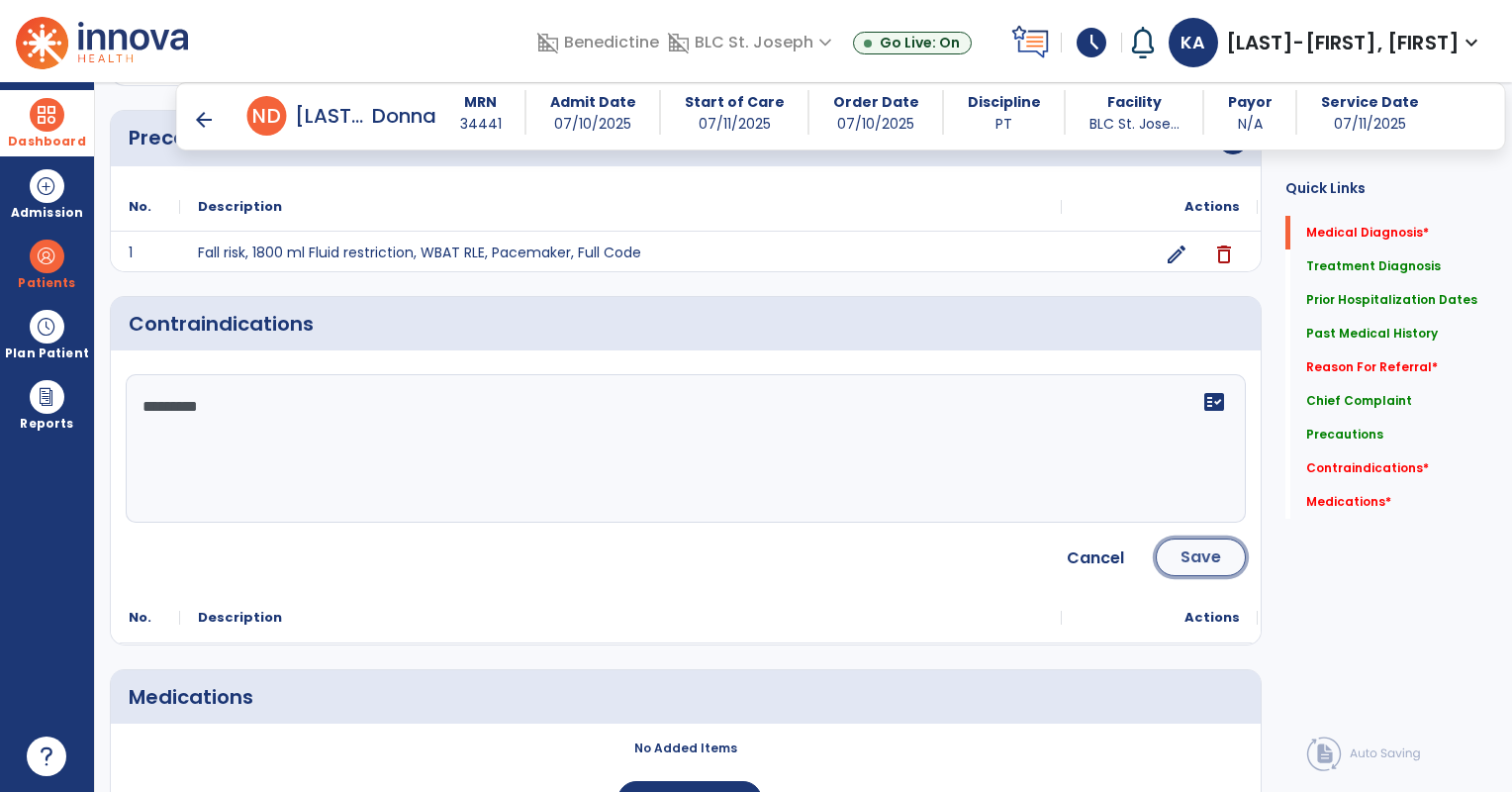 click on "Save" 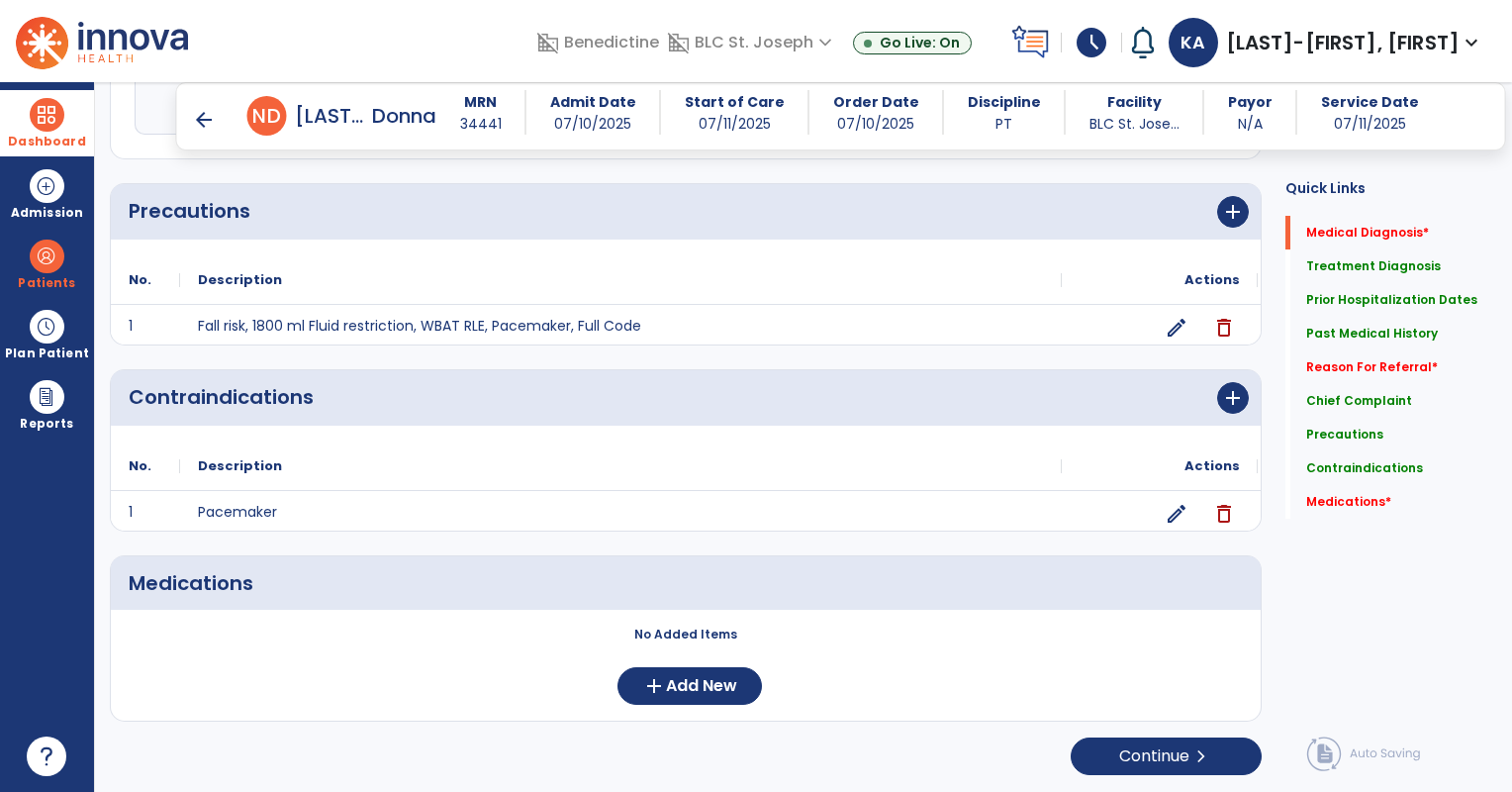 scroll, scrollTop: 1540, scrollLeft: 0, axis: vertical 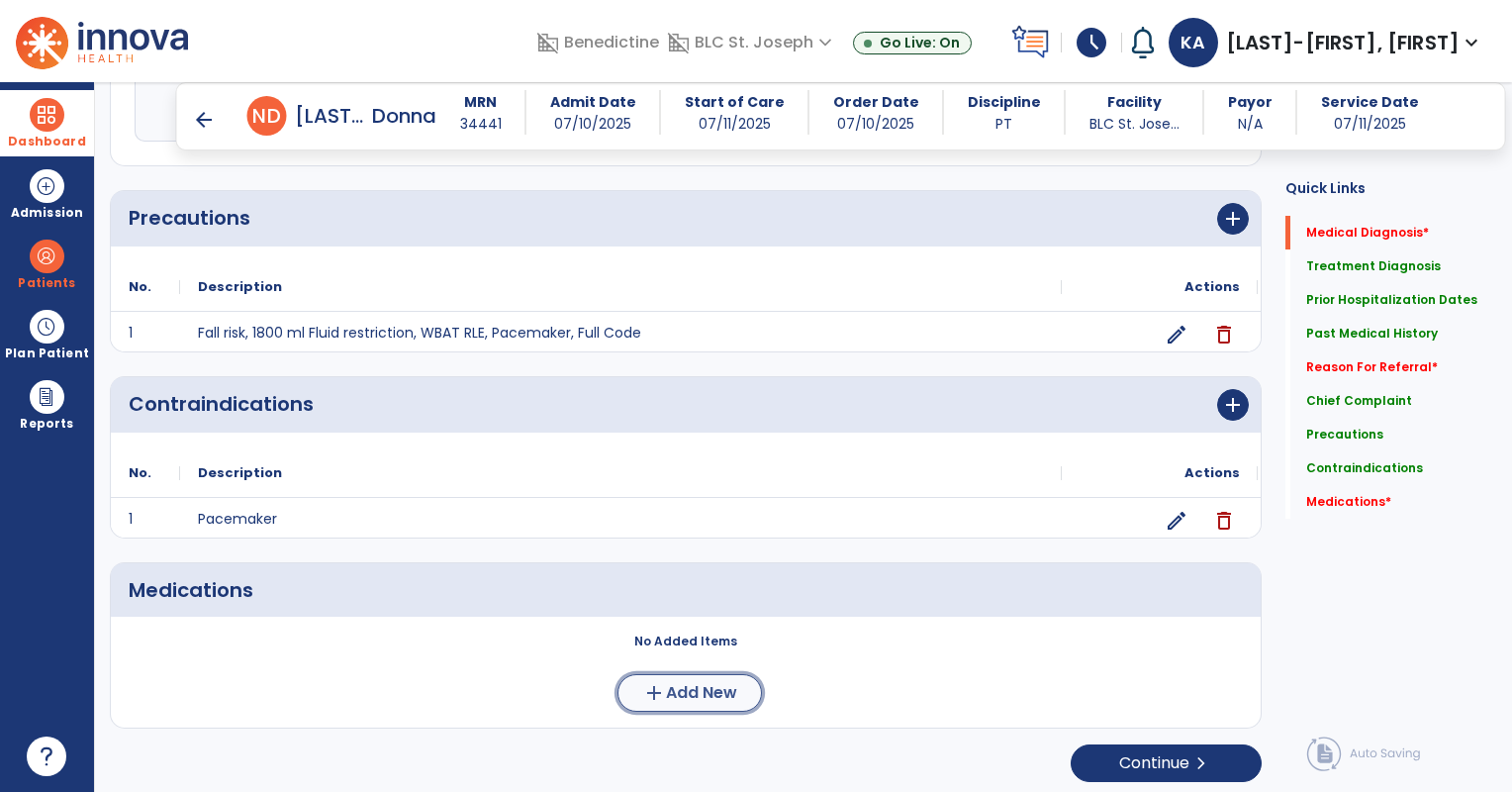 click on "add  Add New" 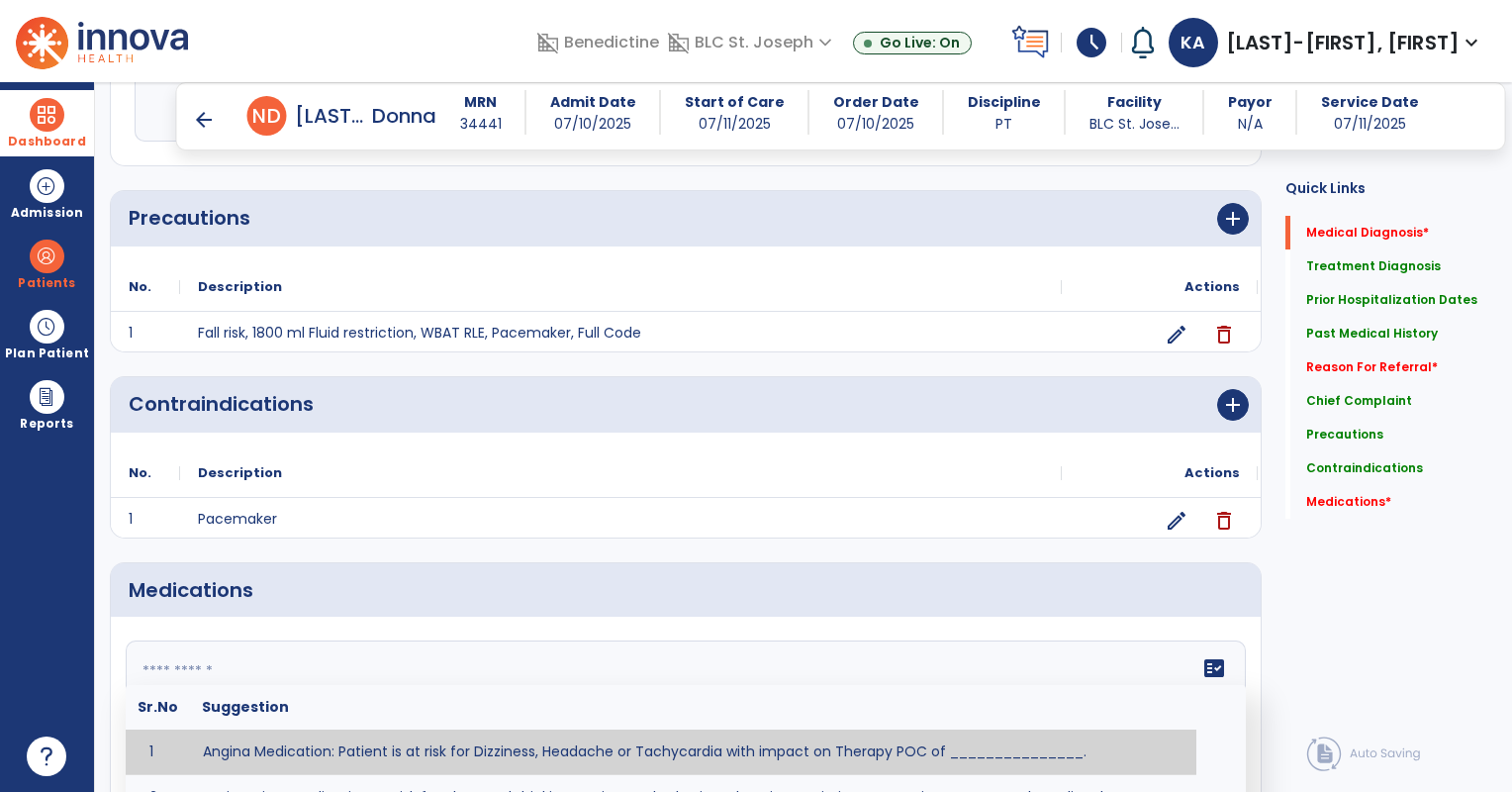 click 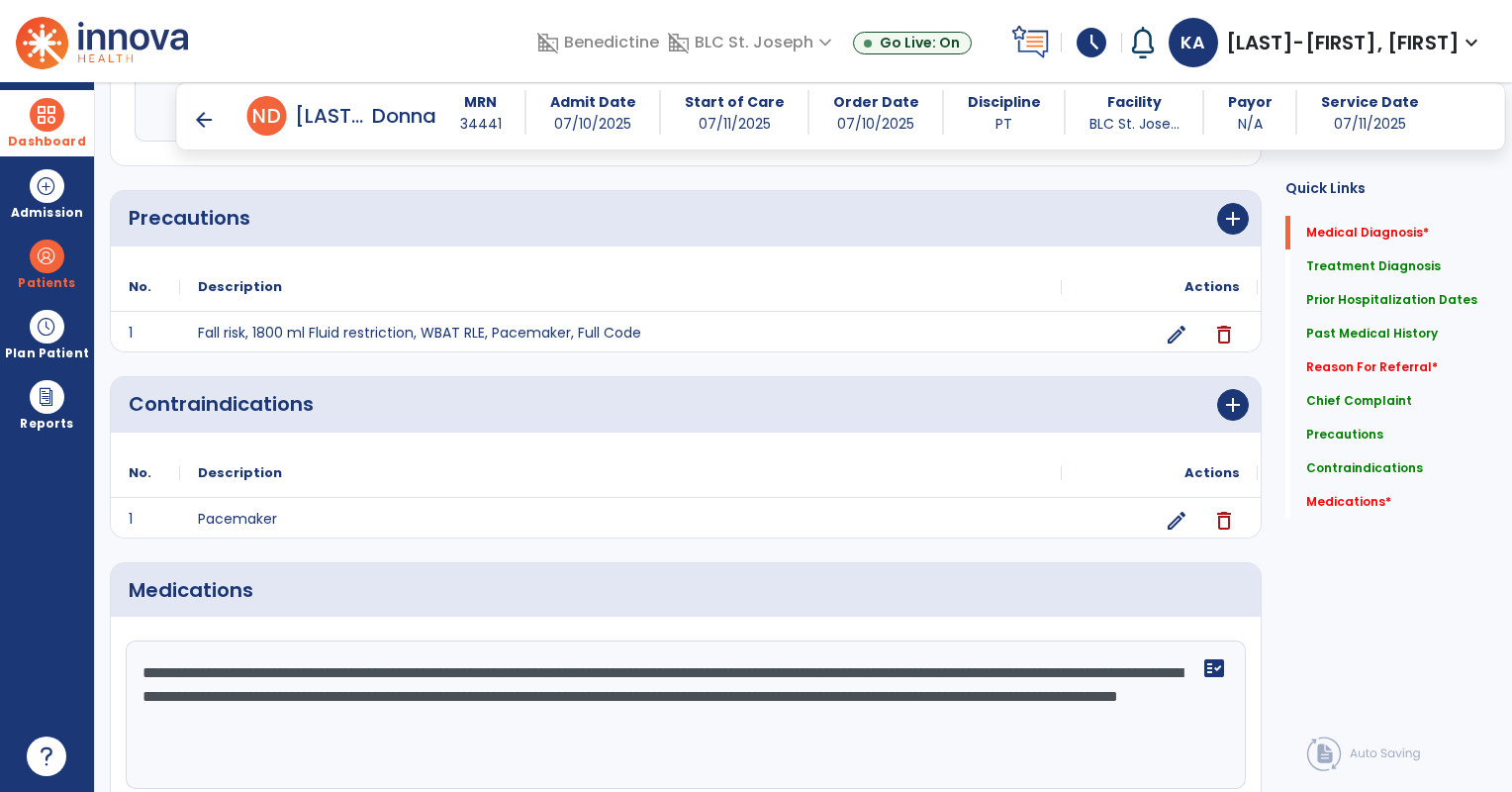 scroll, scrollTop: 1723, scrollLeft: 0, axis: vertical 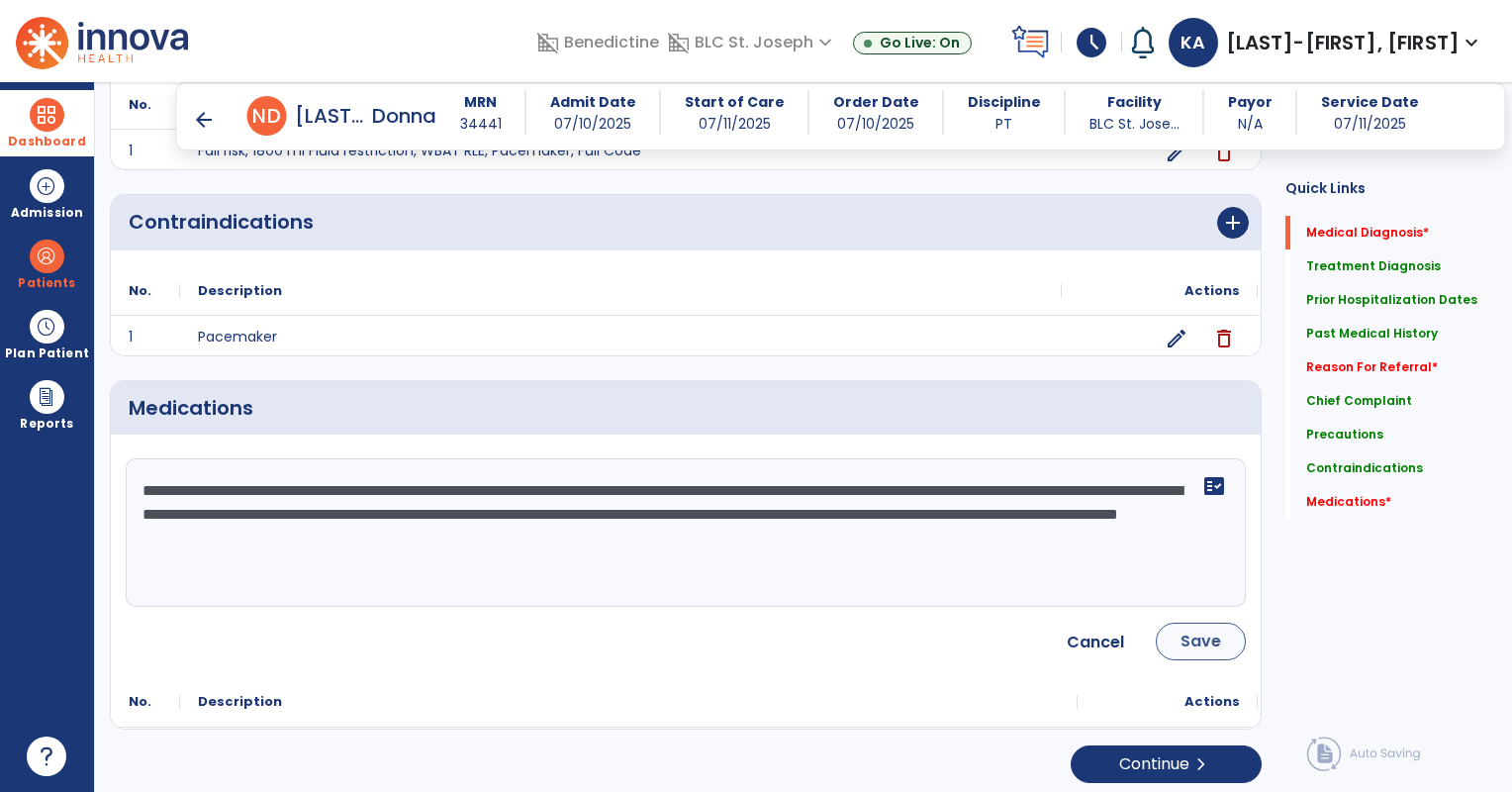 type on "**********" 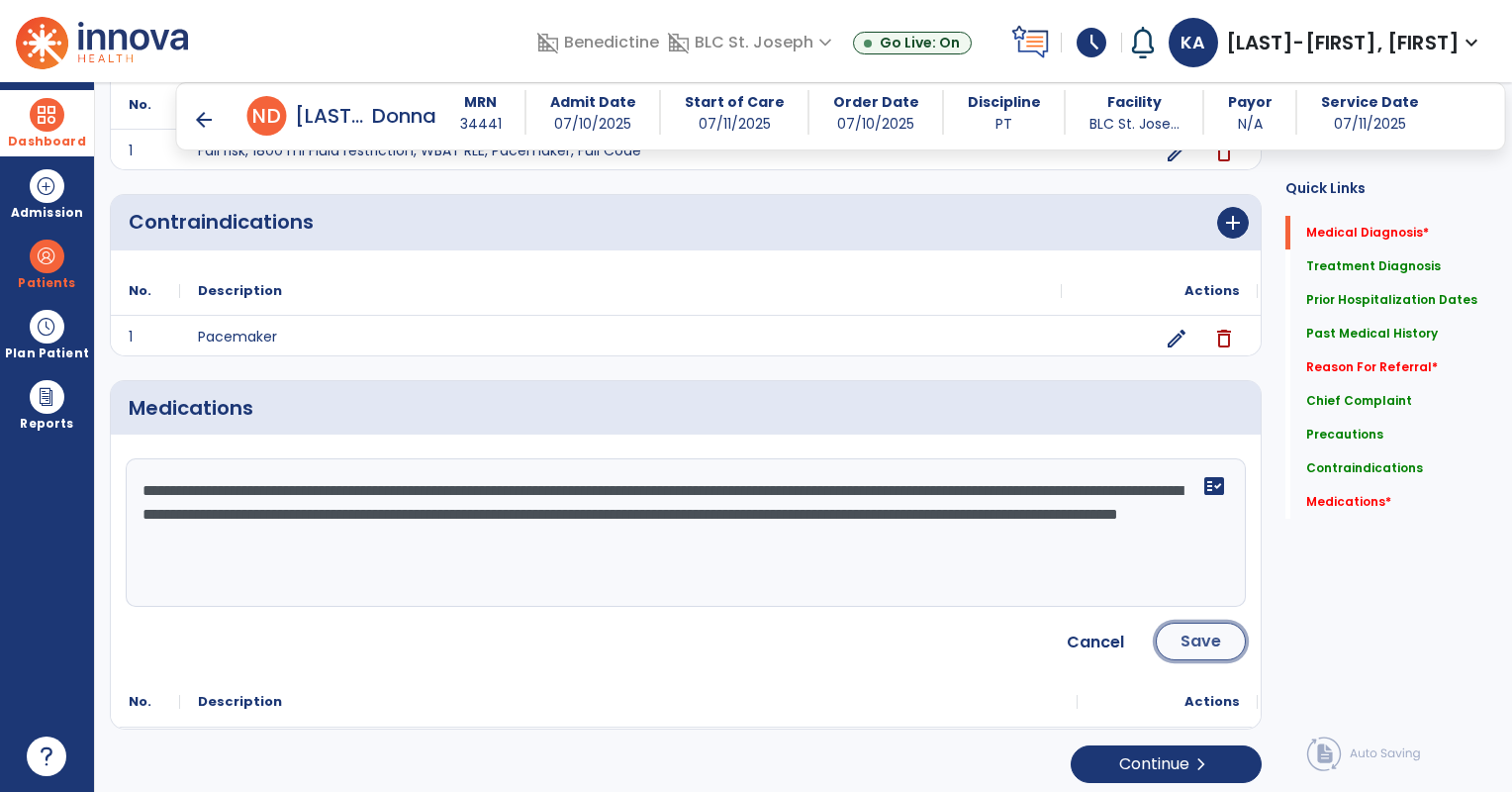 click on "Save" 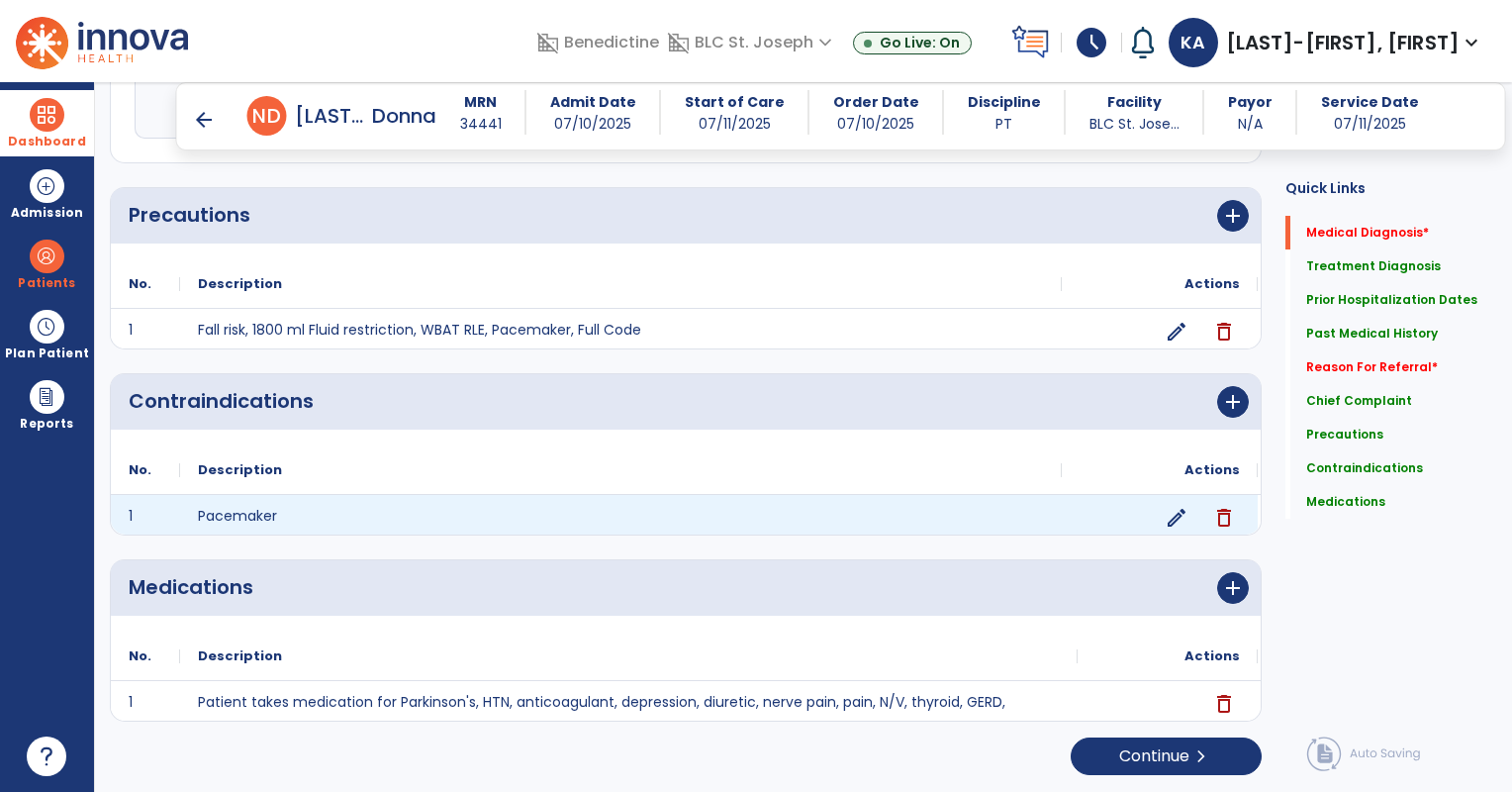 scroll, scrollTop: 1617, scrollLeft: 0, axis: vertical 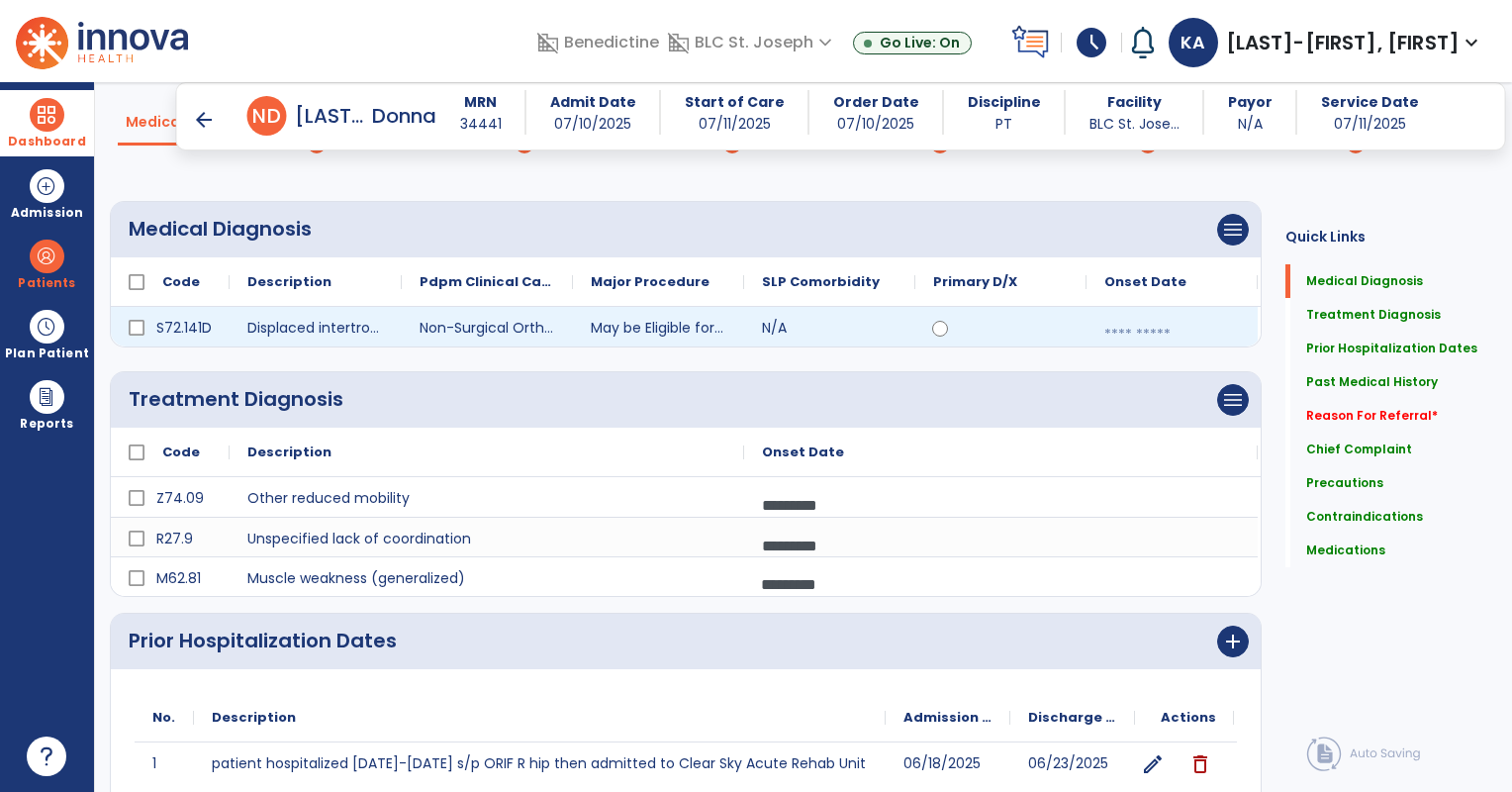 click at bounding box center (1172, 335) 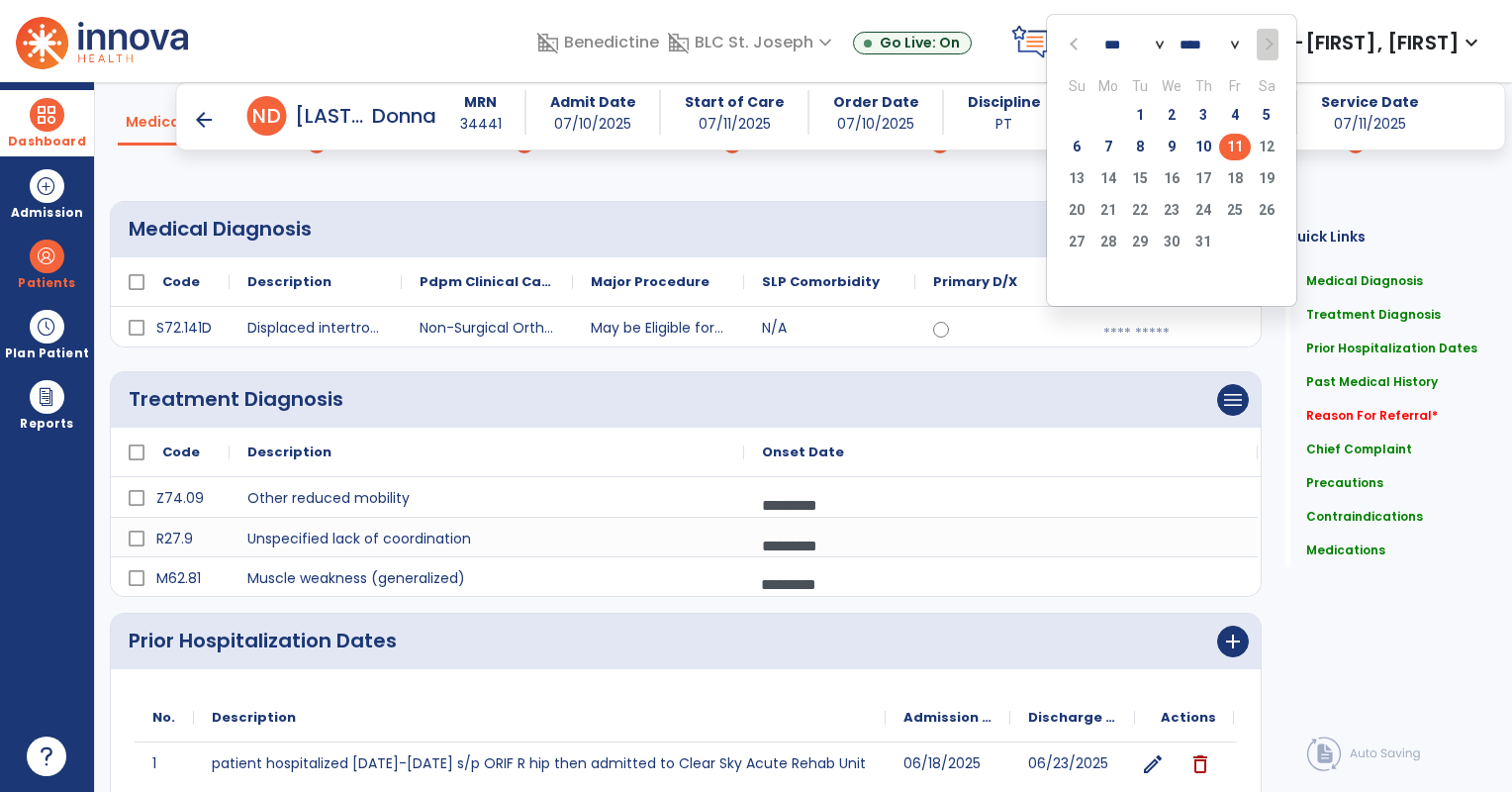 click 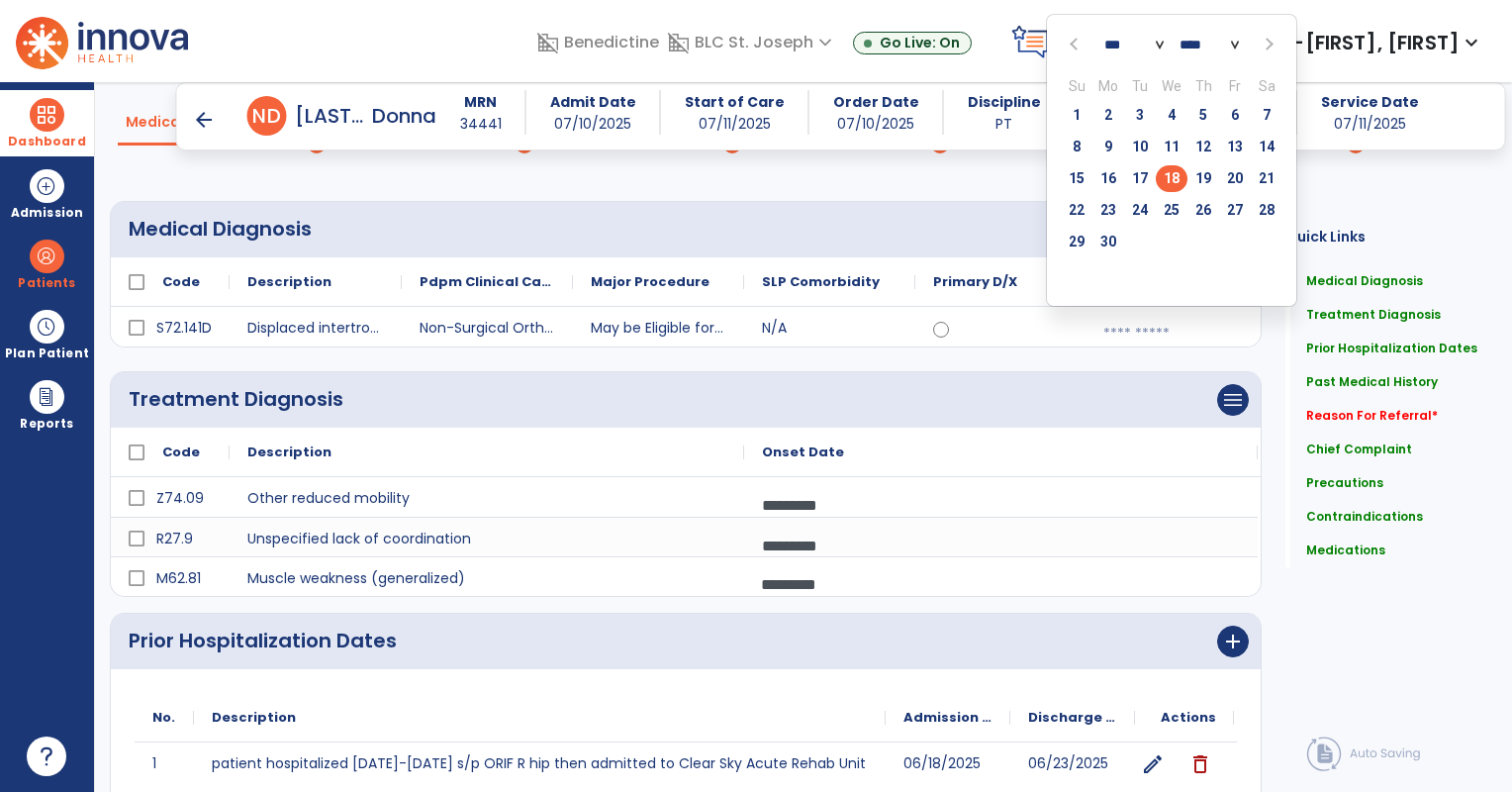 click on "18" 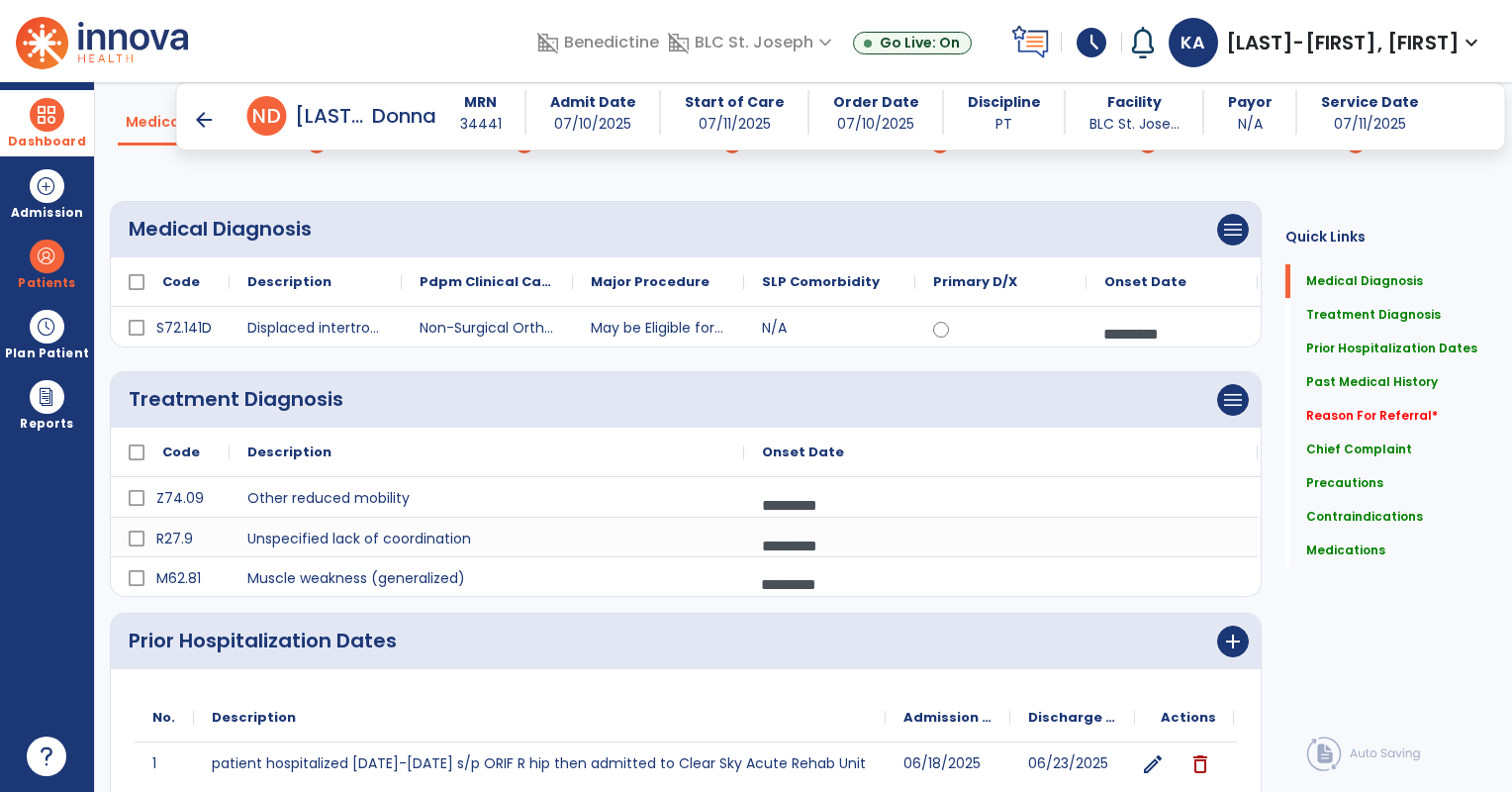 click on "arrow_back   Evaluation Document   arrow_back      N  D  Nill,   [LAST],  [FIRST] MRN [NUMBER] Admit Date [DATE] Start of Care [DATE] Order Date [DATE] Discipline PT Facility BLC St. Jose... Payor N/A Service Date [DATE]  Medical Review  1  Background Assess...  6  Patient Assessment  3  Medical Necessity  2  Evaluation Type  2  Plan of Care  10 Medical Diagnosis  &nbsp;  menu   Add Medical Diagnosis   Delete Medical Diagnosis
Code
Description
N/A" at bounding box center [803, 437] 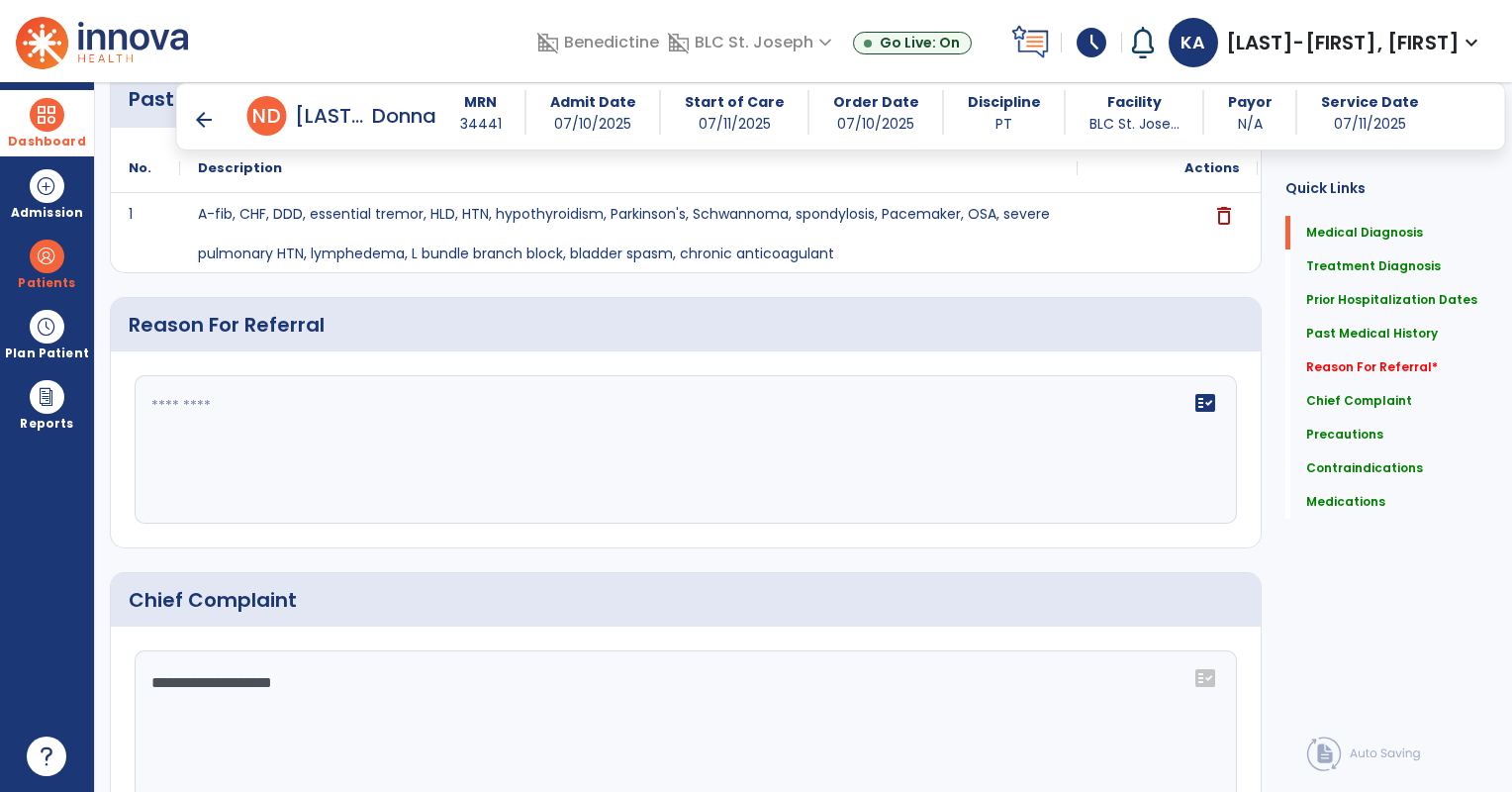 scroll, scrollTop: 892, scrollLeft: 0, axis: vertical 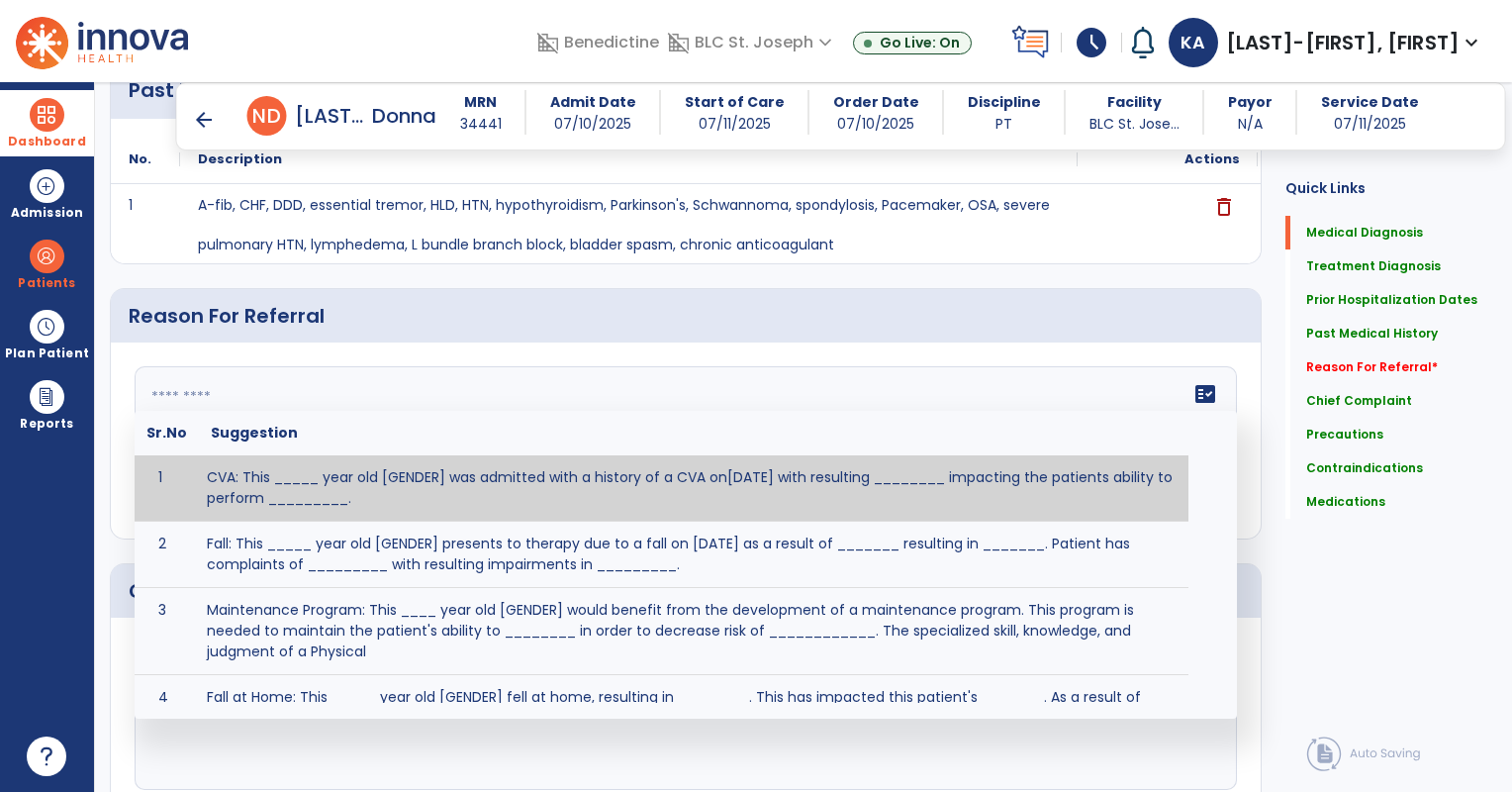 click on "fact_check  Sr.No Suggestion 1 CVA: This _____ year old [GENDER] was admitted with a history of a CVA on[DATE] with resulting ________ impacting the patients ability to perform _________. 2 Fall: This _____ year old [GENDER] presents to therapy due to a fall on [DATE] as a result of _______ resulting in _______.  Patient has complaints of _________ with resulting impairments in _________. 3 Maintenance Program: This ____ year old [GENDER] would benefit from the development of a maintenance program.  This program is needed to maintain the patient's ability to ________ in order to decrease risk of ____________.  The specialized skill, knowledge, and judgment of a Physical  4 Fall at Home: This _____ year old [GENDER] fell at home, resulting  in ________.  This has impacted this patient's _______.  As a result of these noted limitations in functional activities, this patient is unable to safely return to home.  This patient requires skilled therapy in order to improve safety and function. 5 6 7 8 9 10" 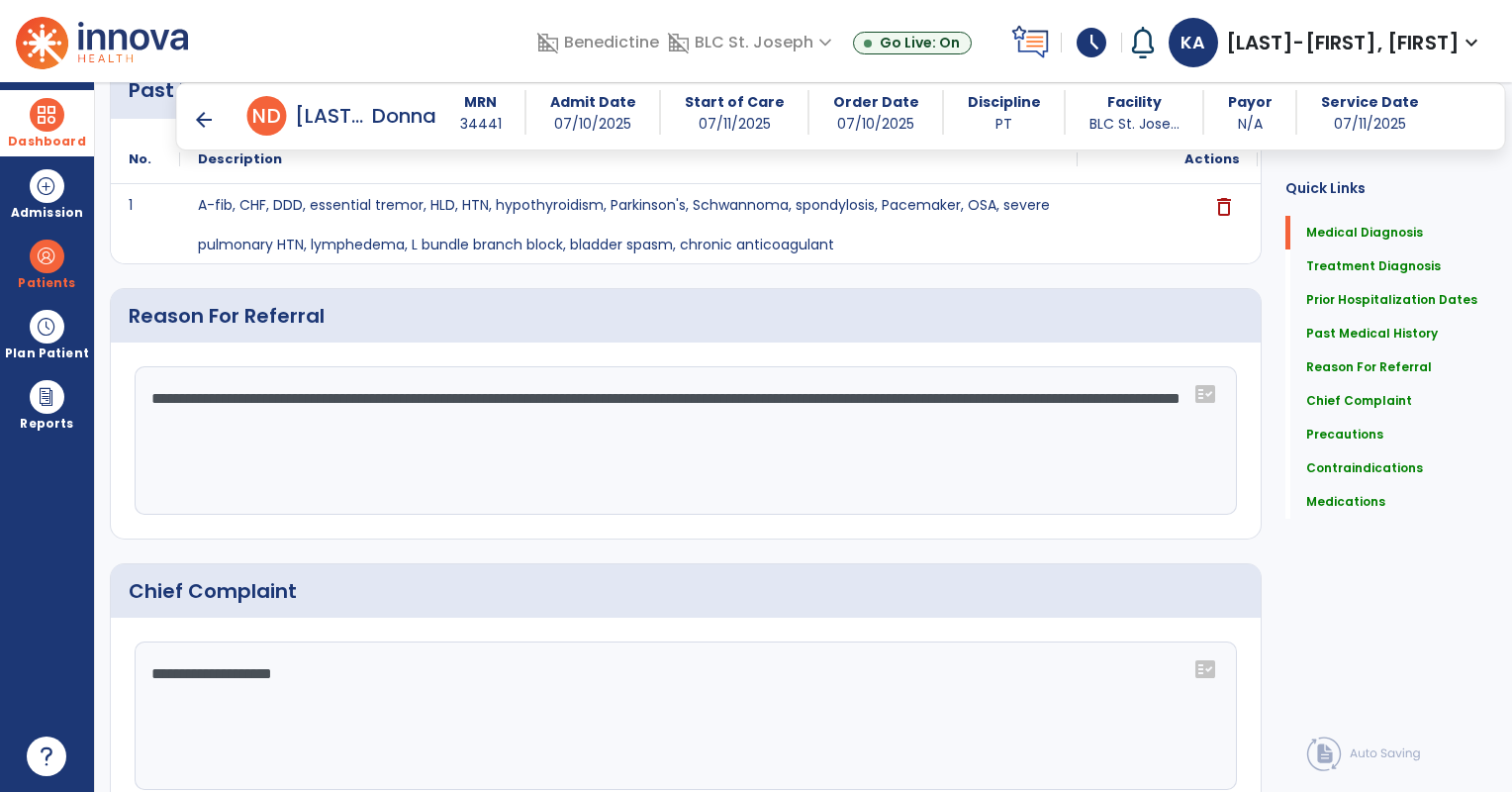 click on "**********" 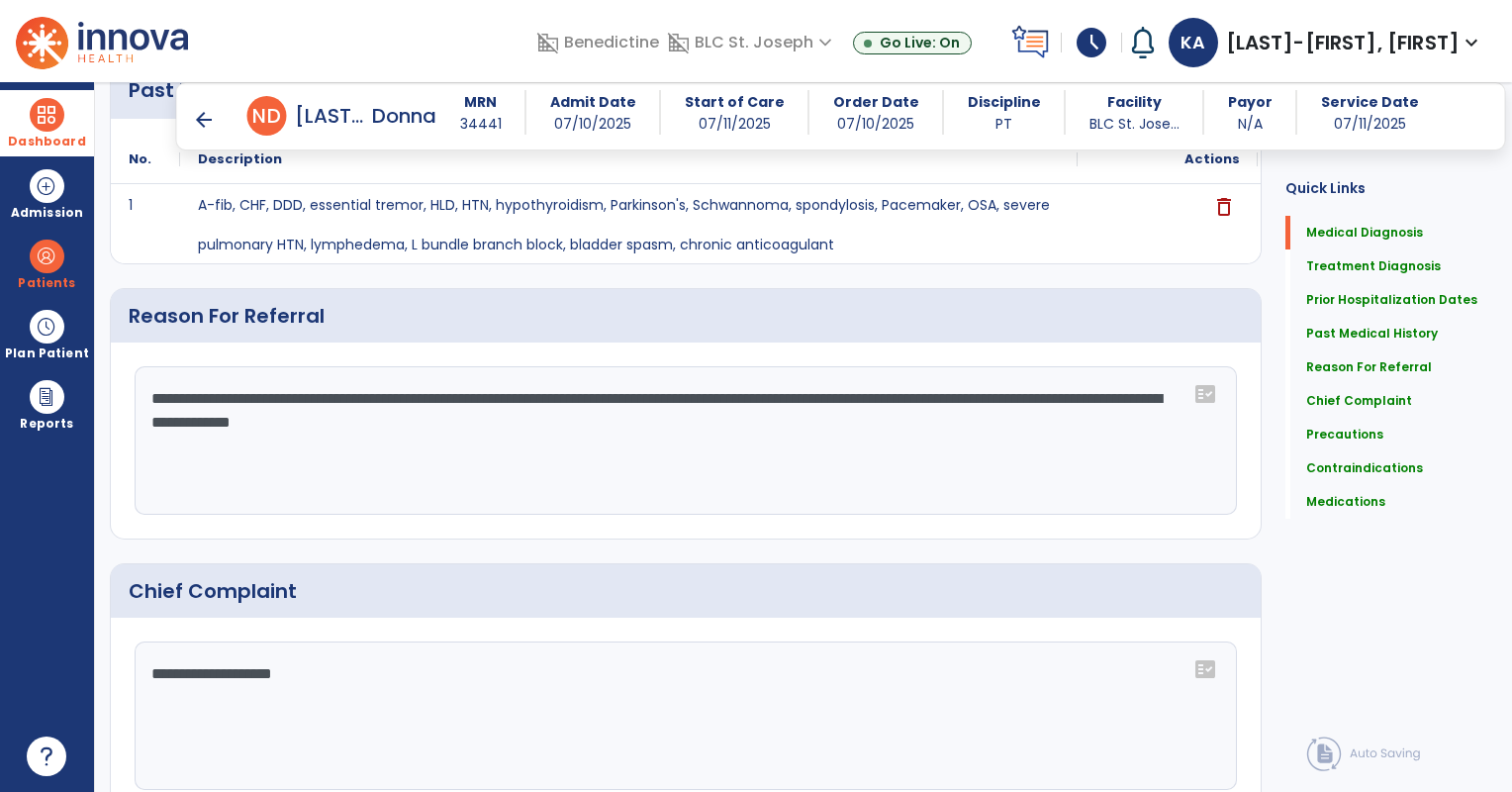 click on "**********" 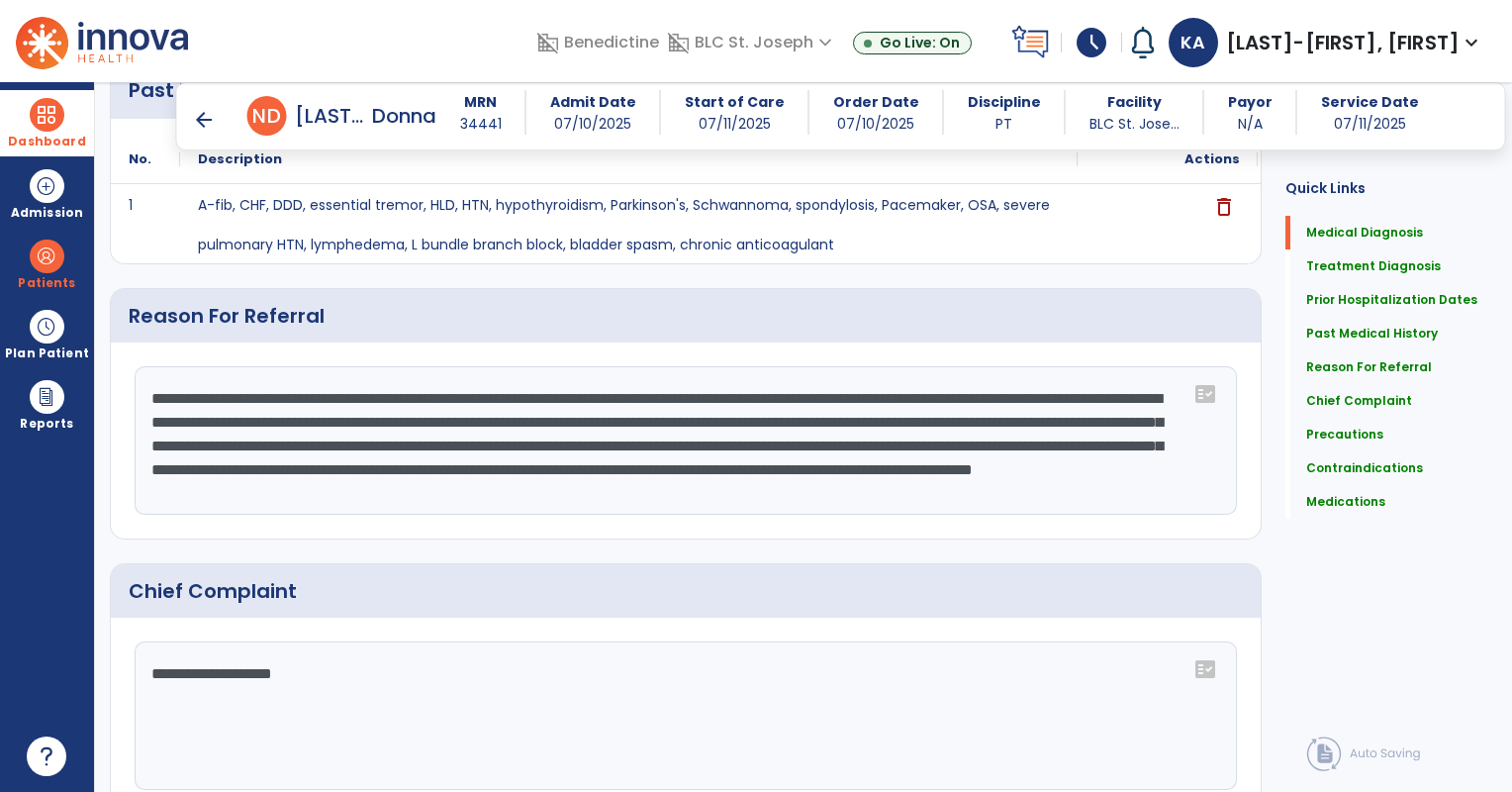 scroll, scrollTop: 15, scrollLeft: 0, axis: vertical 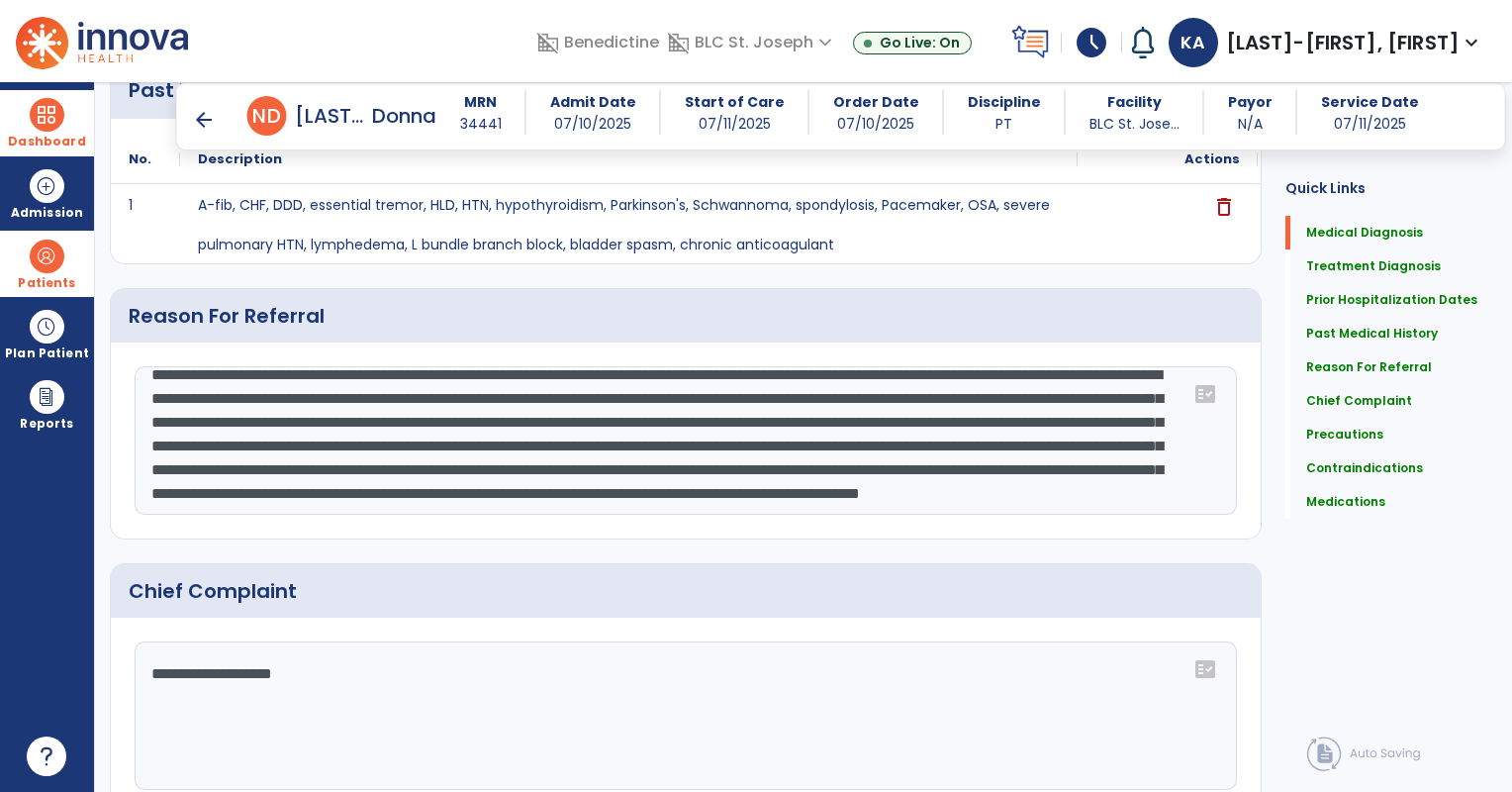 type on "**********" 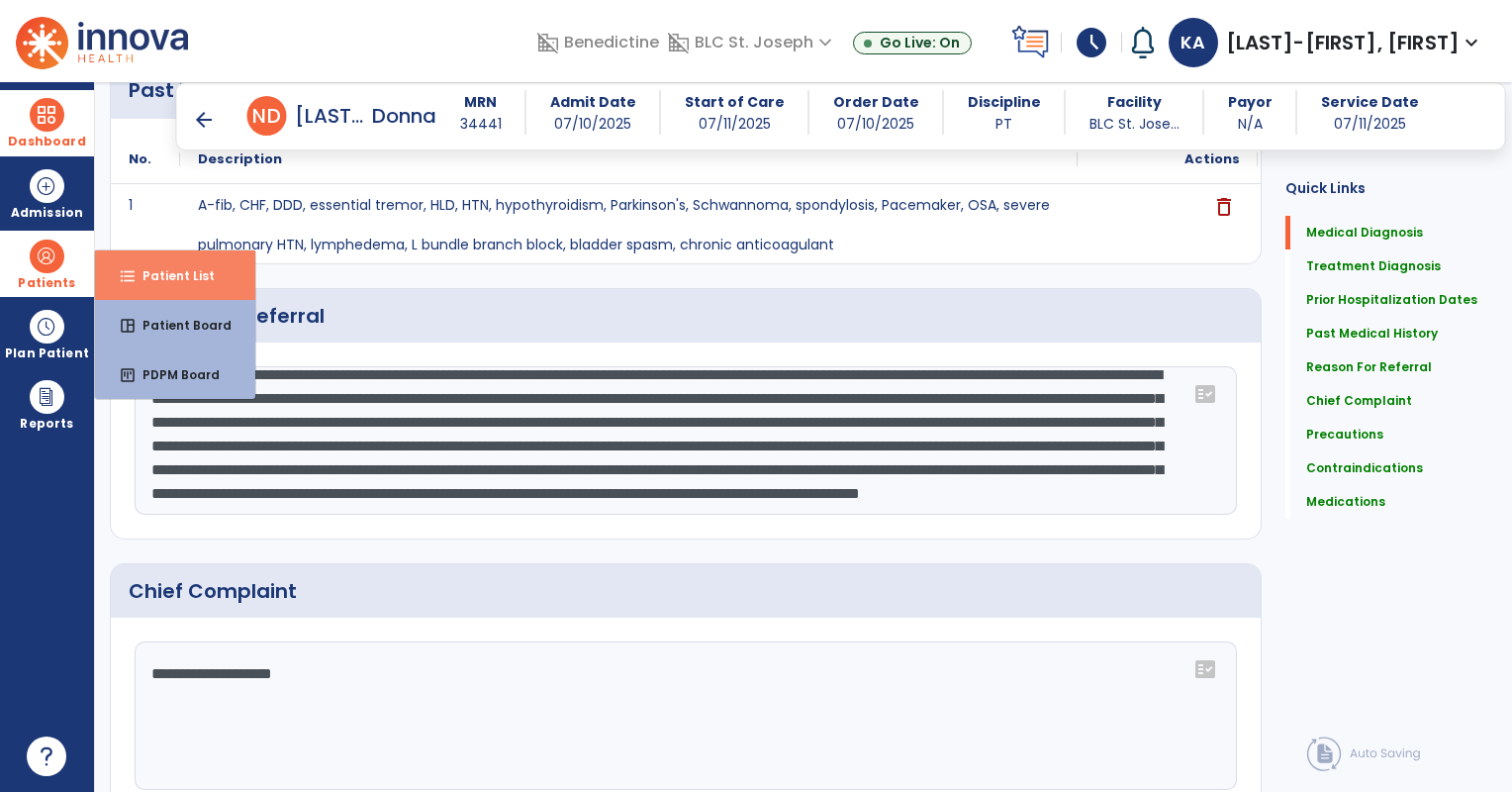 click on "Patient List" at bounding box center (170, 275) 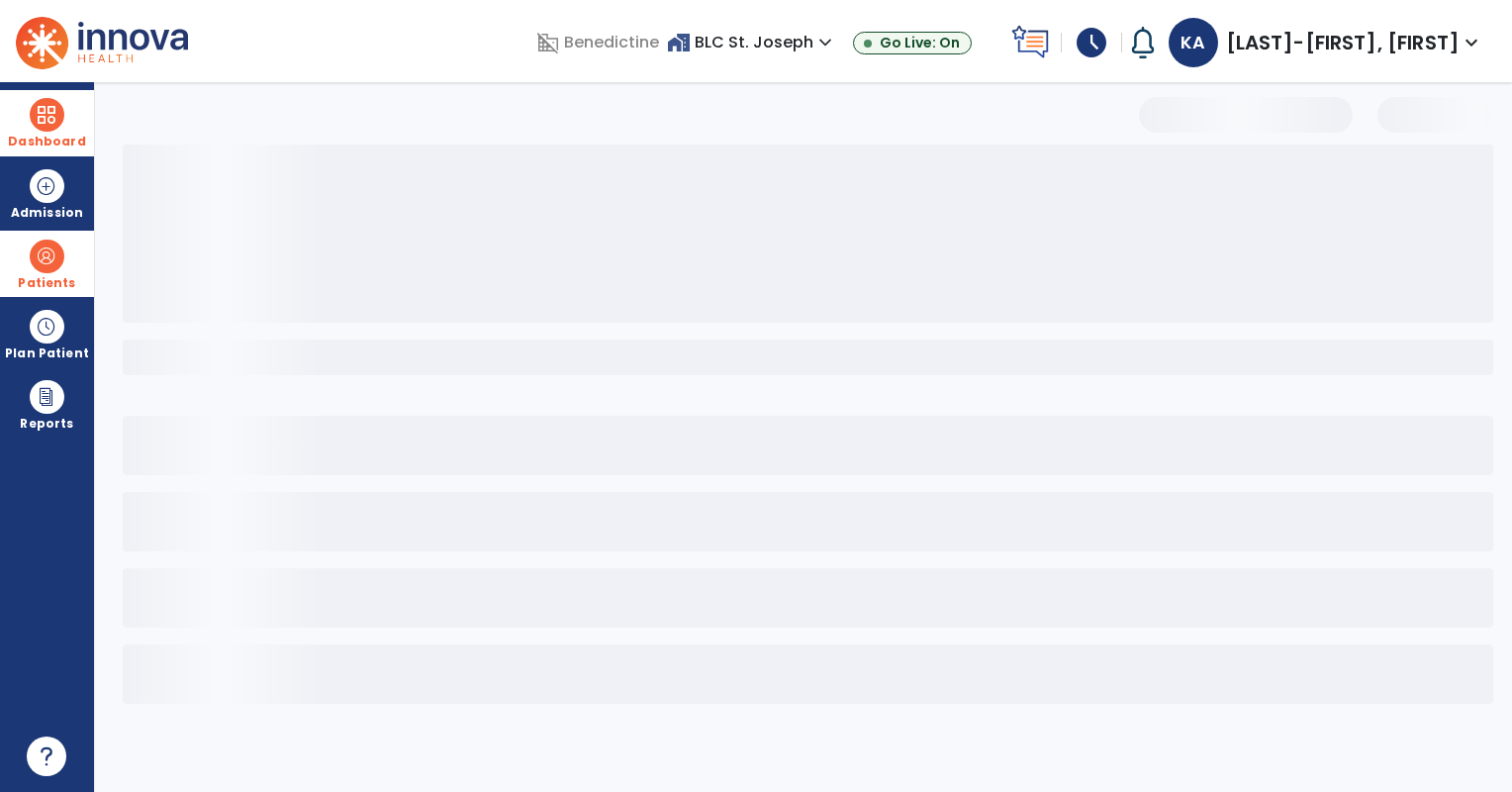 scroll, scrollTop: 0, scrollLeft: 0, axis: both 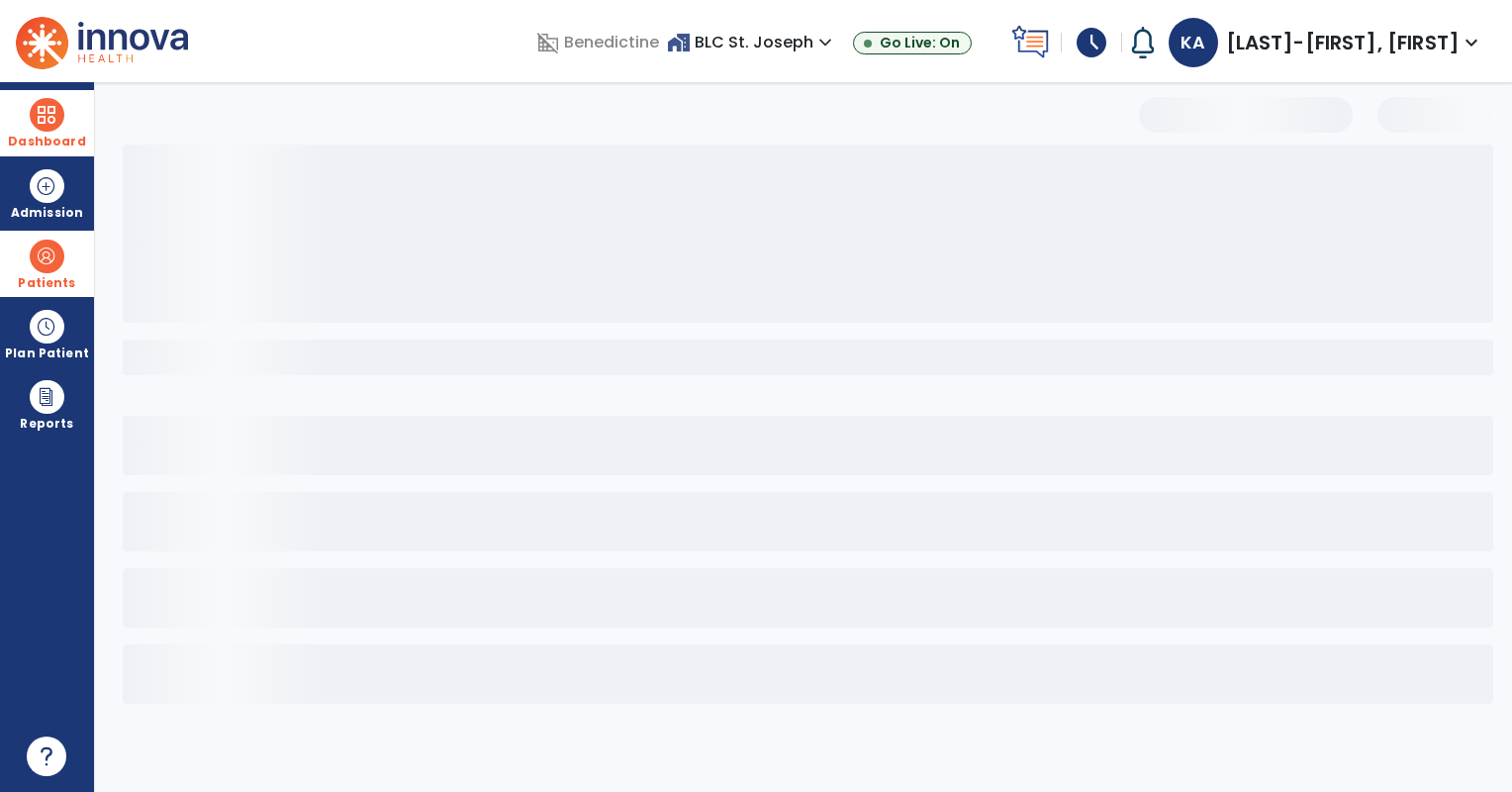select on "***" 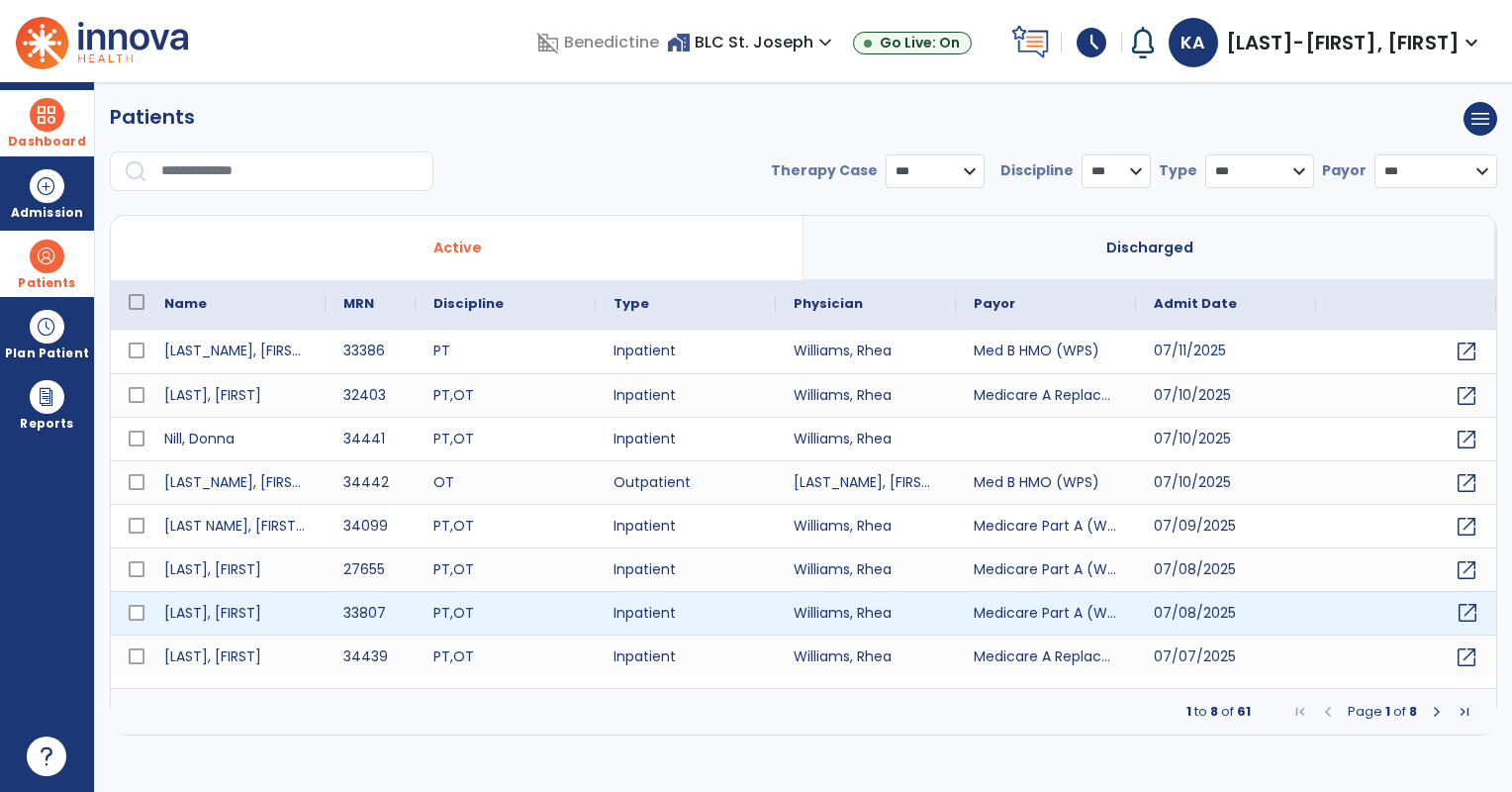 click on "open_in_new" at bounding box center [1467, 613] 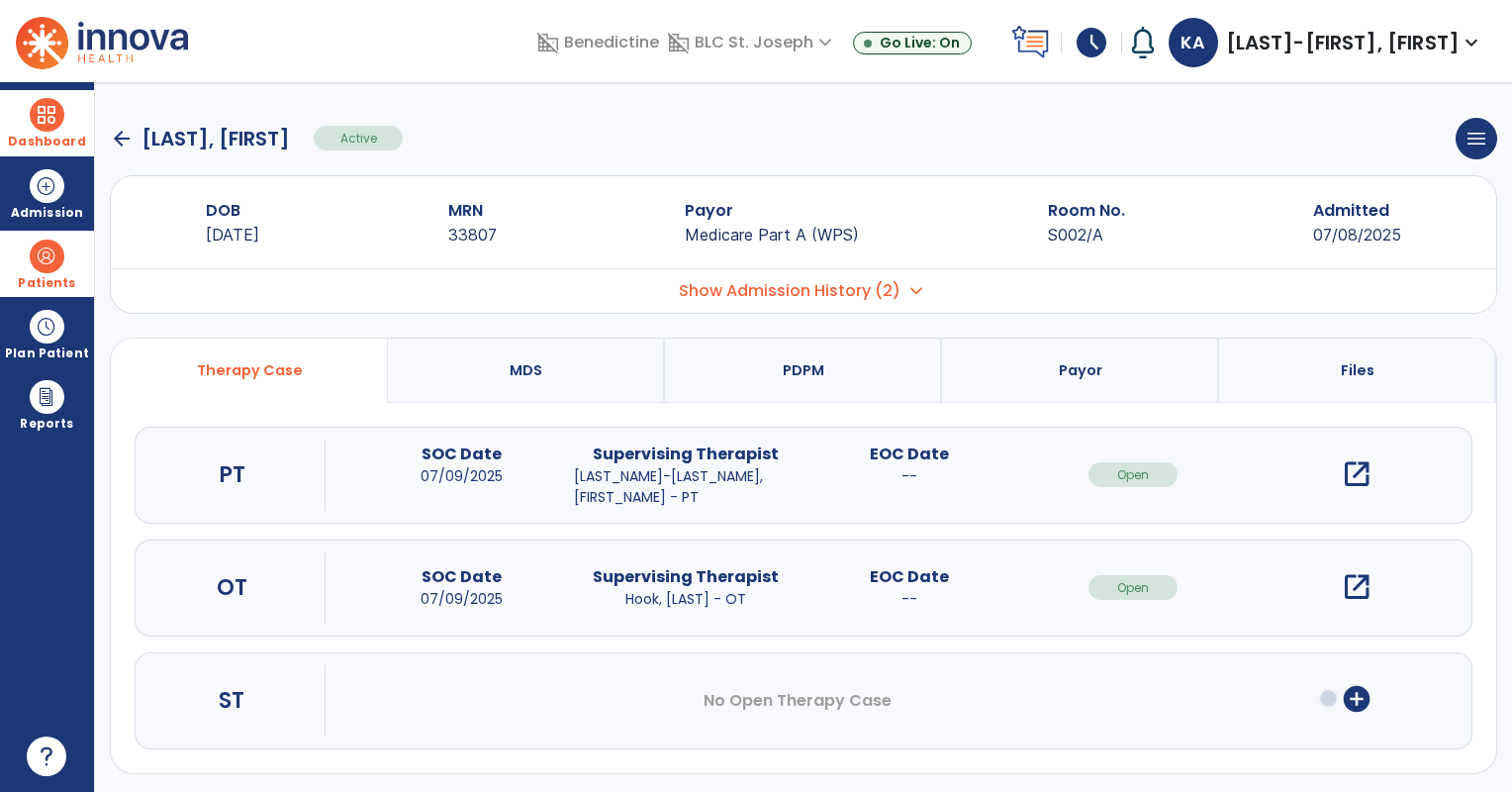 click on "open_in_new" at bounding box center [1357, 474] 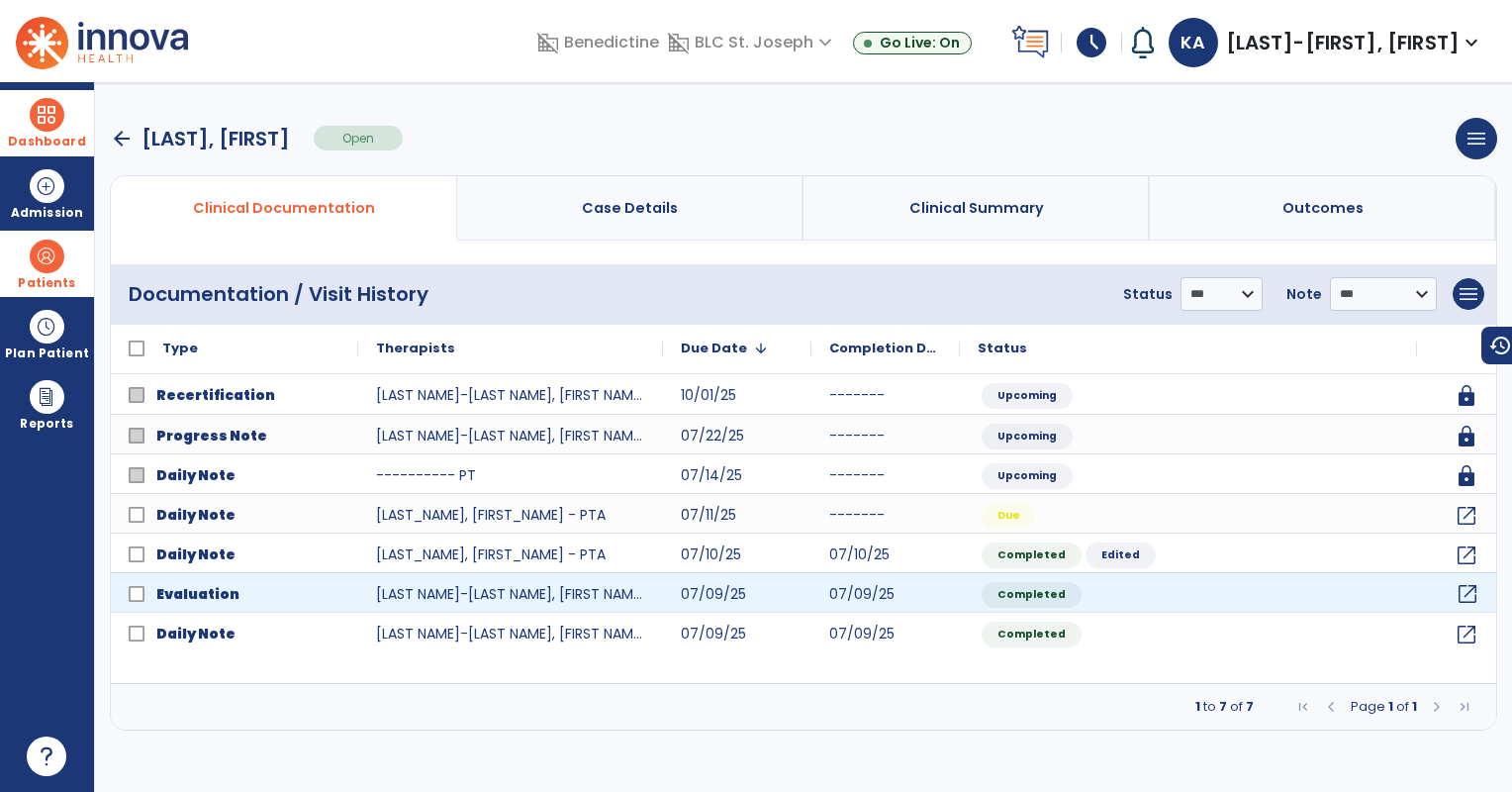 click on "open_in_new" 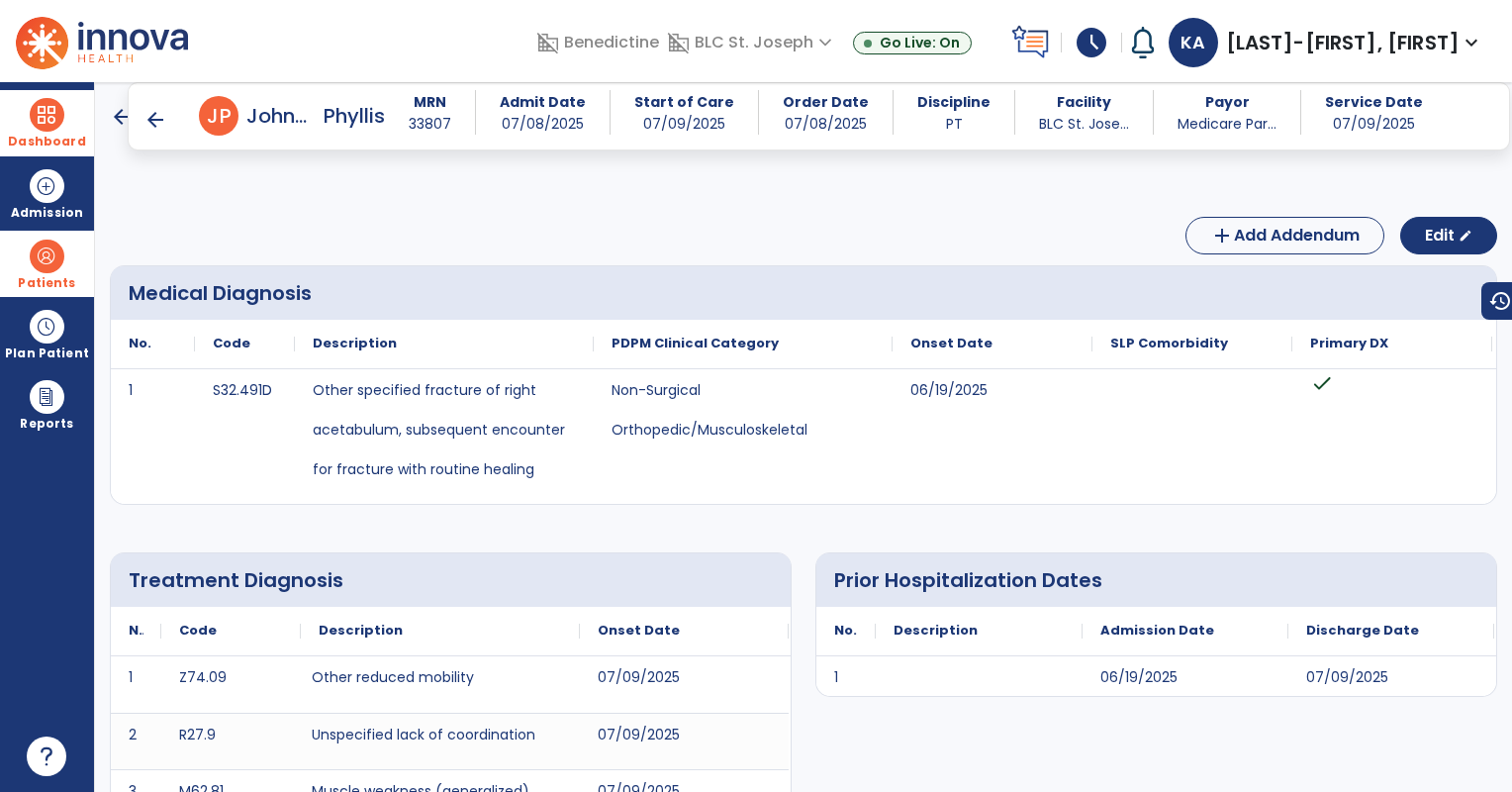 scroll, scrollTop: 1077, scrollLeft: 0, axis: vertical 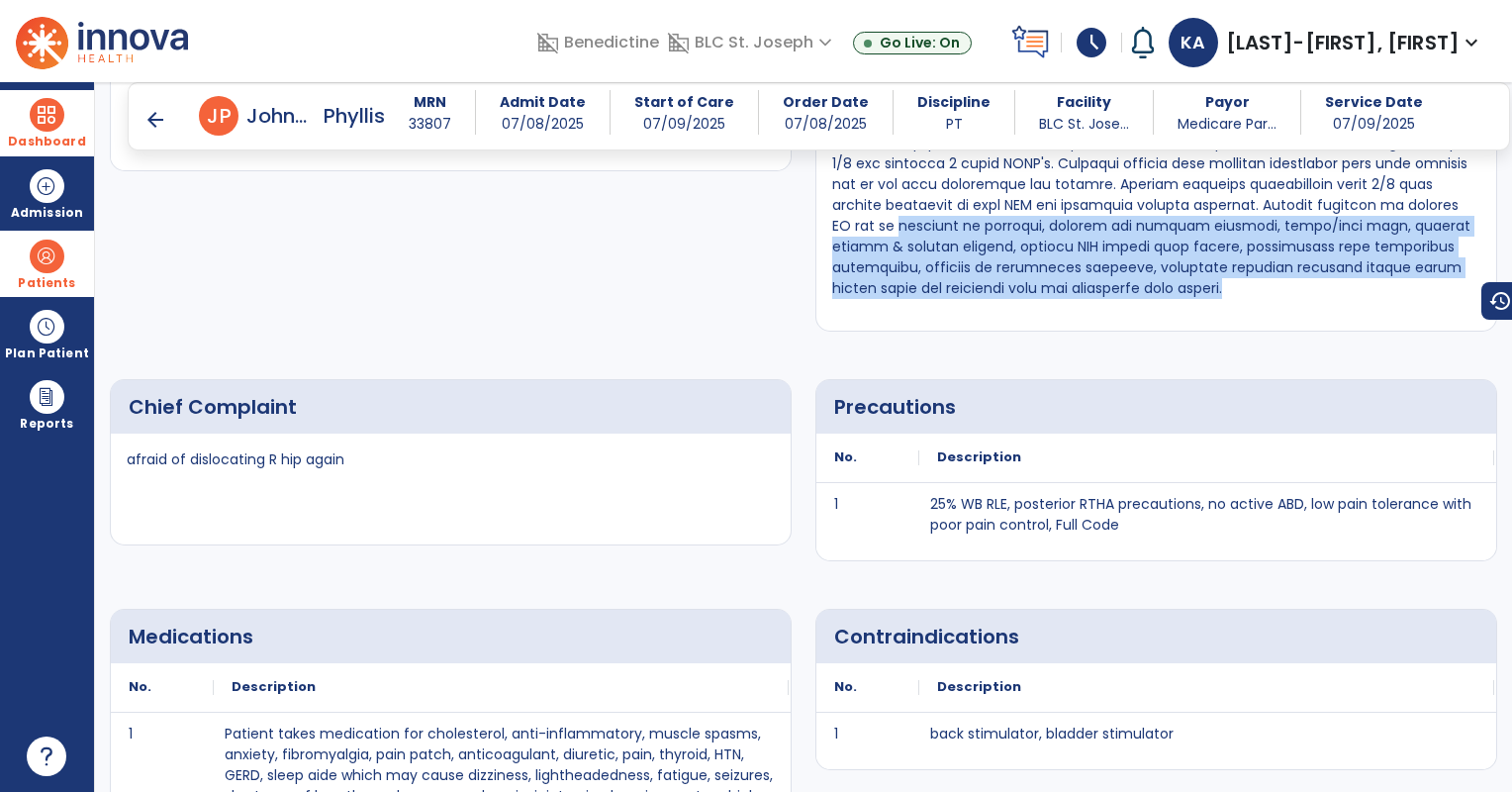 drag, startPoint x: 1335, startPoint y: 205, endPoint x: 1389, endPoint y: 289, distance: 99.8599 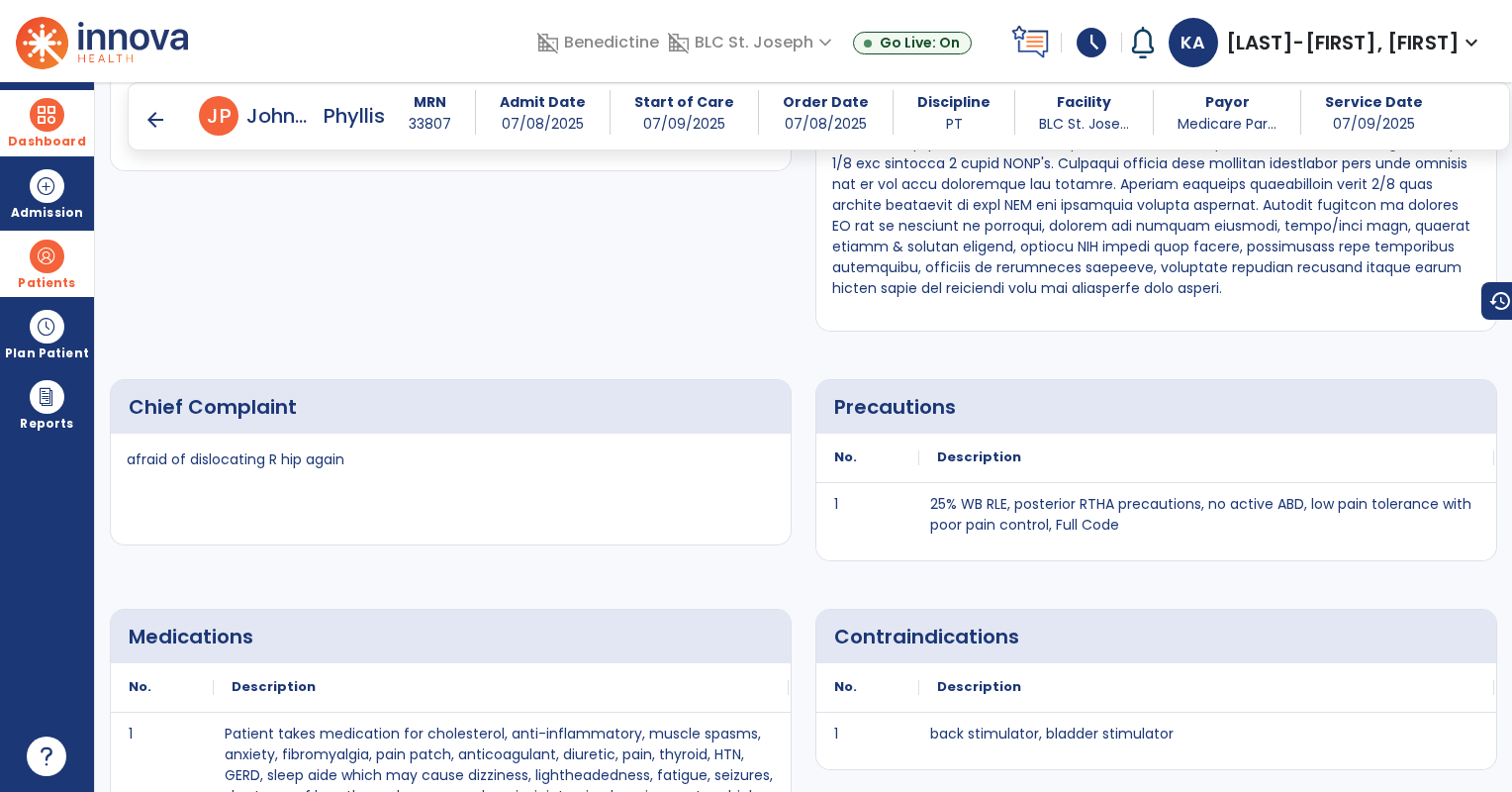 click at bounding box center [47, 115] 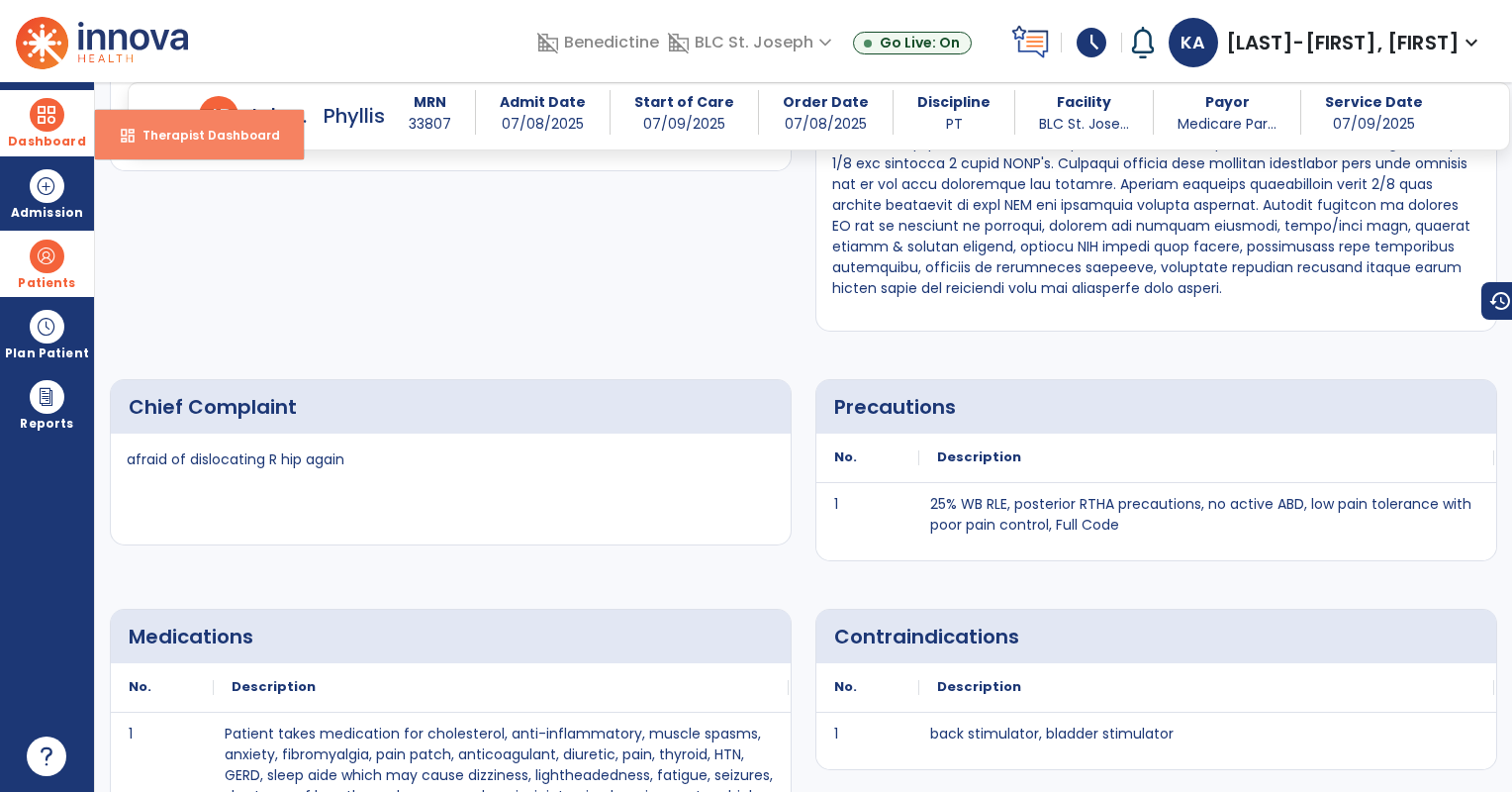 click on "Therapist Dashboard" at bounding box center (203, 135) 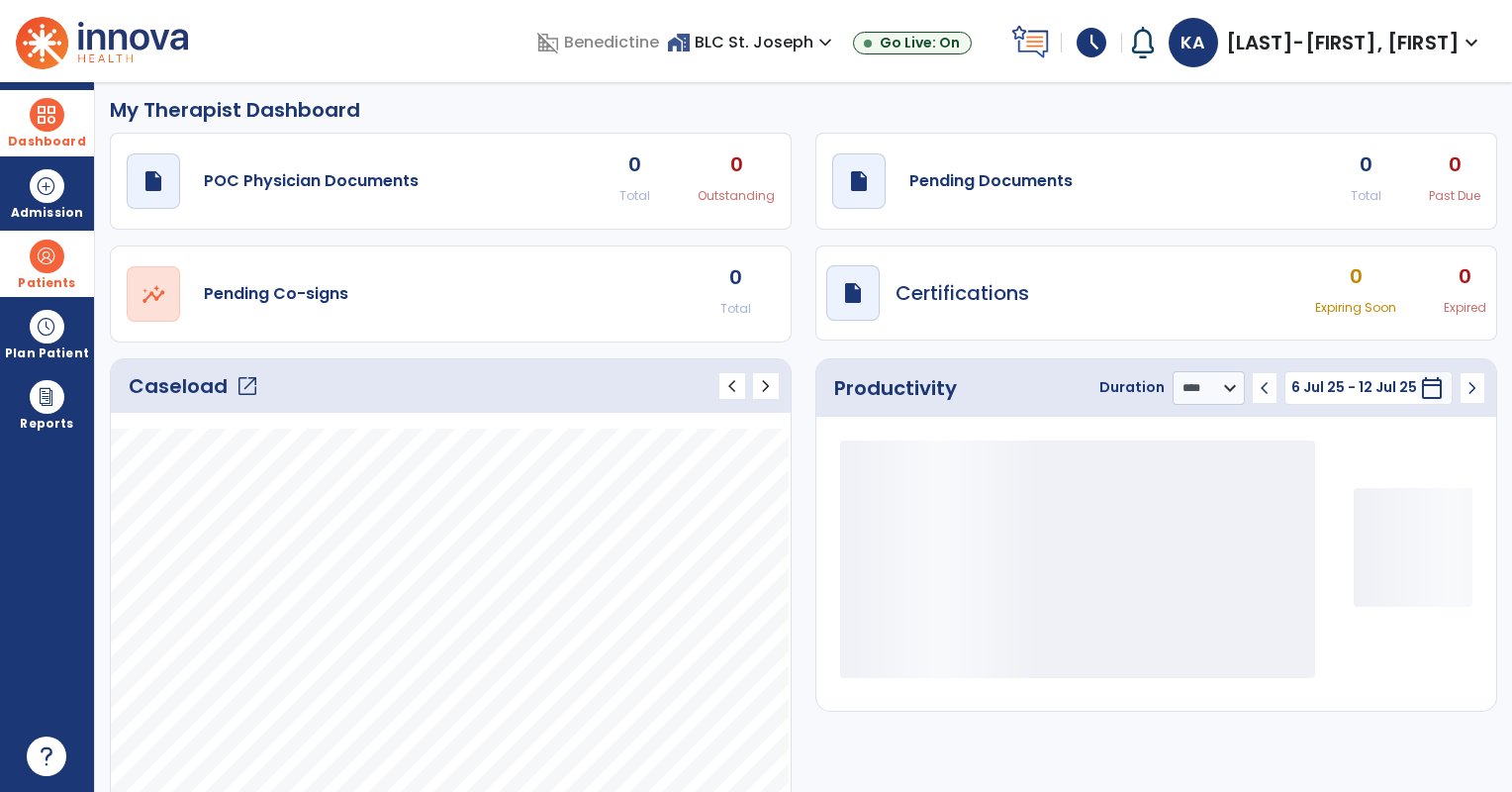 scroll, scrollTop: 0, scrollLeft: 0, axis: both 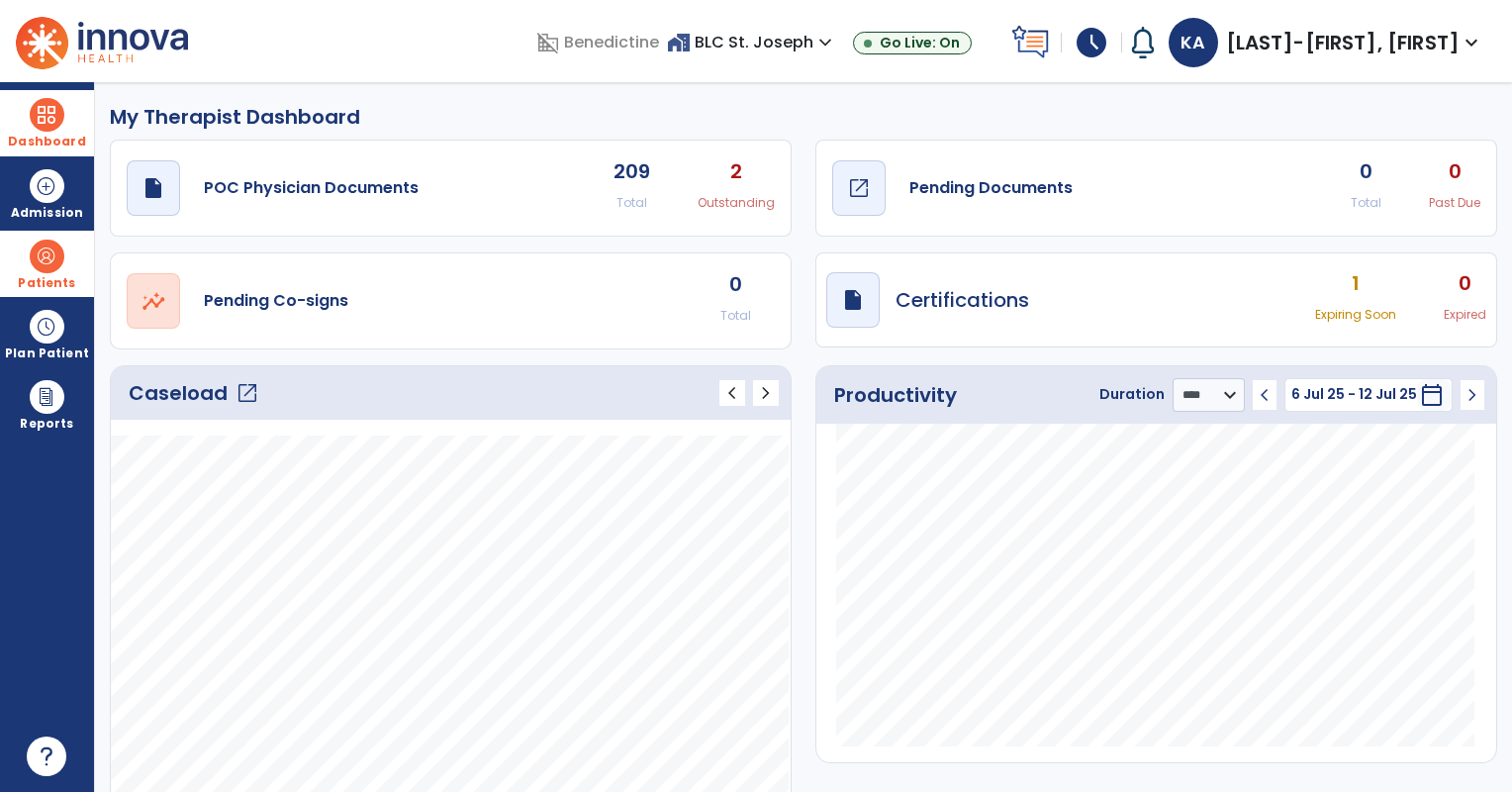 click on "Pending Documents" 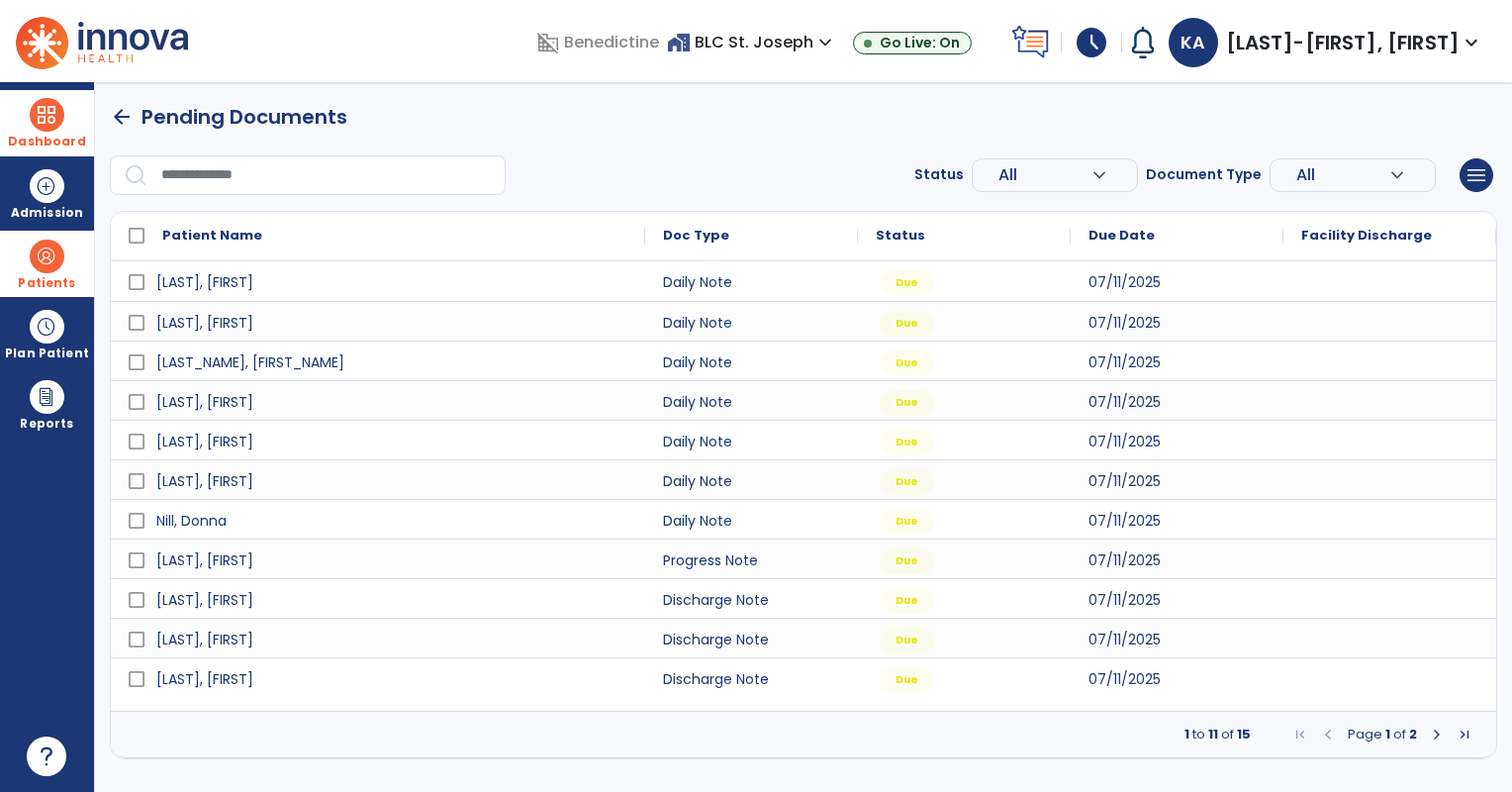 click at bounding box center [1437, 735] 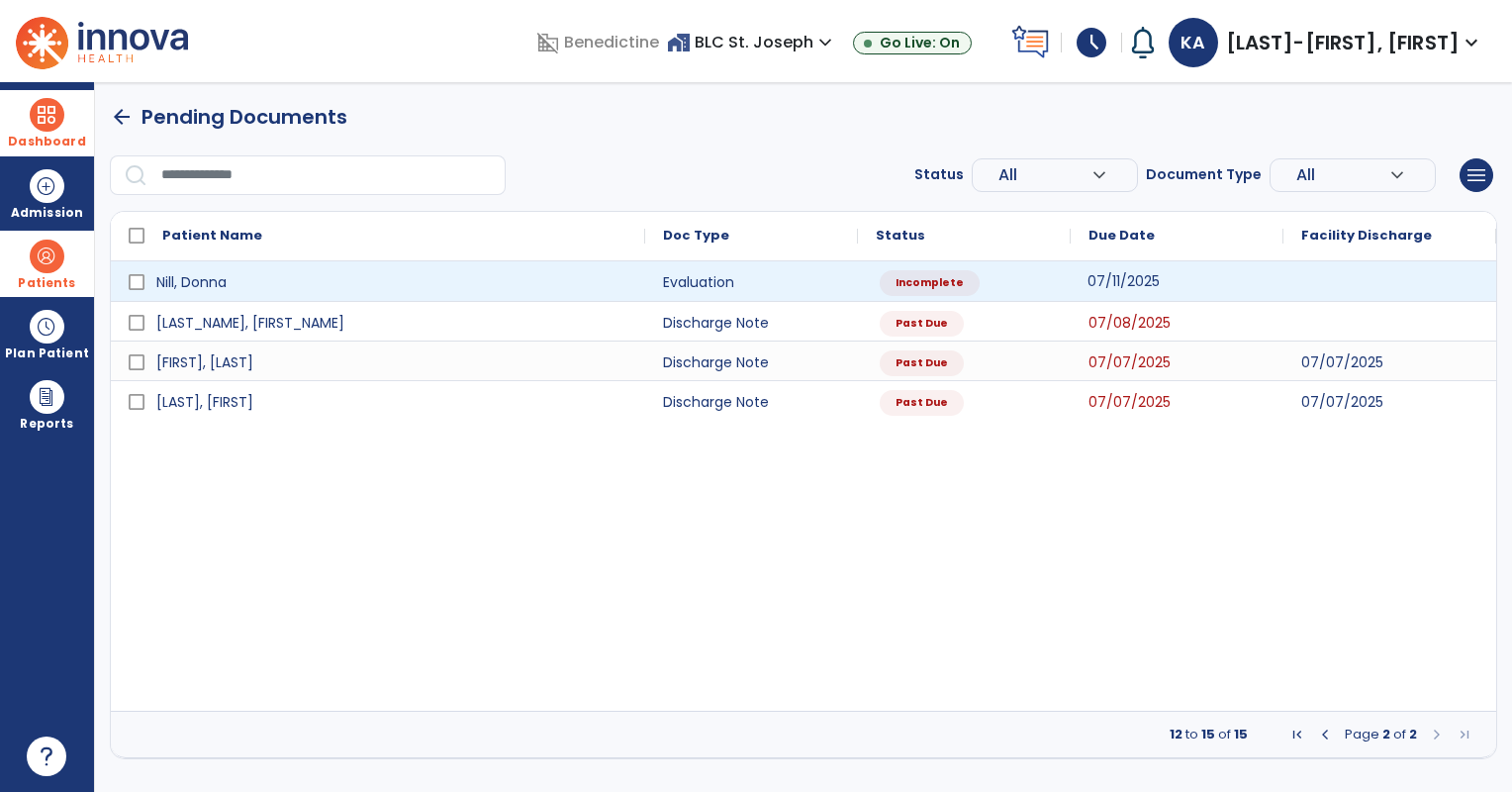 click on "07/11/2025" at bounding box center (1123, 281) 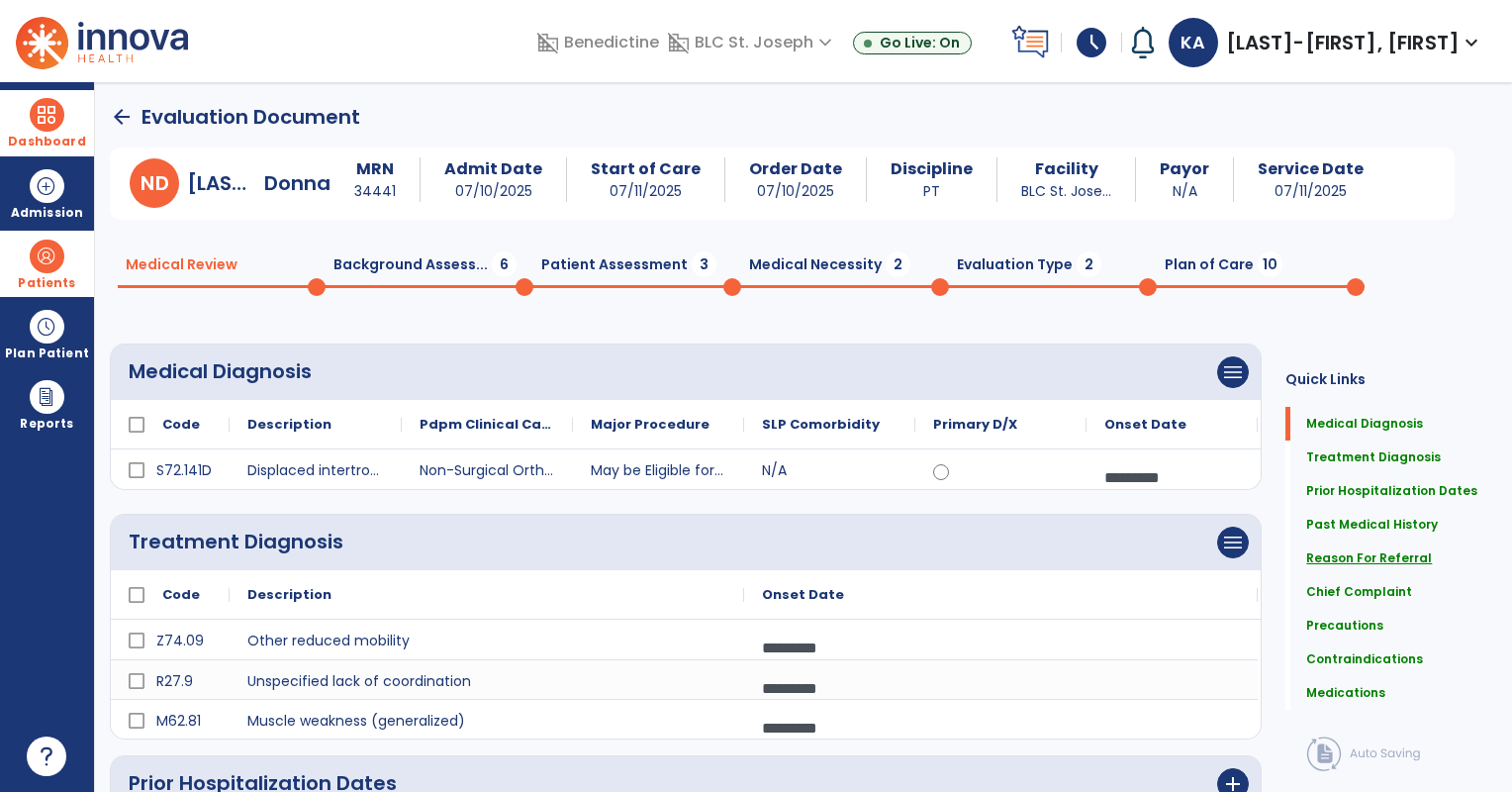 click on "Reason For Referral" 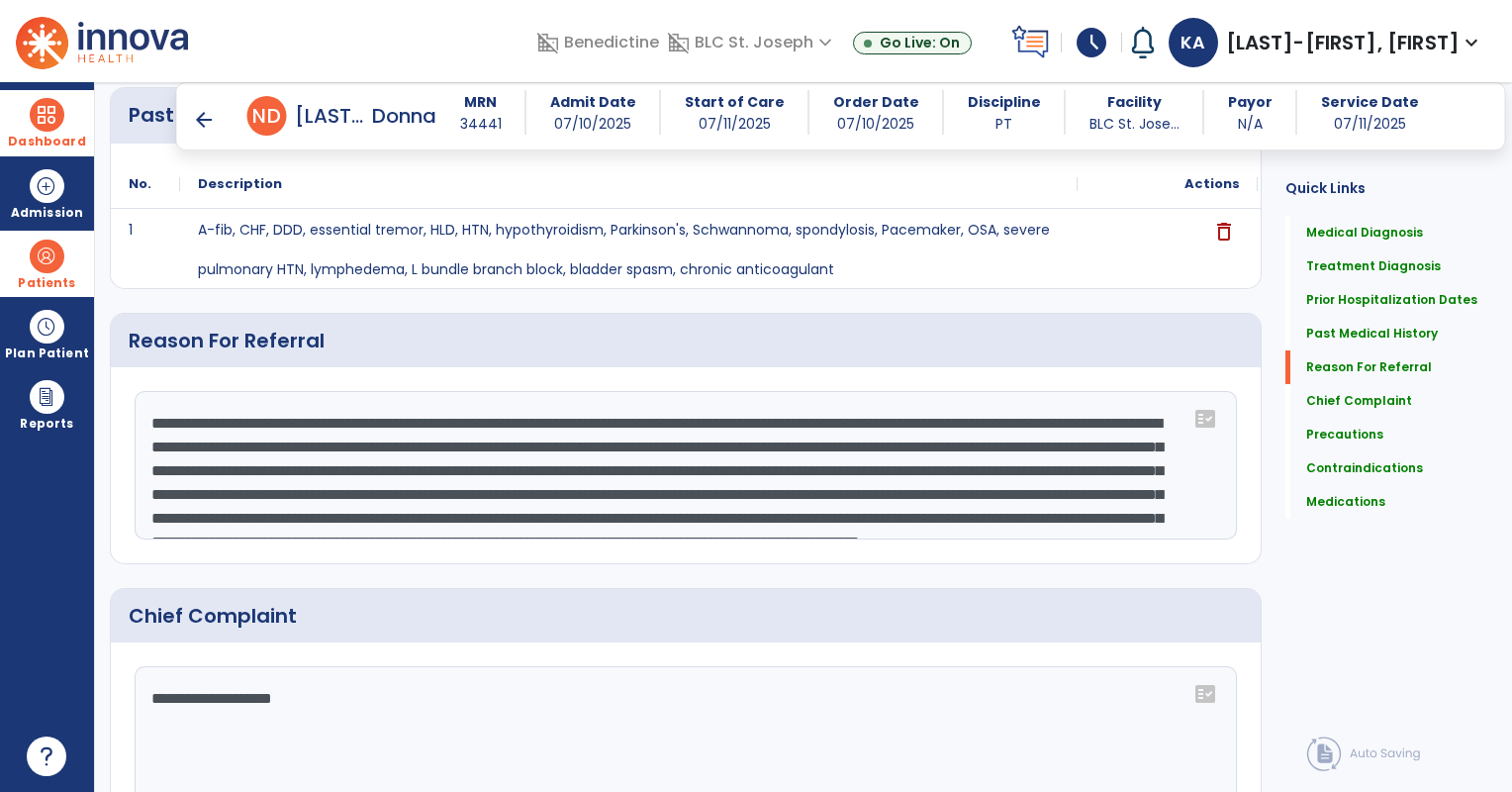 scroll, scrollTop: 886, scrollLeft: 0, axis: vertical 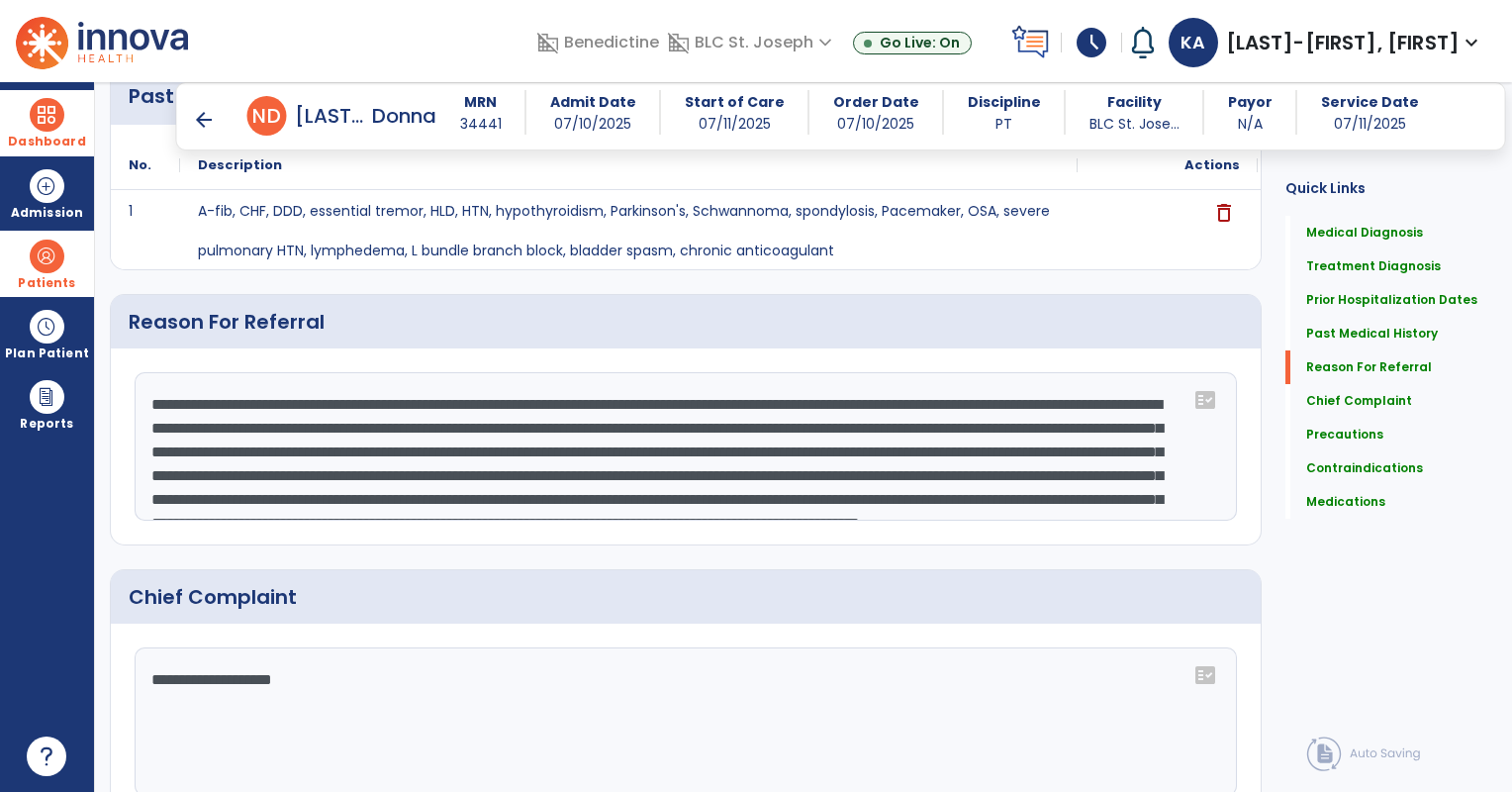 click on "**********" 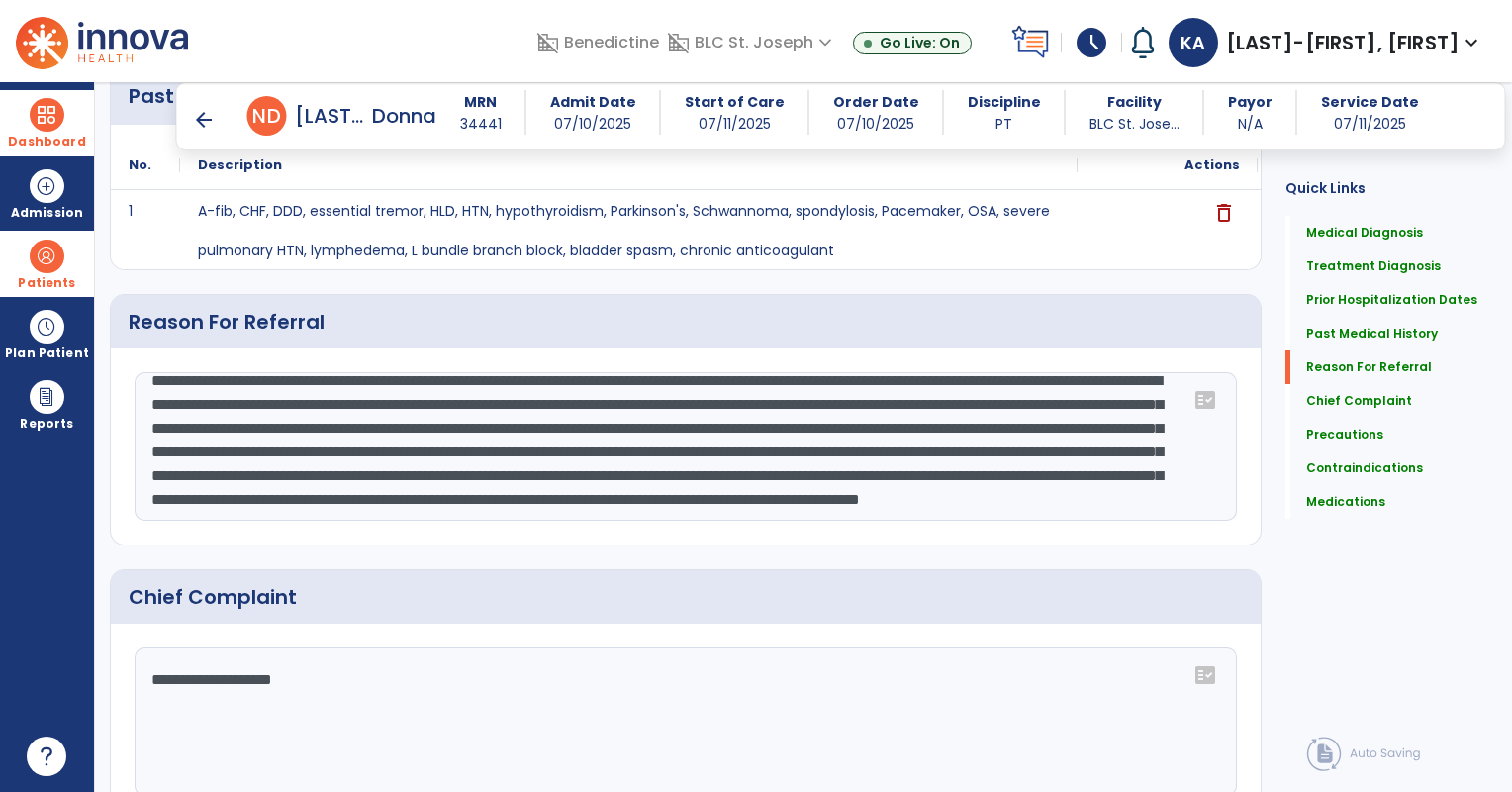 scroll, scrollTop: 62, scrollLeft: 0, axis: vertical 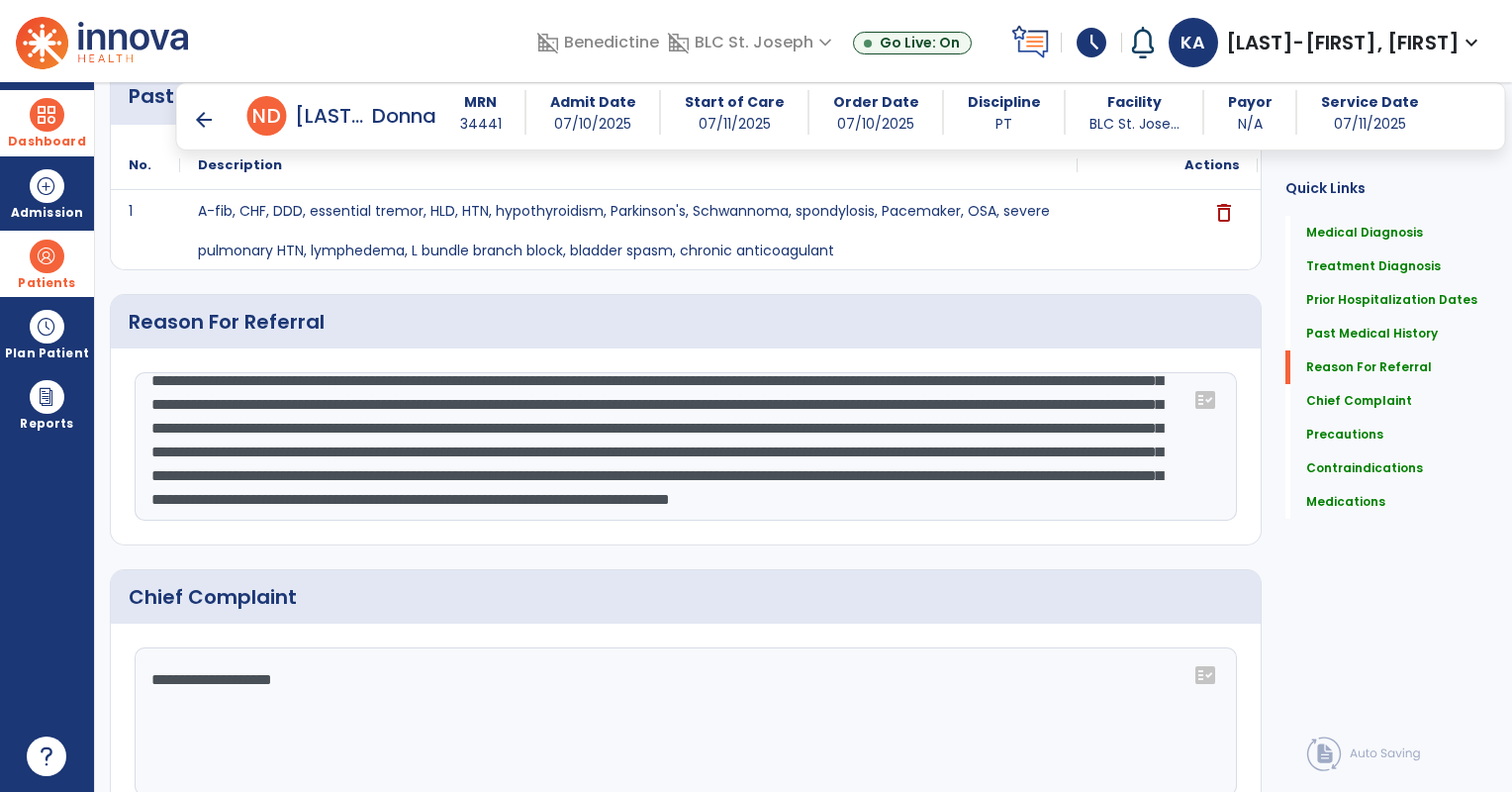 click 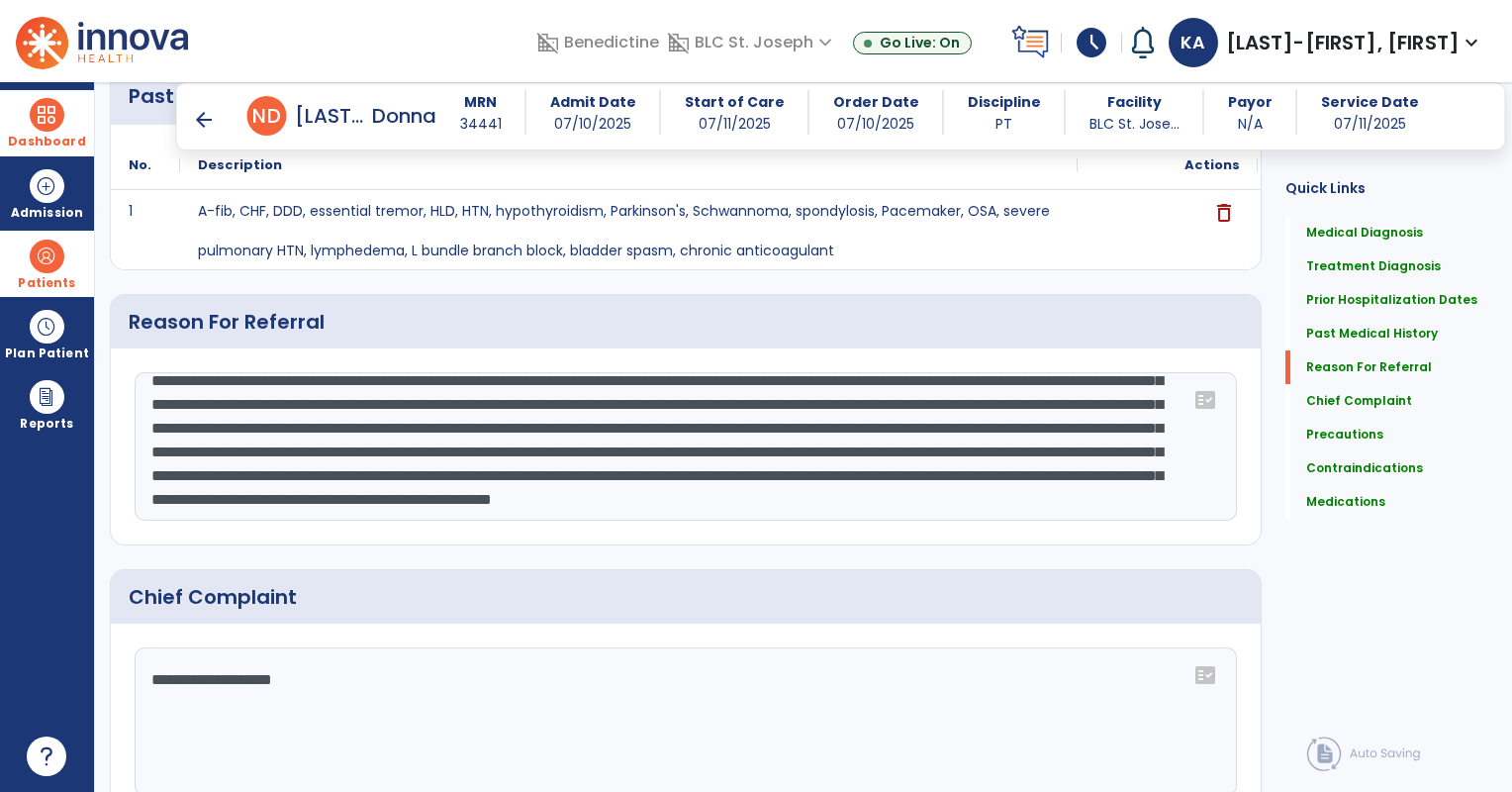 click 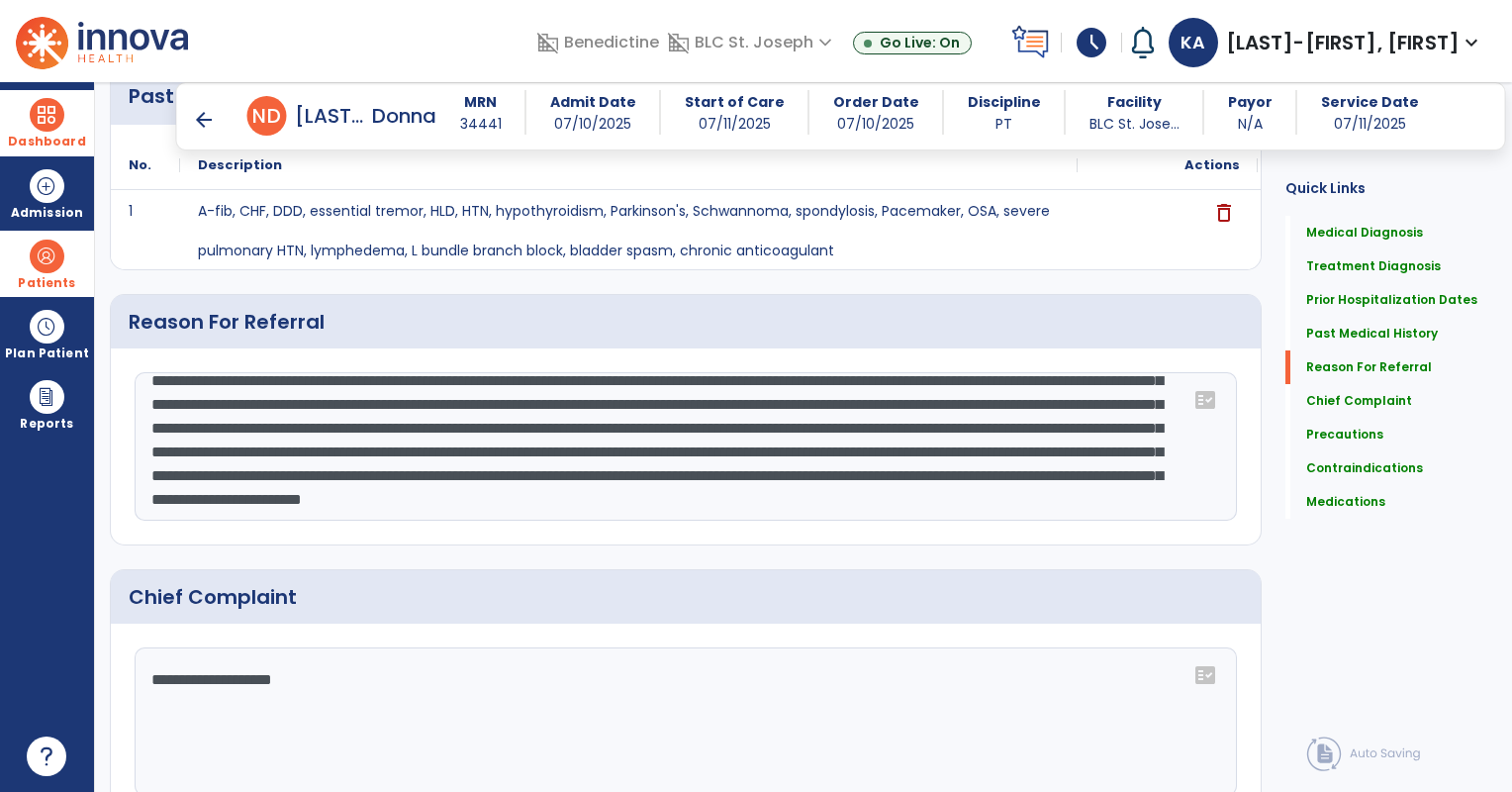 scroll, scrollTop: 119, scrollLeft: 0, axis: vertical 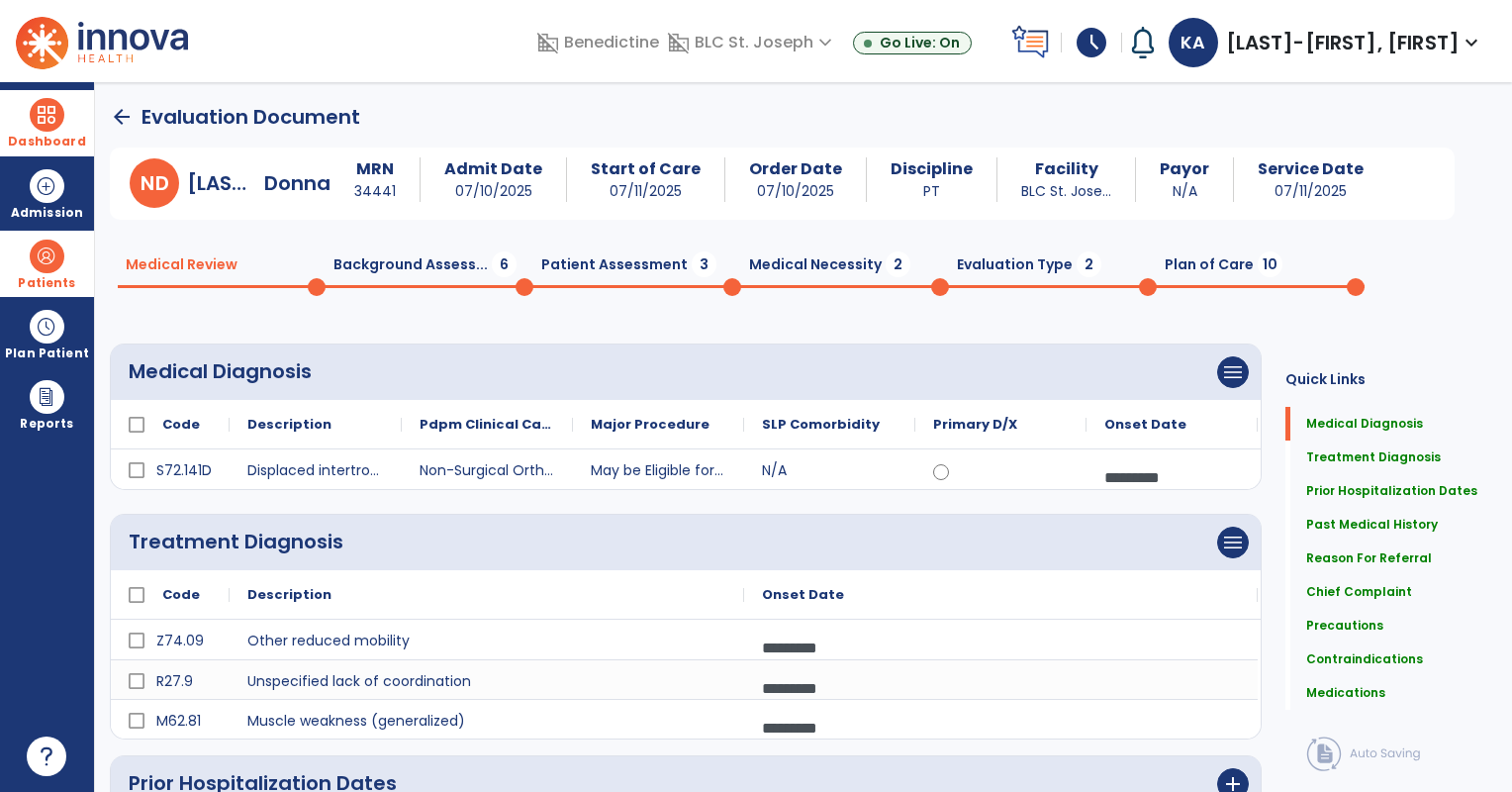 type on "**********" 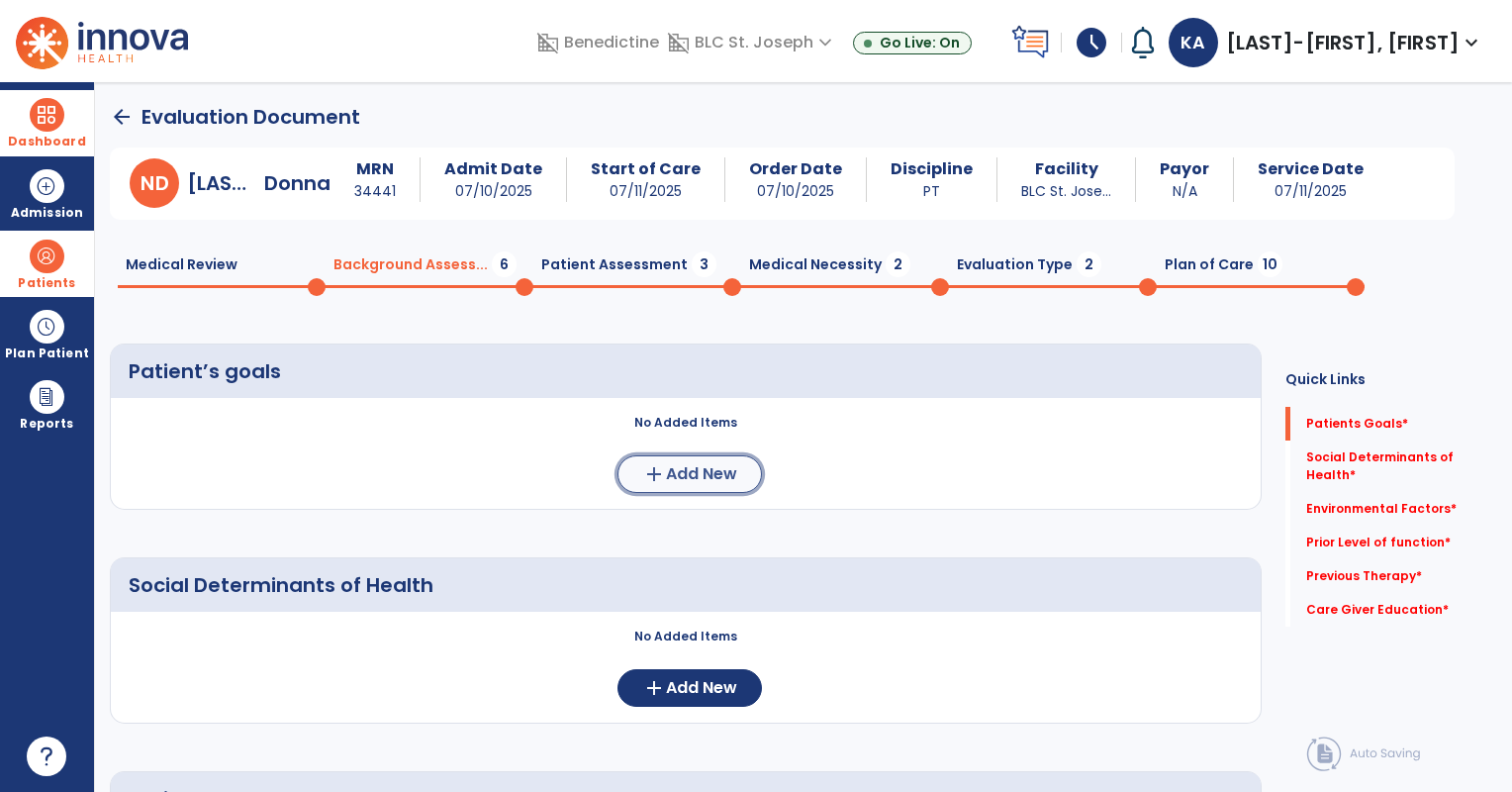 click on "add" 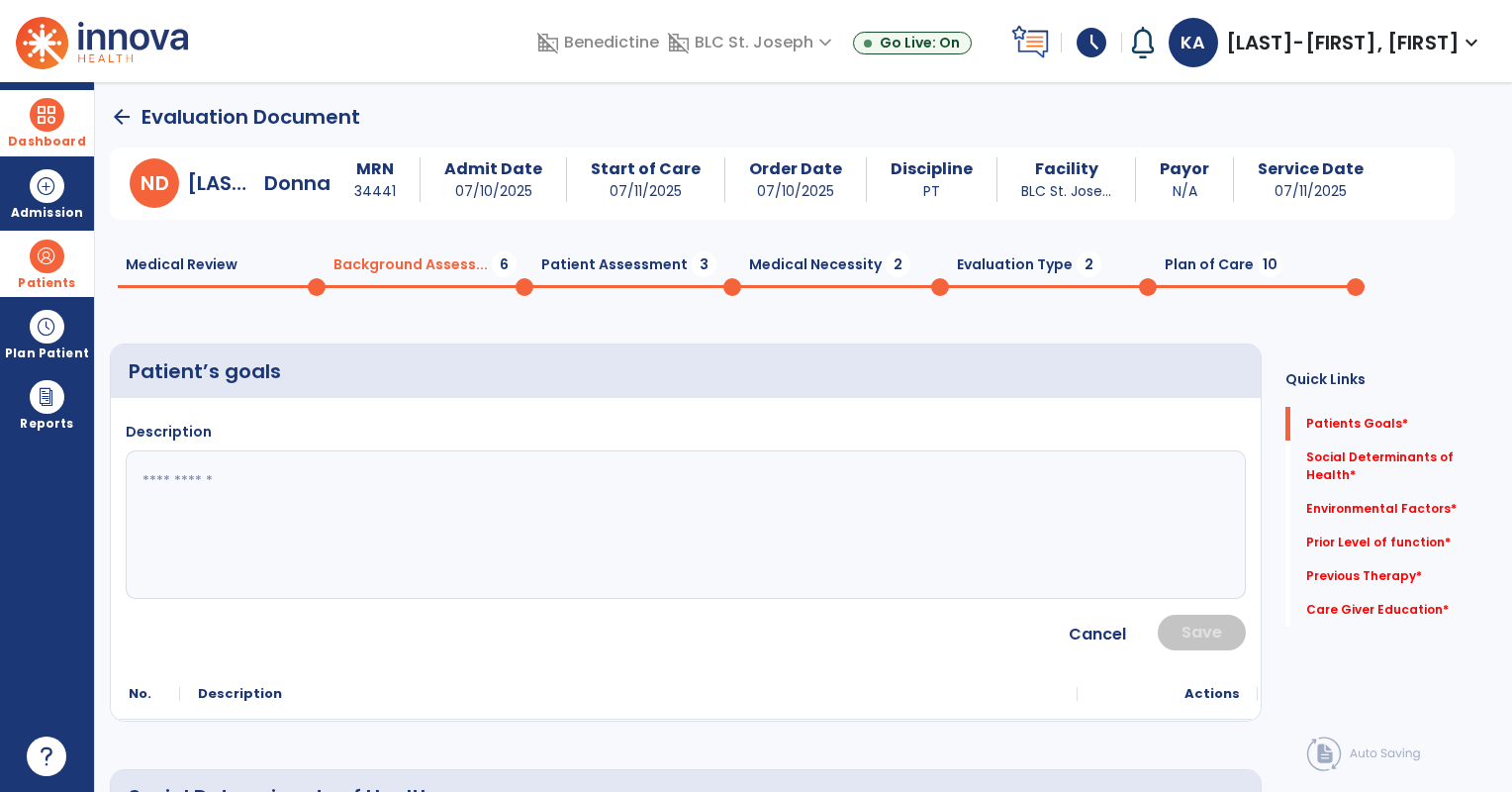 click 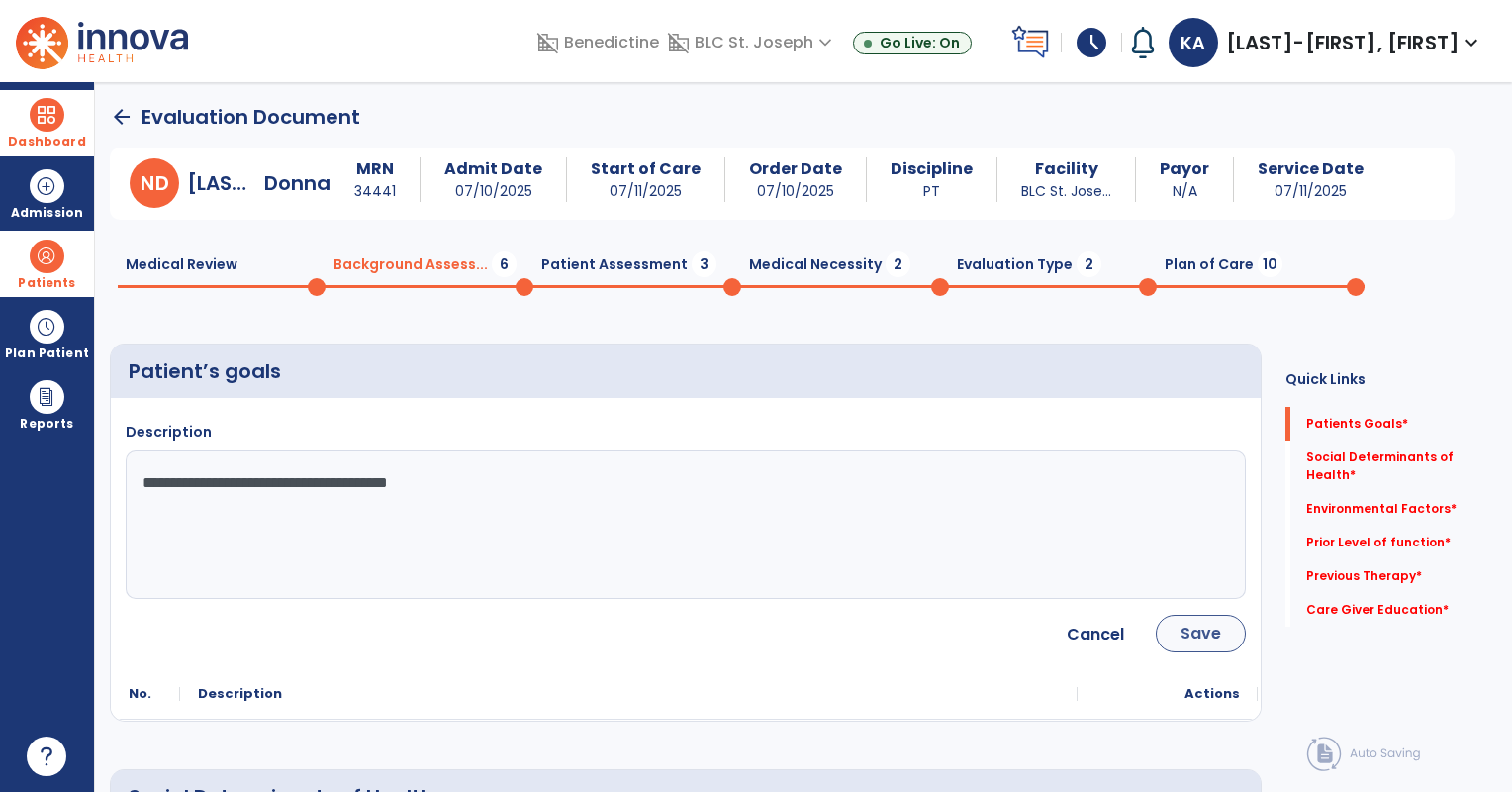type on "**********" 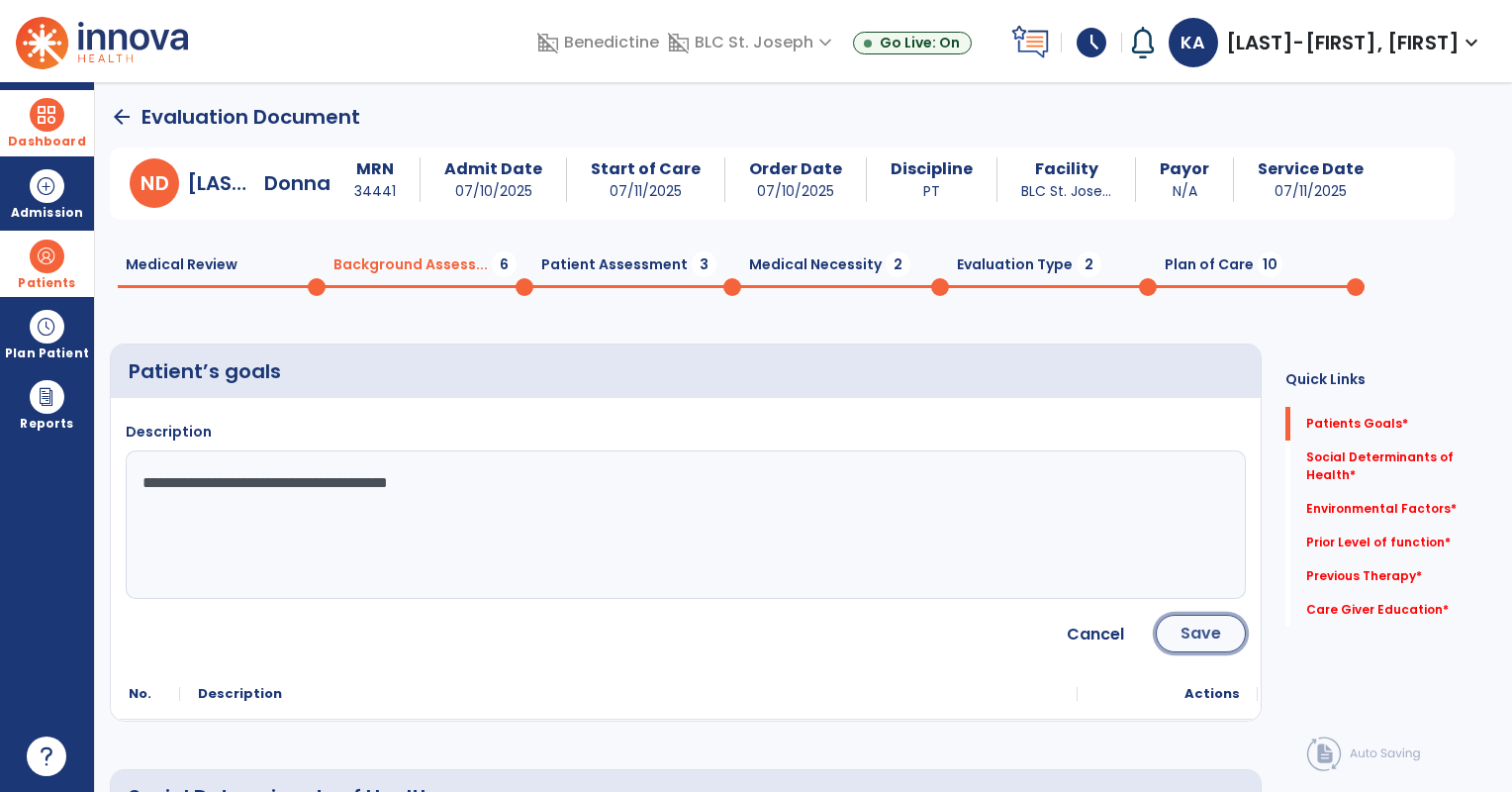 click on "Save" 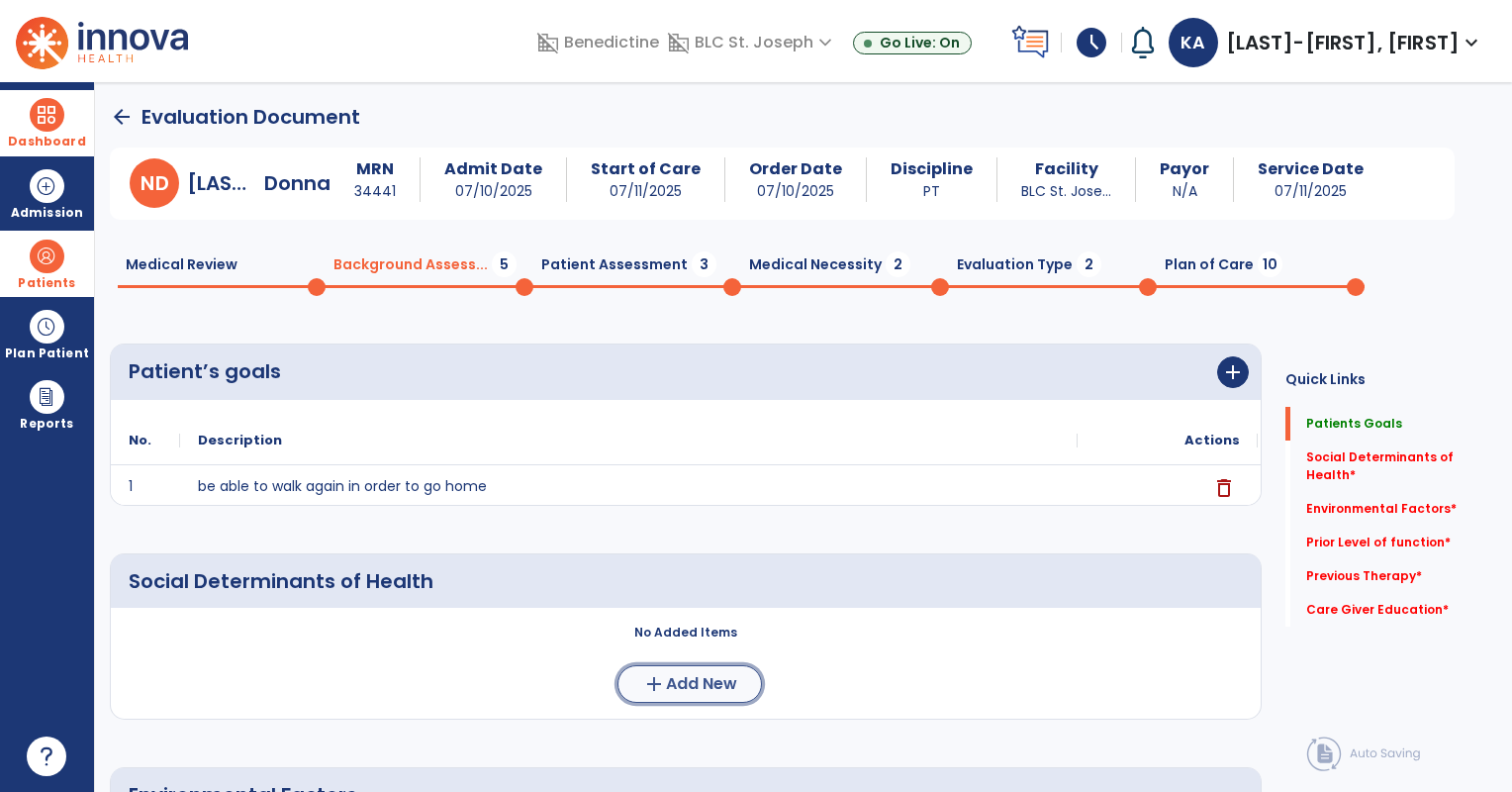 click on "Add New" 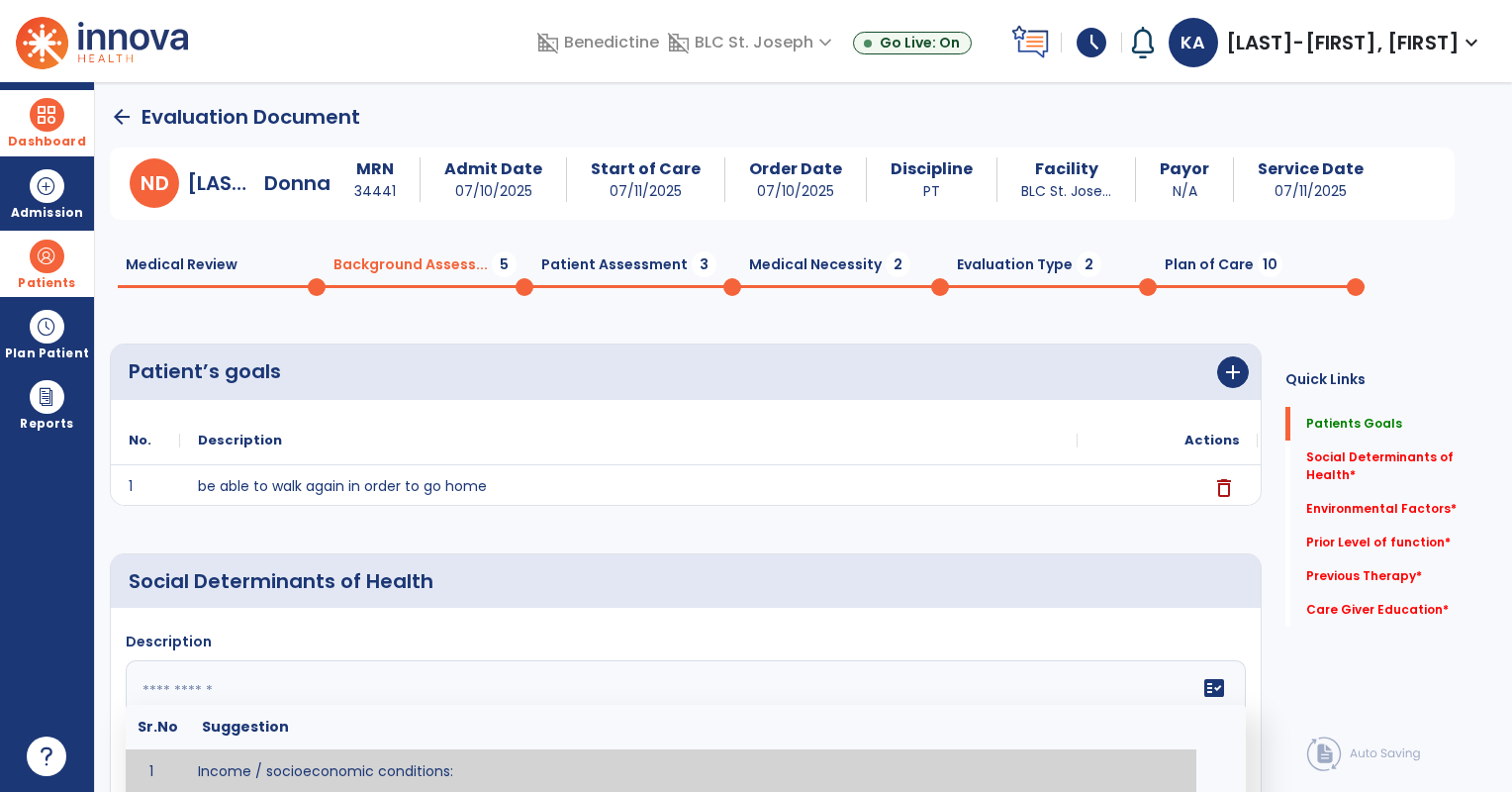 click 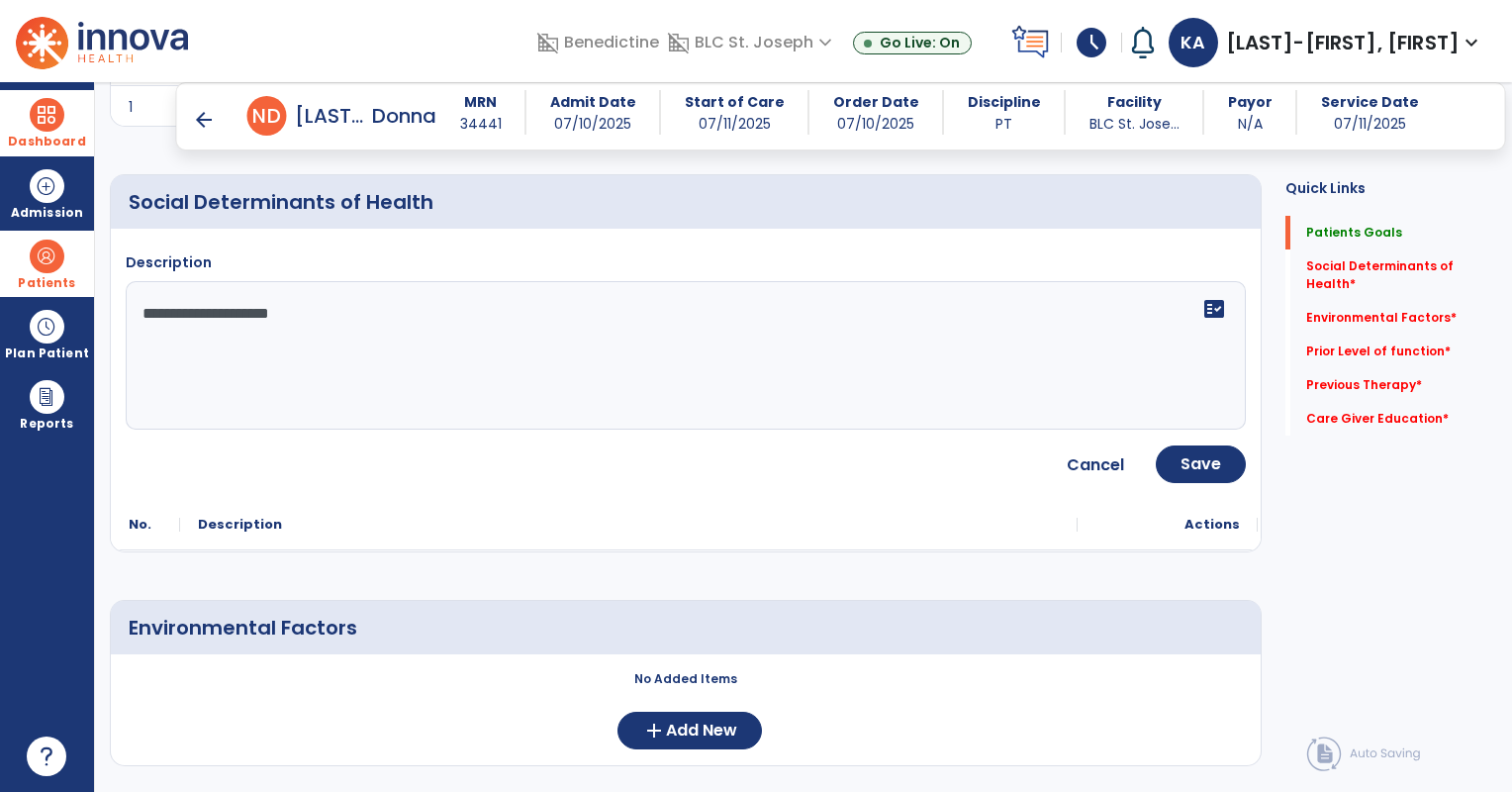 scroll, scrollTop: 368, scrollLeft: 0, axis: vertical 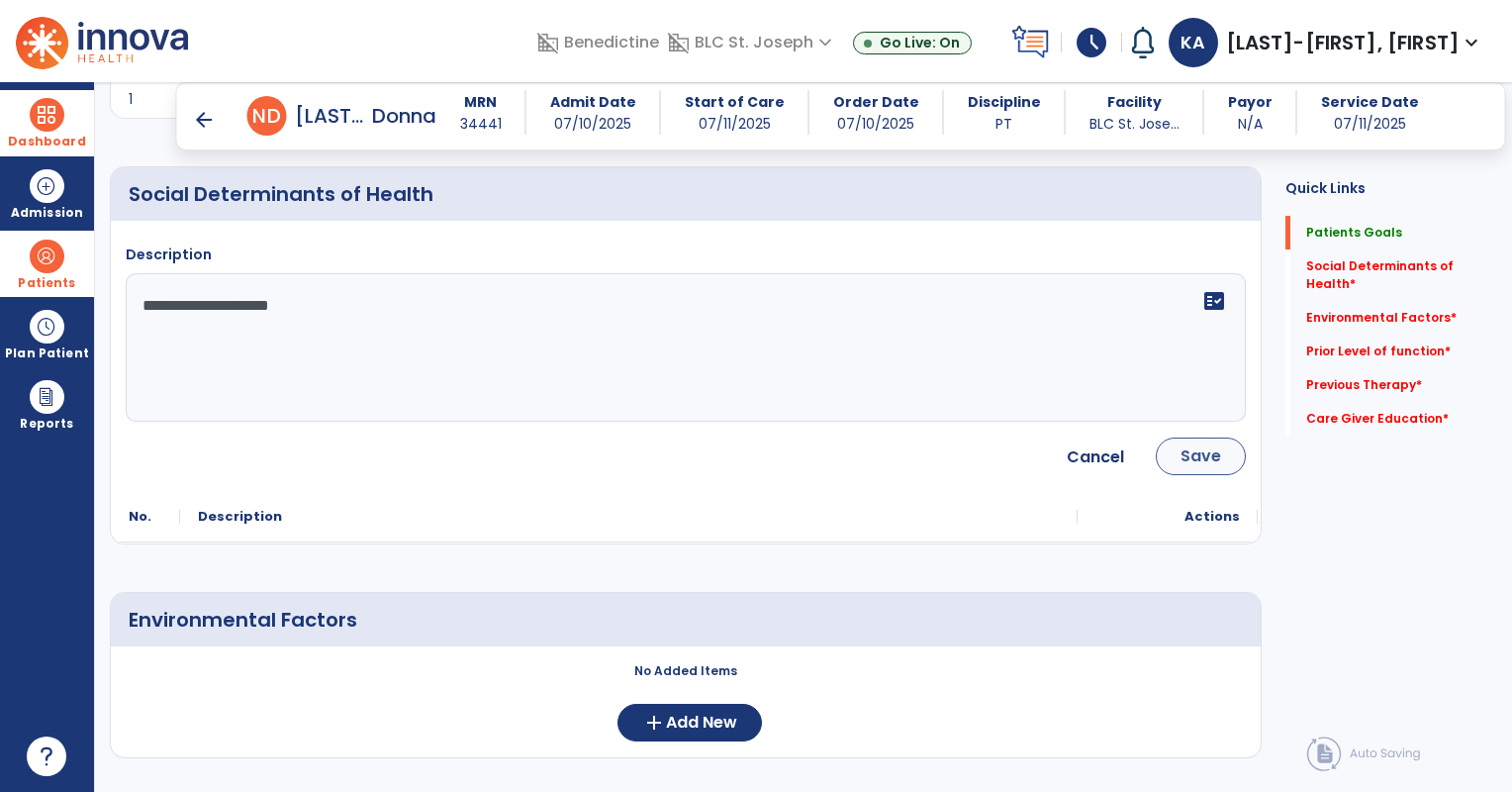 type on "**********" 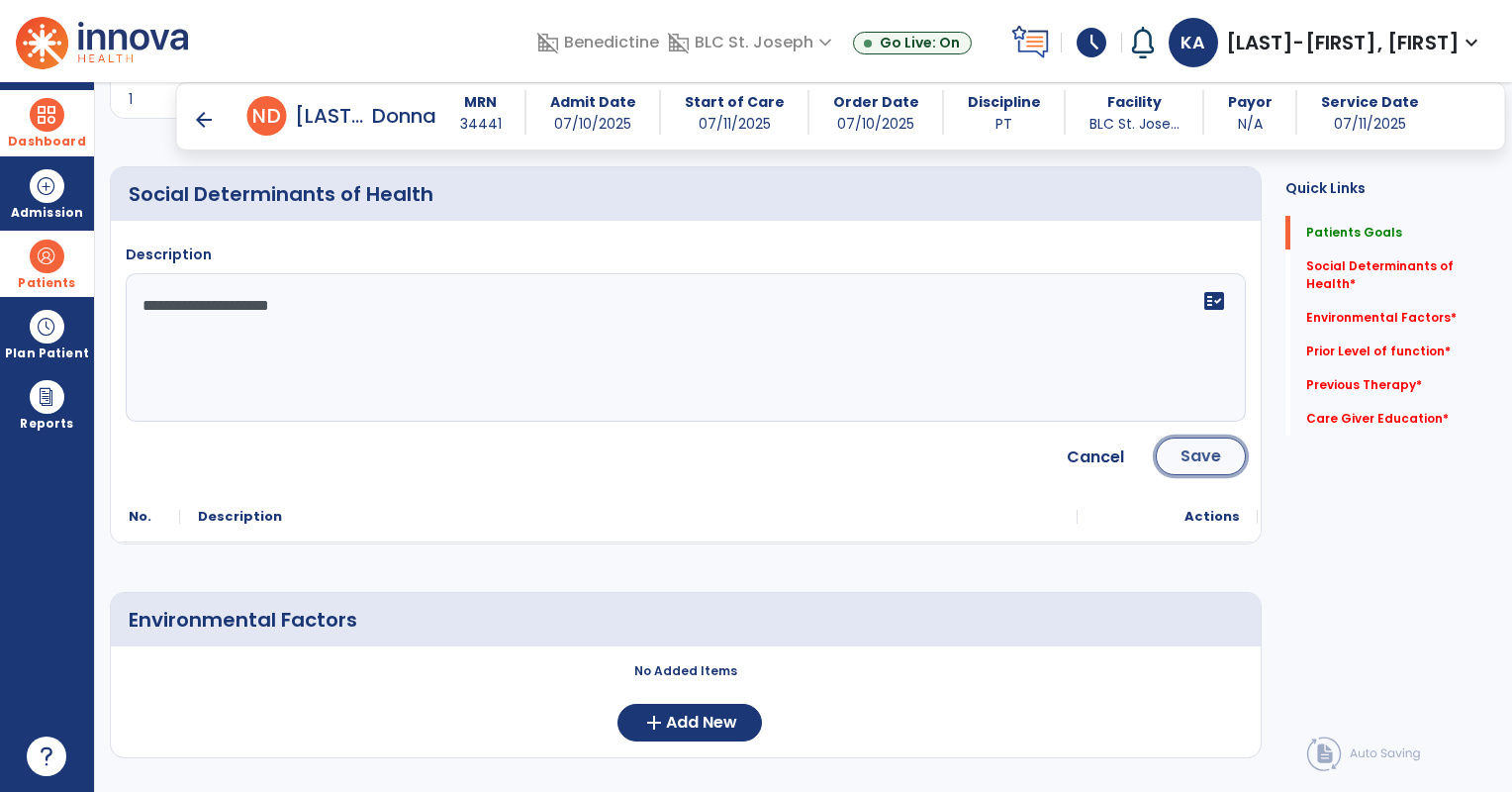 click on "Save" 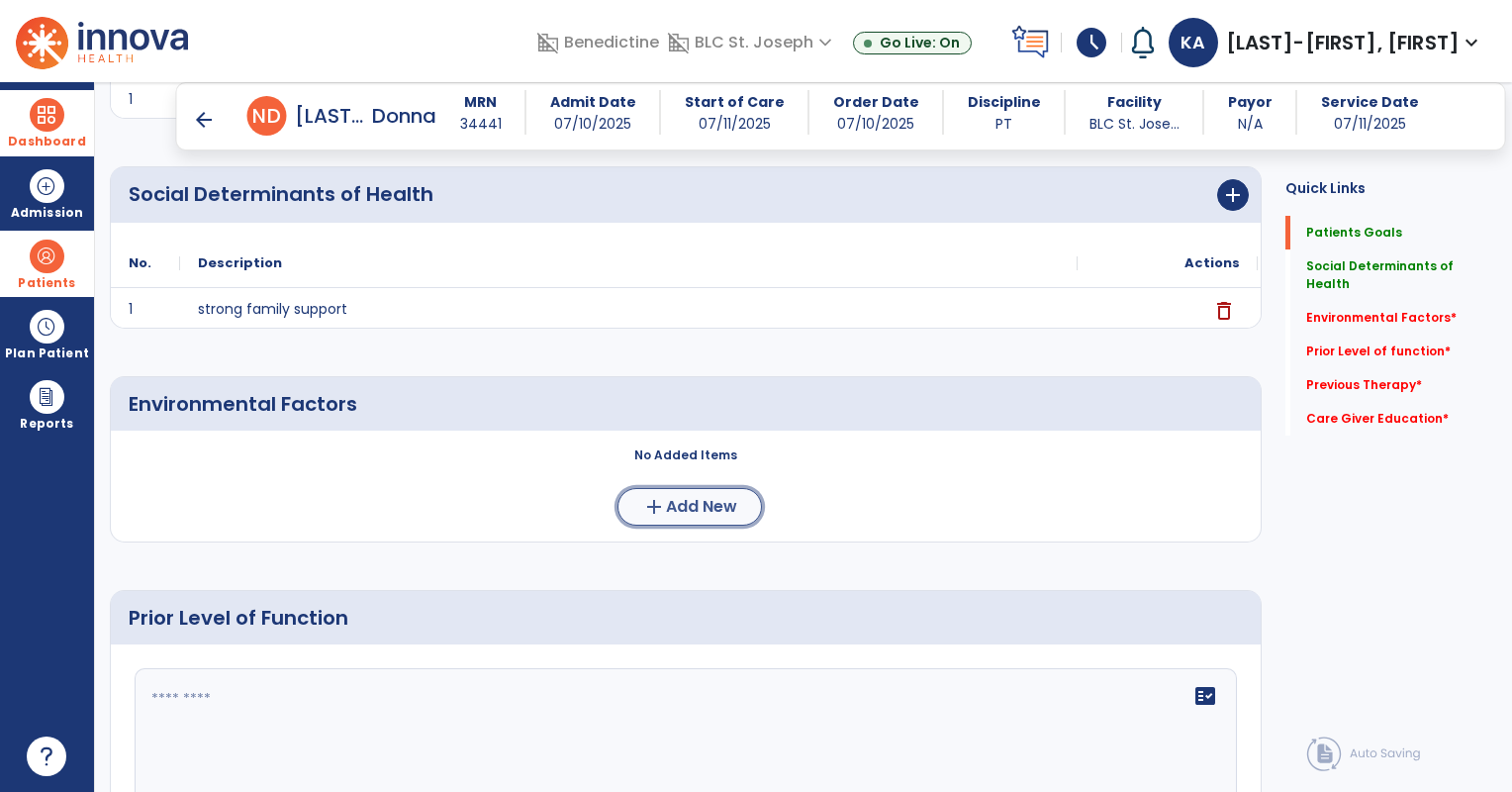 click on "Add New" 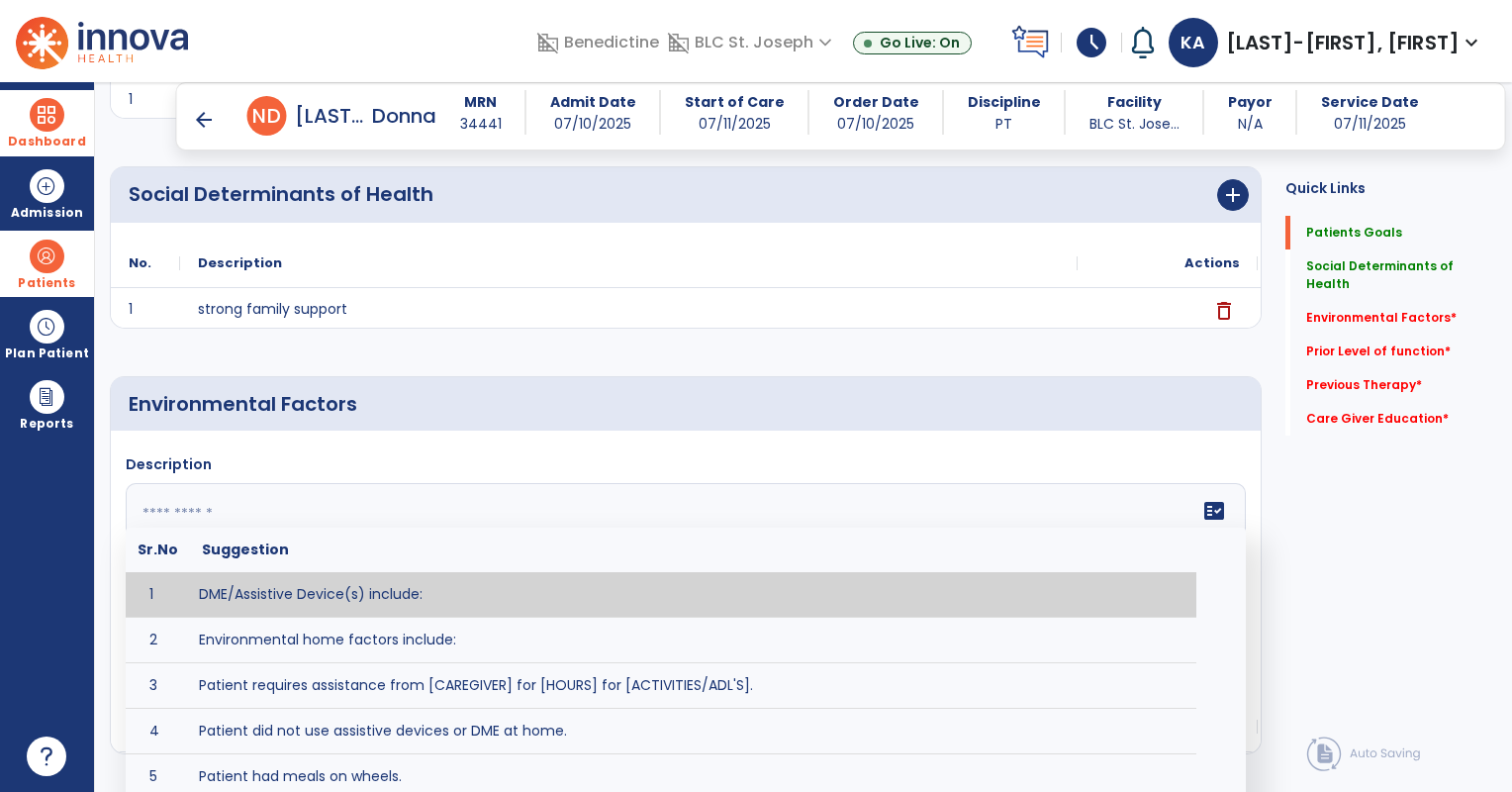 click 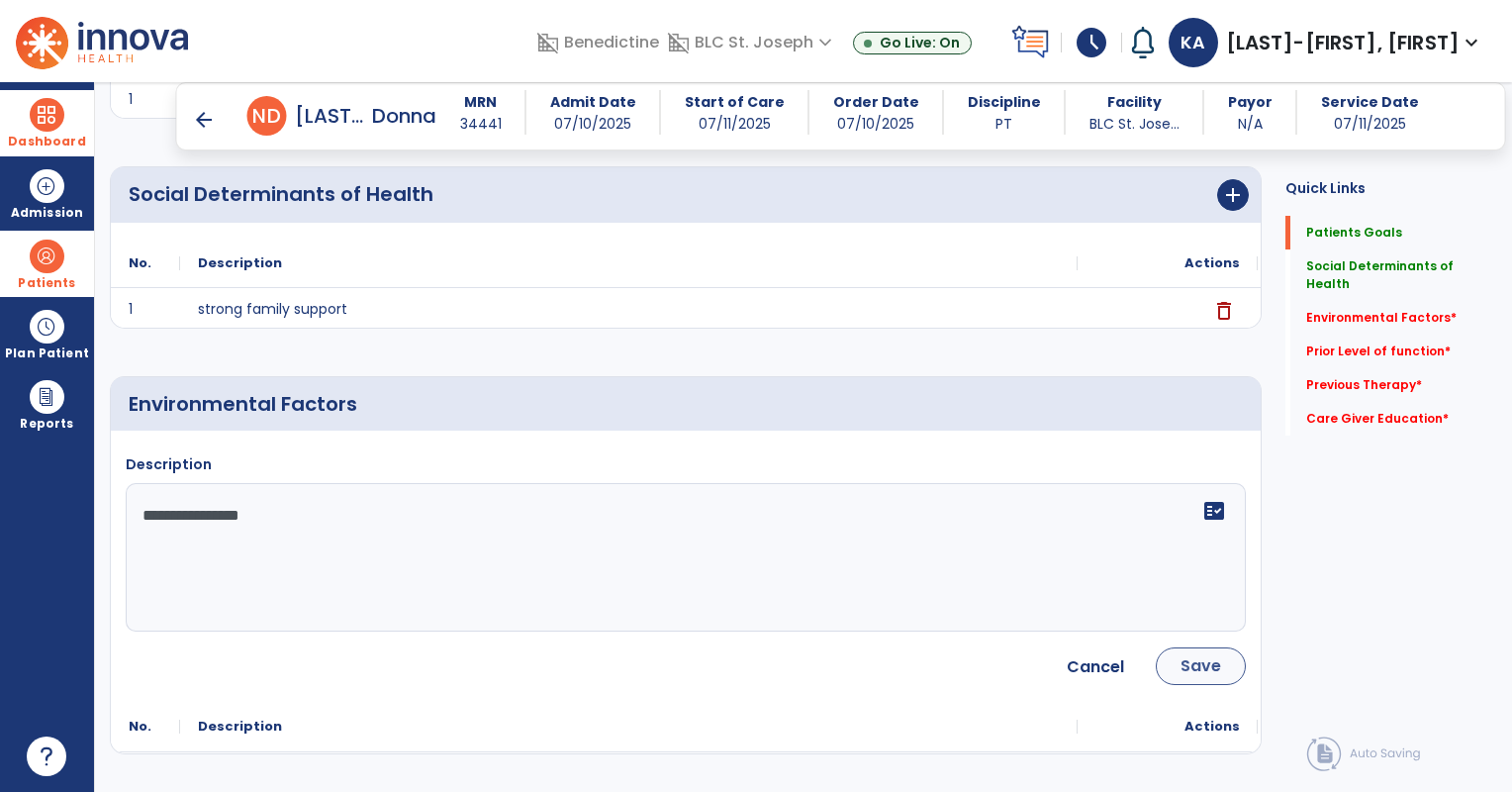 type on "**********" 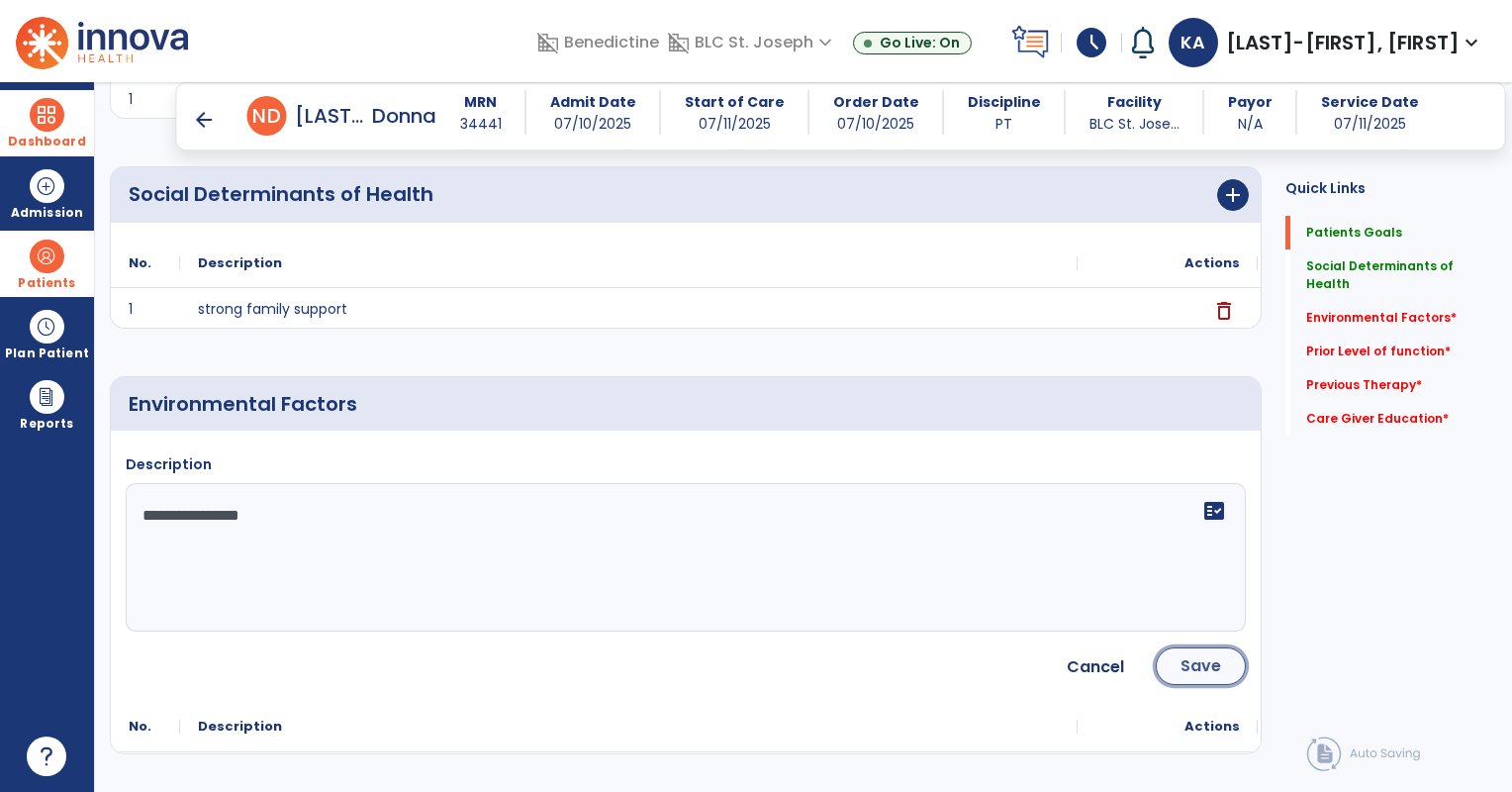 click on "Save" 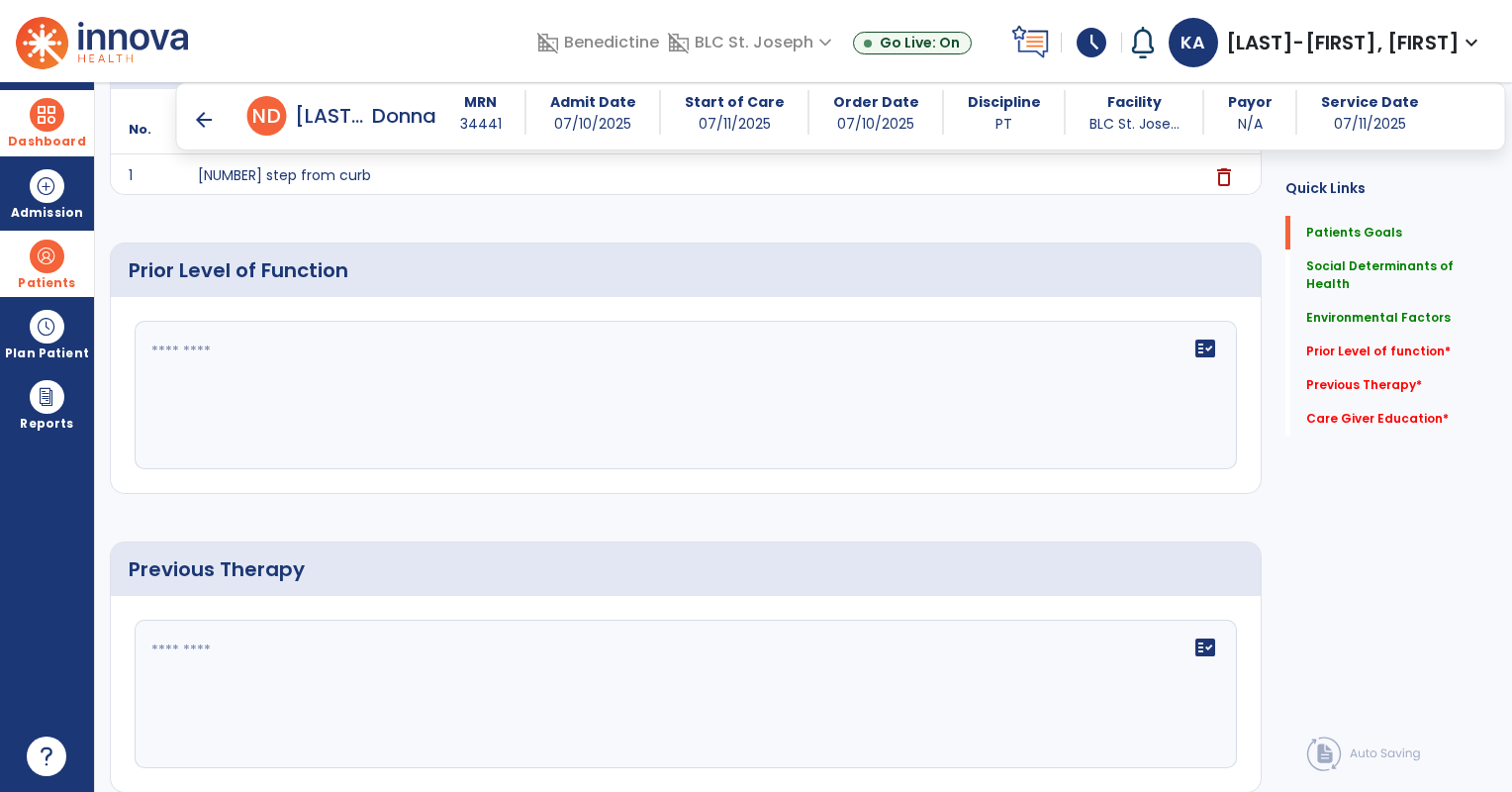 scroll, scrollTop: 716, scrollLeft: 0, axis: vertical 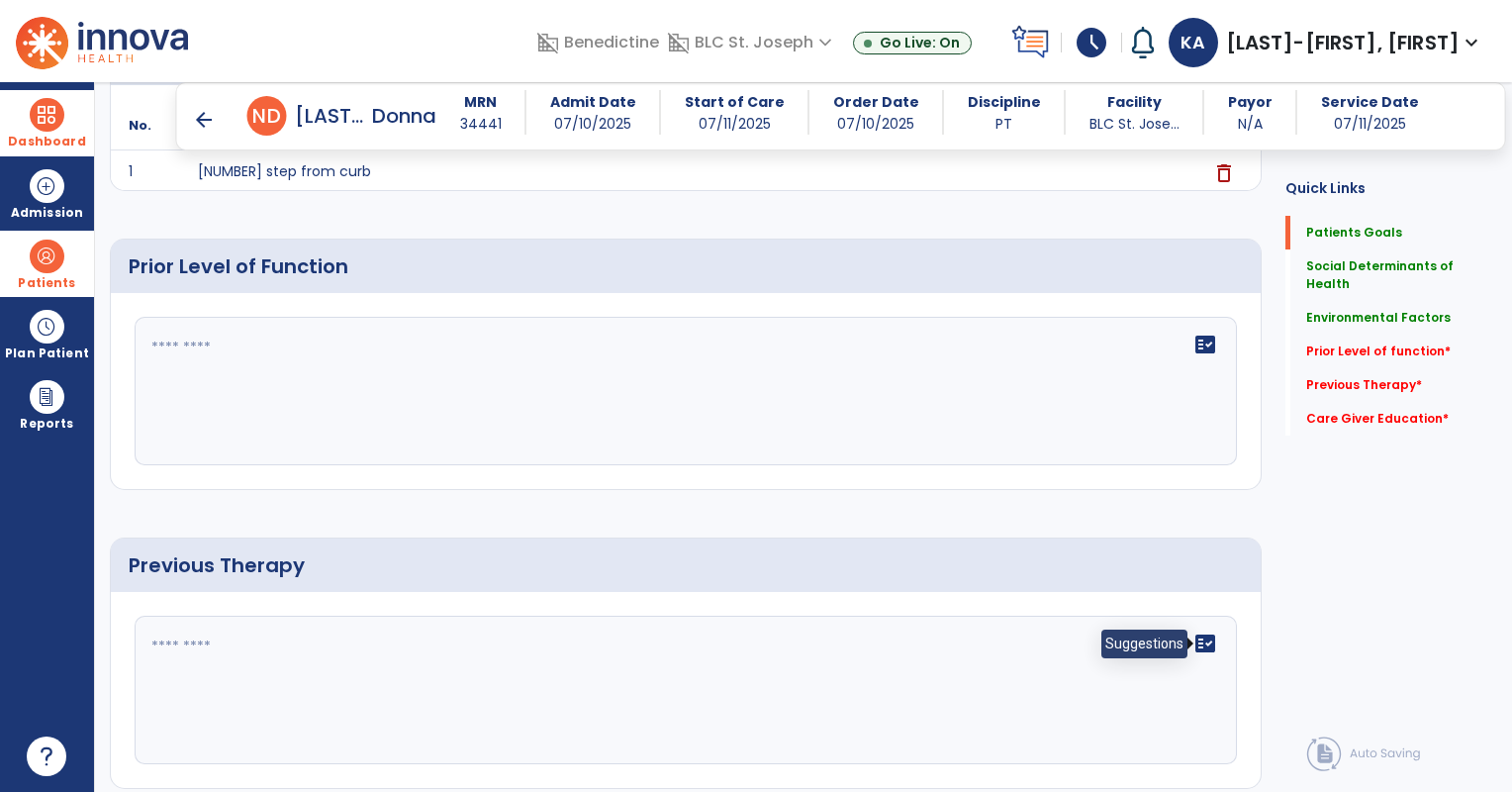 click on "fact_check" 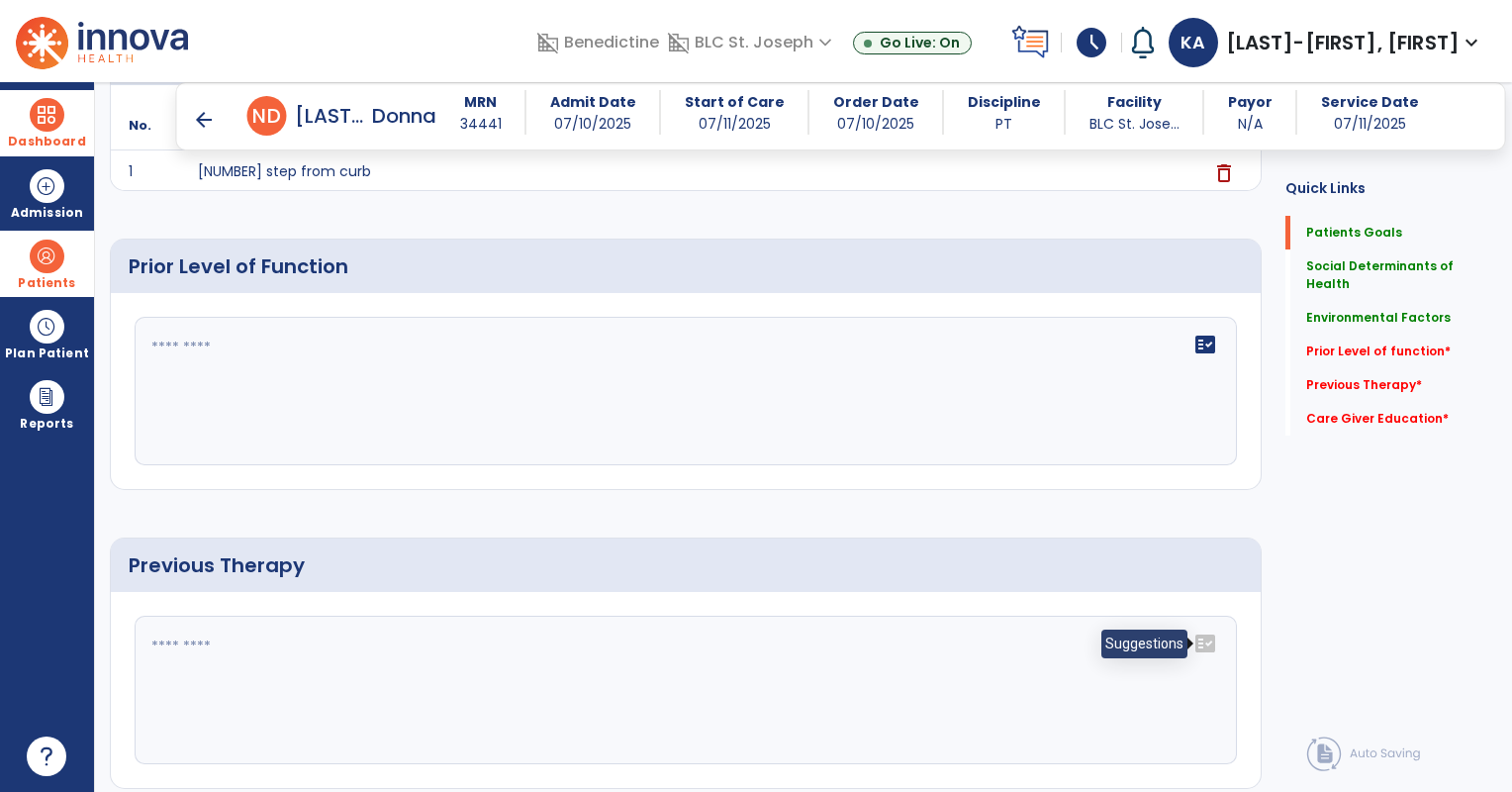 click on "fact_check" 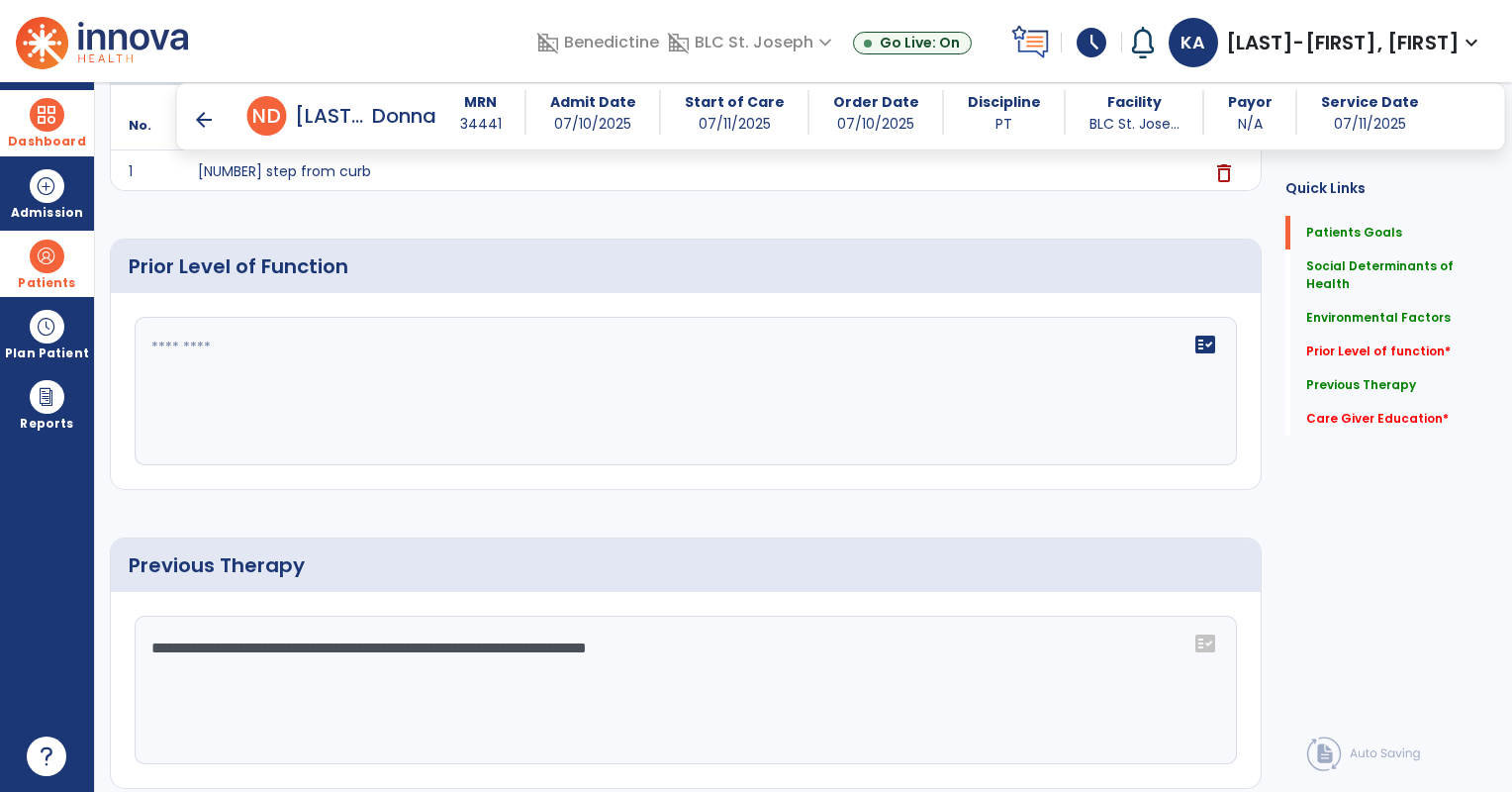 click on "**********" 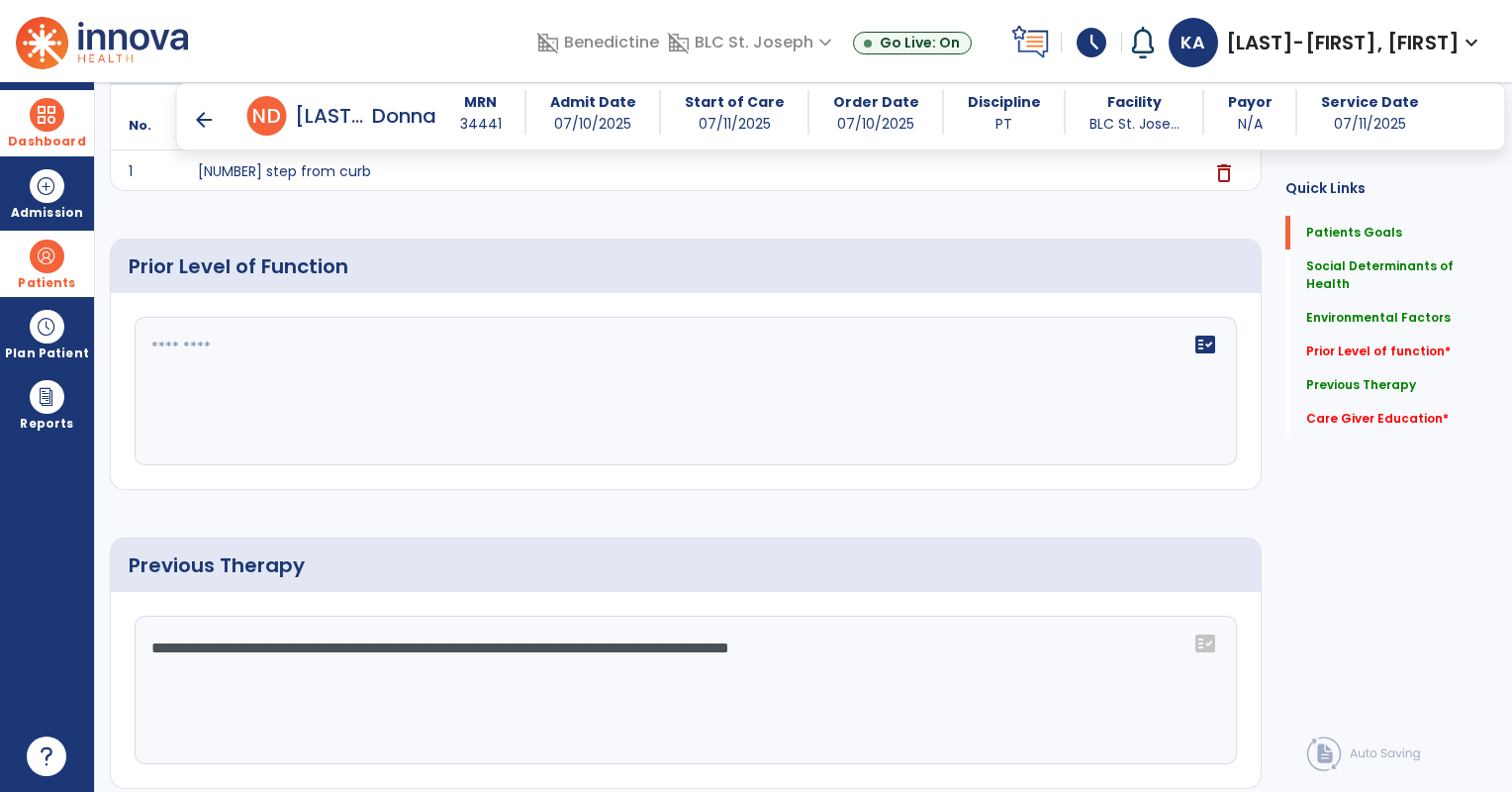 type on "**********" 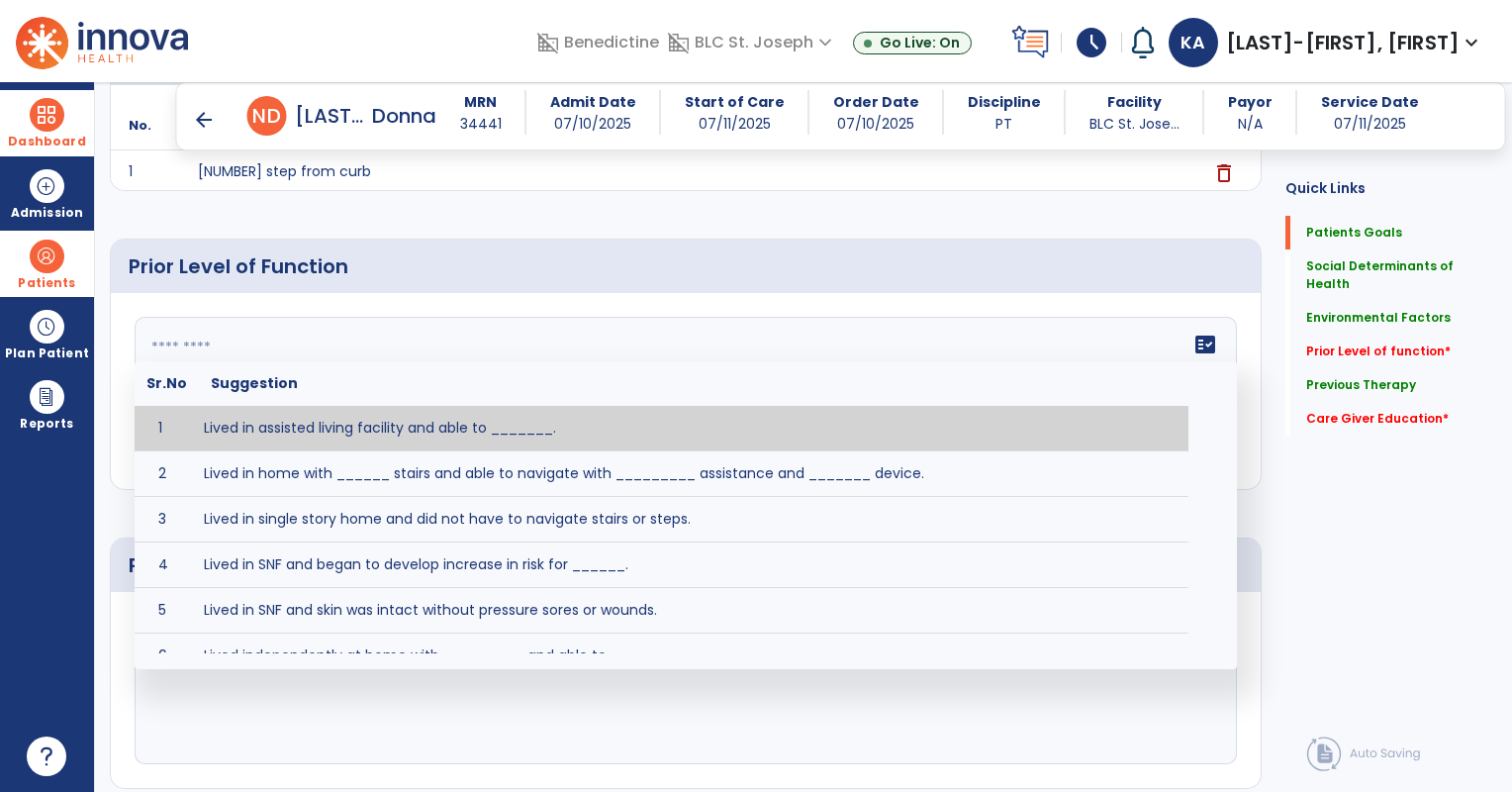 click 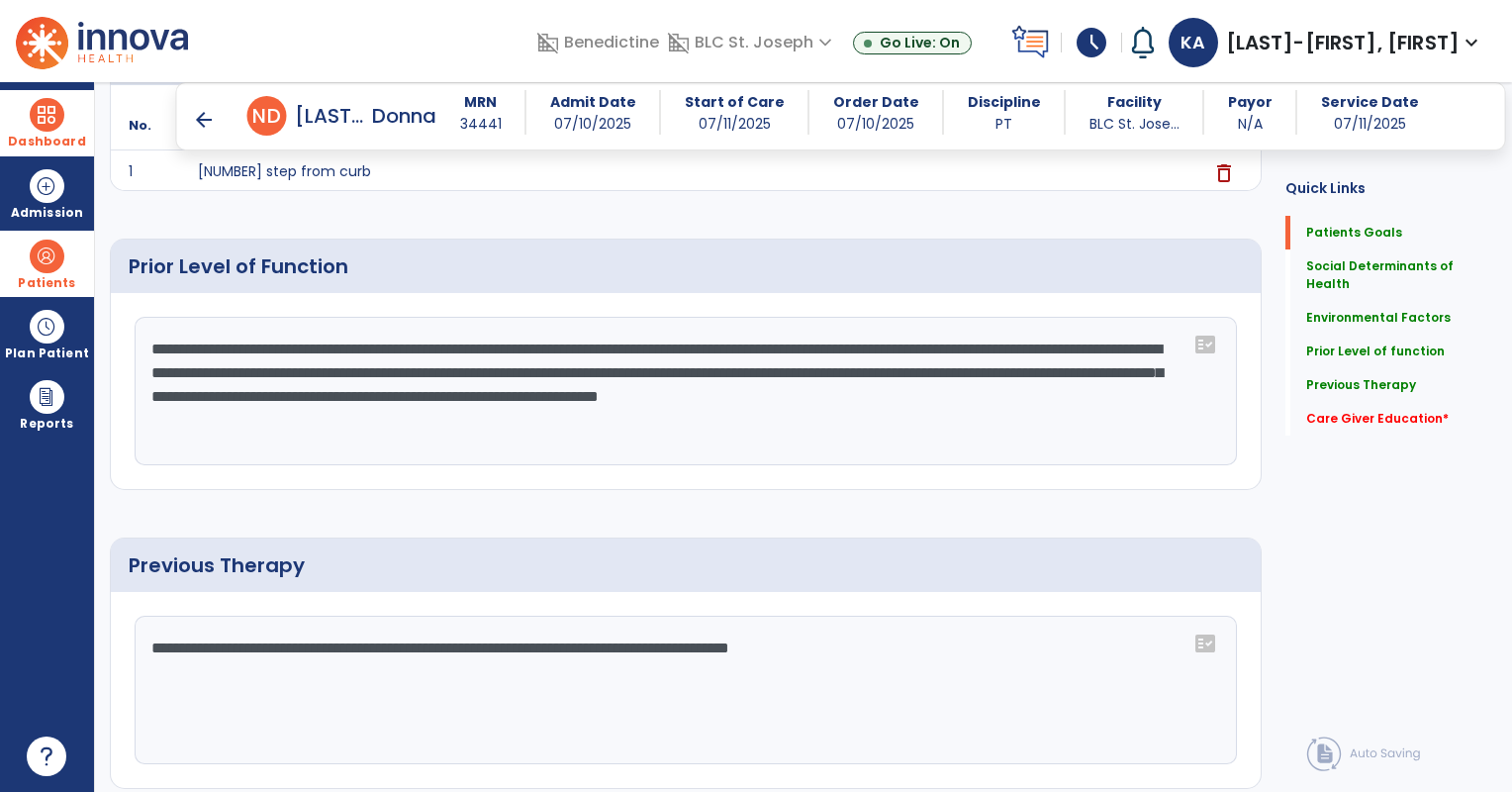 type on "**********" 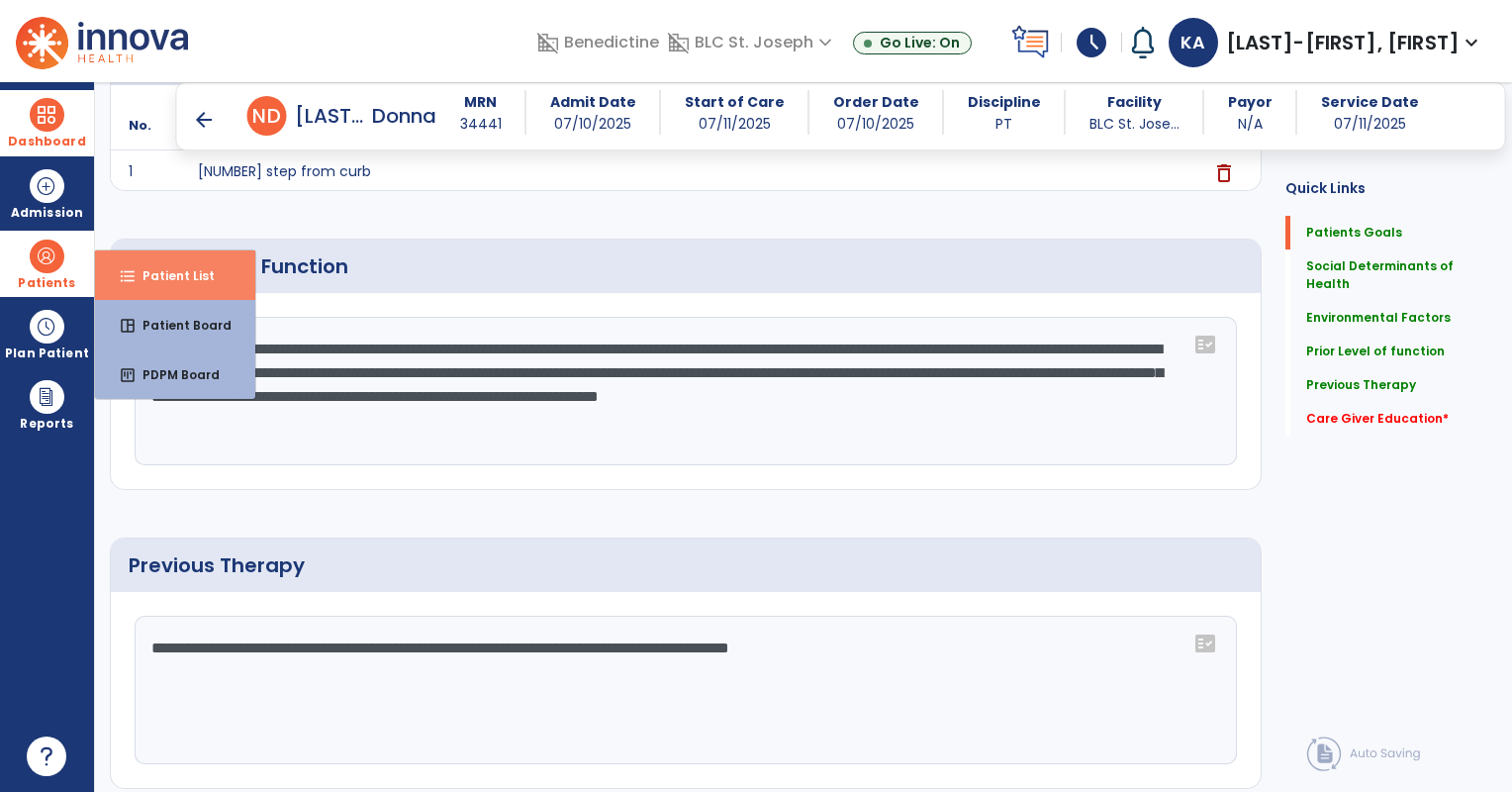 click on "Patient List" at bounding box center (170, 275) 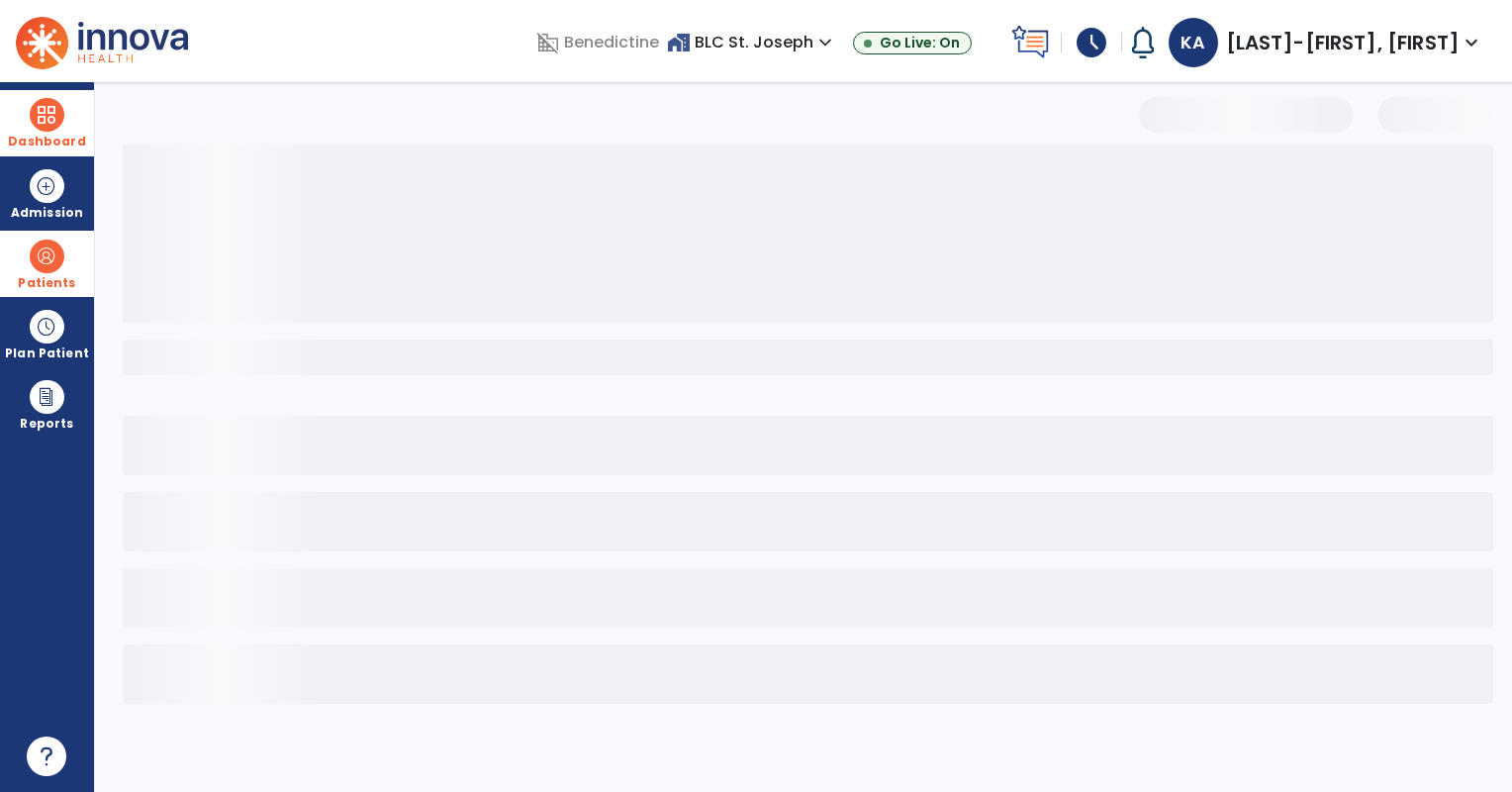 scroll, scrollTop: 0, scrollLeft: 0, axis: both 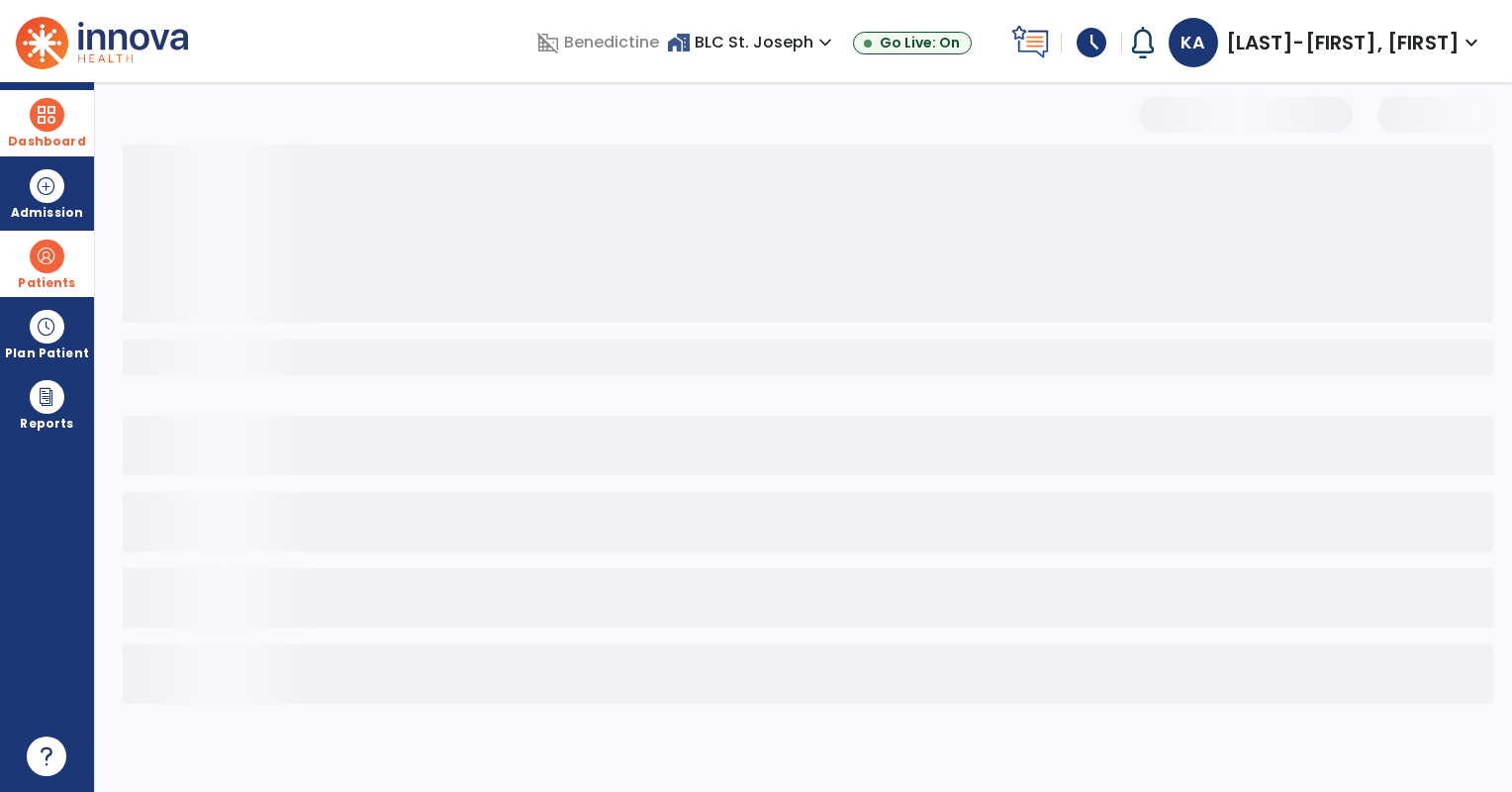 select on "***" 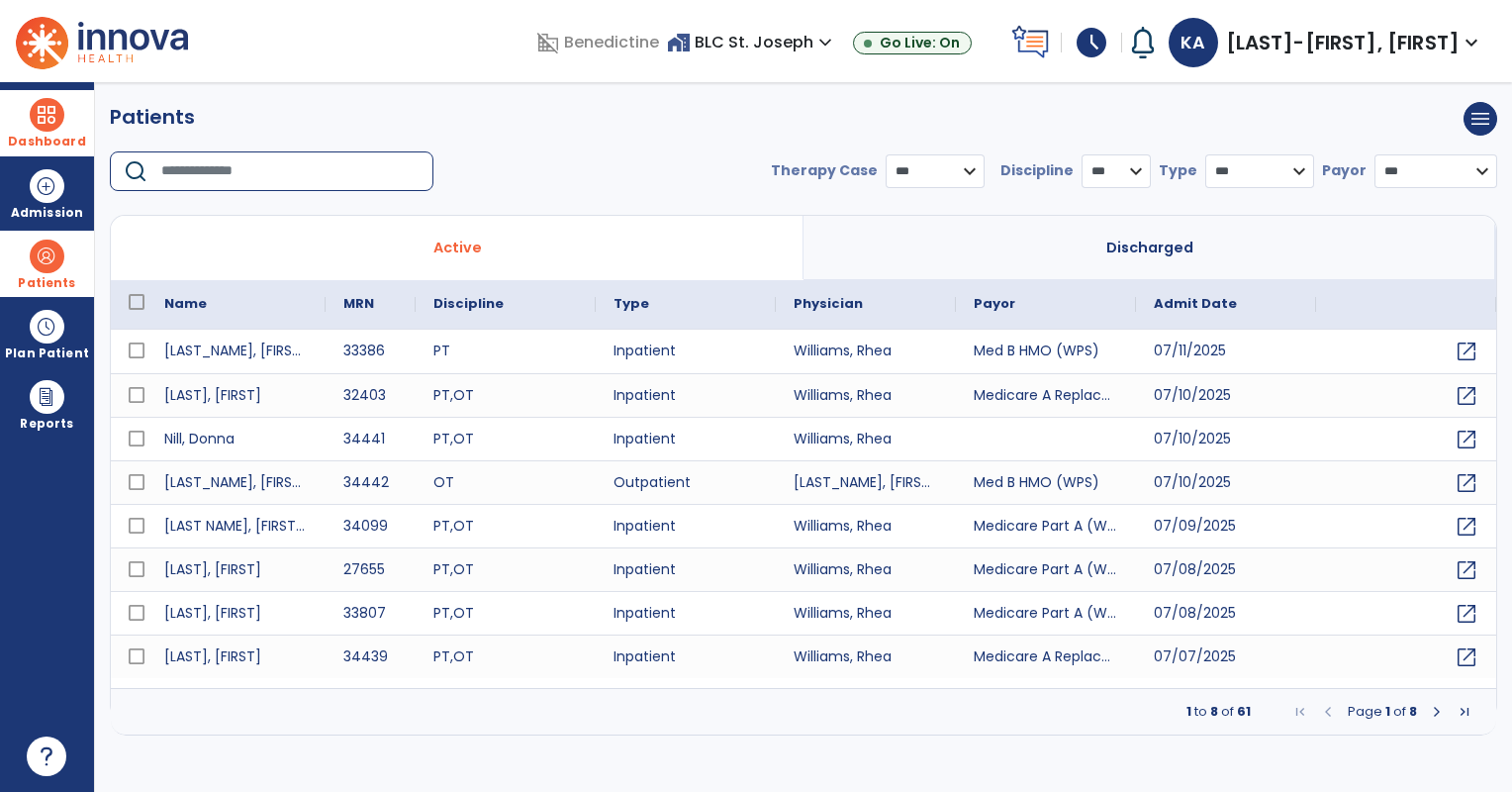 click at bounding box center [290, 171] 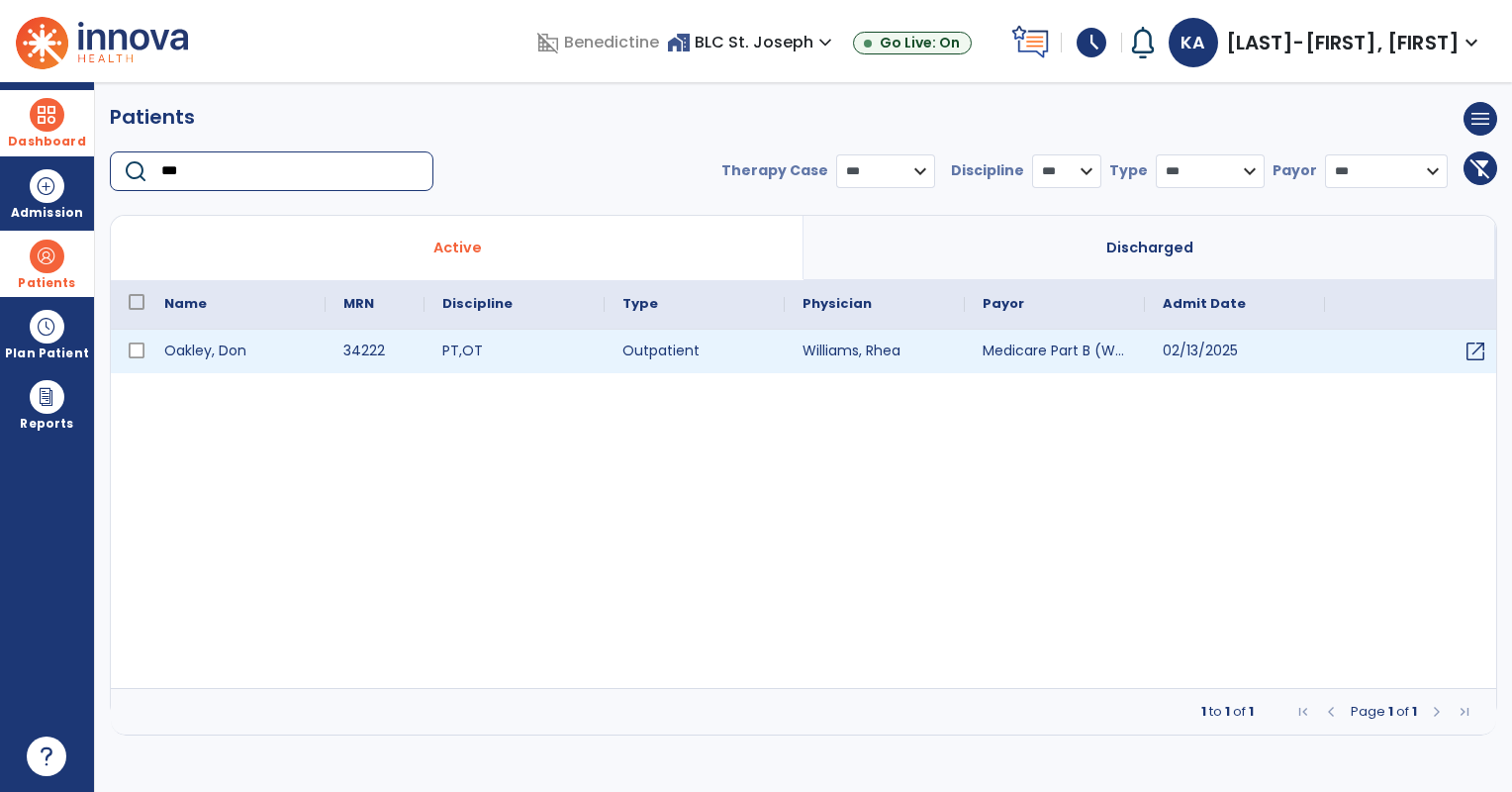 type on "***" 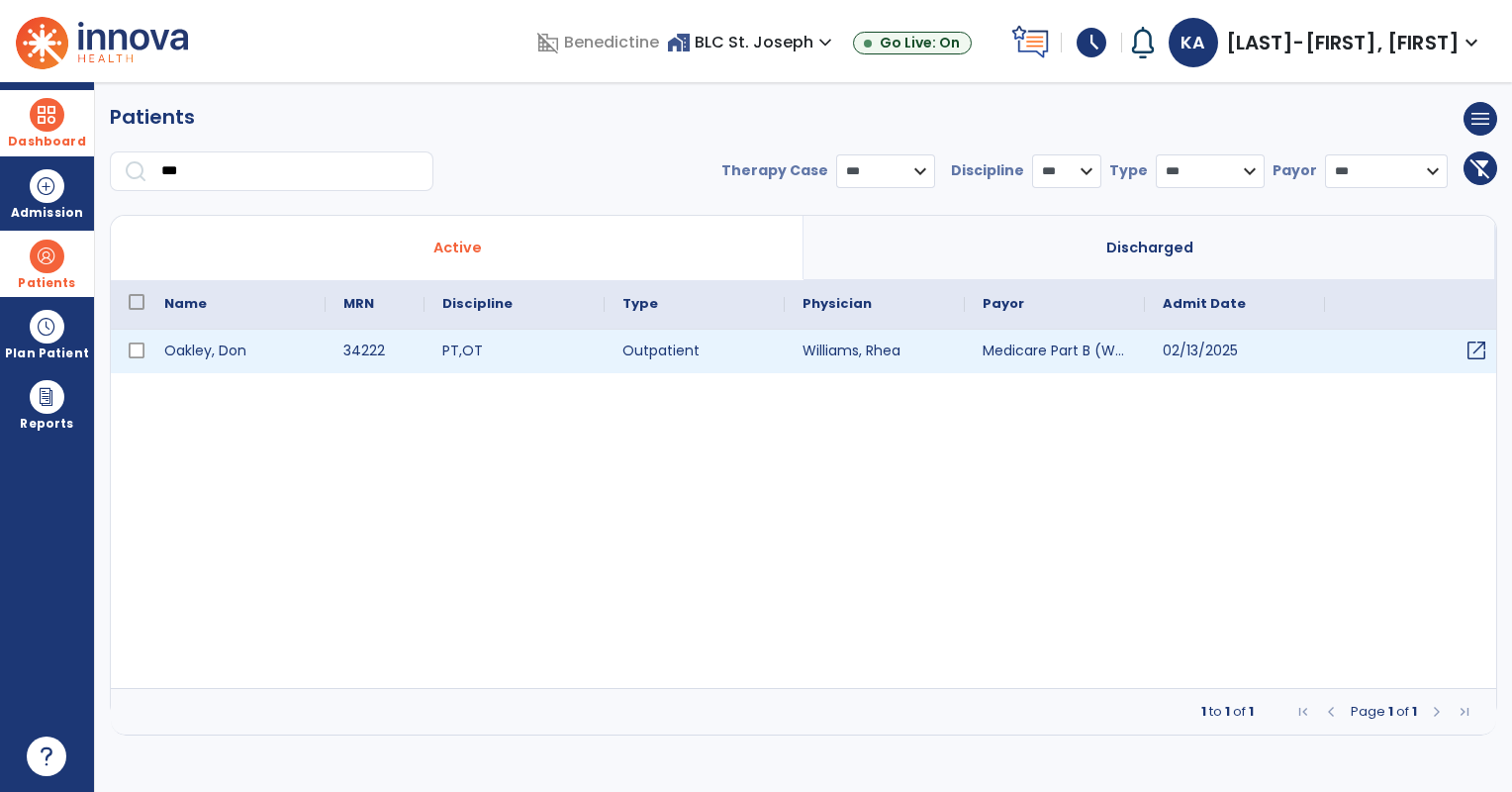 click on "open_in_new" at bounding box center [1476, 350] 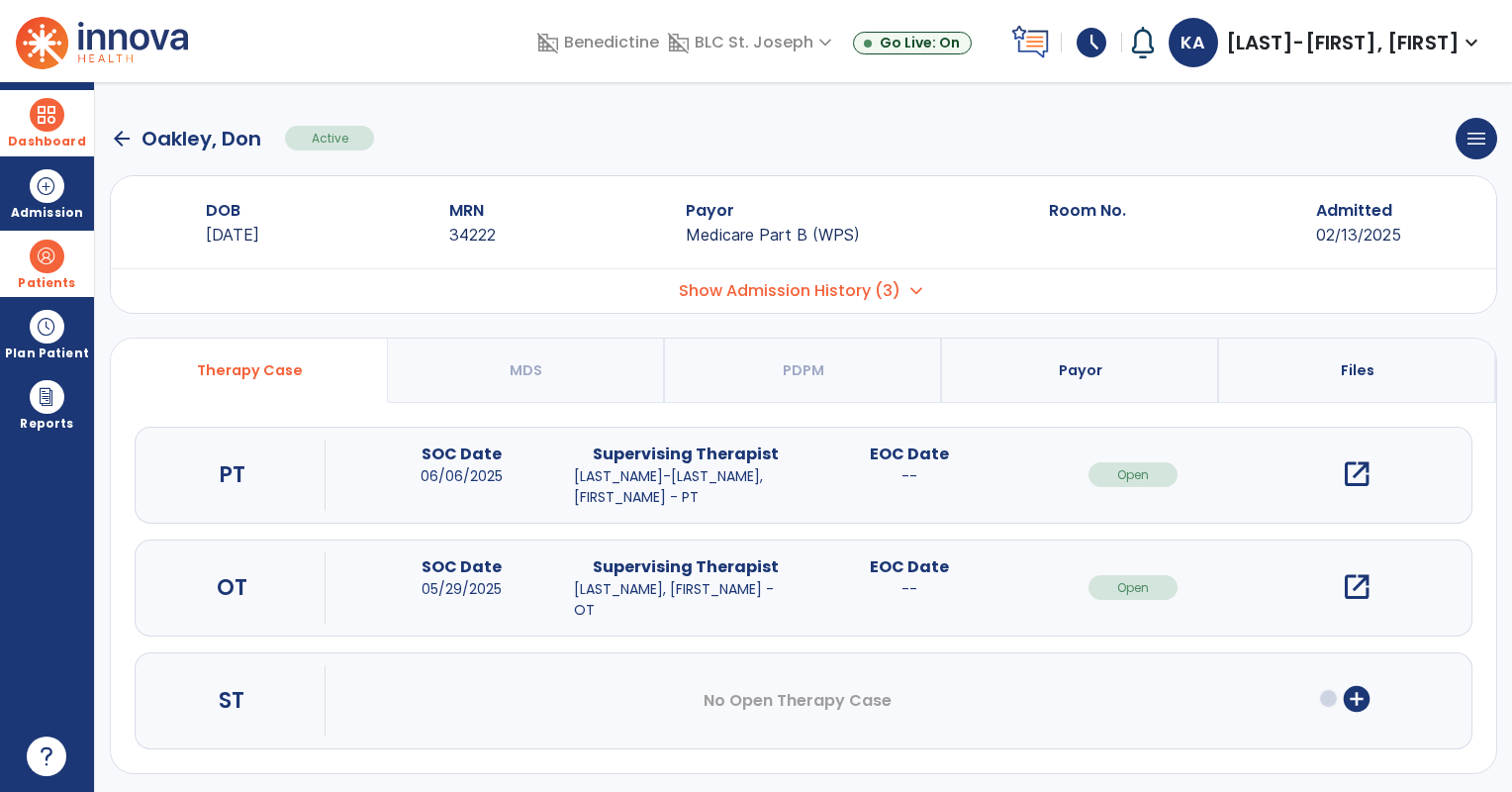 click on "open_in_new" at bounding box center (1357, 474) 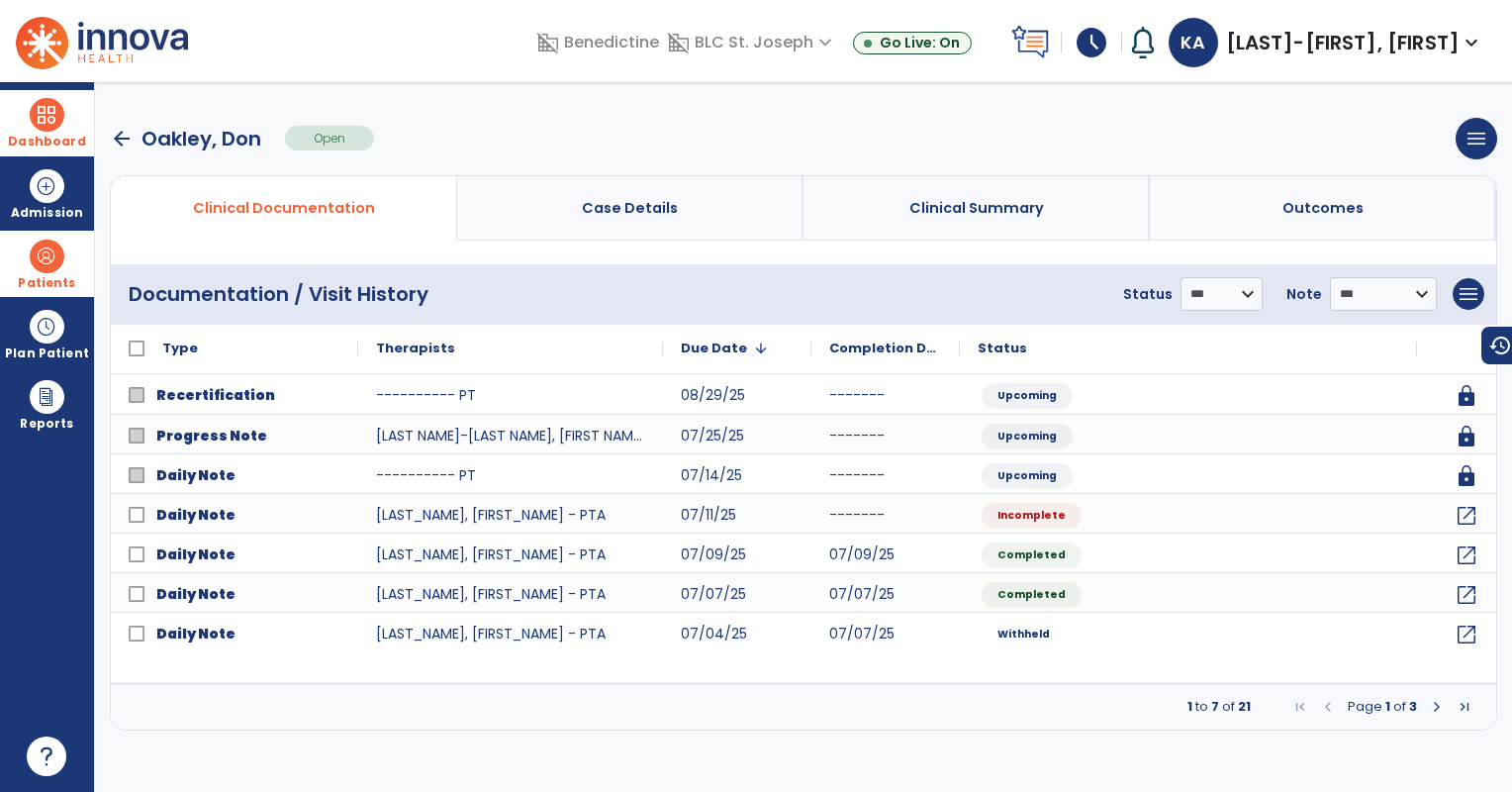 click at bounding box center [1465, 707] 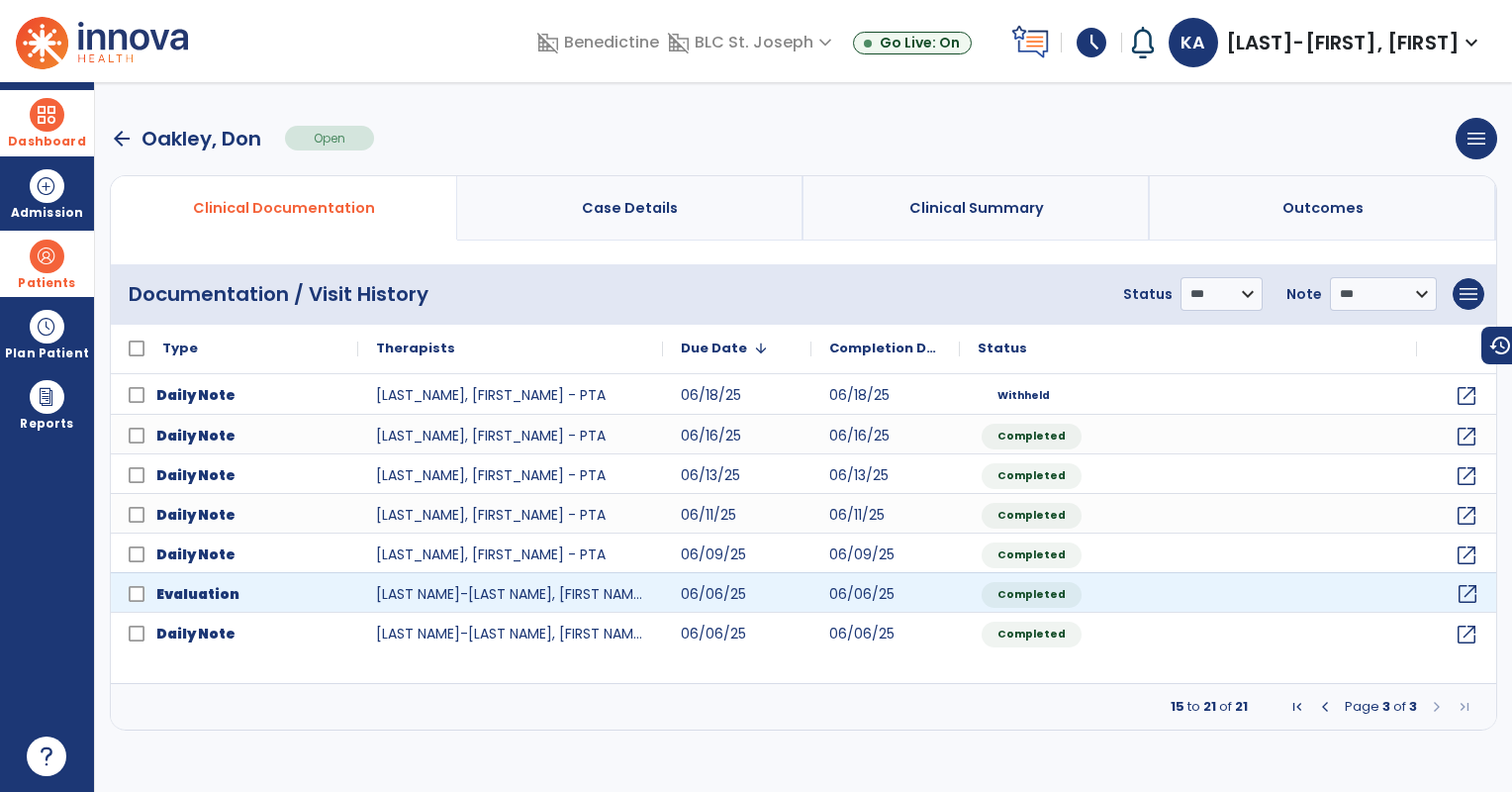click on "open_in_new" 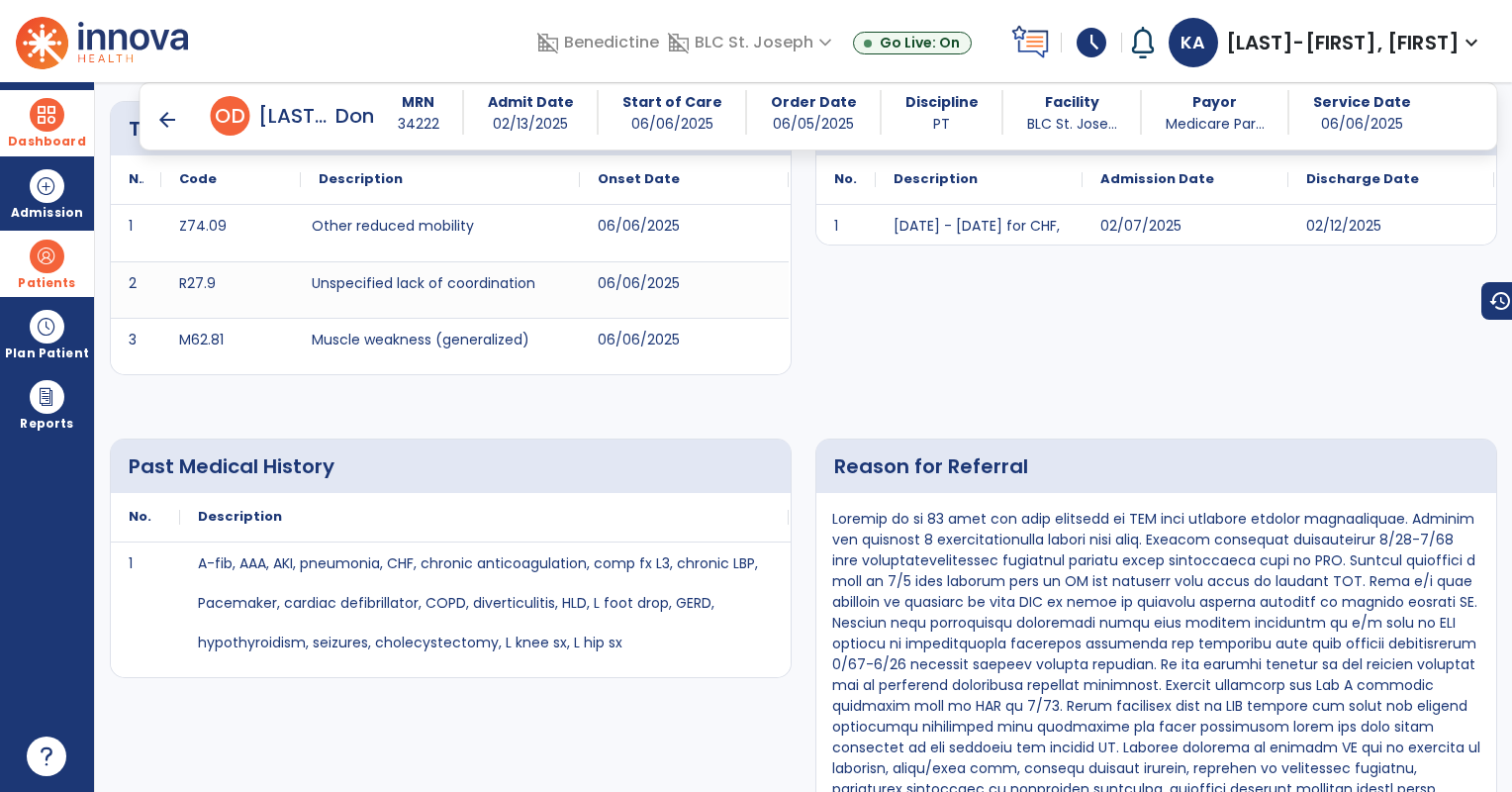 scroll, scrollTop: 703, scrollLeft: 0, axis: vertical 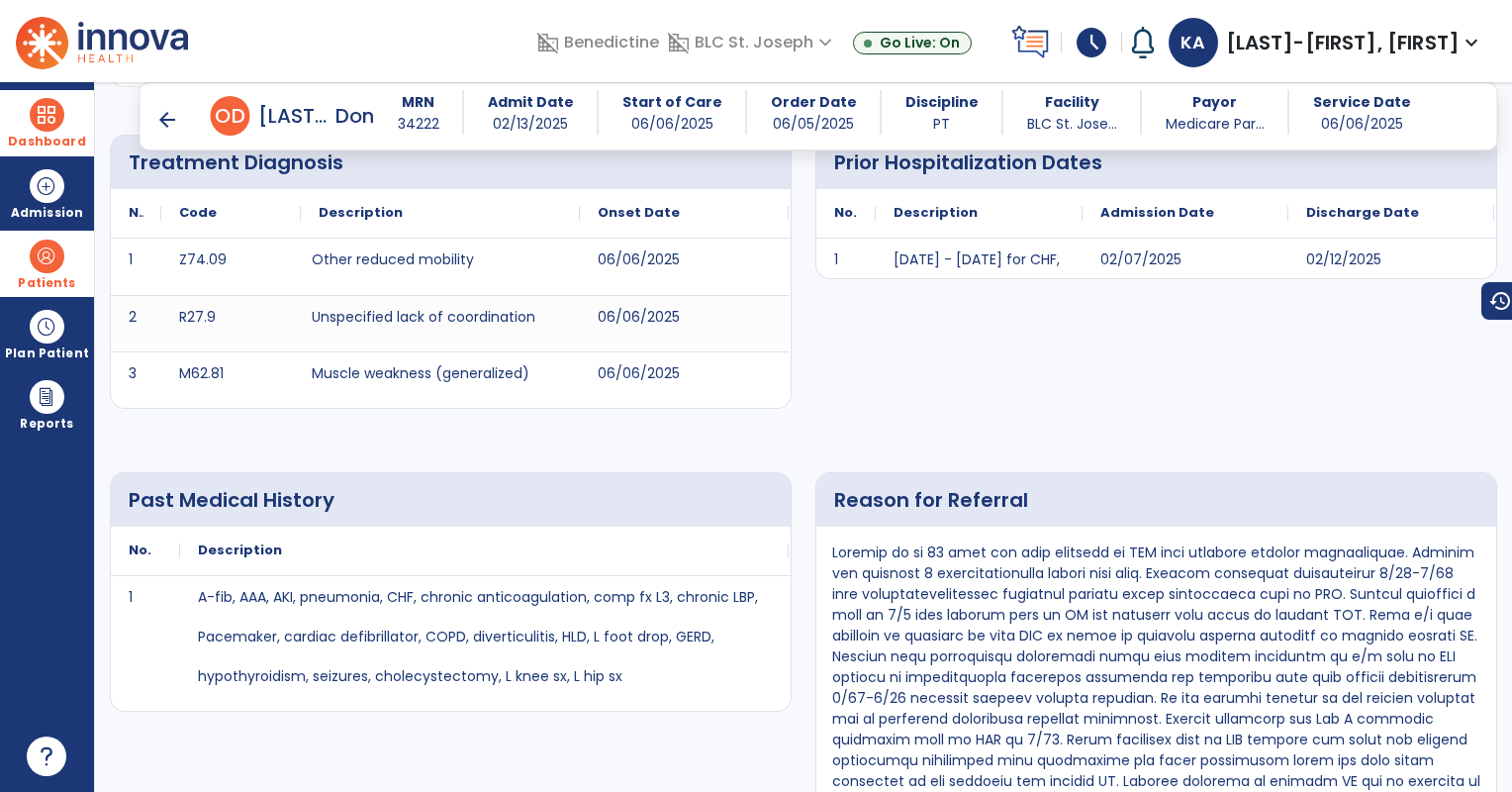 click at bounding box center [47, 115] 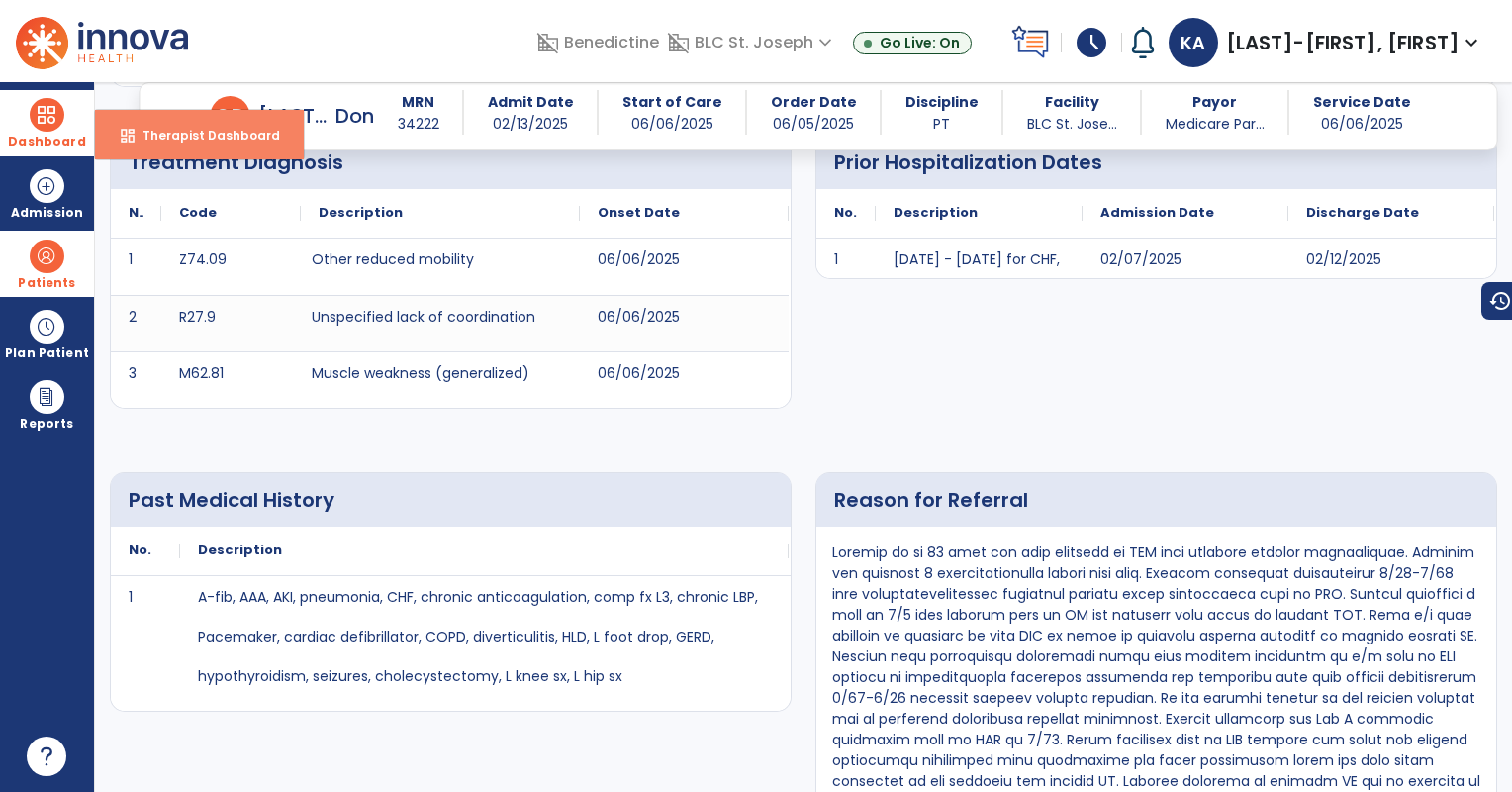 click on "Therapist Dashboard" at bounding box center (203, 135) 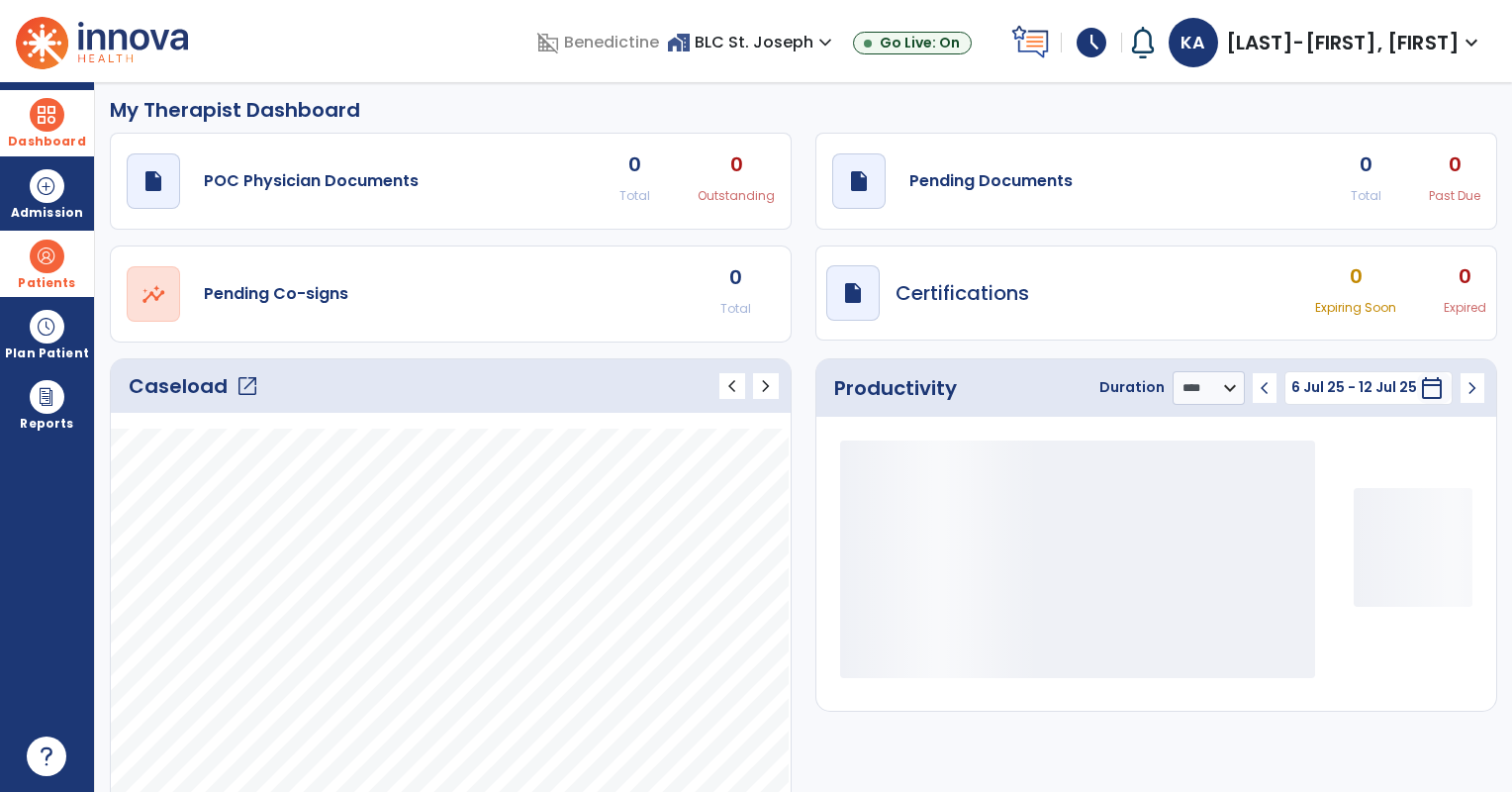 scroll, scrollTop: 0, scrollLeft: 0, axis: both 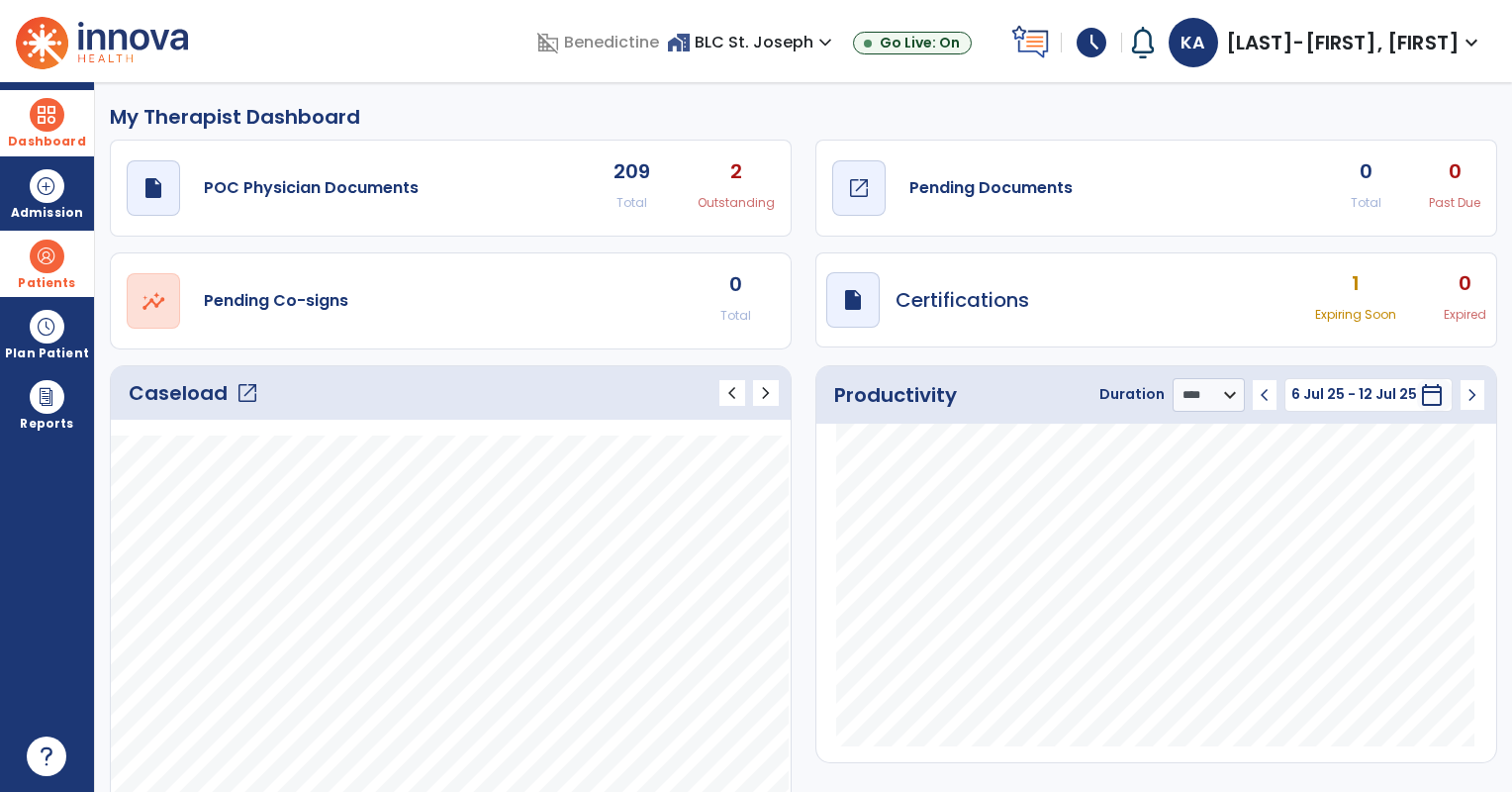 click on "Pending Documents" 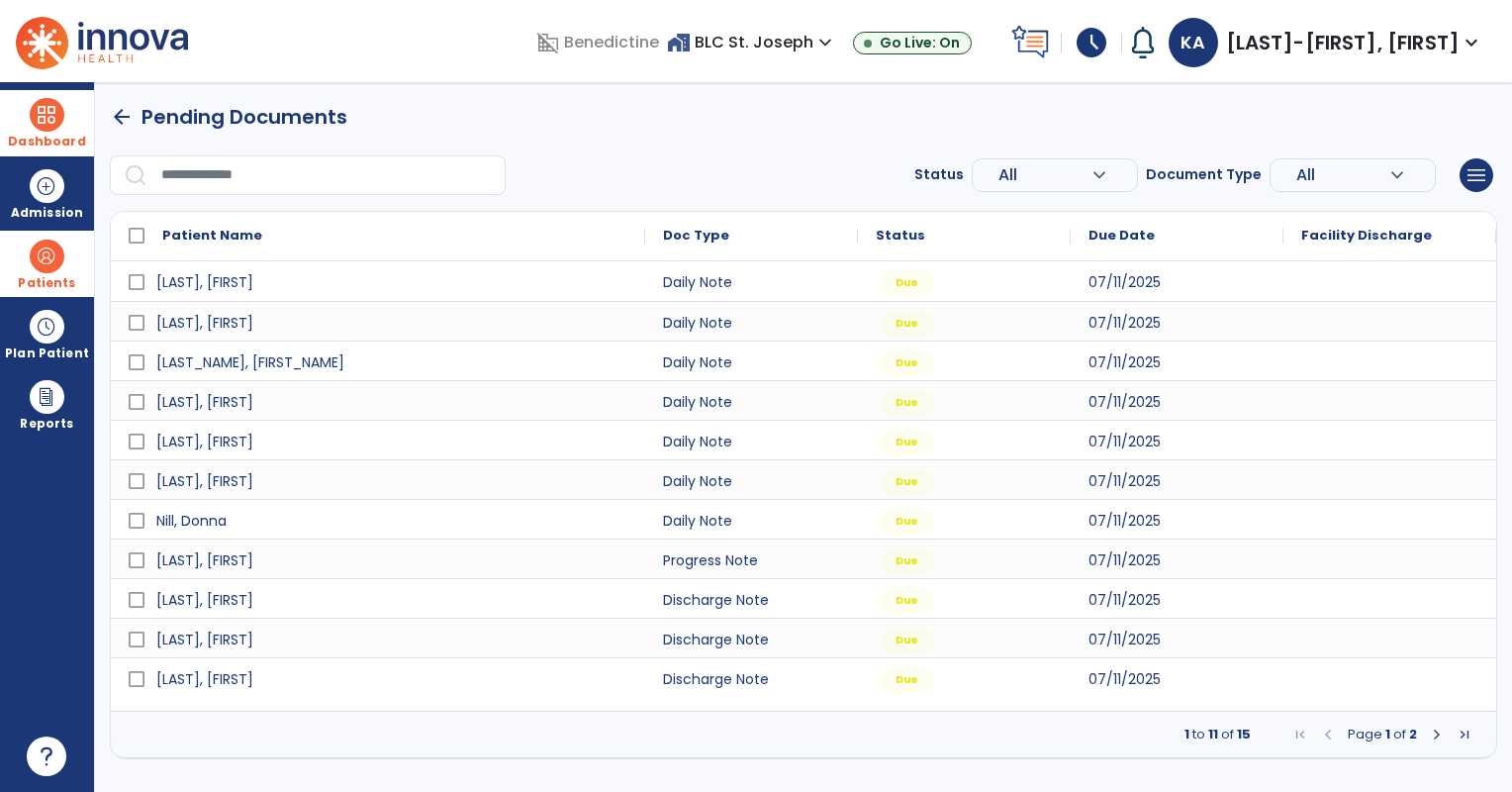 click at bounding box center (1437, 735) 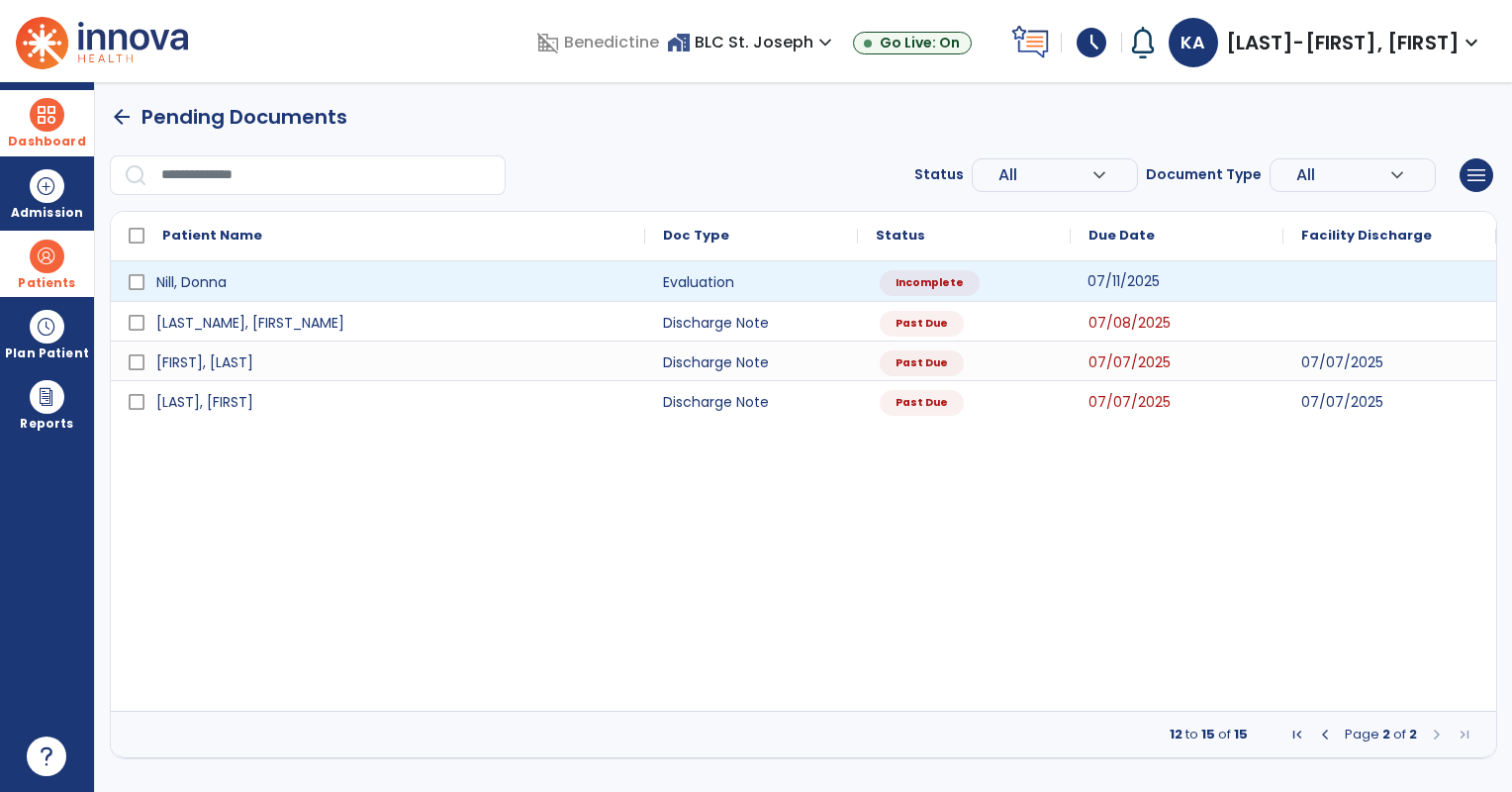 click on "07/11/2025" at bounding box center (1177, 281) 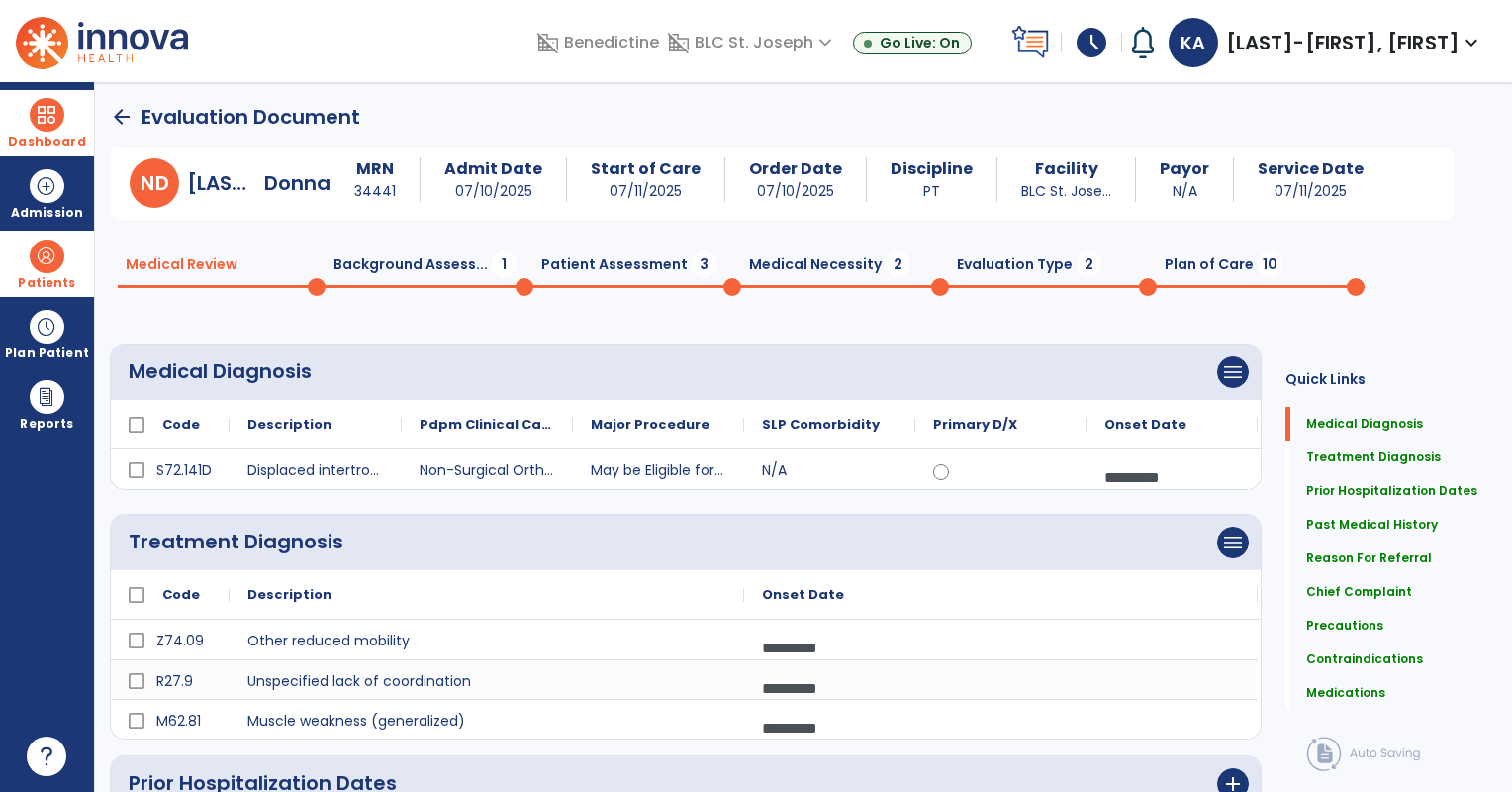 click on "Background Assess...  1" 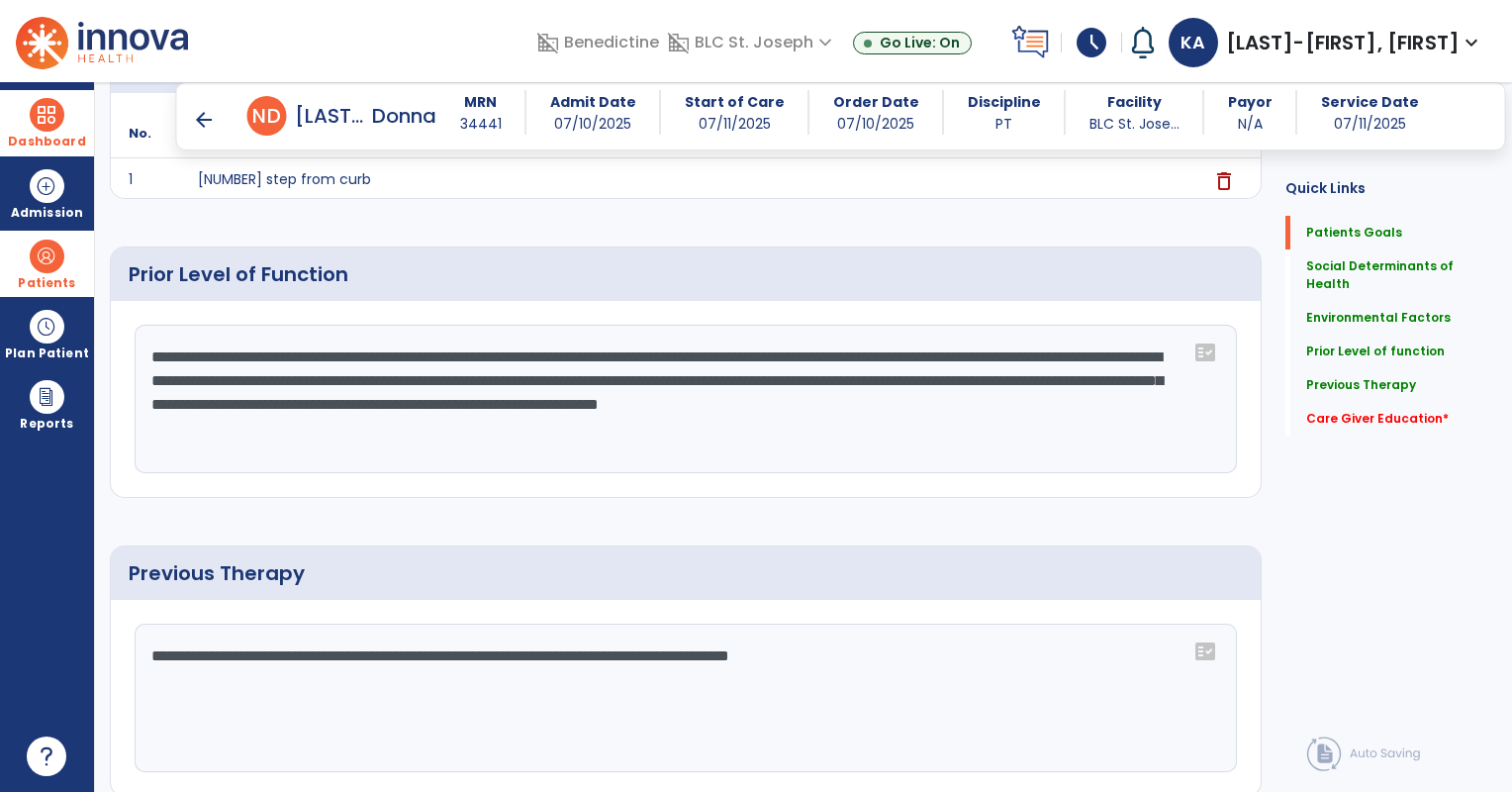 scroll, scrollTop: 710, scrollLeft: 0, axis: vertical 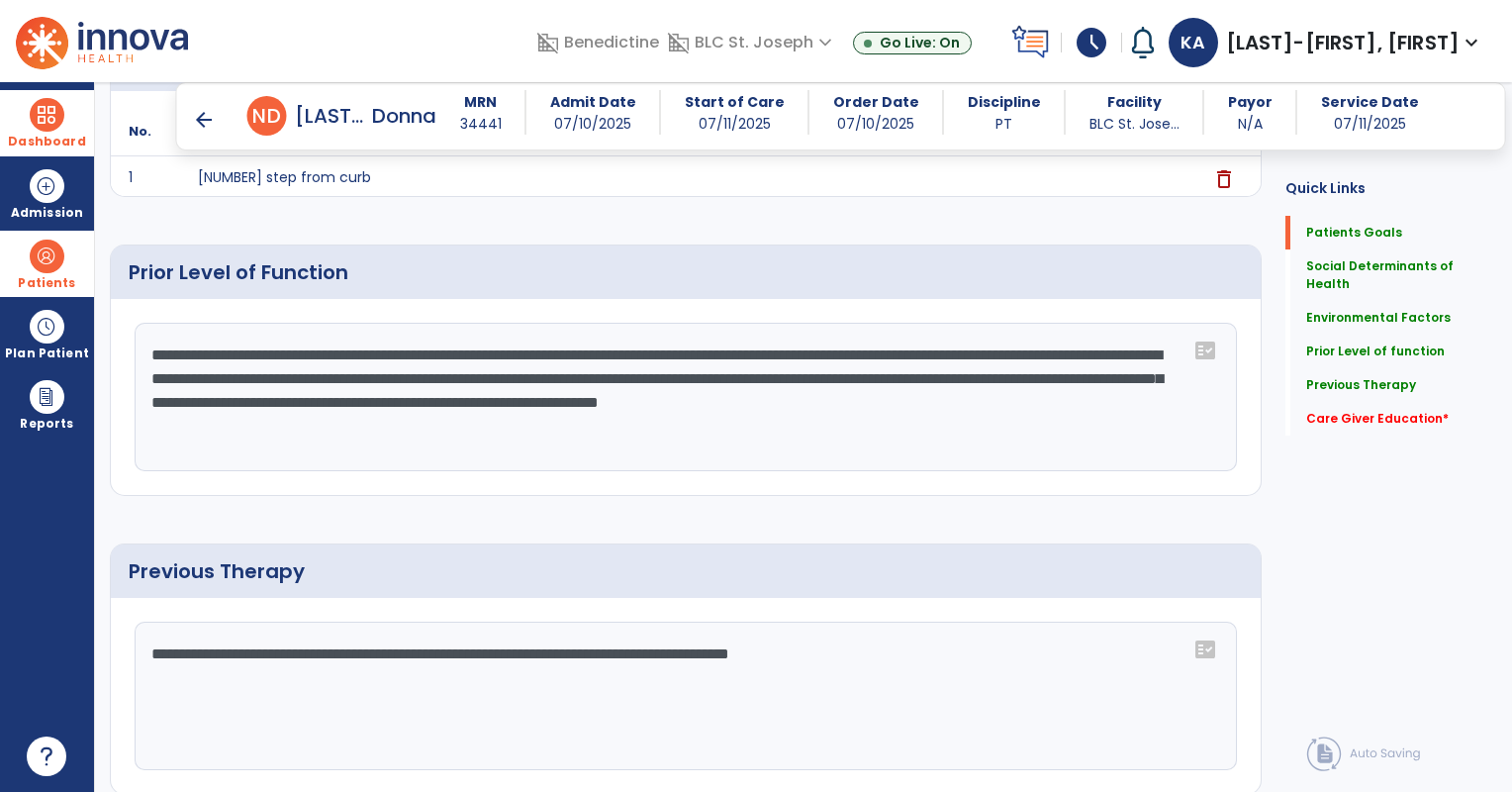 click on "**********" 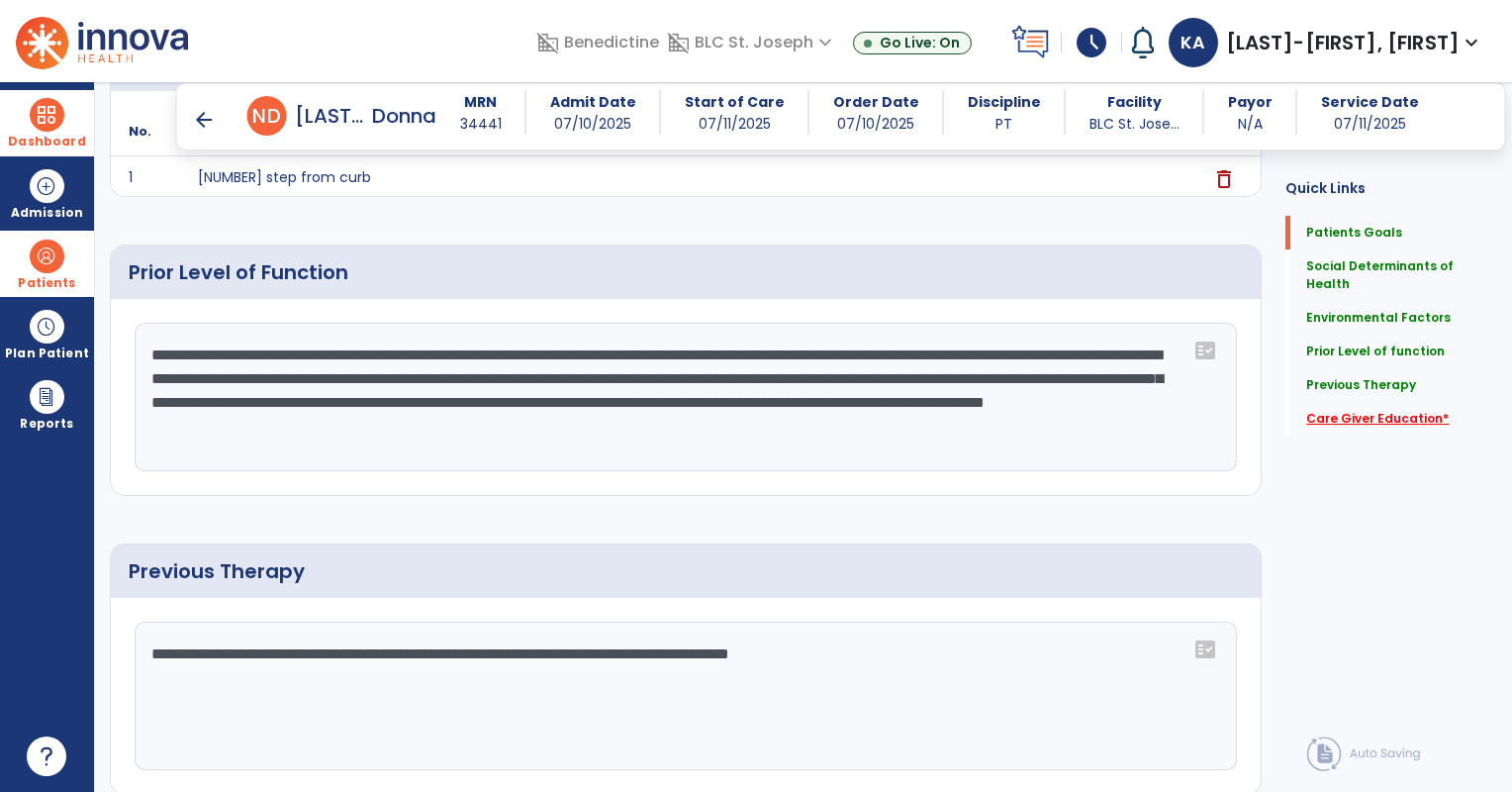 type on "**********" 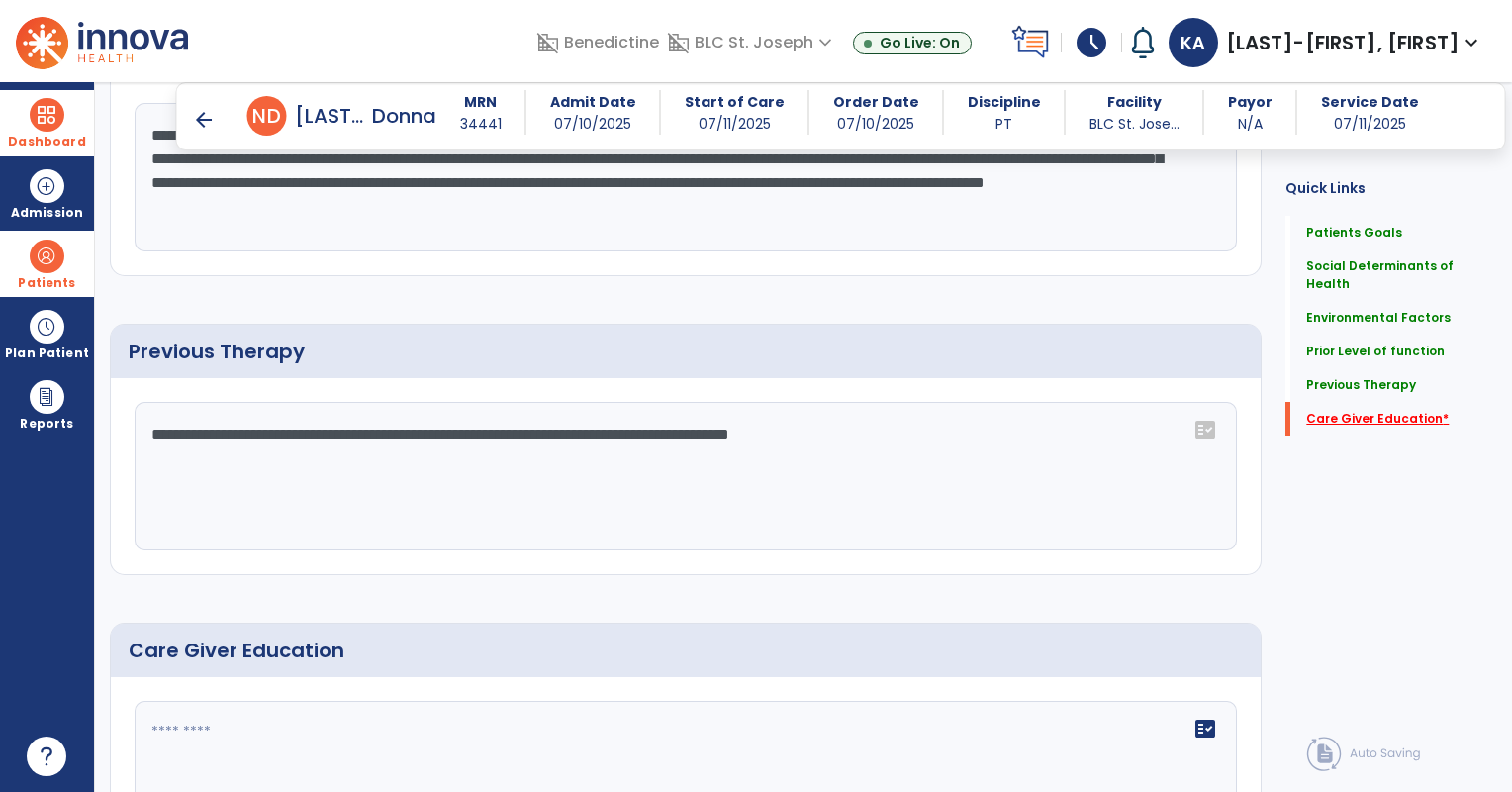 scroll, scrollTop: 1077, scrollLeft: 0, axis: vertical 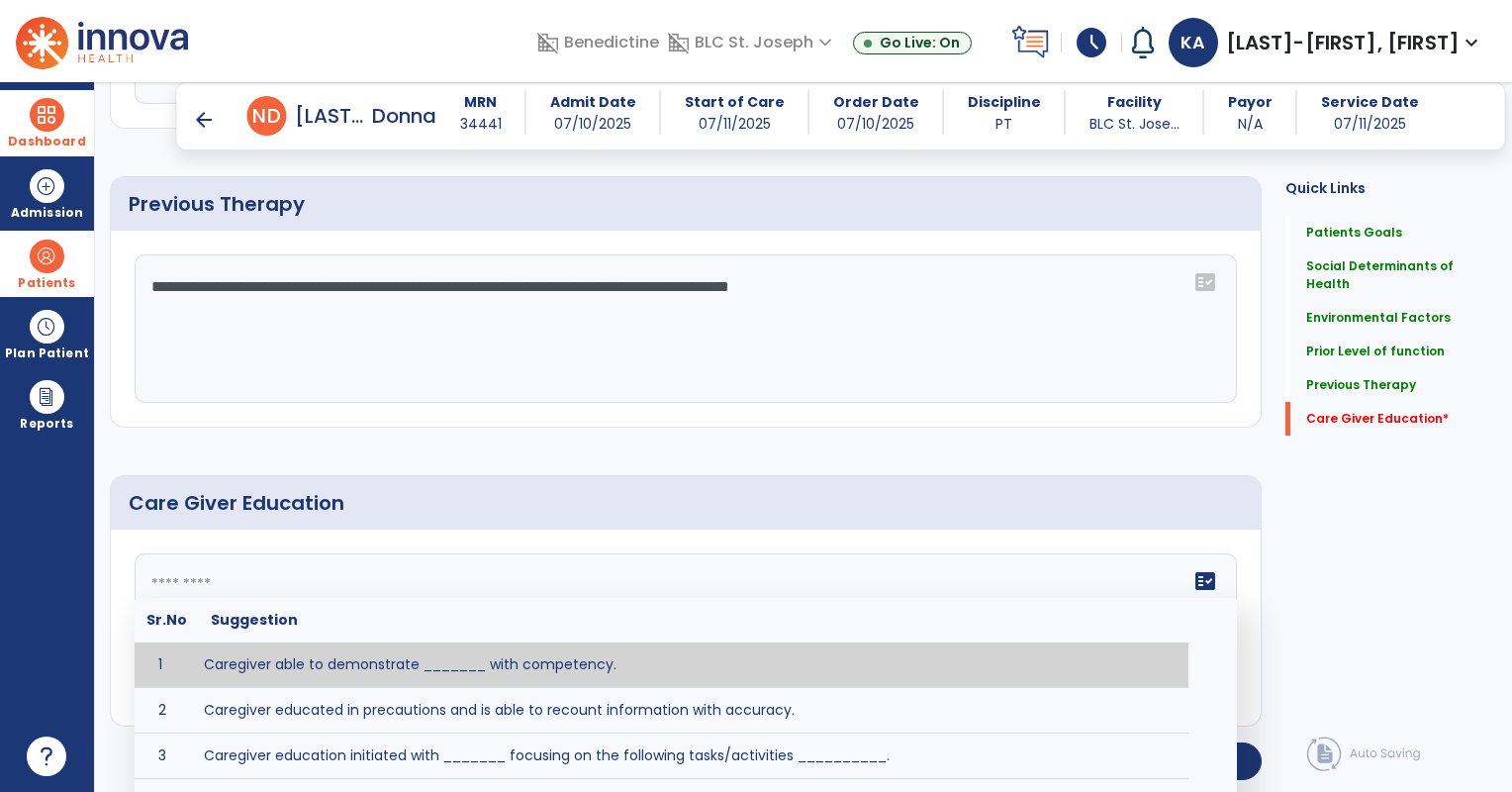 click 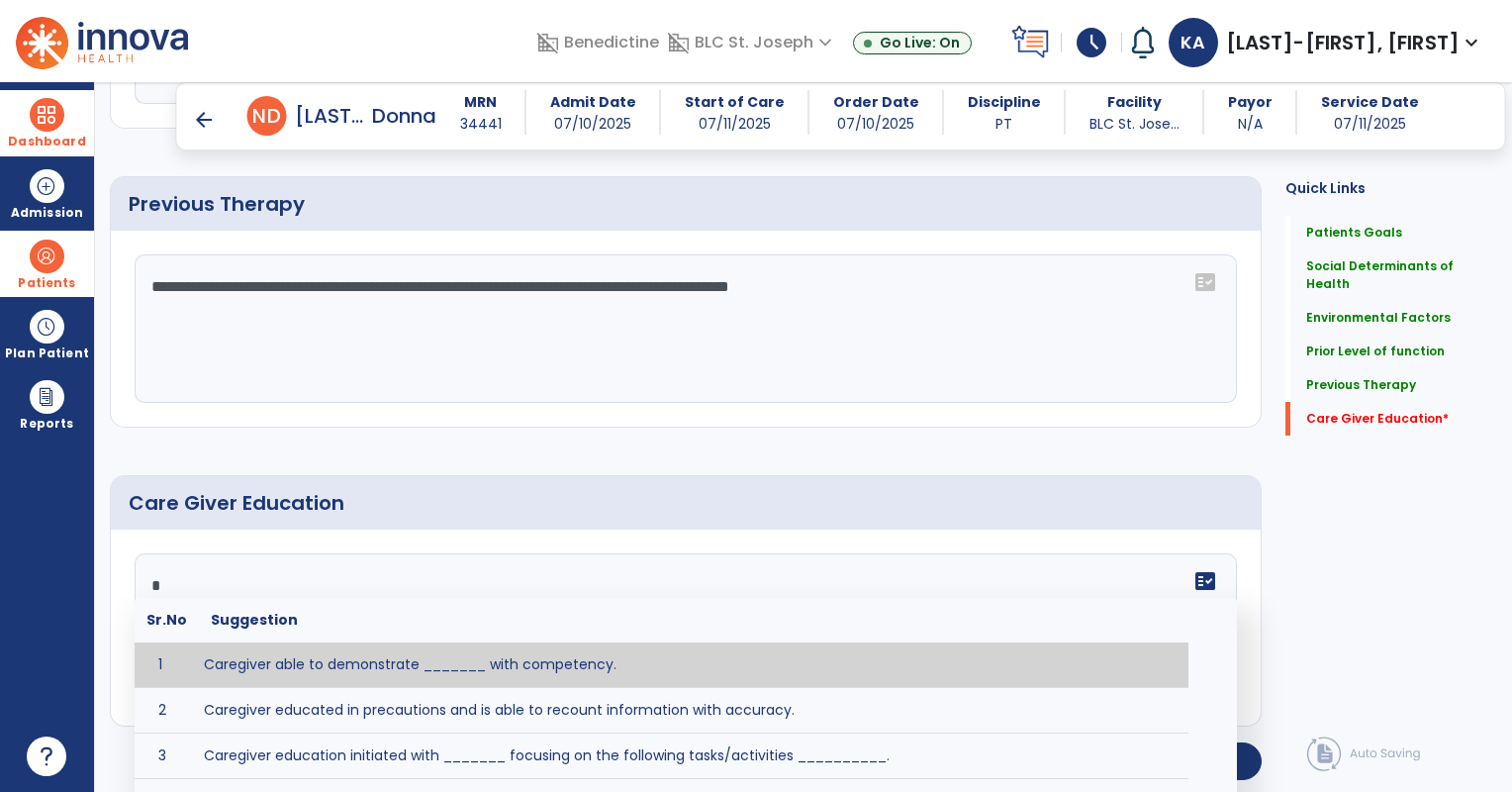 click 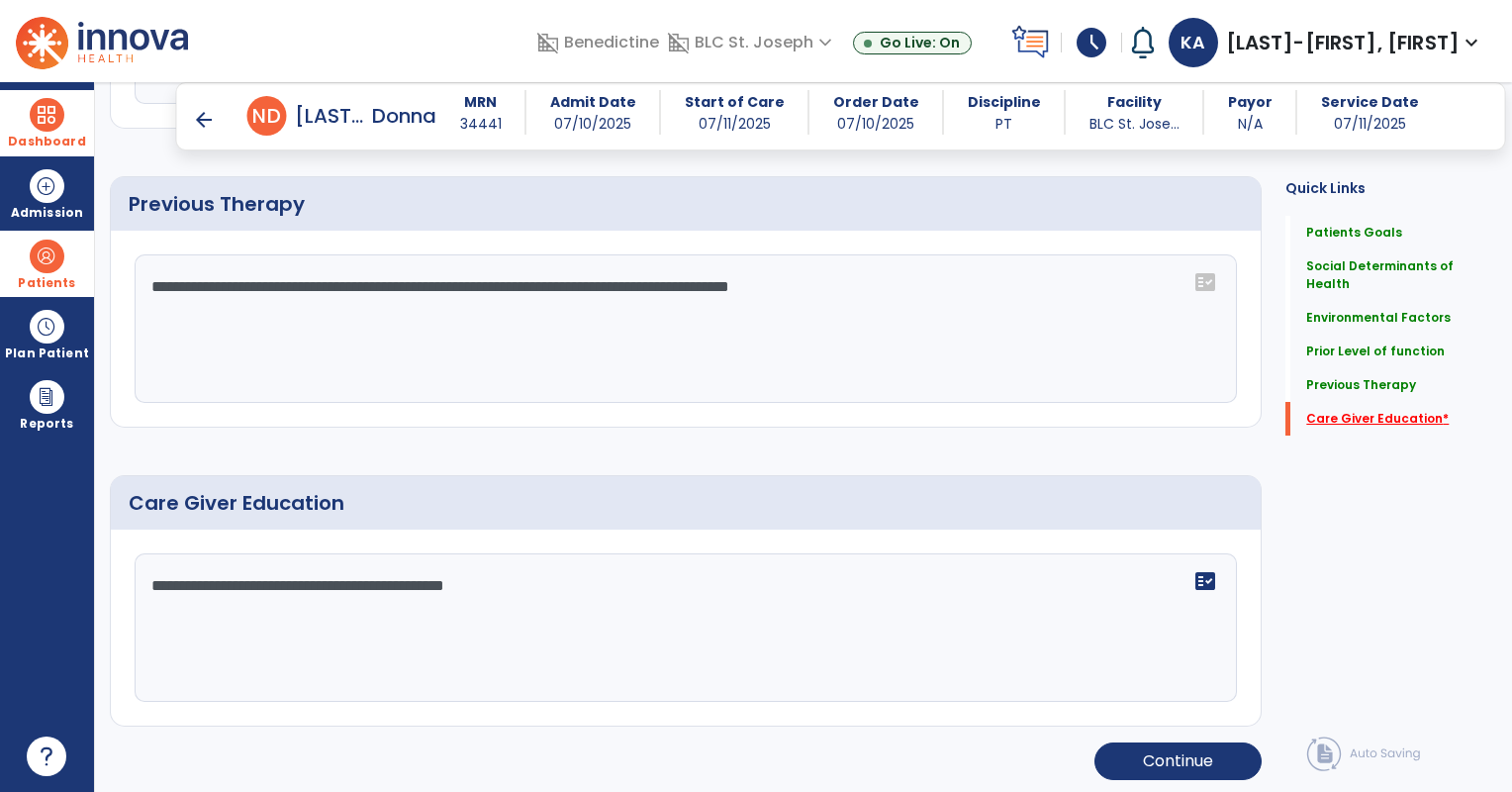 type on "**********" 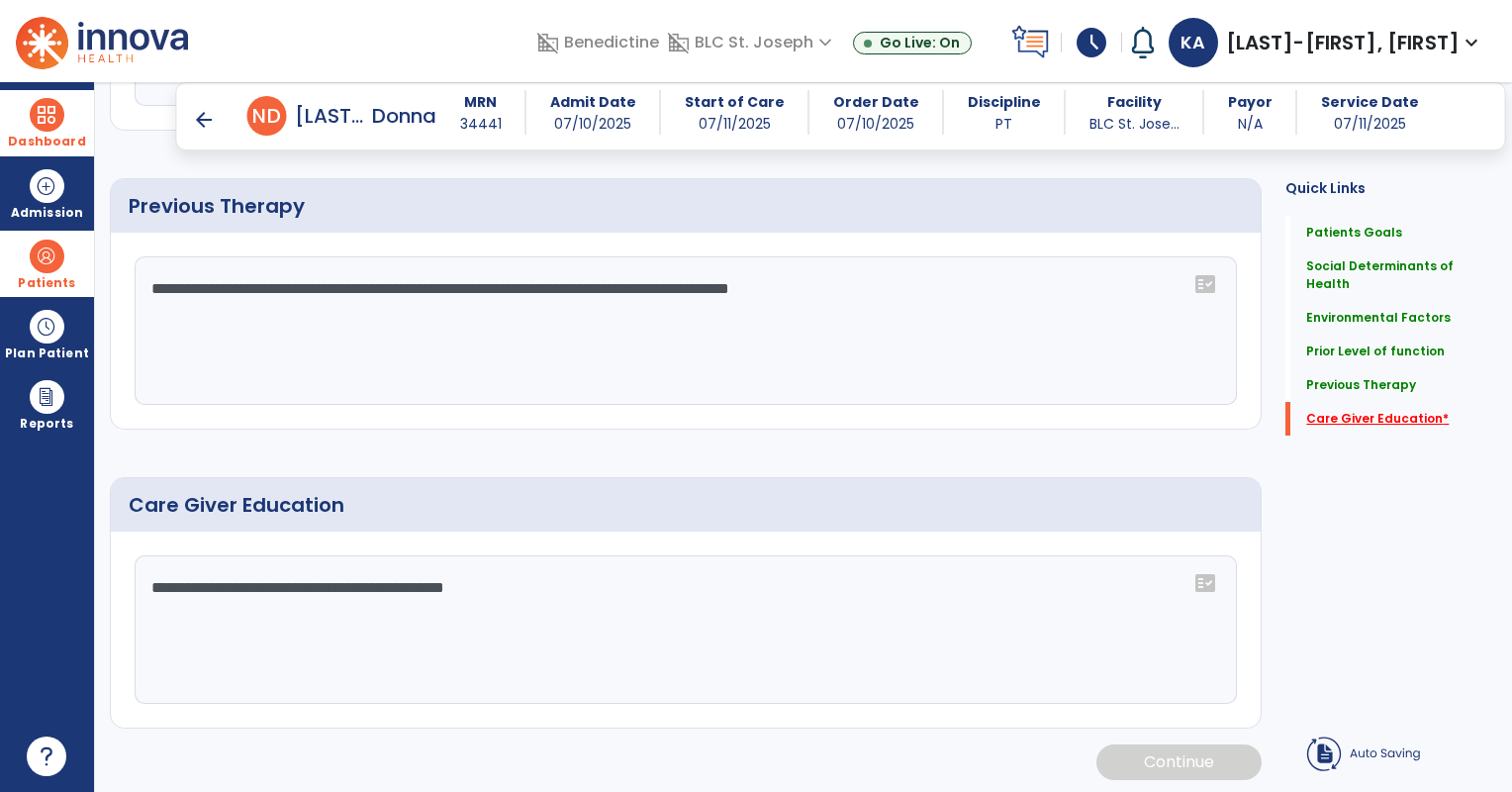 scroll, scrollTop: 1077, scrollLeft: 0, axis: vertical 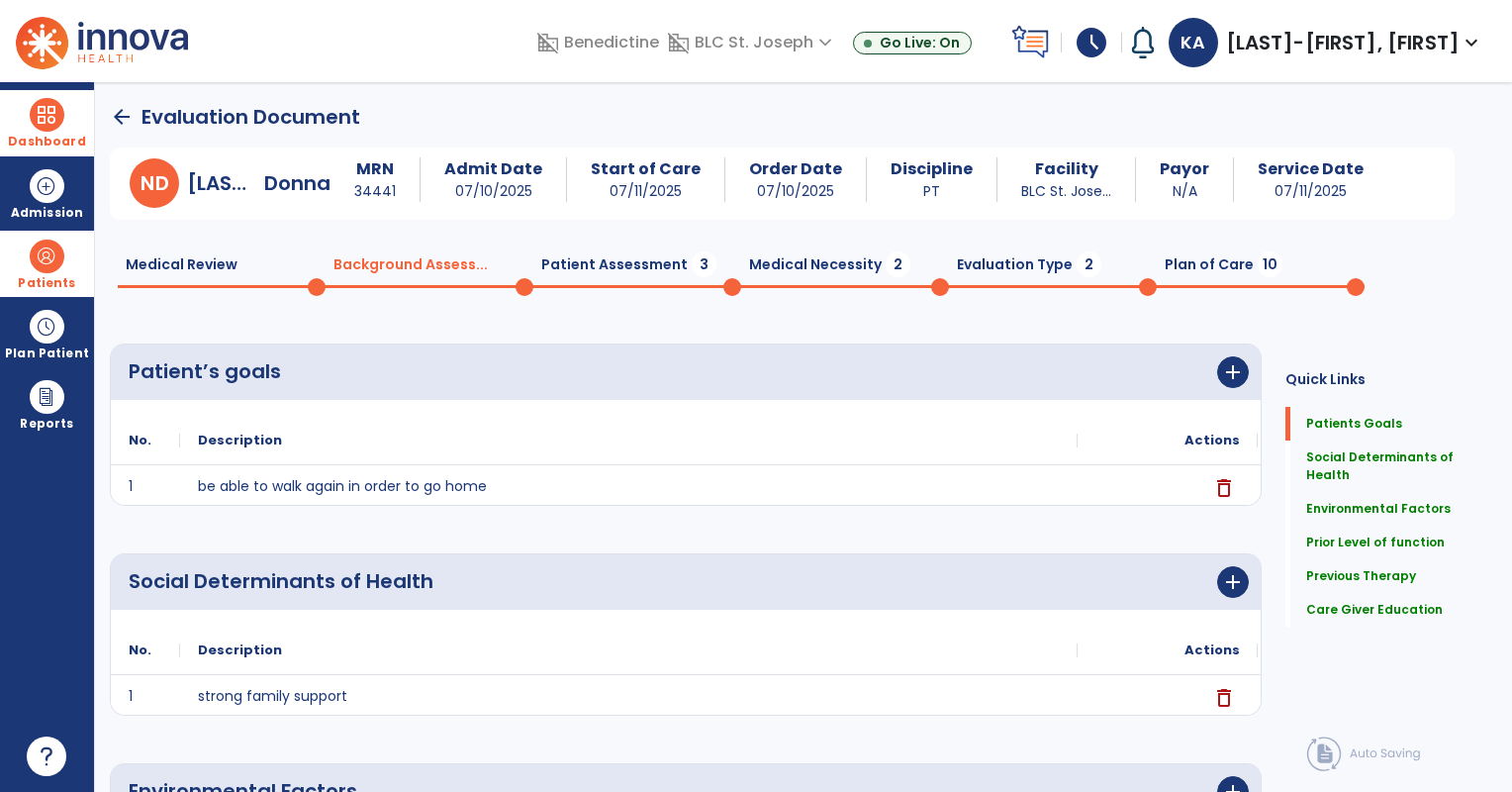 click on "Patient Assessment  3" 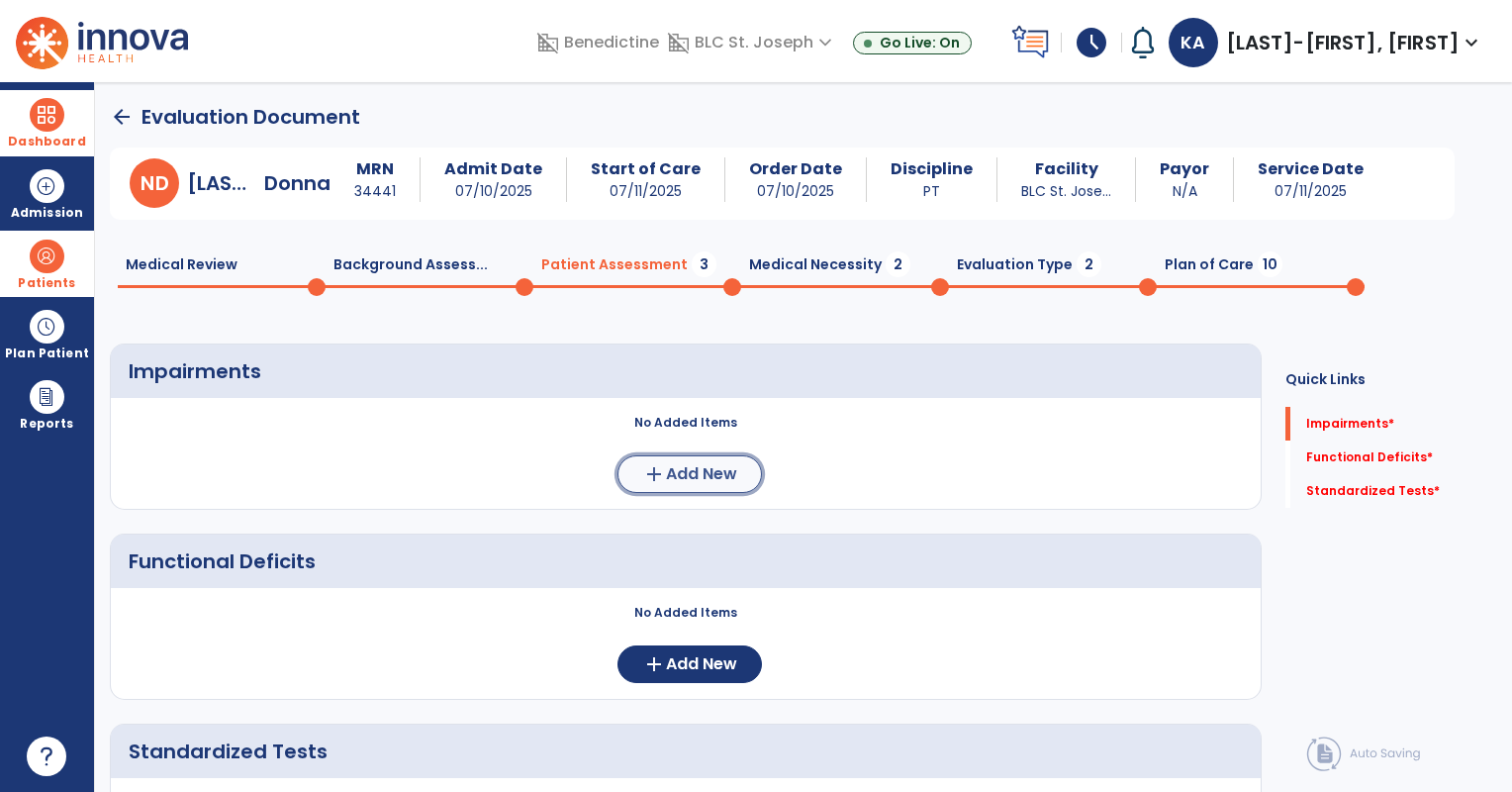 click on "add" 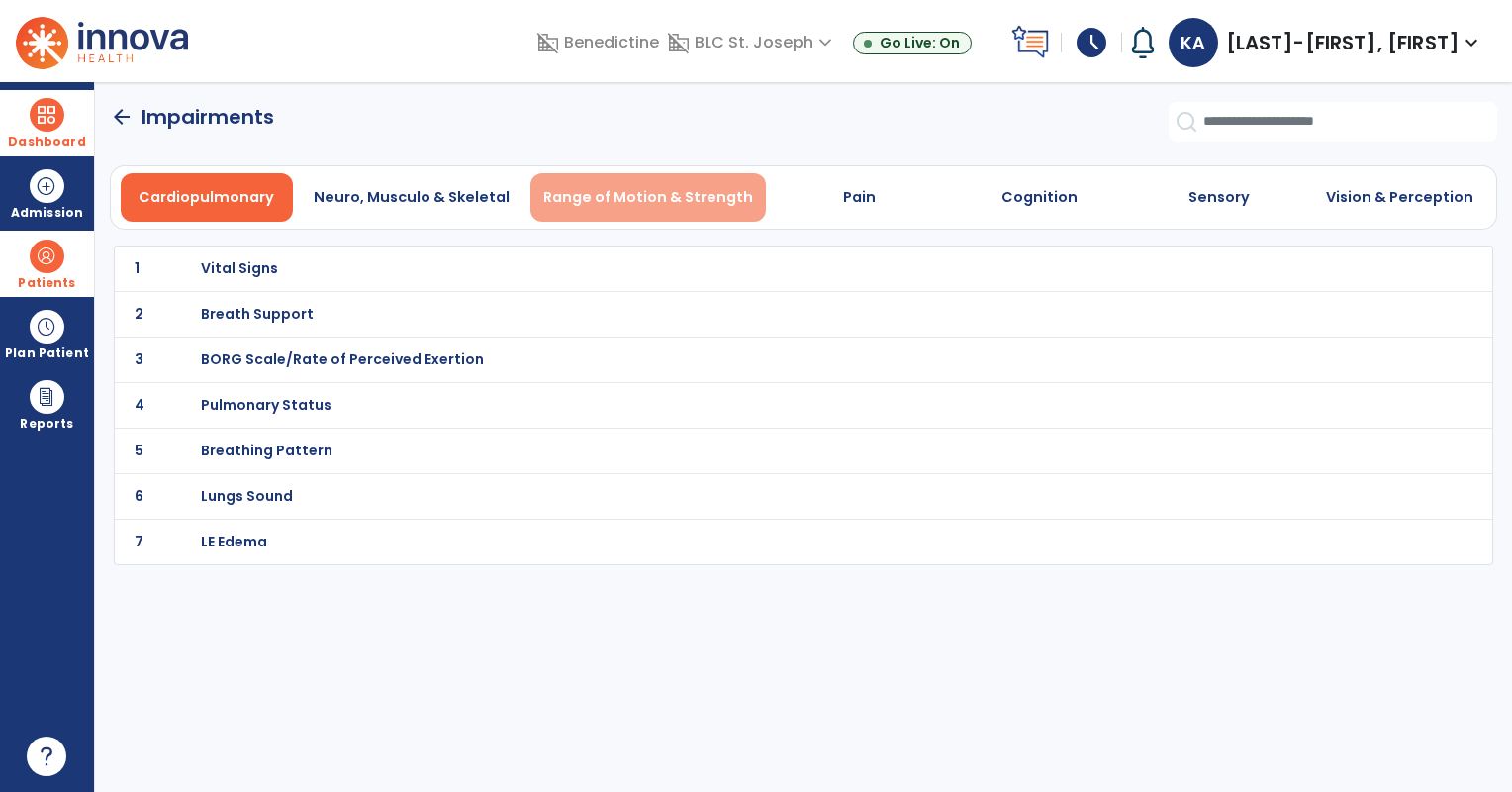 click on "Range of Motion & Strength" at bounding box center (648, 197) 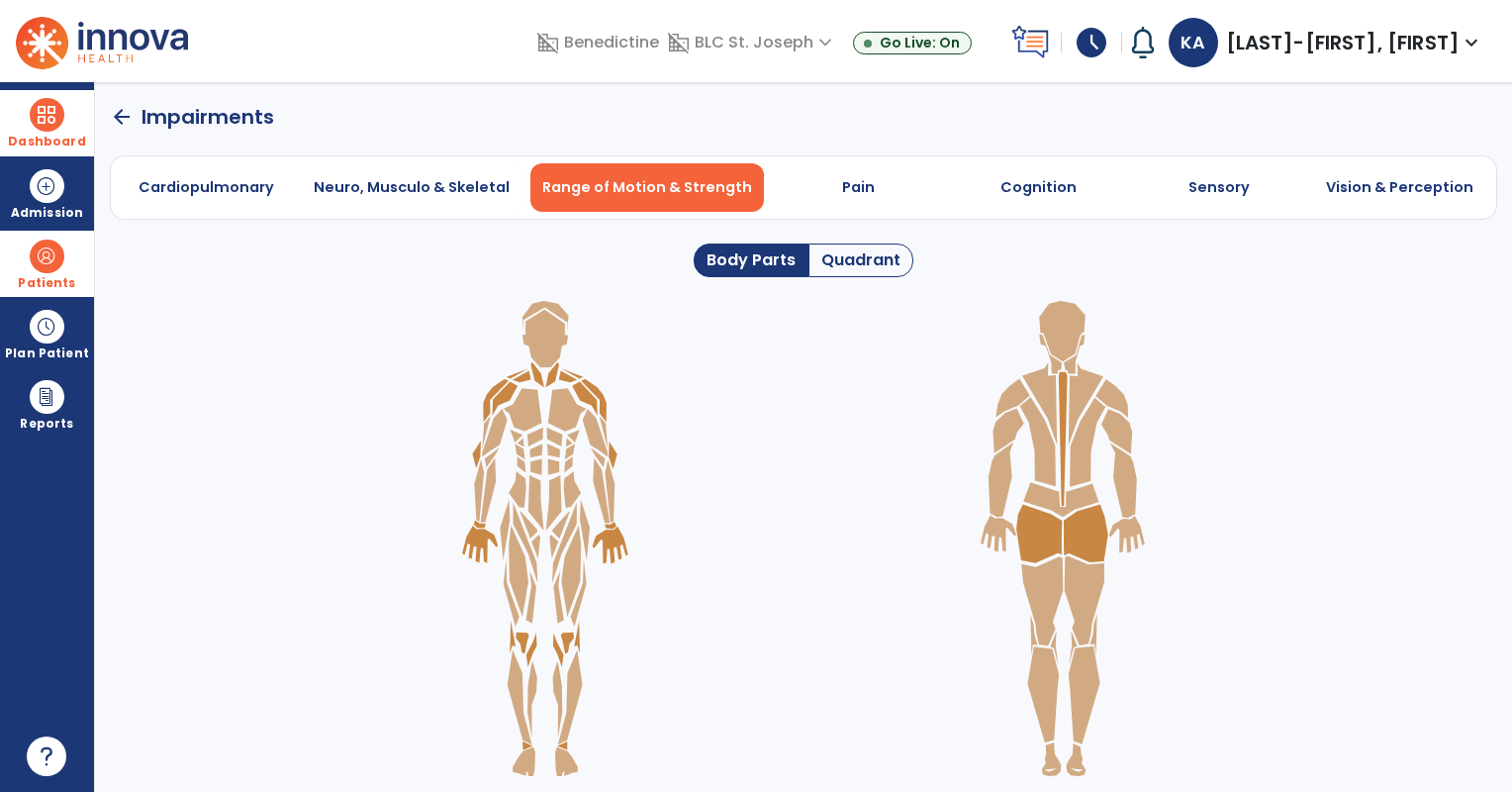 click on "Quadrant" 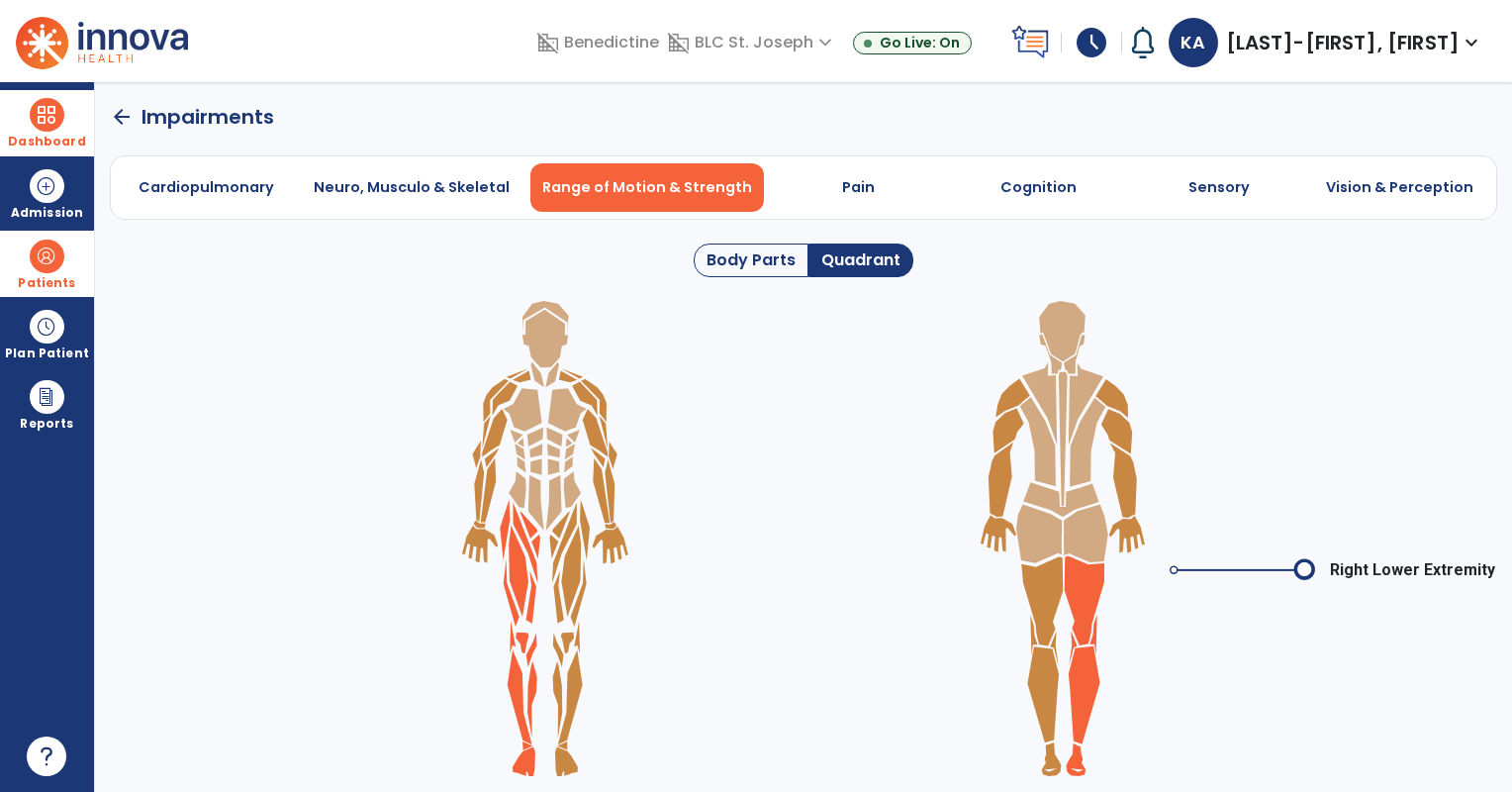 click 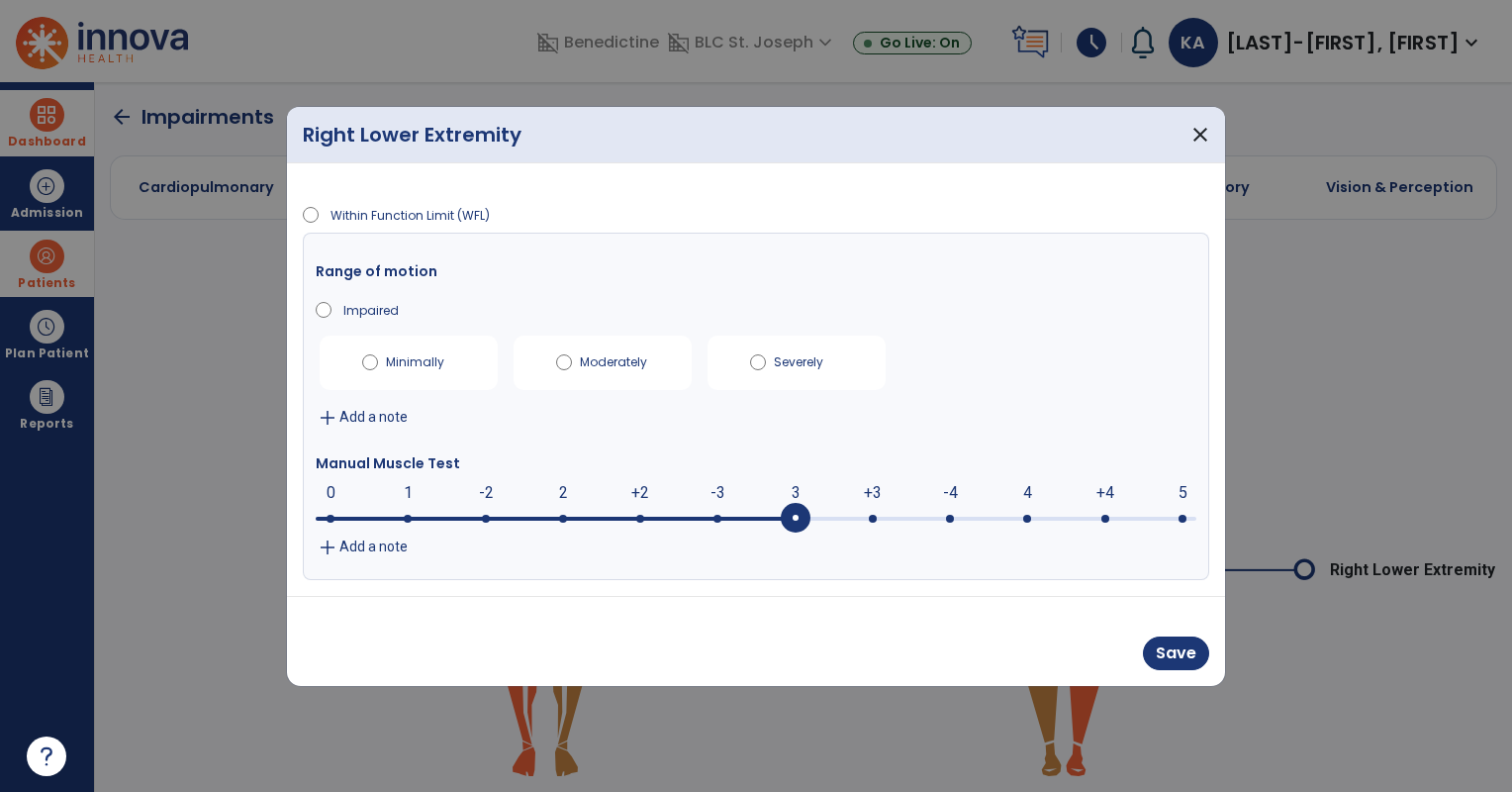 click at bounding box center [796, 519] 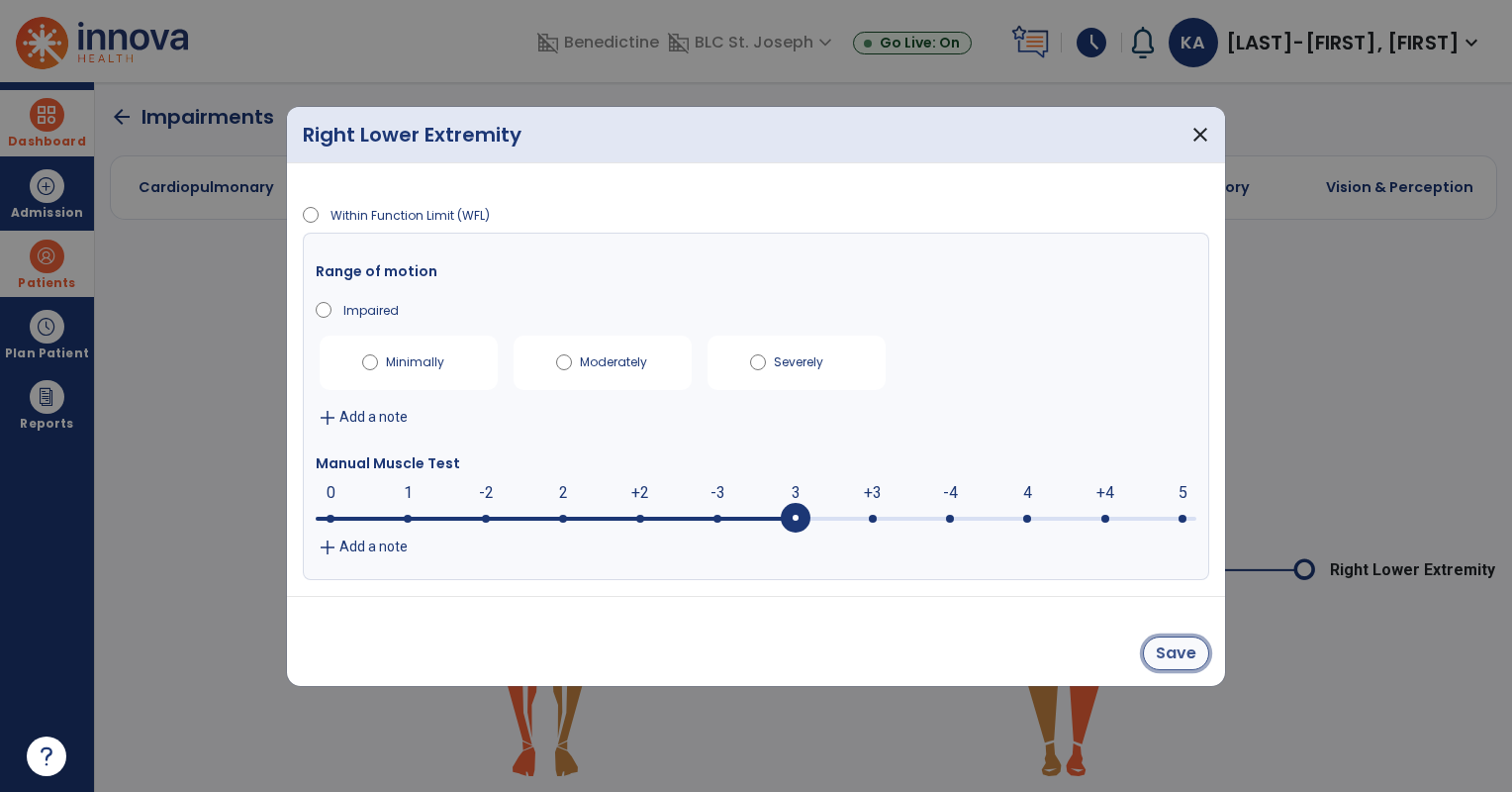 click on "Save" at bounding box center (1176, 653) 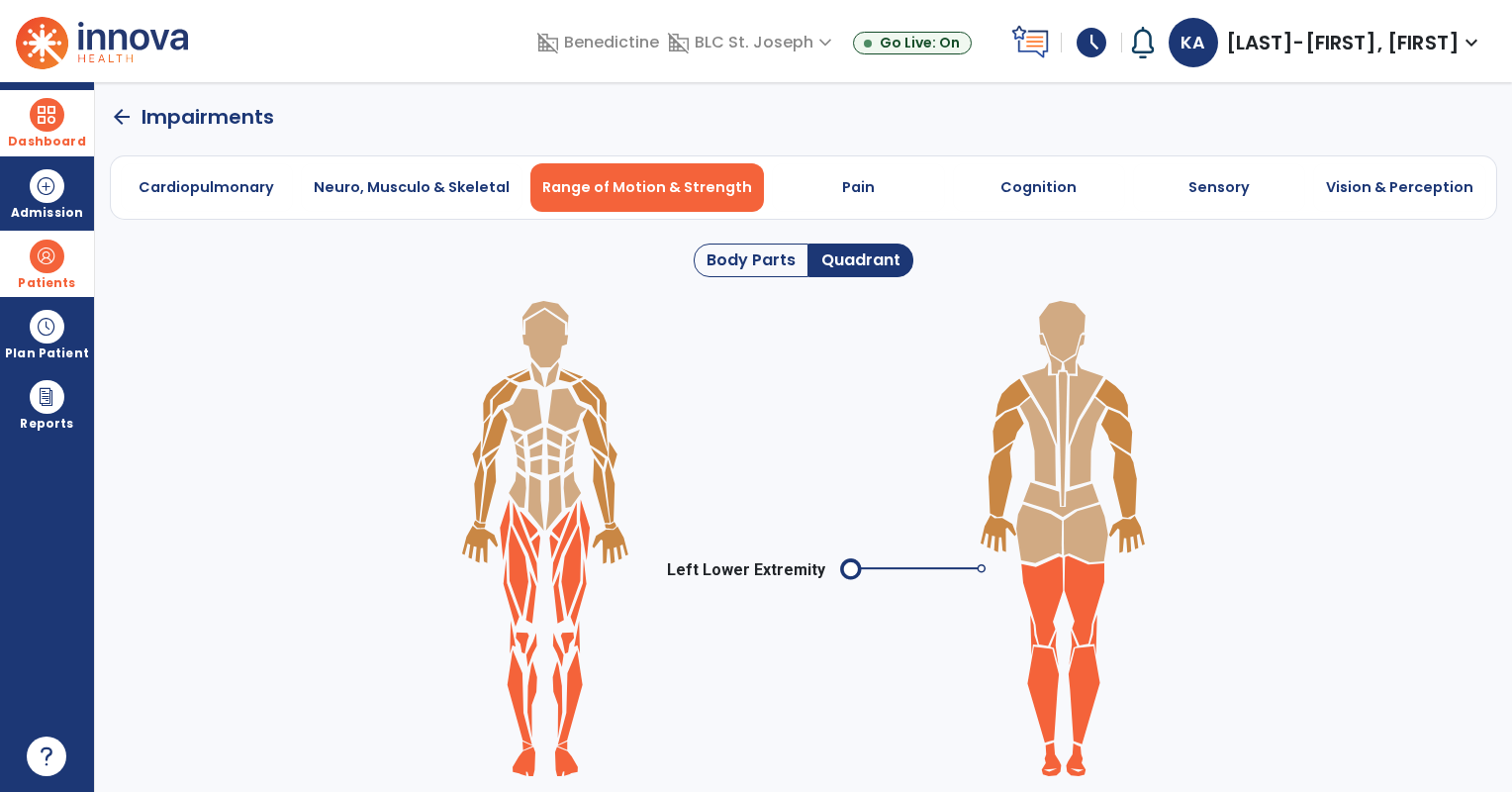 click 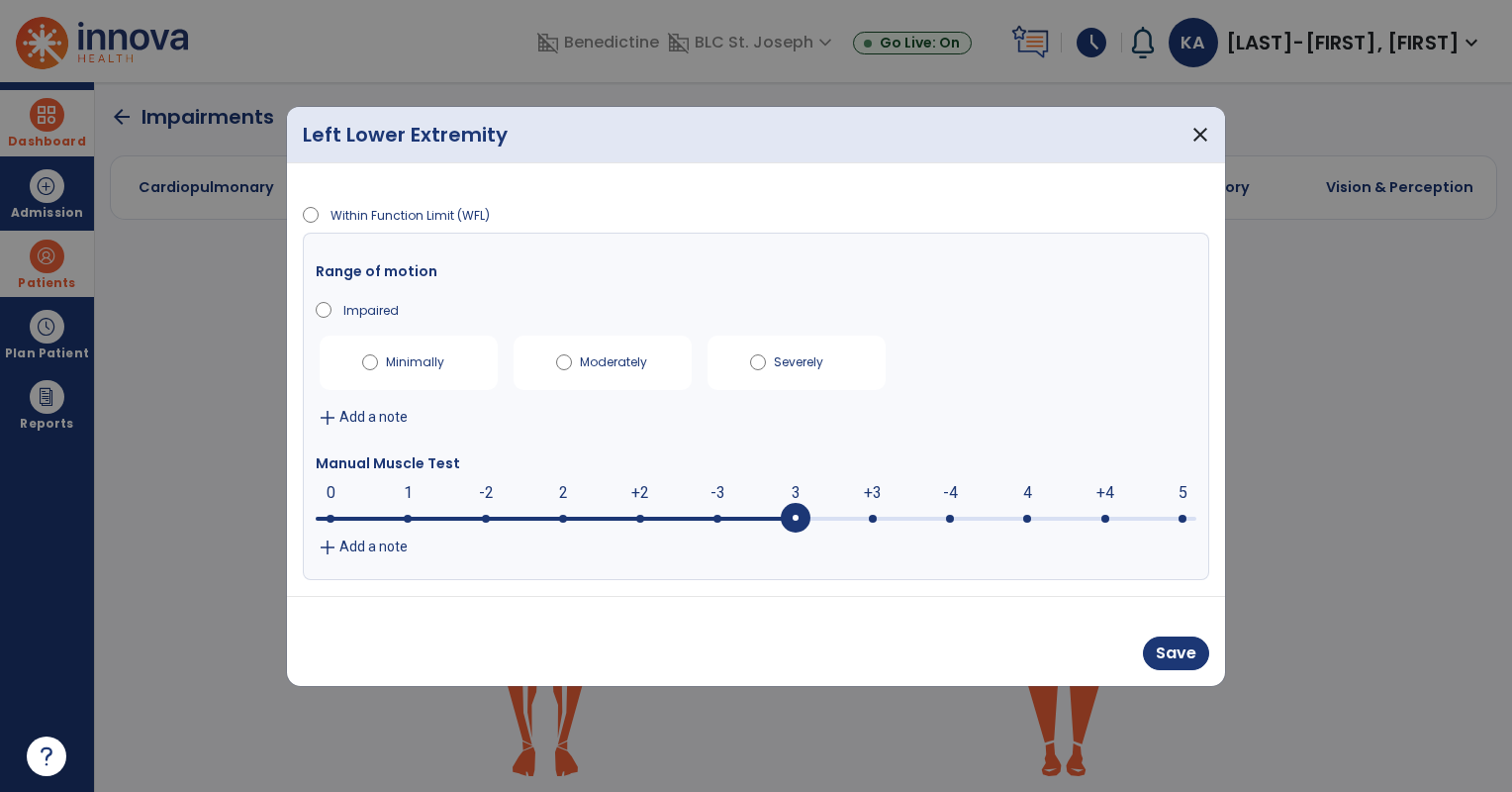 click at bounding box center (796, 519) 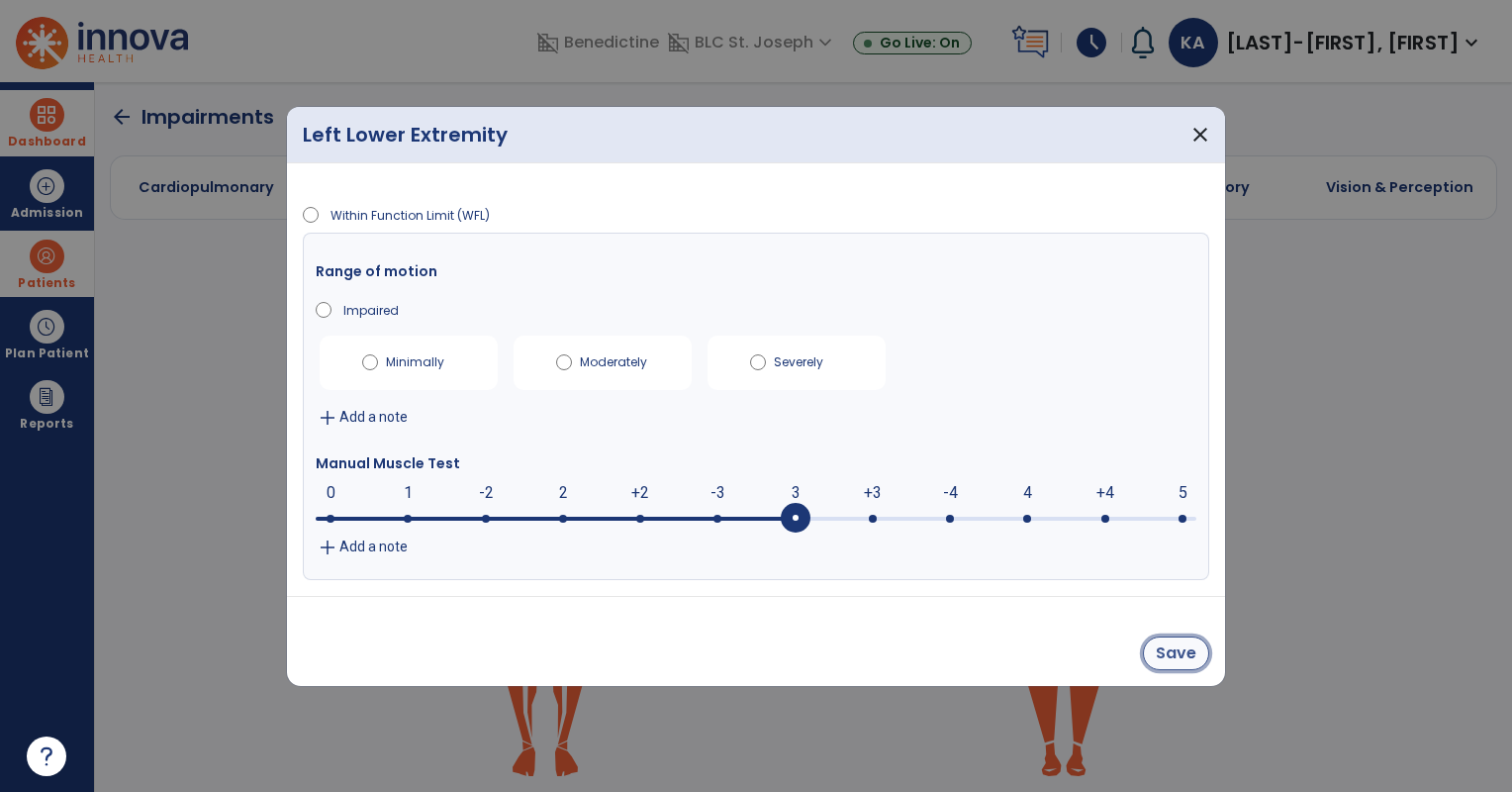 click on "Save" at bounding box center (1176, 653) 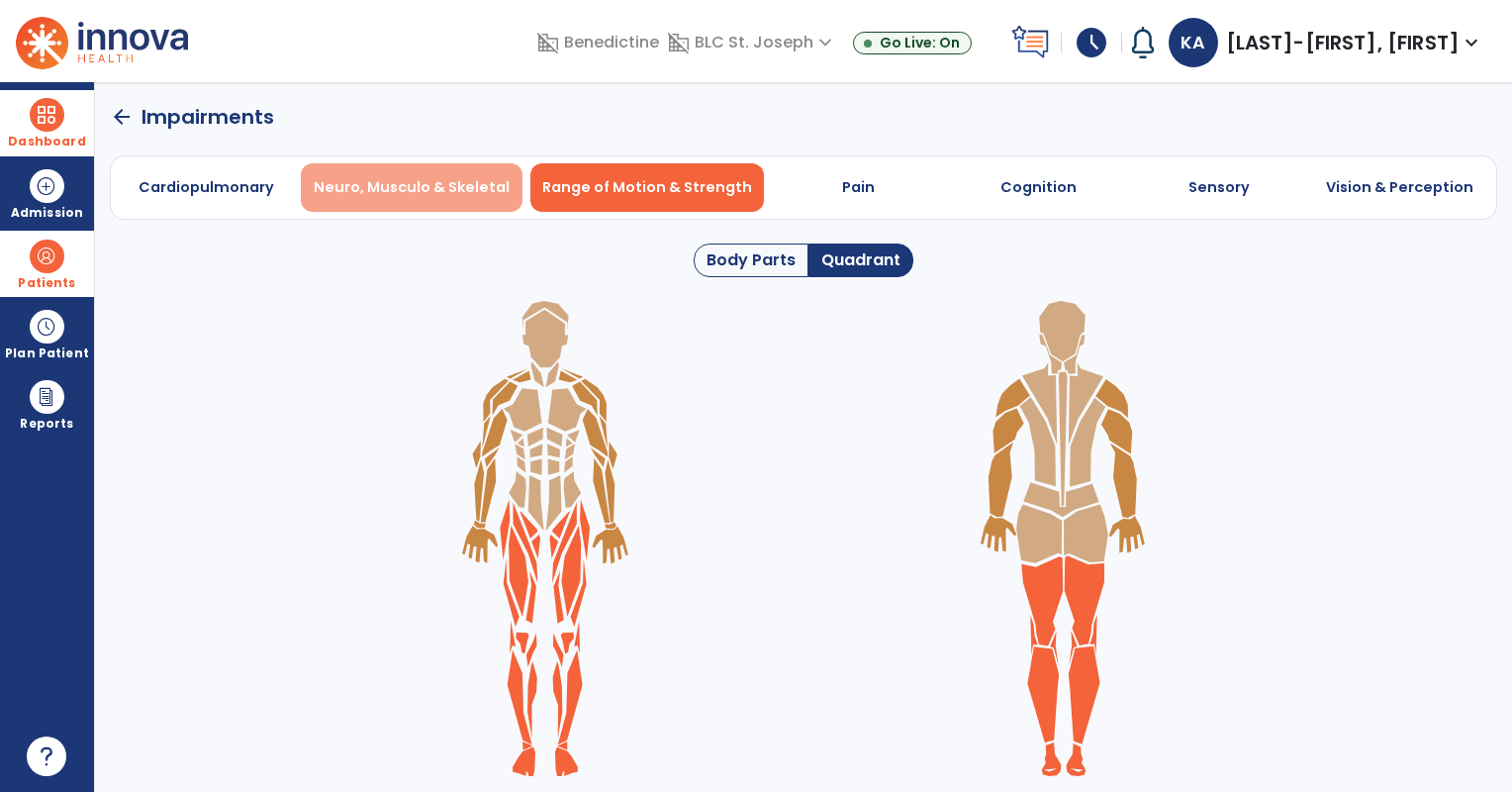 click on "Neuro, Musculo & Skeletal" at bounding box center (412, 187) 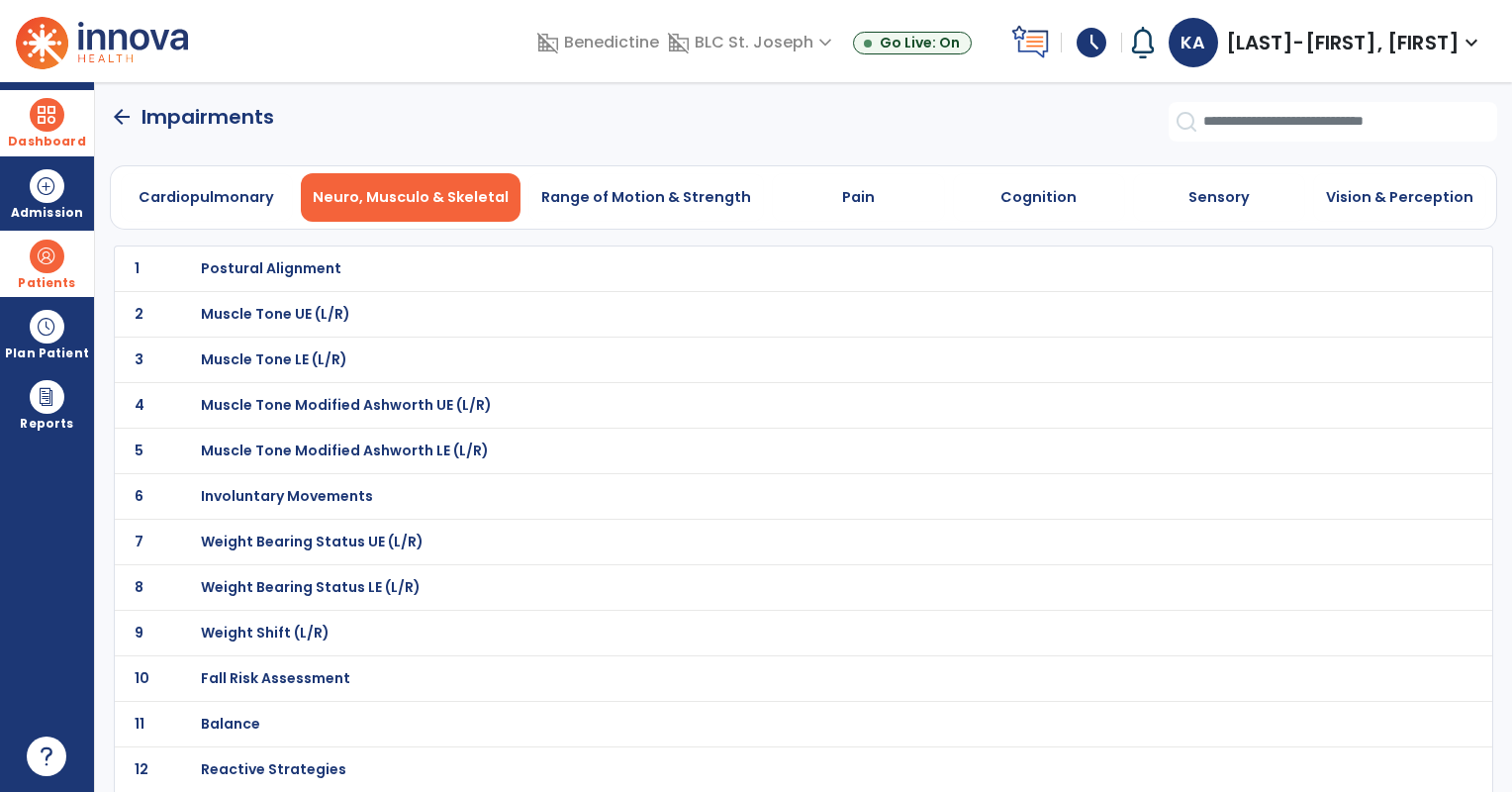 click on "Weight Bearing Status LE (L/R)" at bounding box center [271, 268] 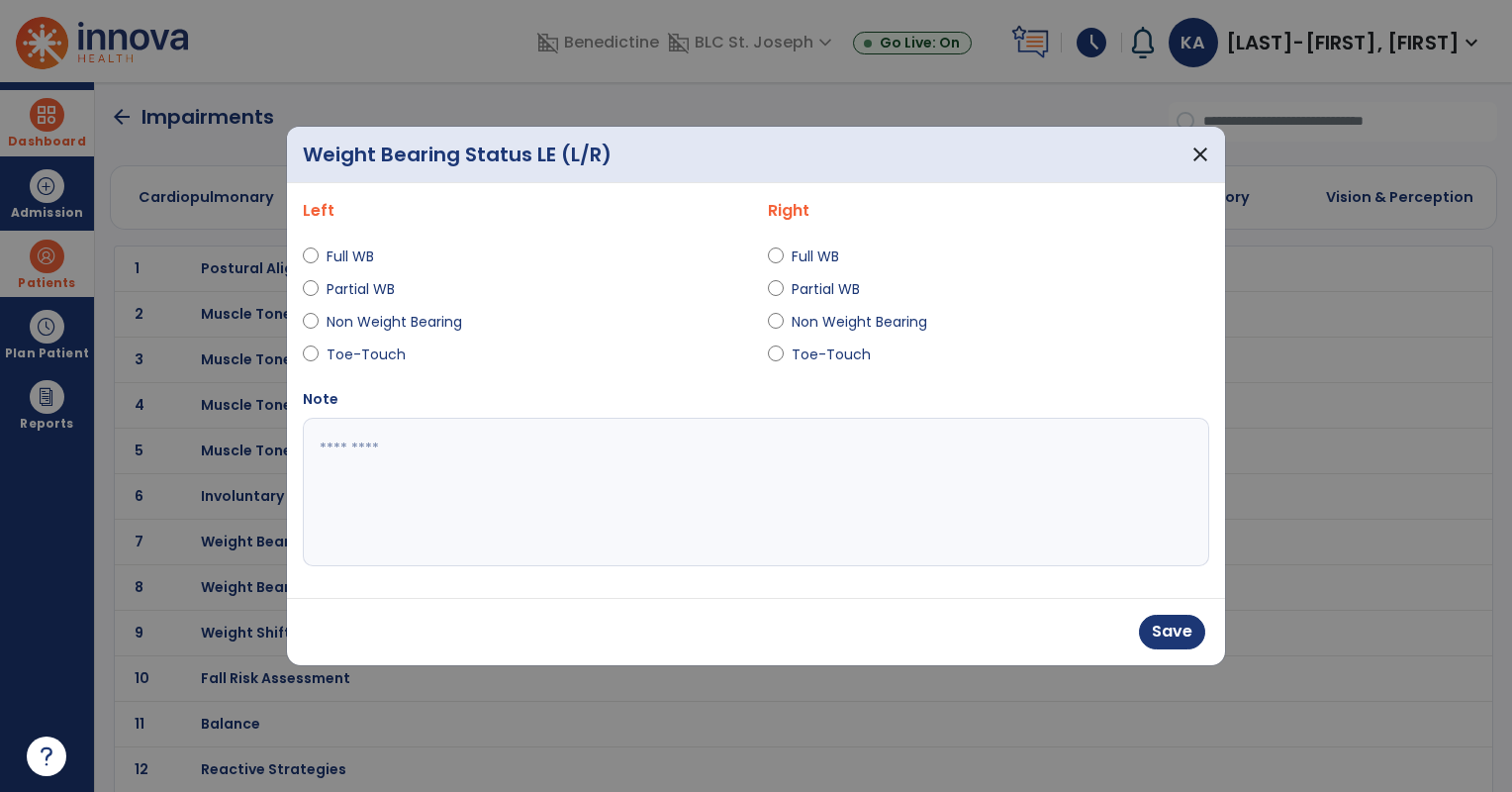 click at bounding box center (756, 492) 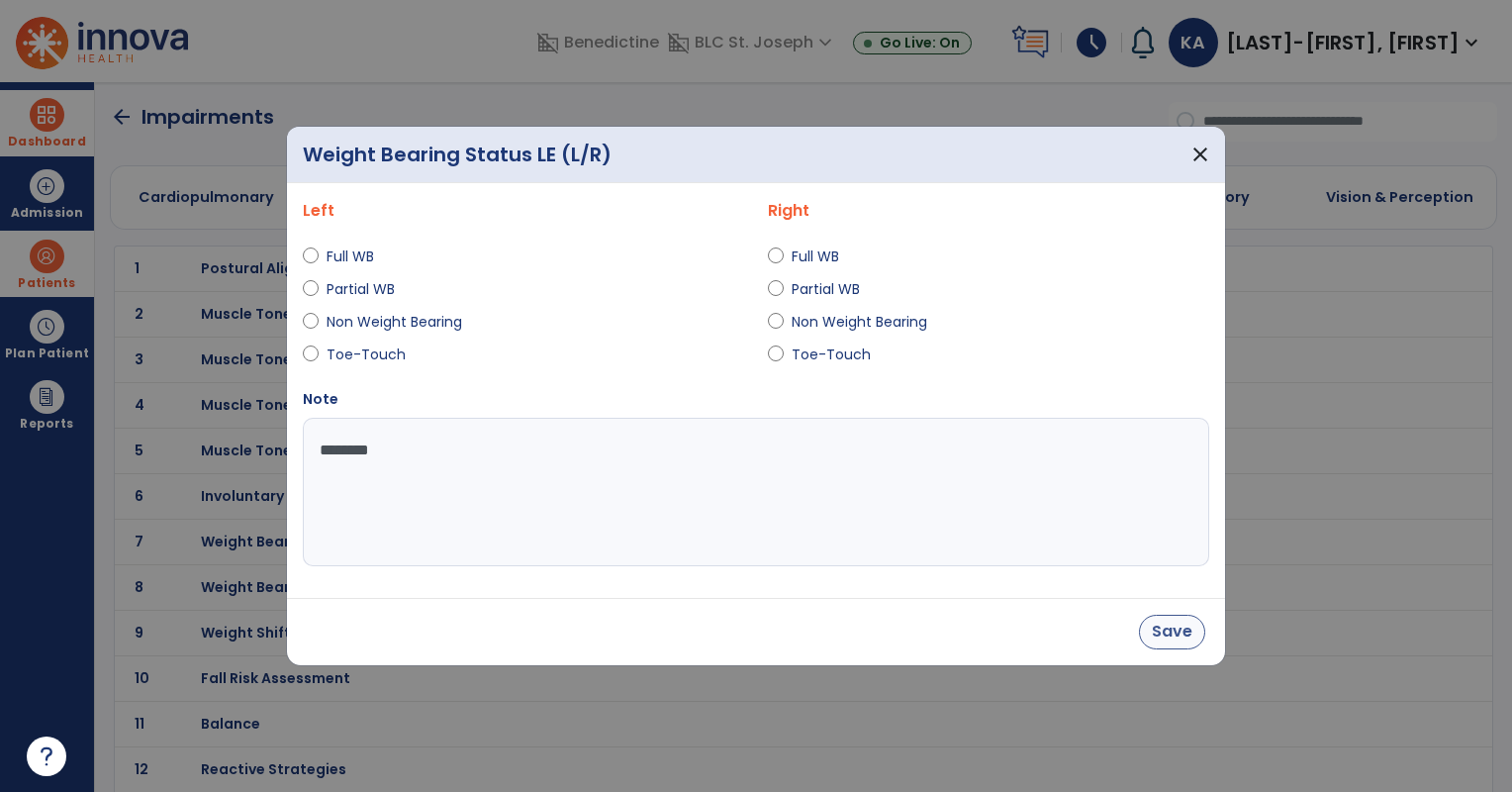 type on "********" 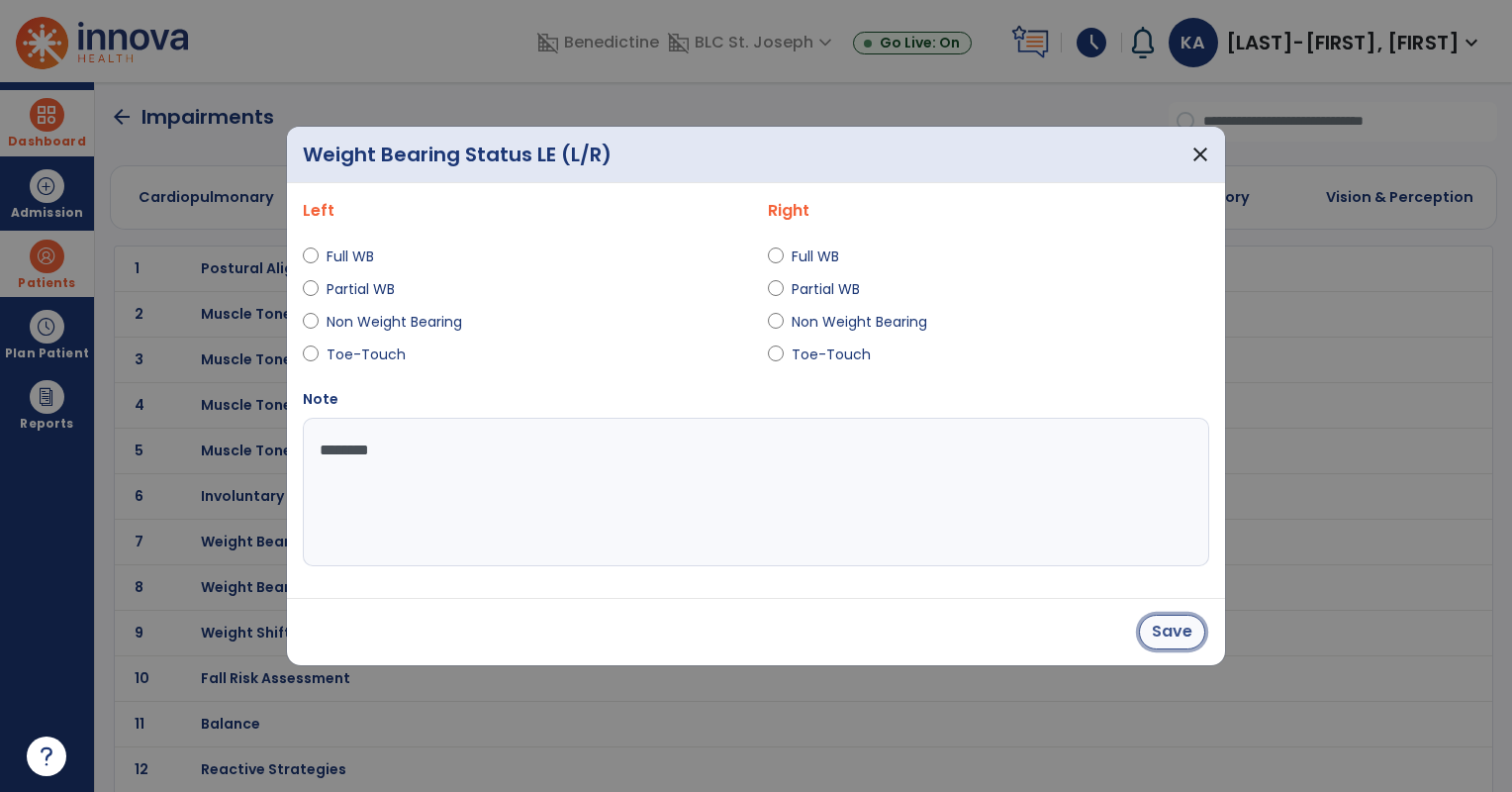 click on "Save" at bounding box center [1172, 632] 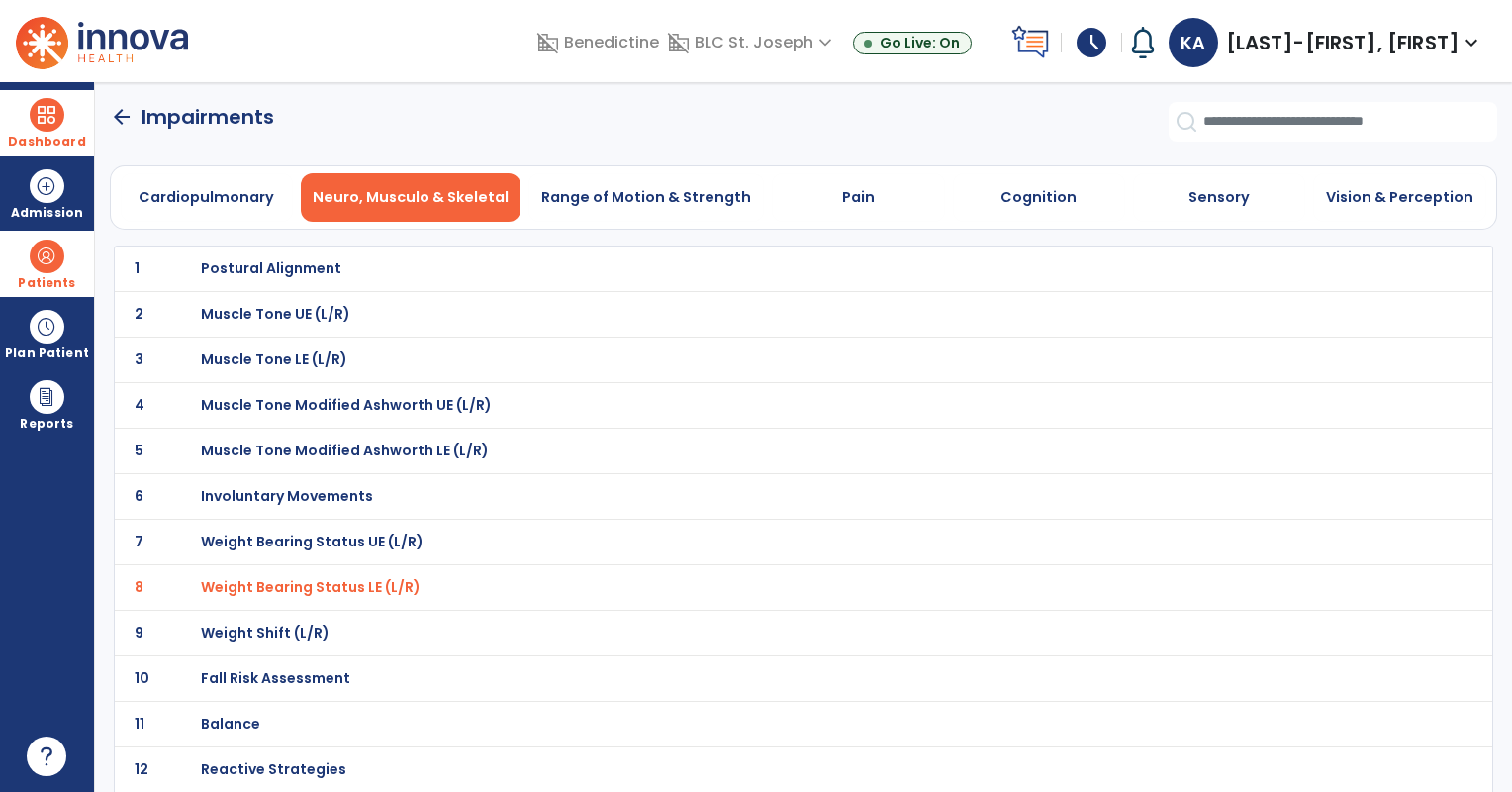 click on "Fall Risk Assessment" at bounding box center (271, 268) 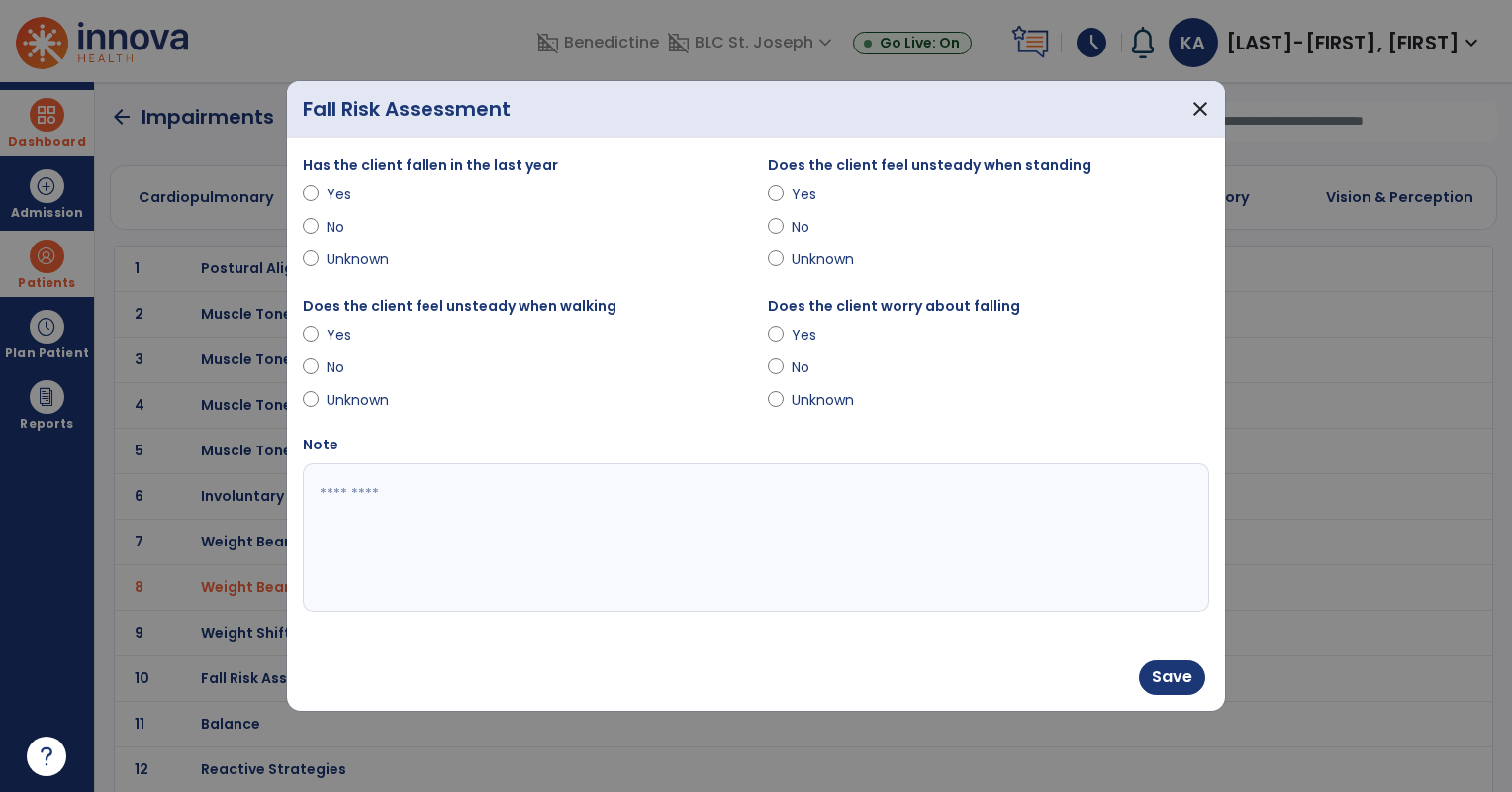 click at bounding box center (776, 339) 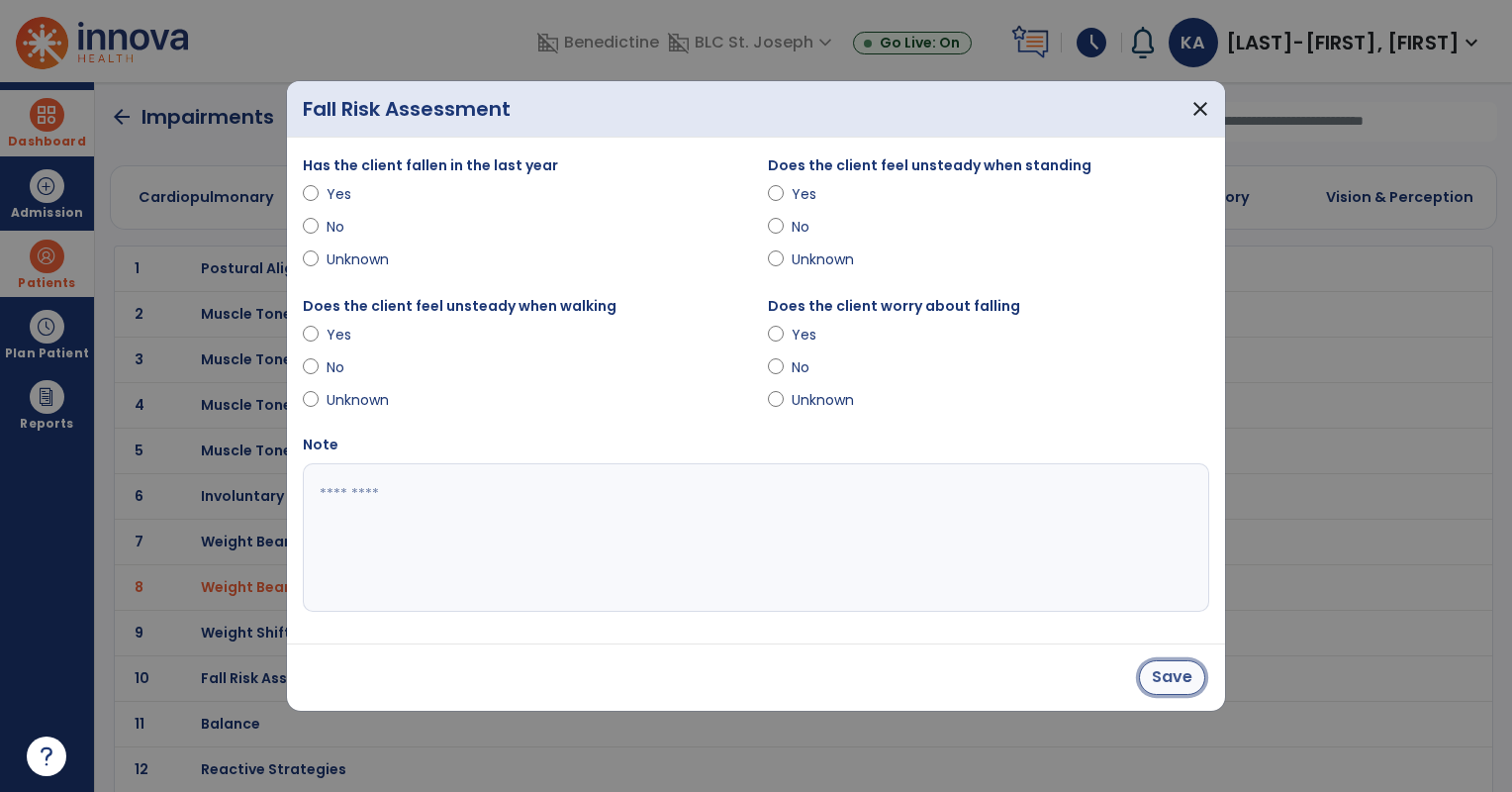 click on "Save" at bounding box center (1172, 677) 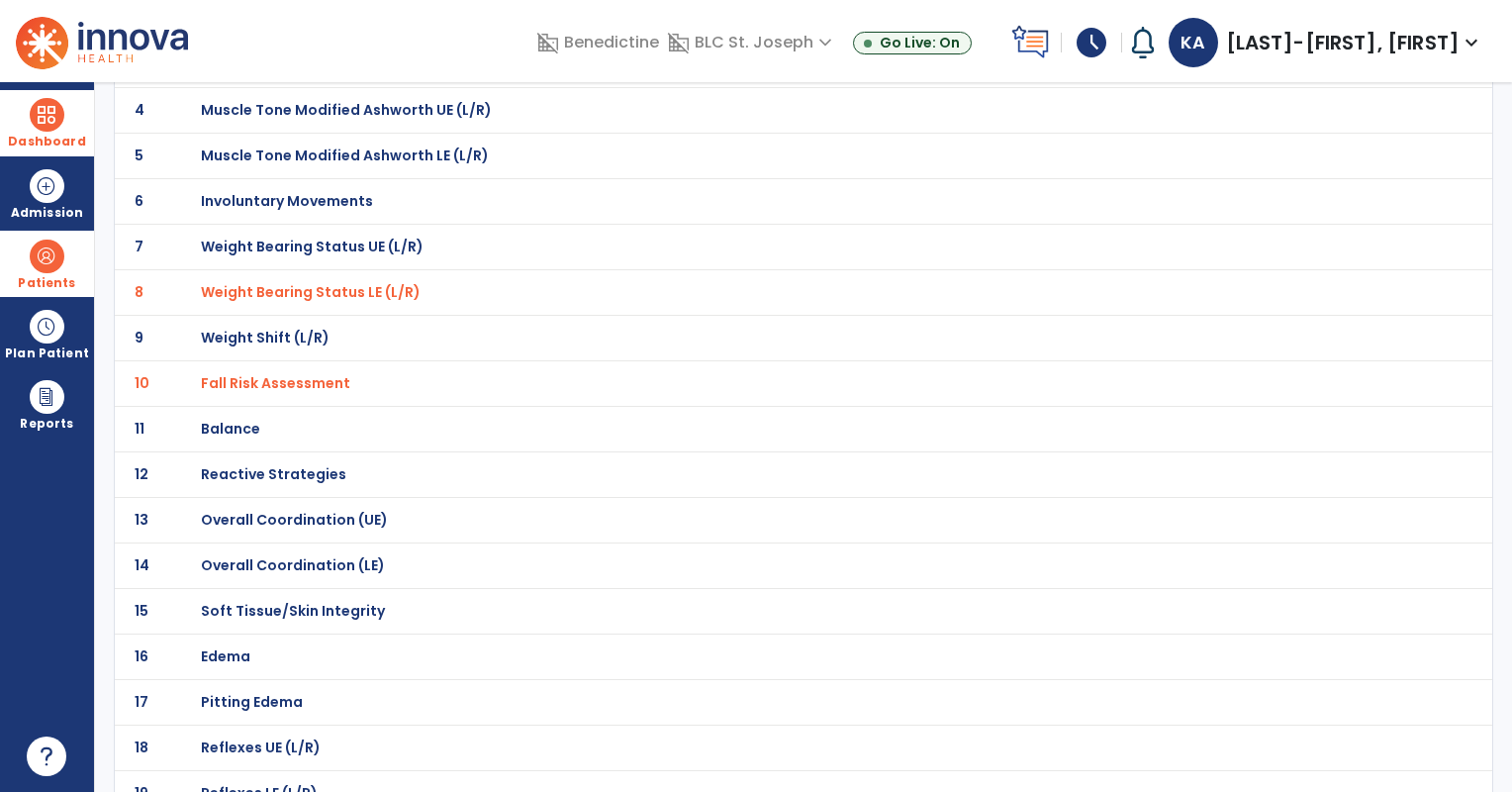 scroll, scrollTop: 302, scrollLeft: 0, axis: vertical 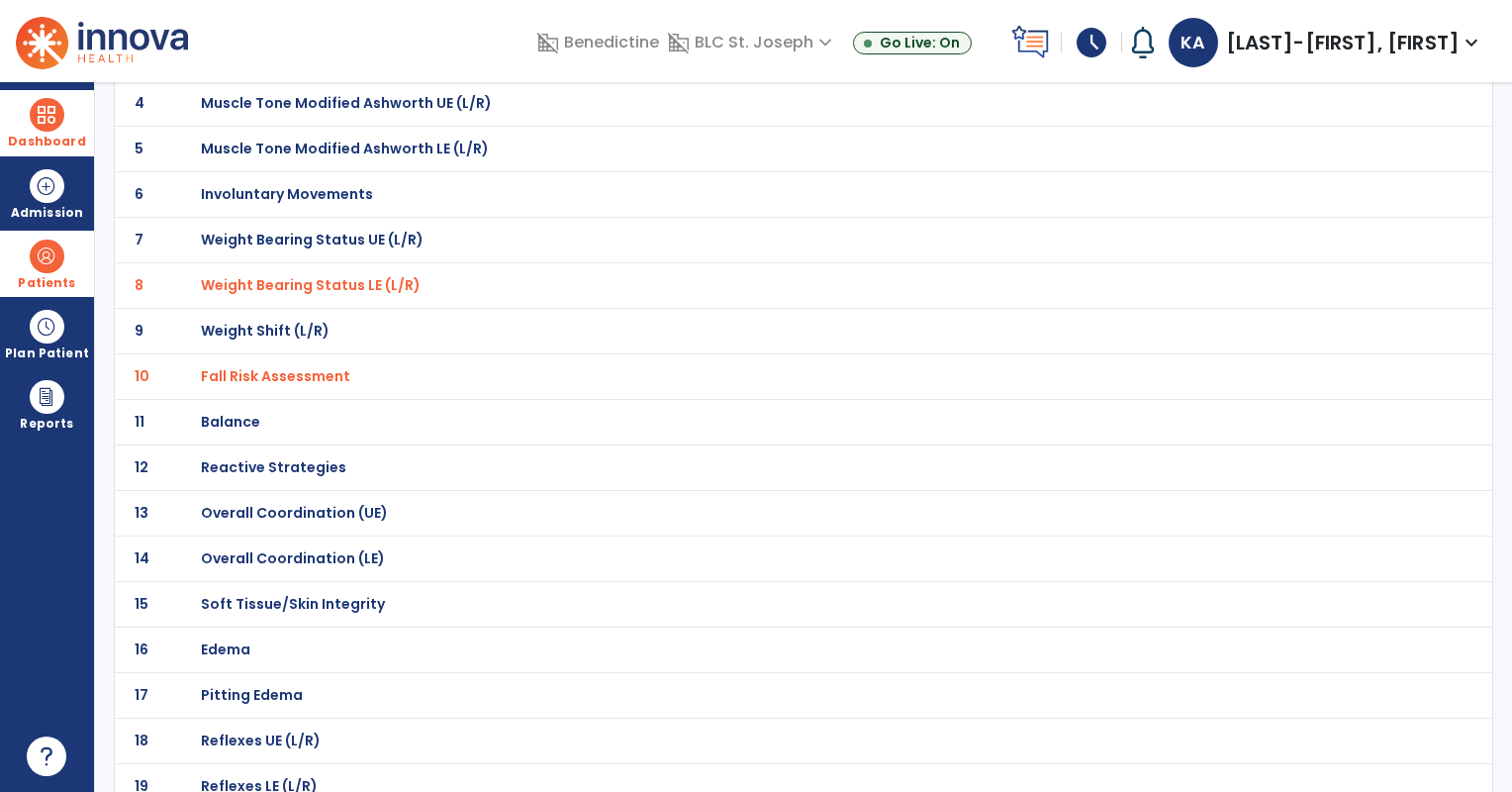 click on "Balance" at bounding box center [271, -34] 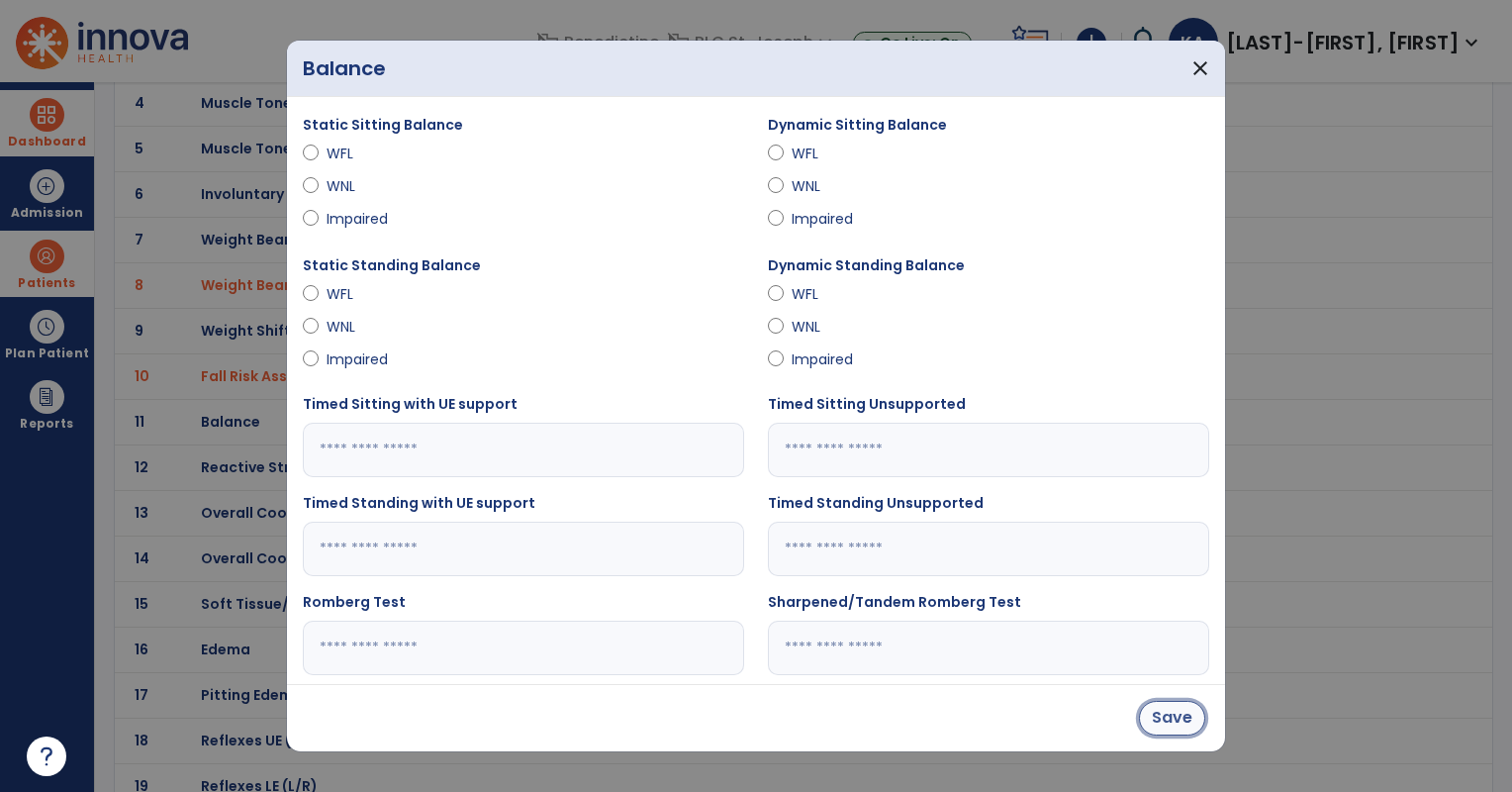 click on "Save" at bounding box center [1172, 718] 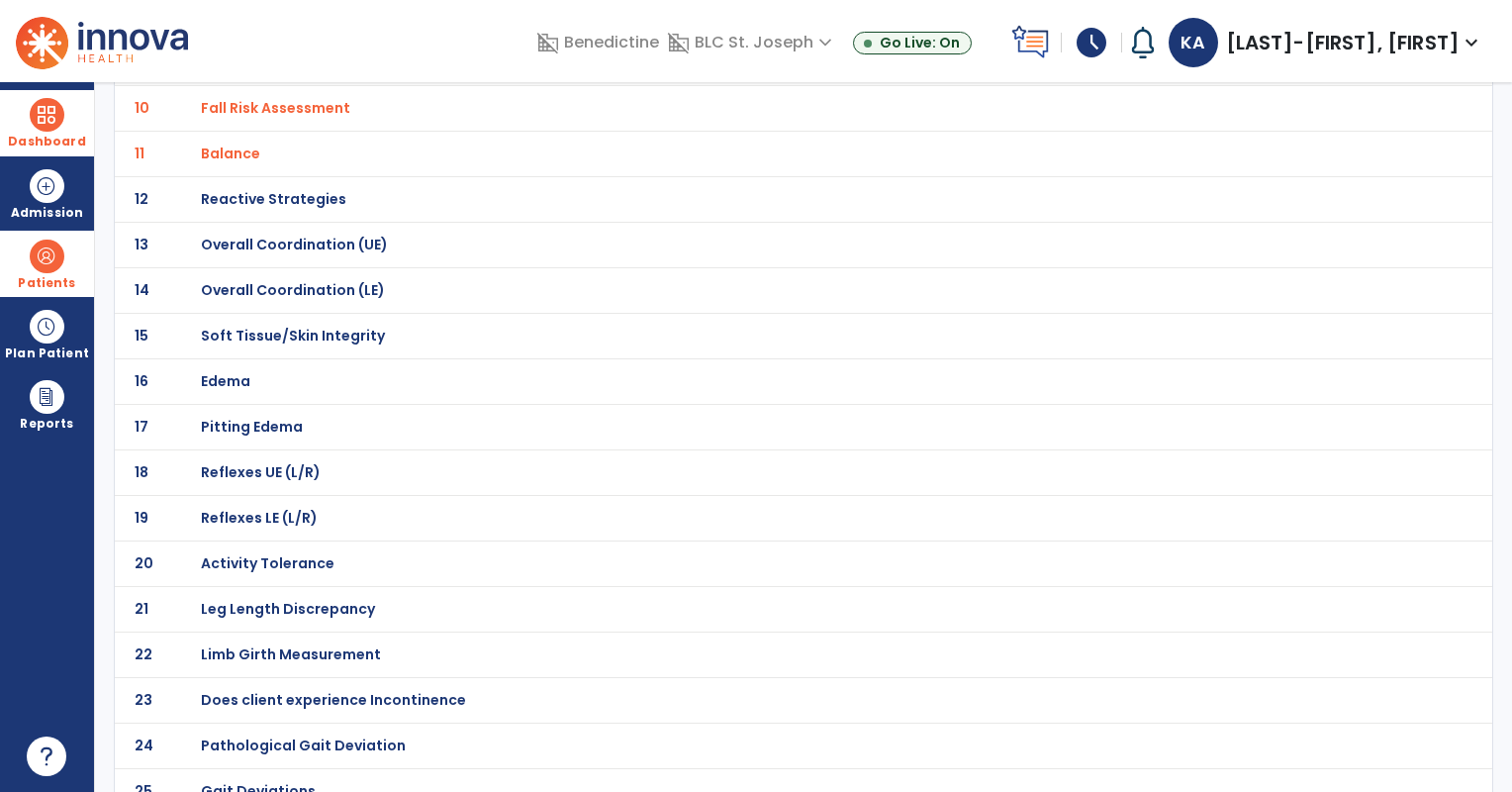 scroll, scrollTop: 587, scrollLeft: 0, axis: vertical 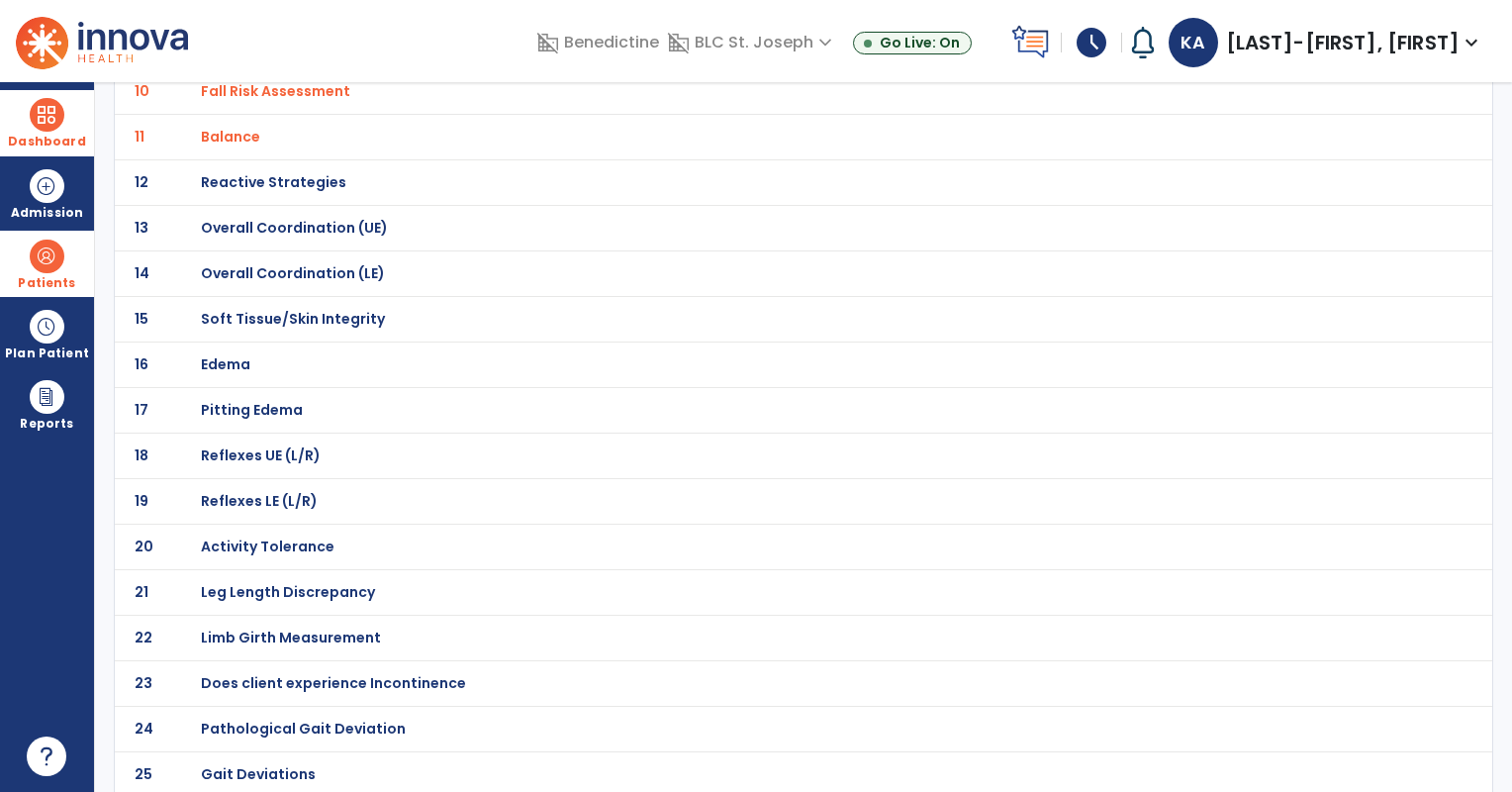 click on "Gait Deviations" at bounding box center [271, -319] 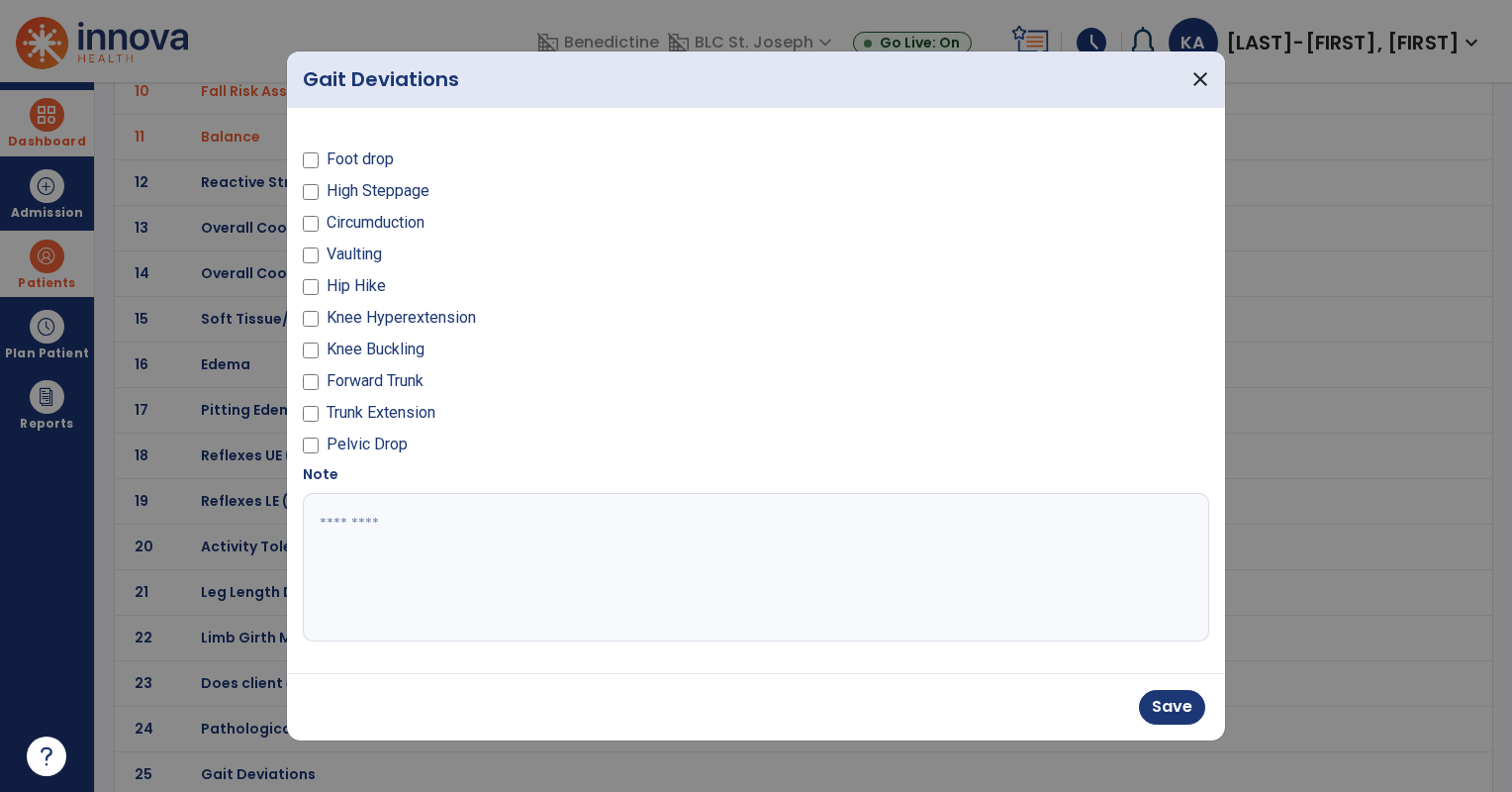 click at bounding box center (756, 567) 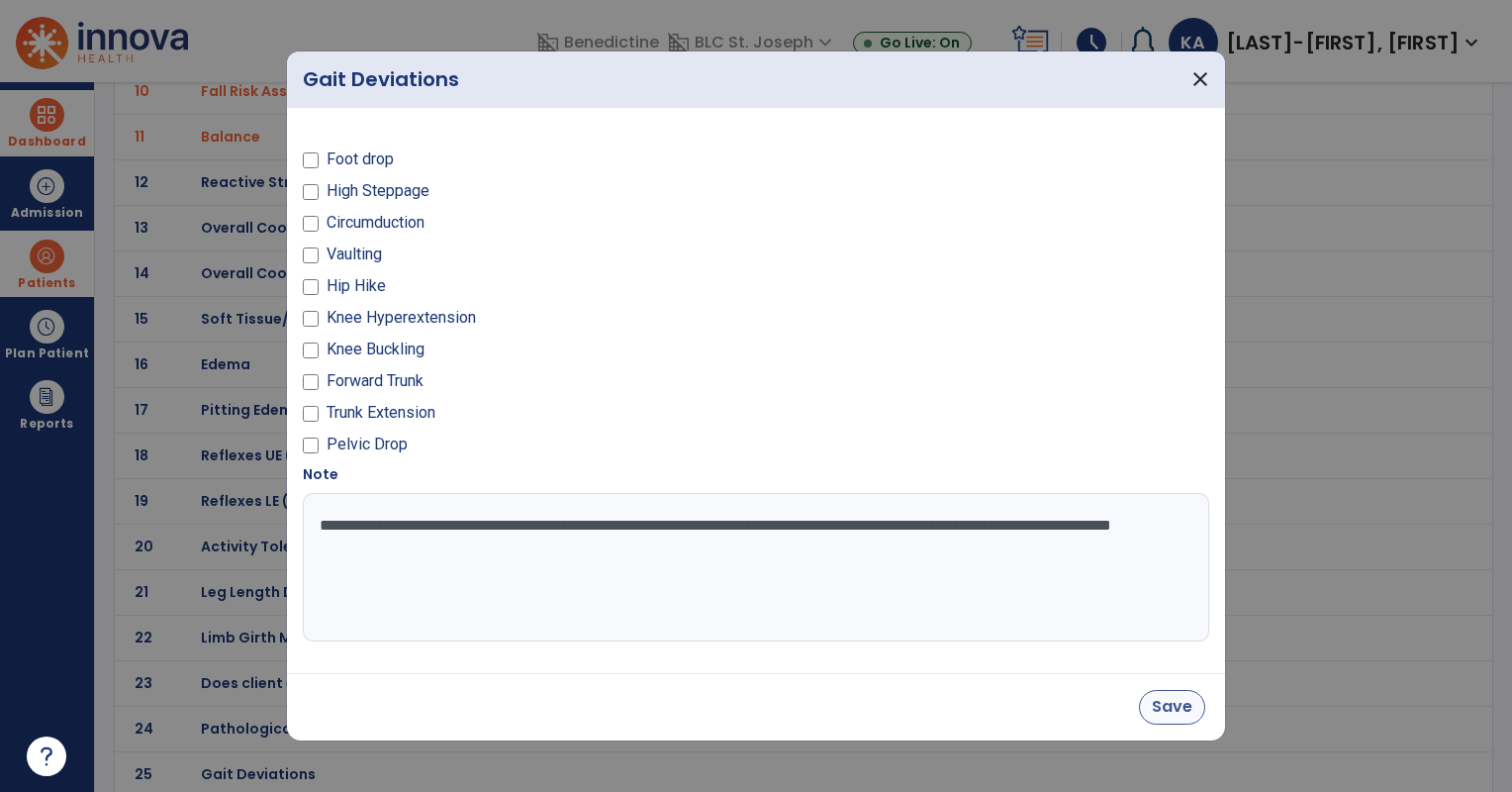 type on "**********" 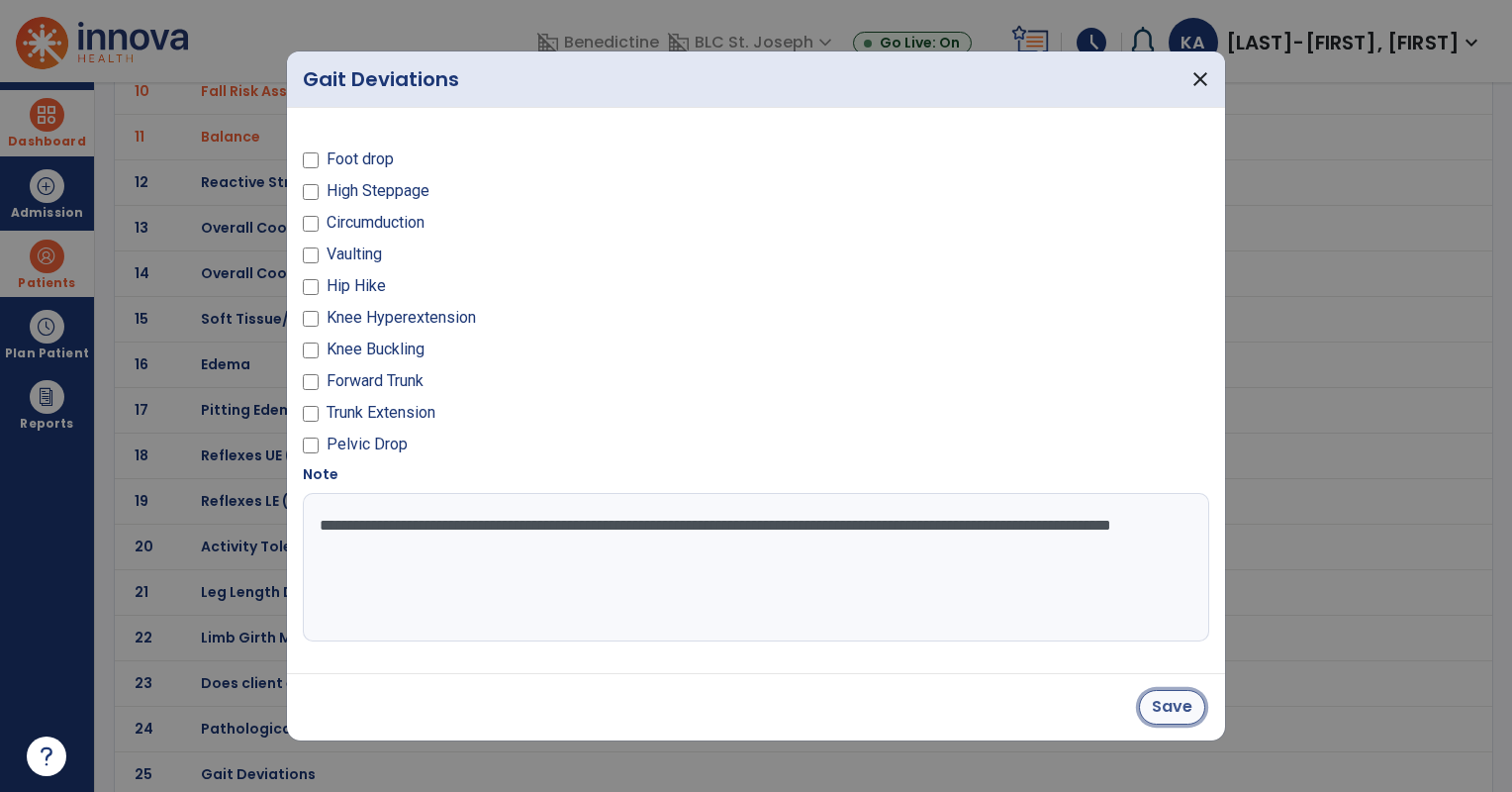 click on "Save" at bounding box center (1172, 707) 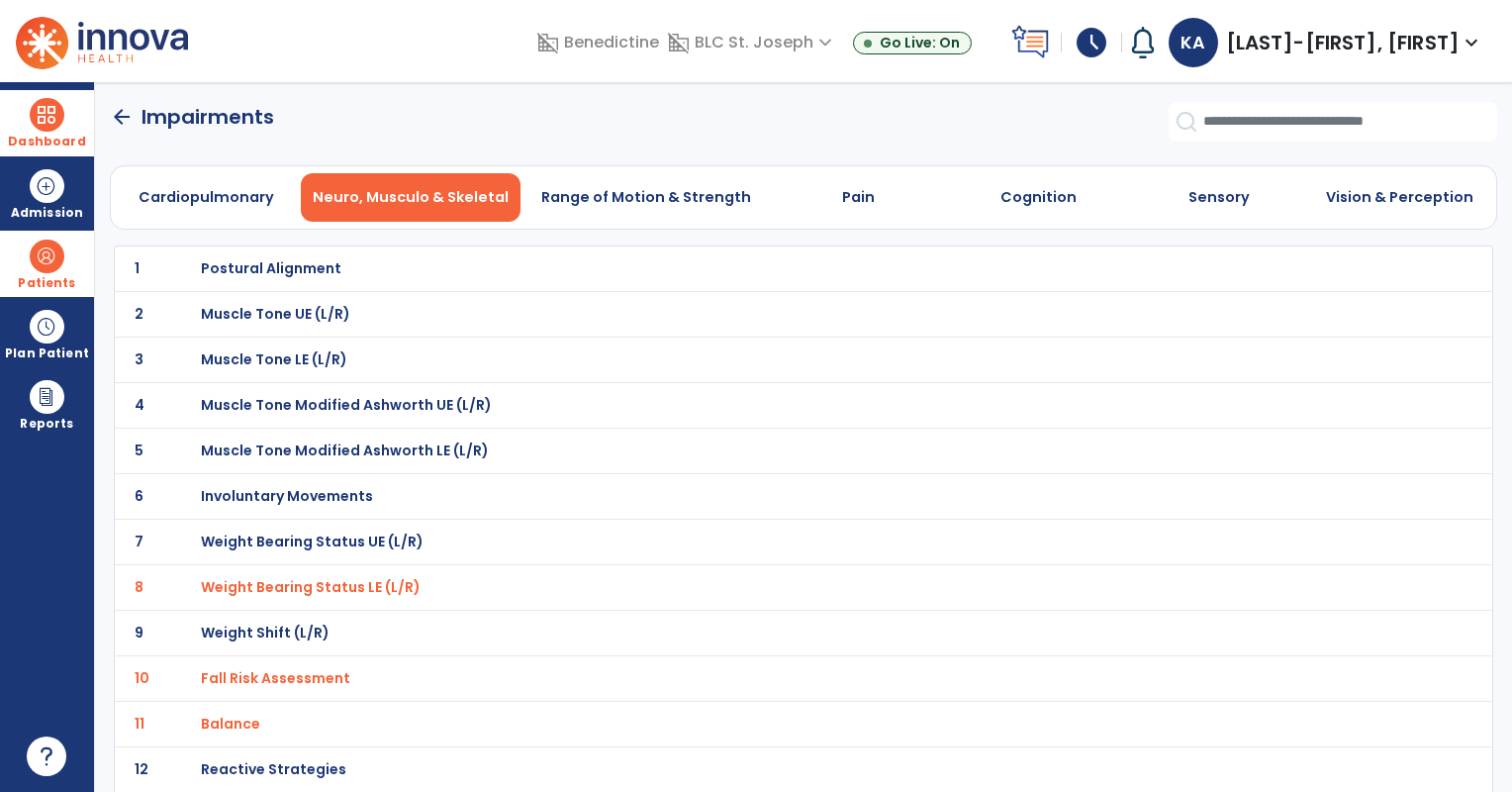 scroll, scrollTop: 587, scrollLeft: 0, axis: vertical 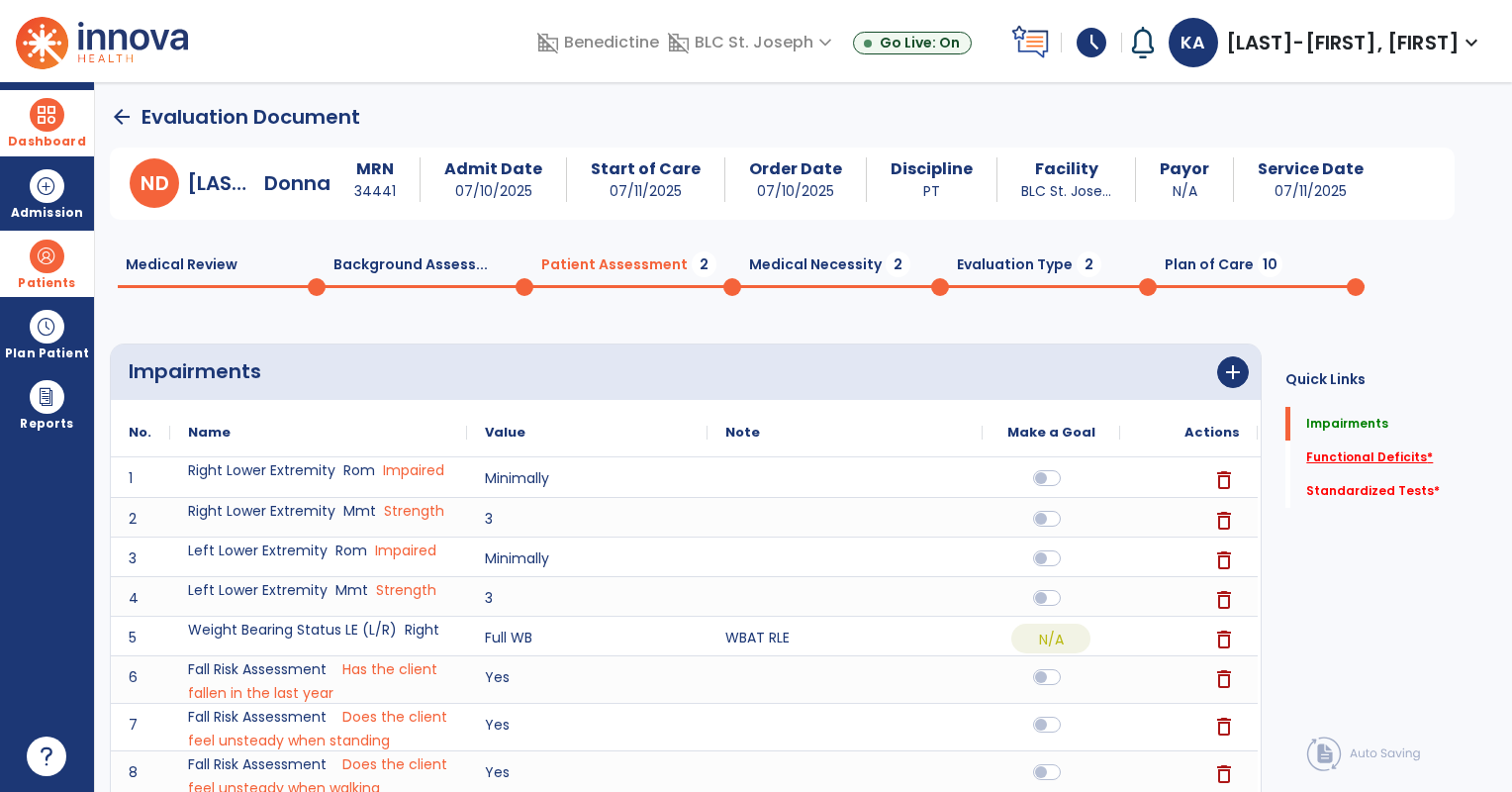 click on "Functional Deficits   *" 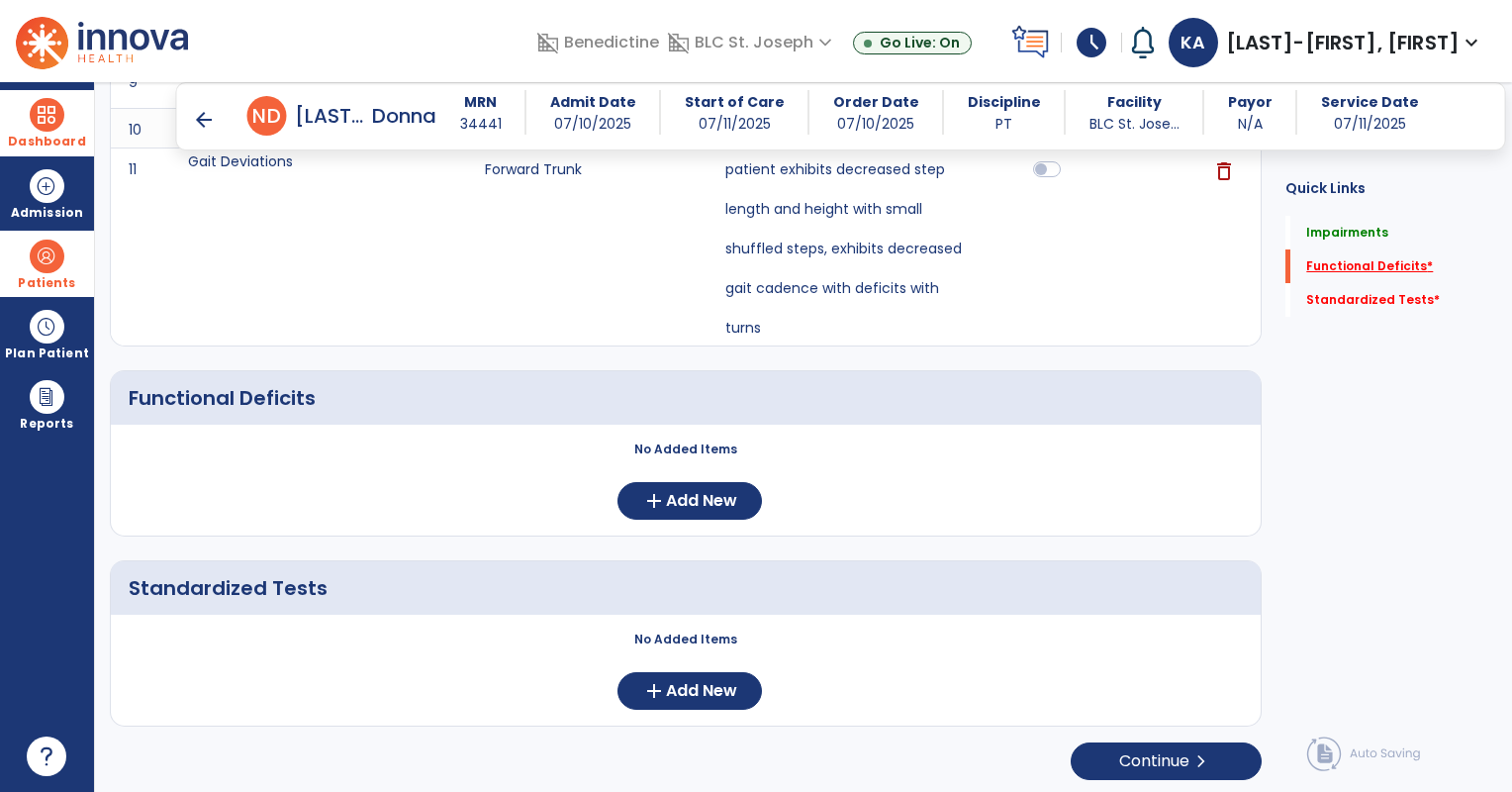 scroll, scrollTop: 721, scrollLeft: 0, axis: vertical 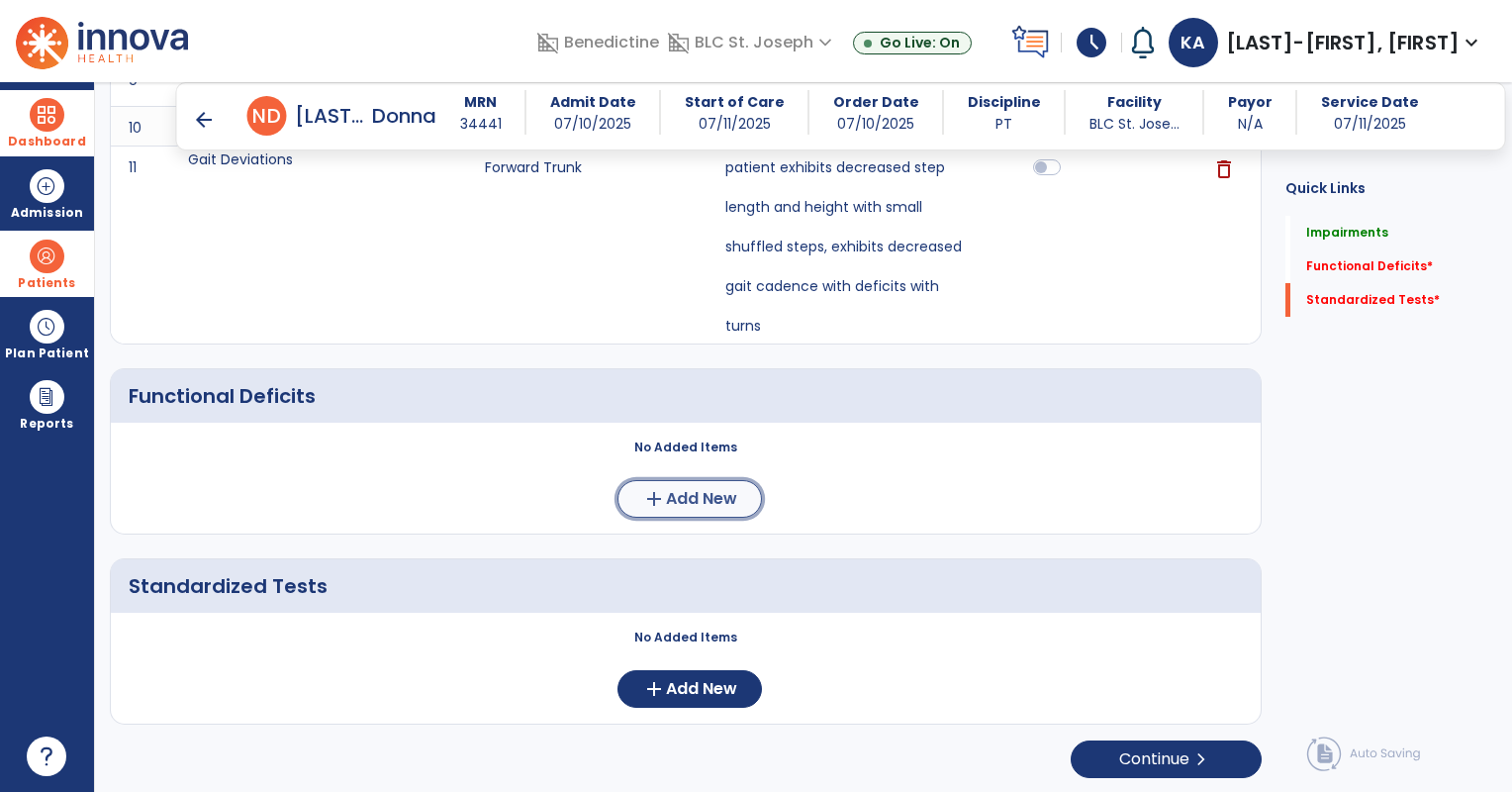 click on "add  Add New" 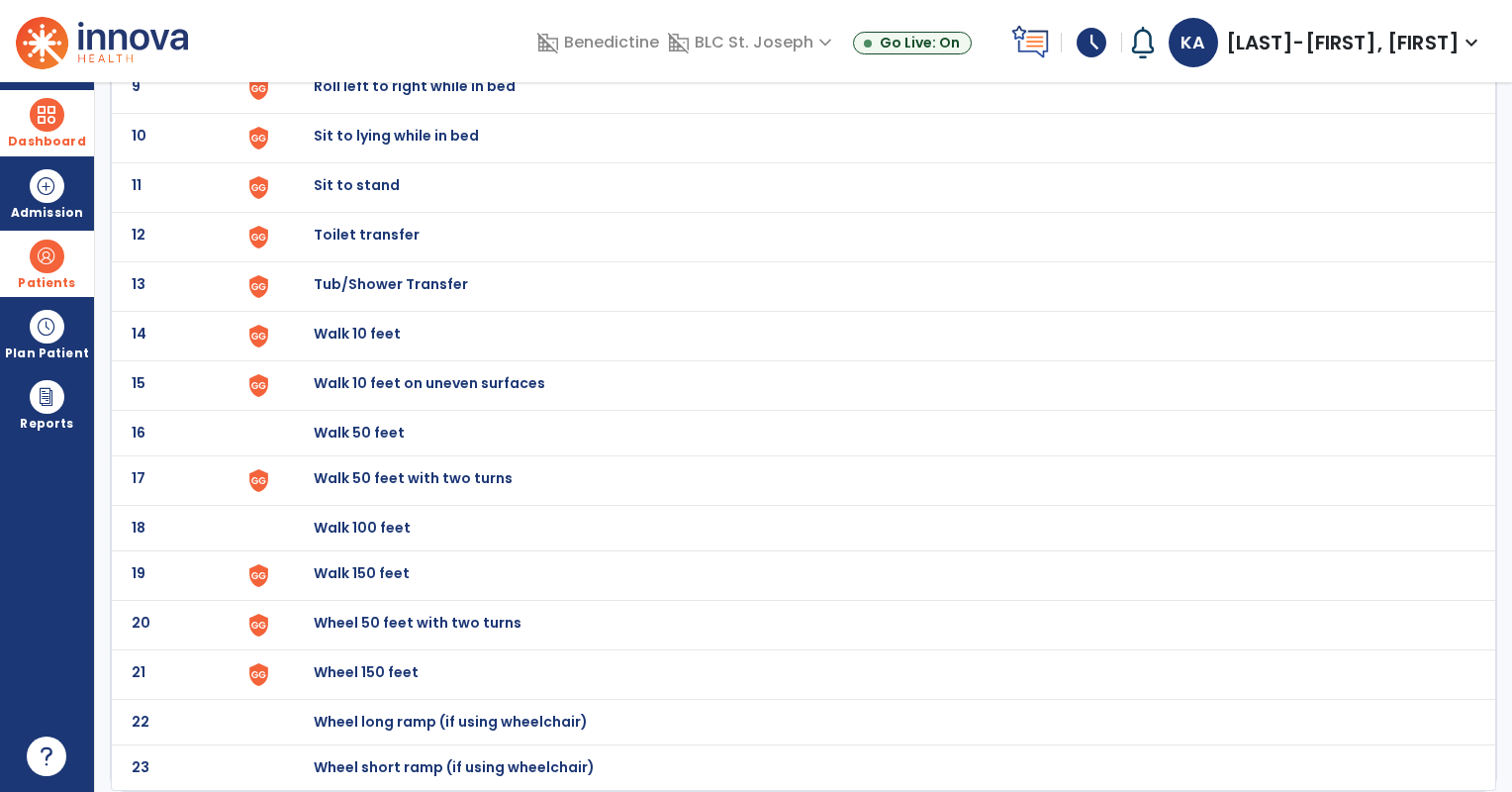 scroll, scrollTop: 0, scrollLeft: 0, axis: both 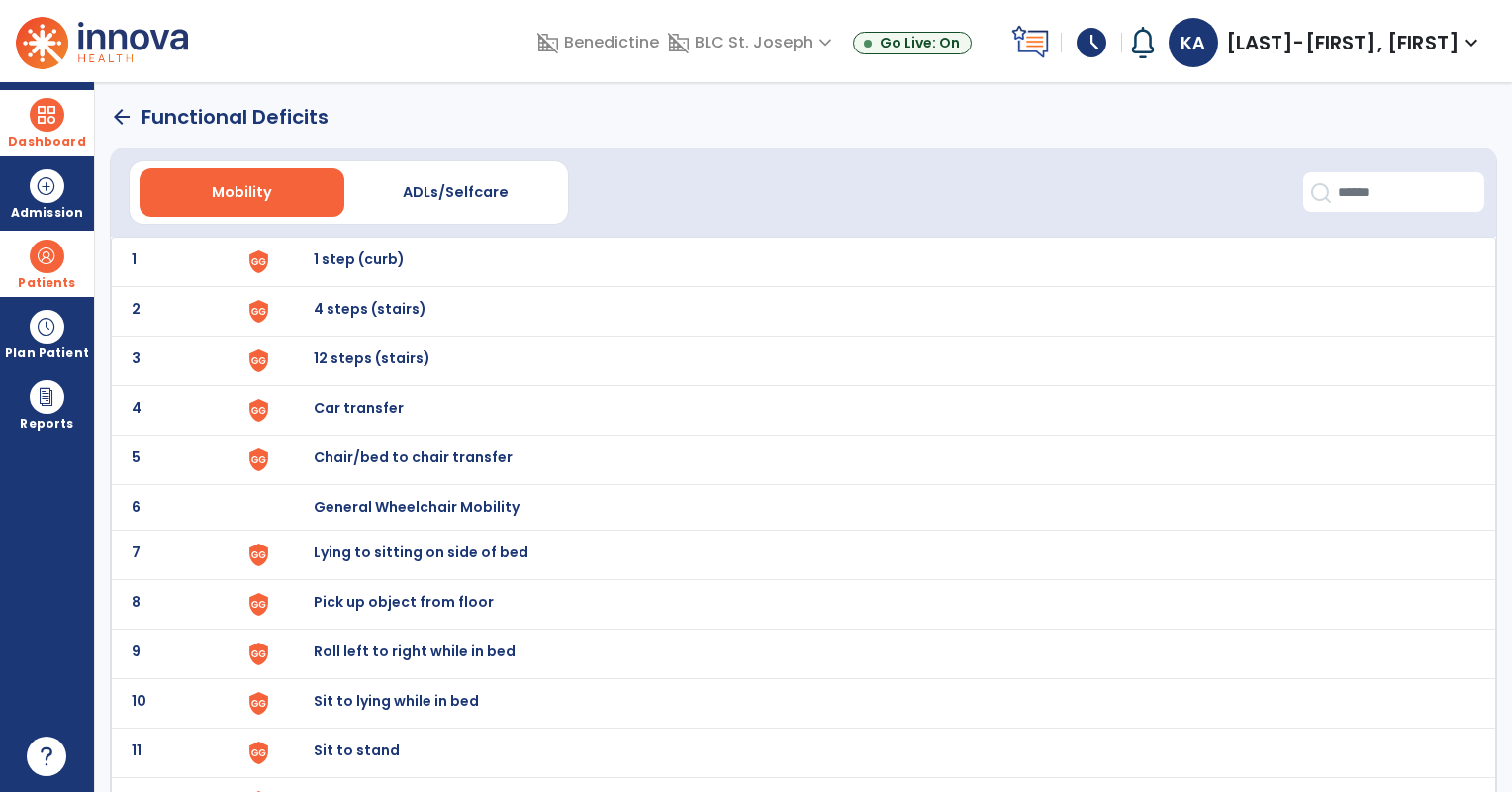 click on "1 step (curb)" at bounding box center [359, 259] 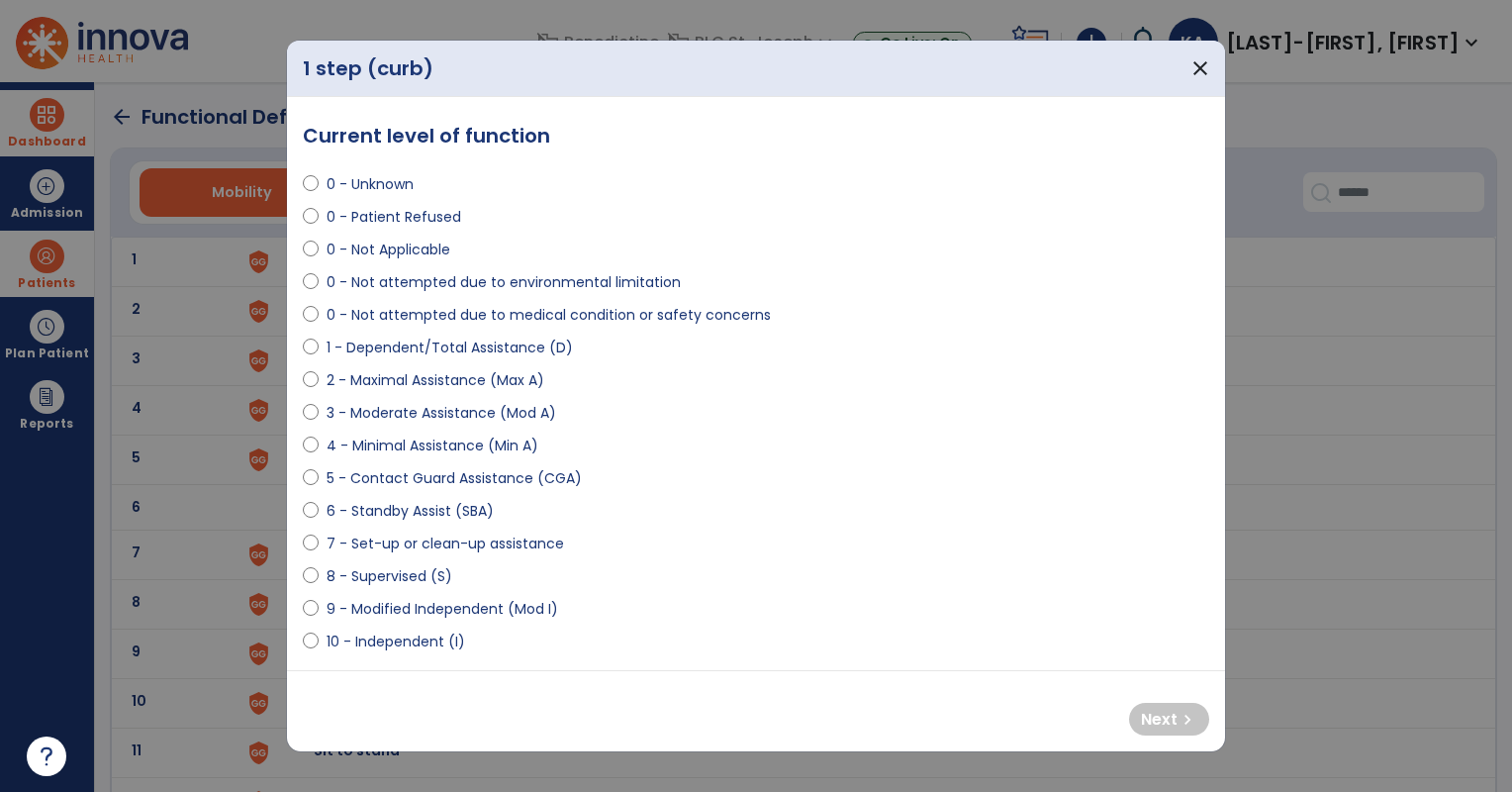 select on "**********" 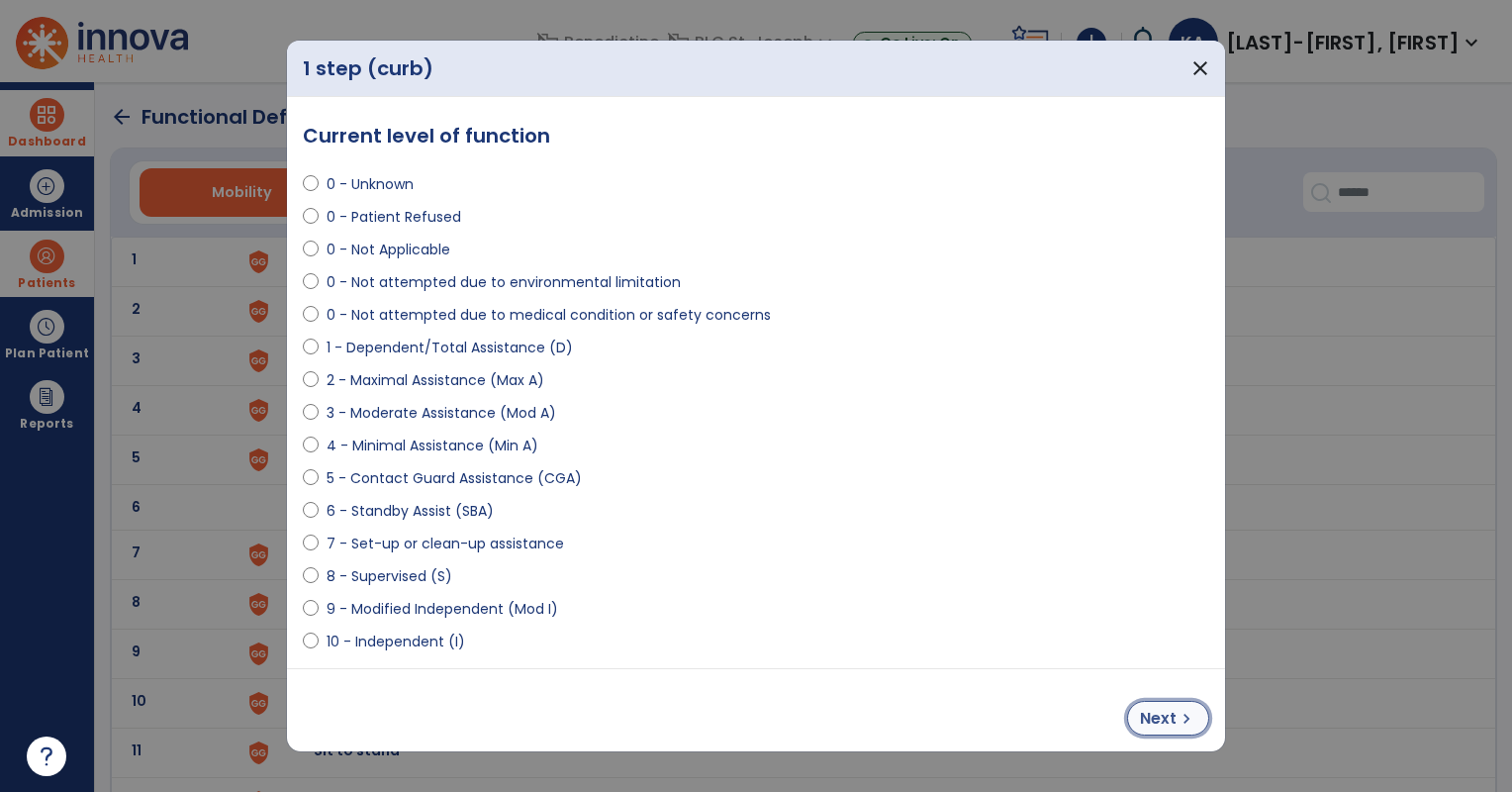 click on "chevron_right" at bounding box center [1186, 719] 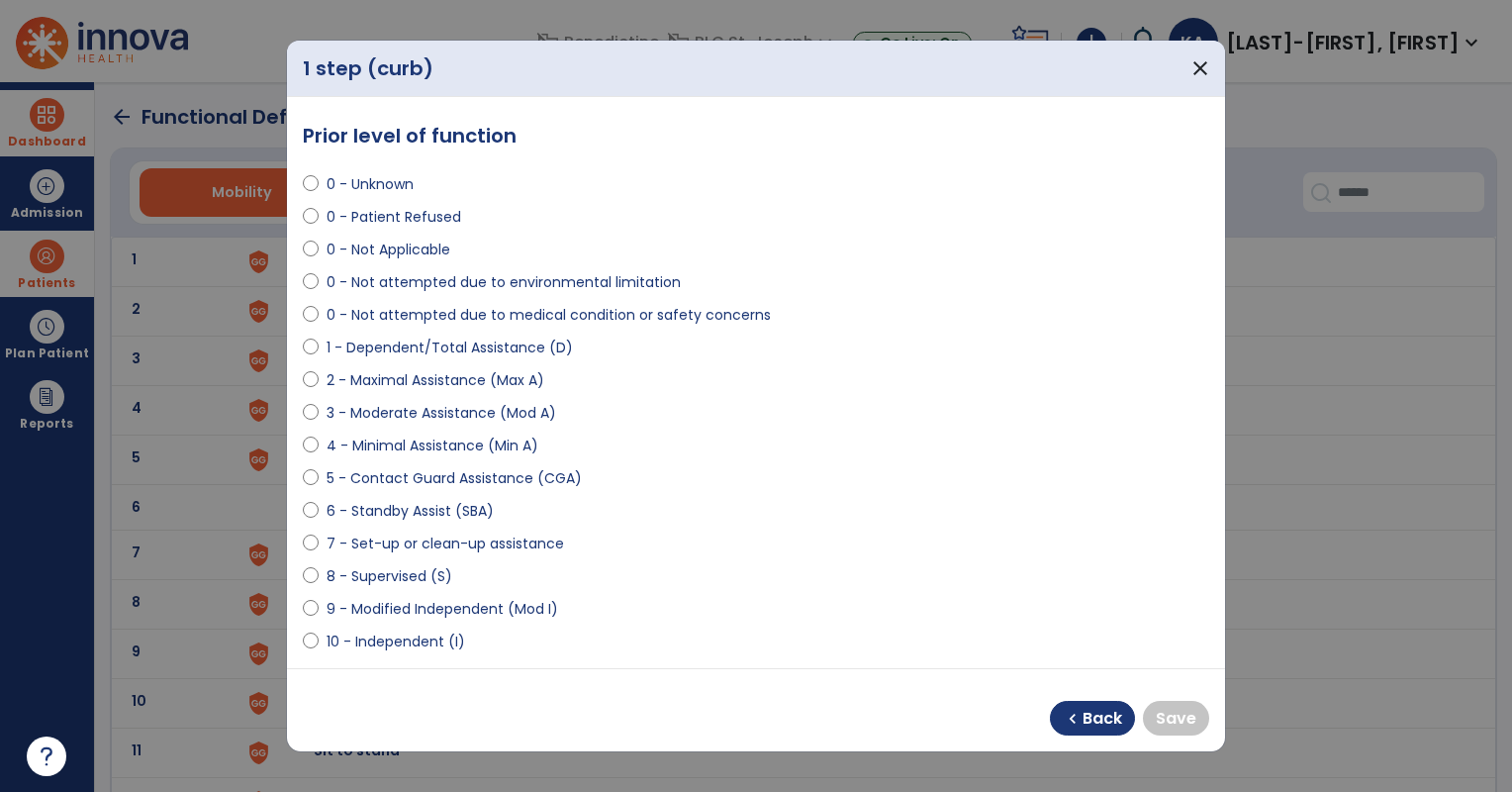 select on "**********" 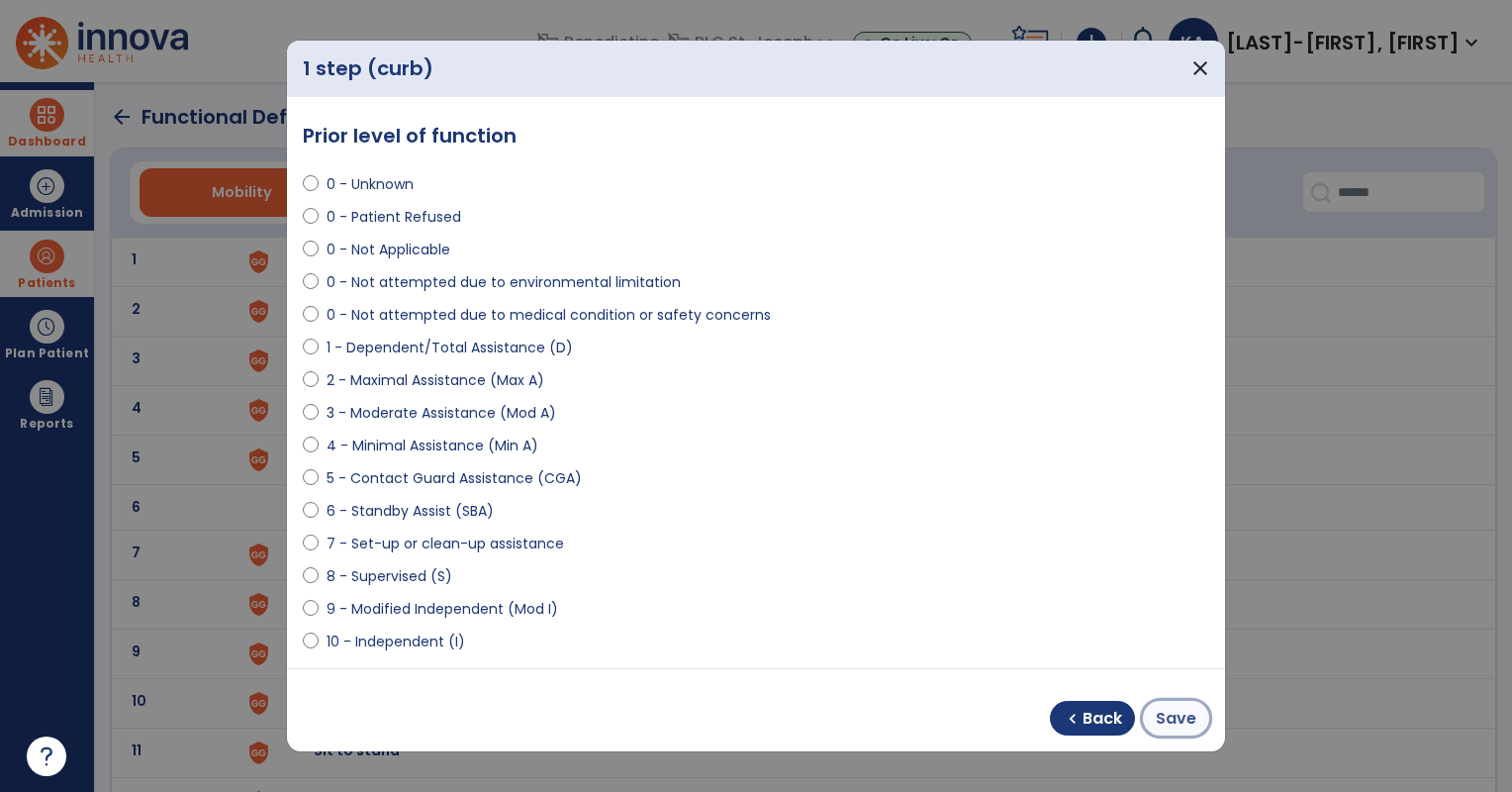 click on "Save" at bounding box center (1176, 719) 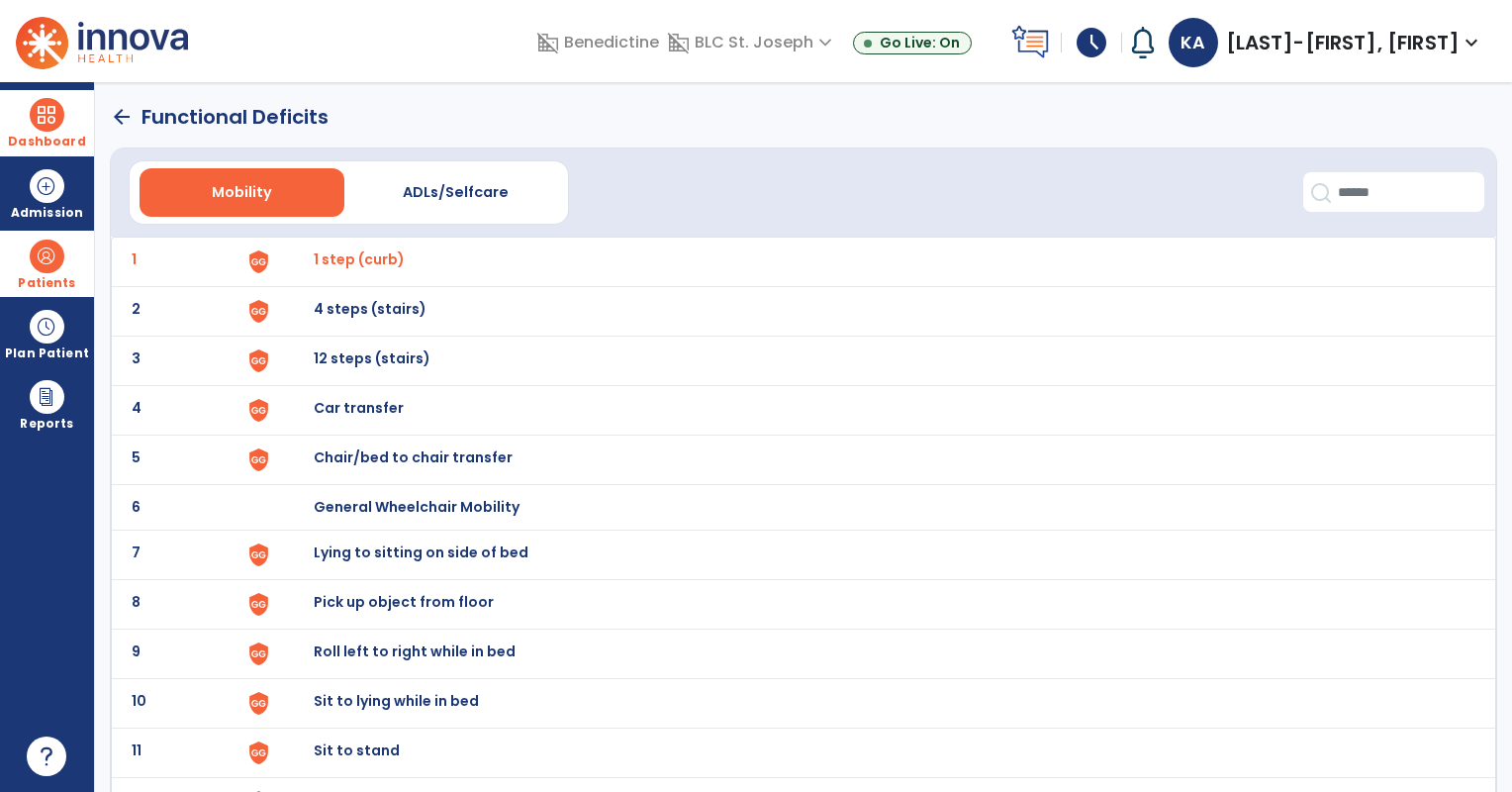 click on "4 steps (stairs)" at bounding box center [359, 259] 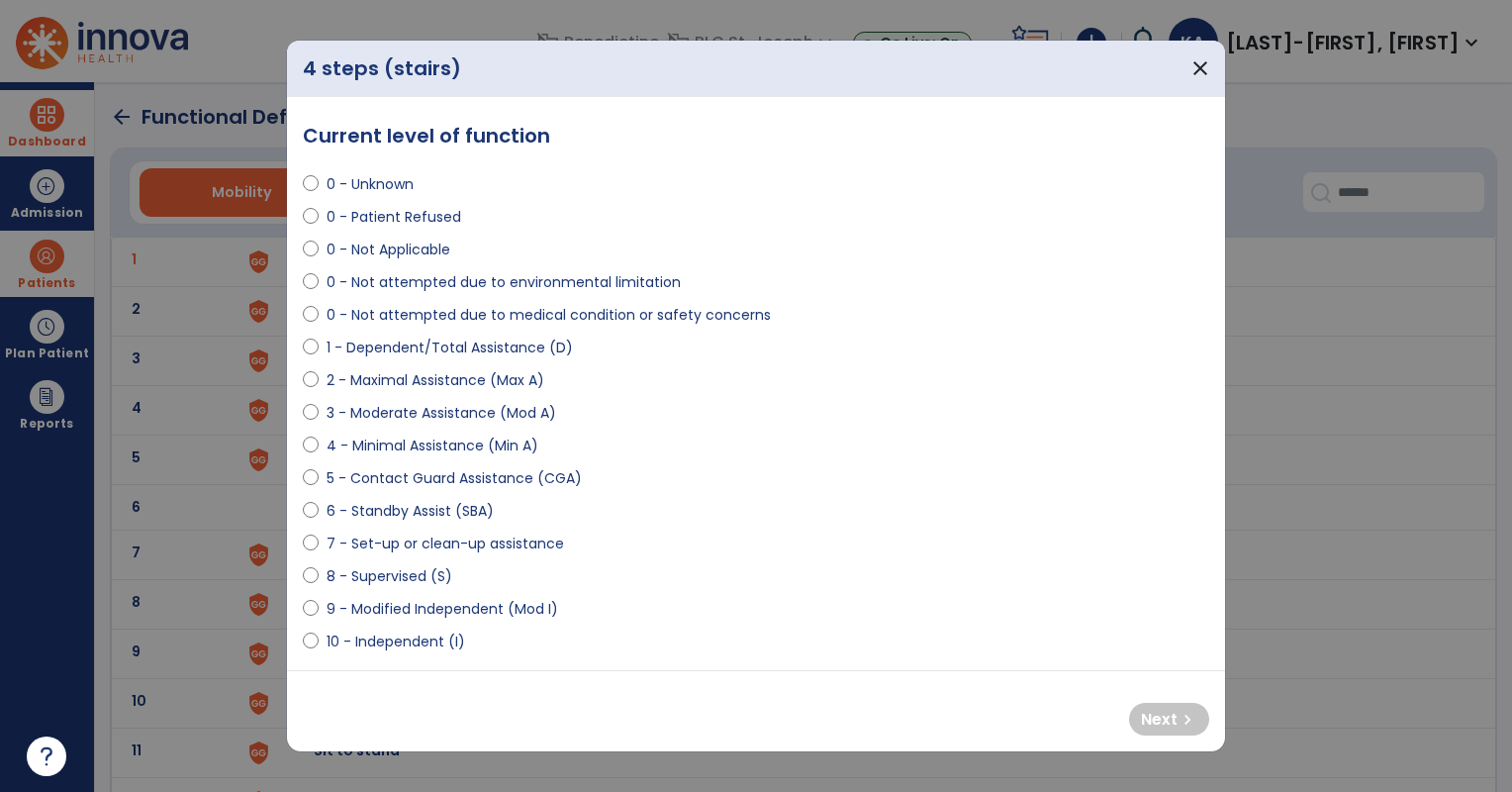 select on "**********" 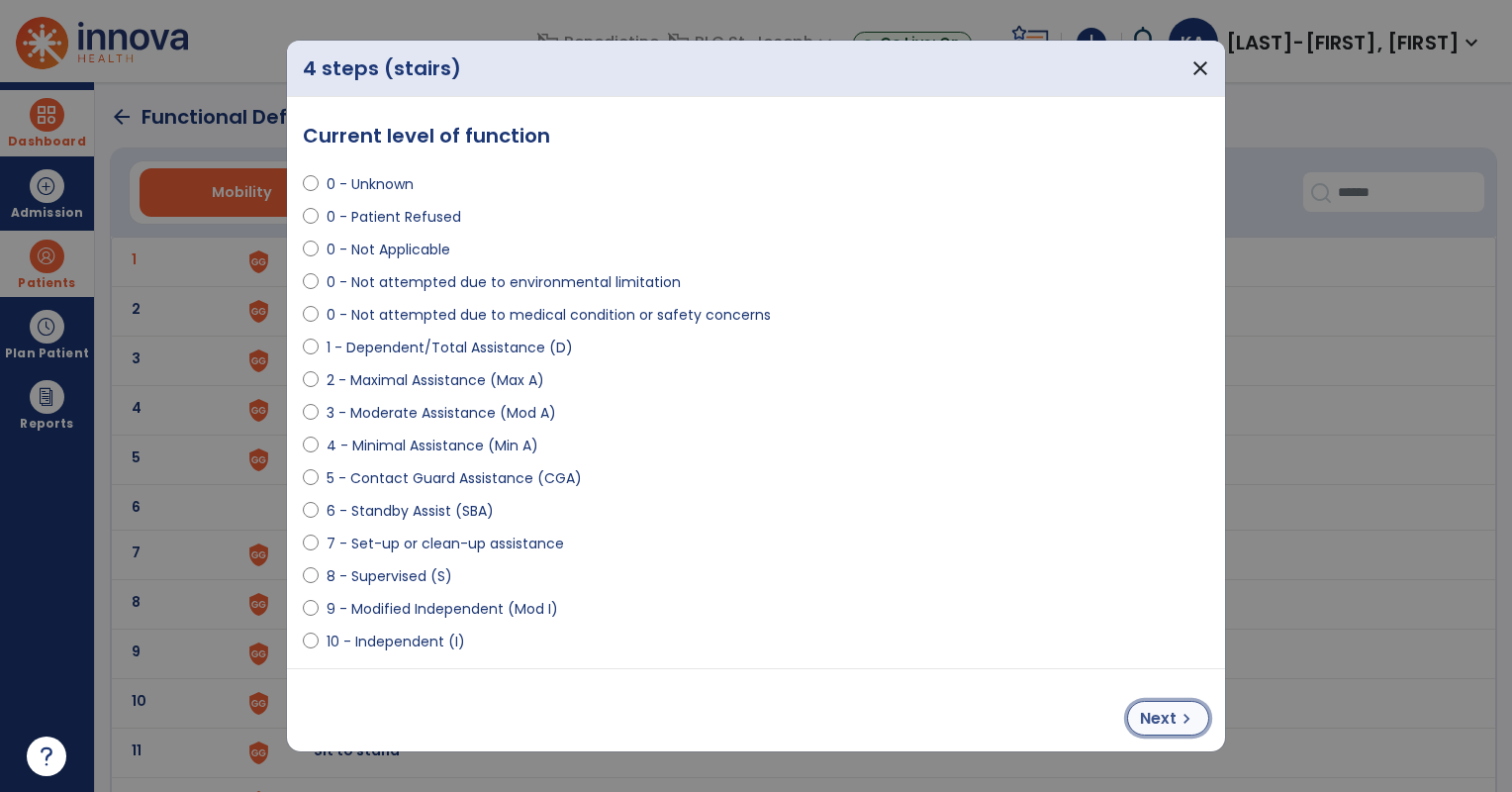 click on "Next" at bounding box center (1158, 719) 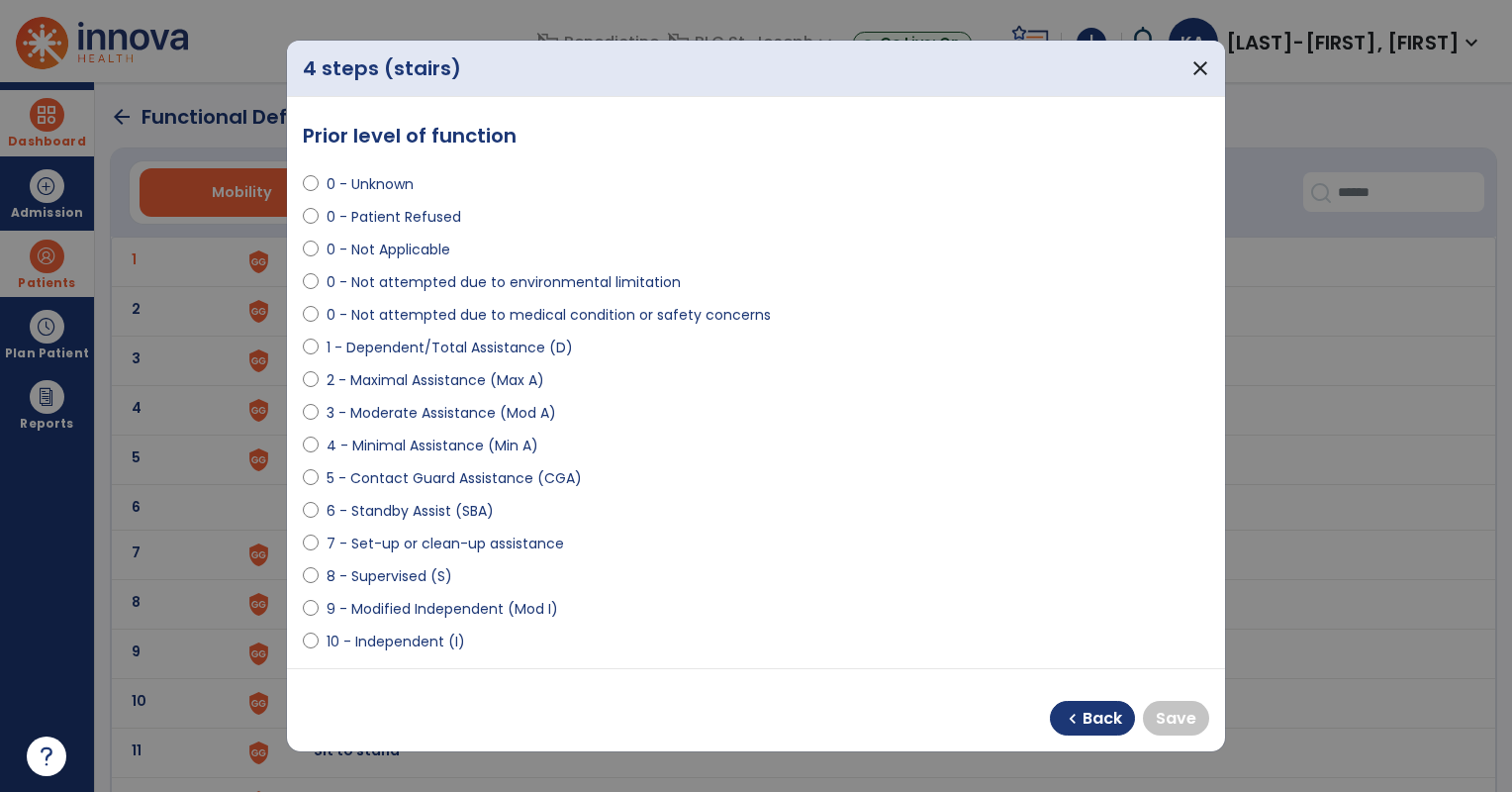 select on "**********" 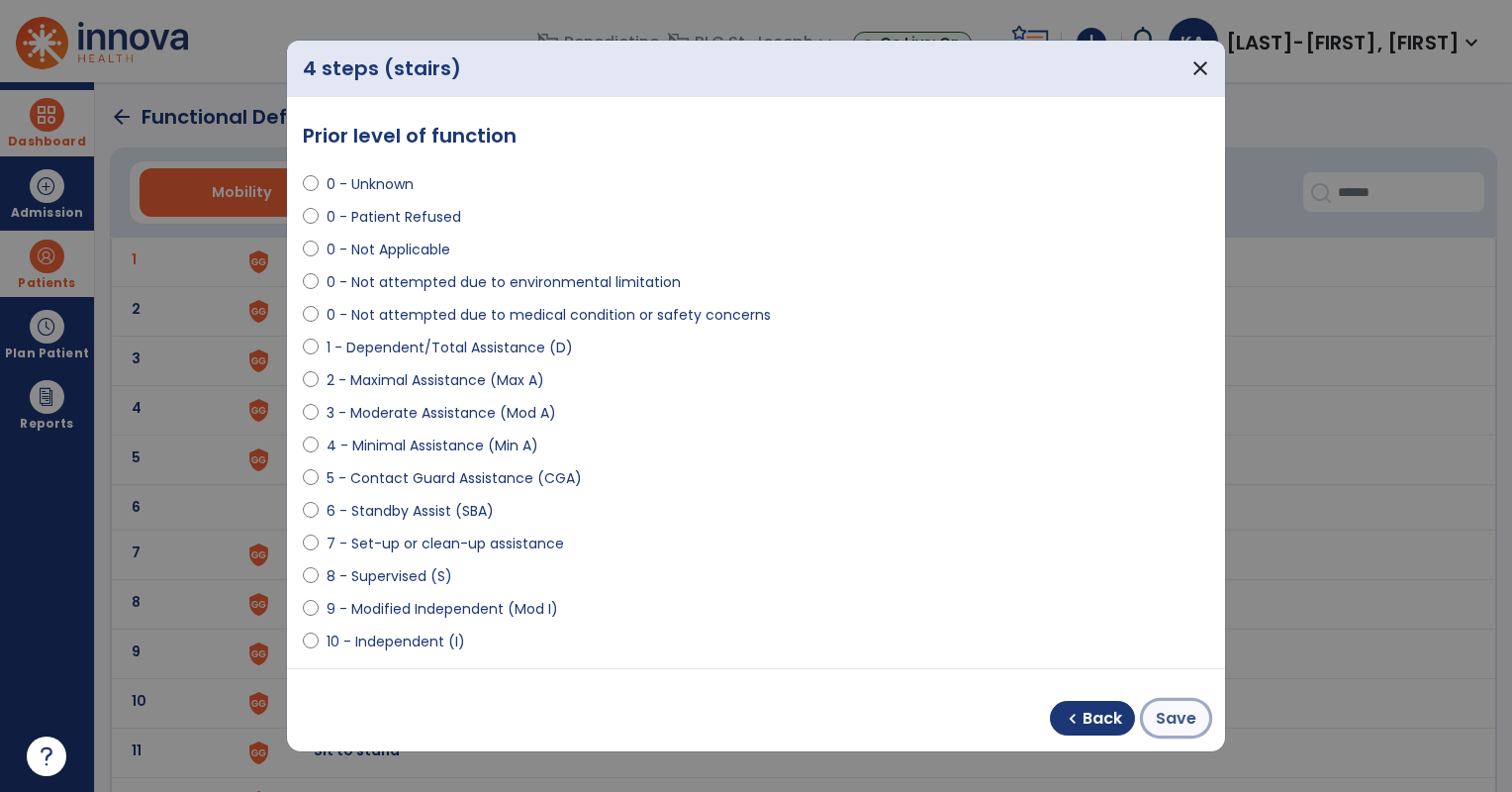 click on "Save" at bounding box center [1176, 719] 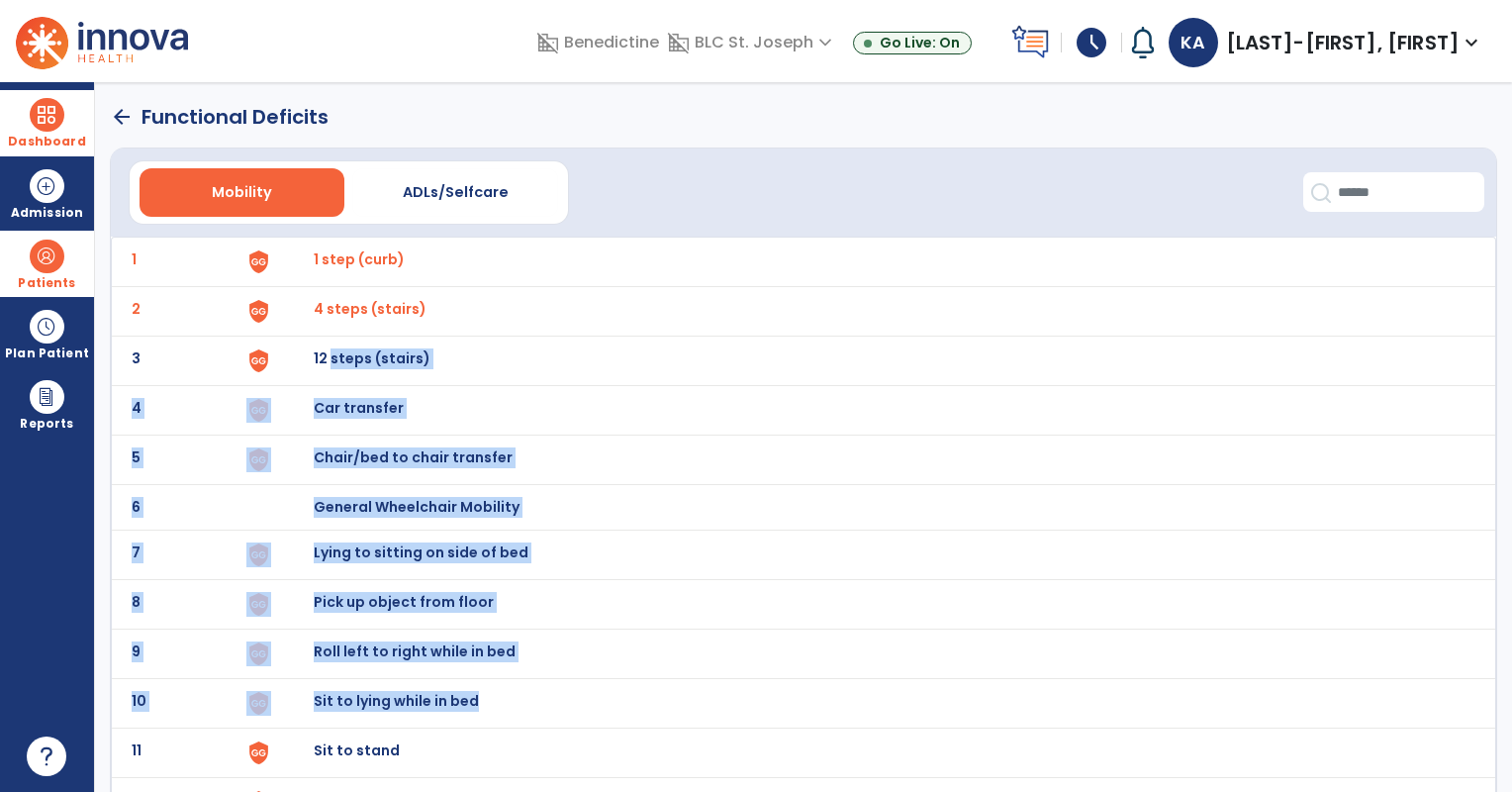 drag, startPoint x: 1179, startPoint y: 718, endPoint x: 355, endPoint y: 362, distance: 897.61462 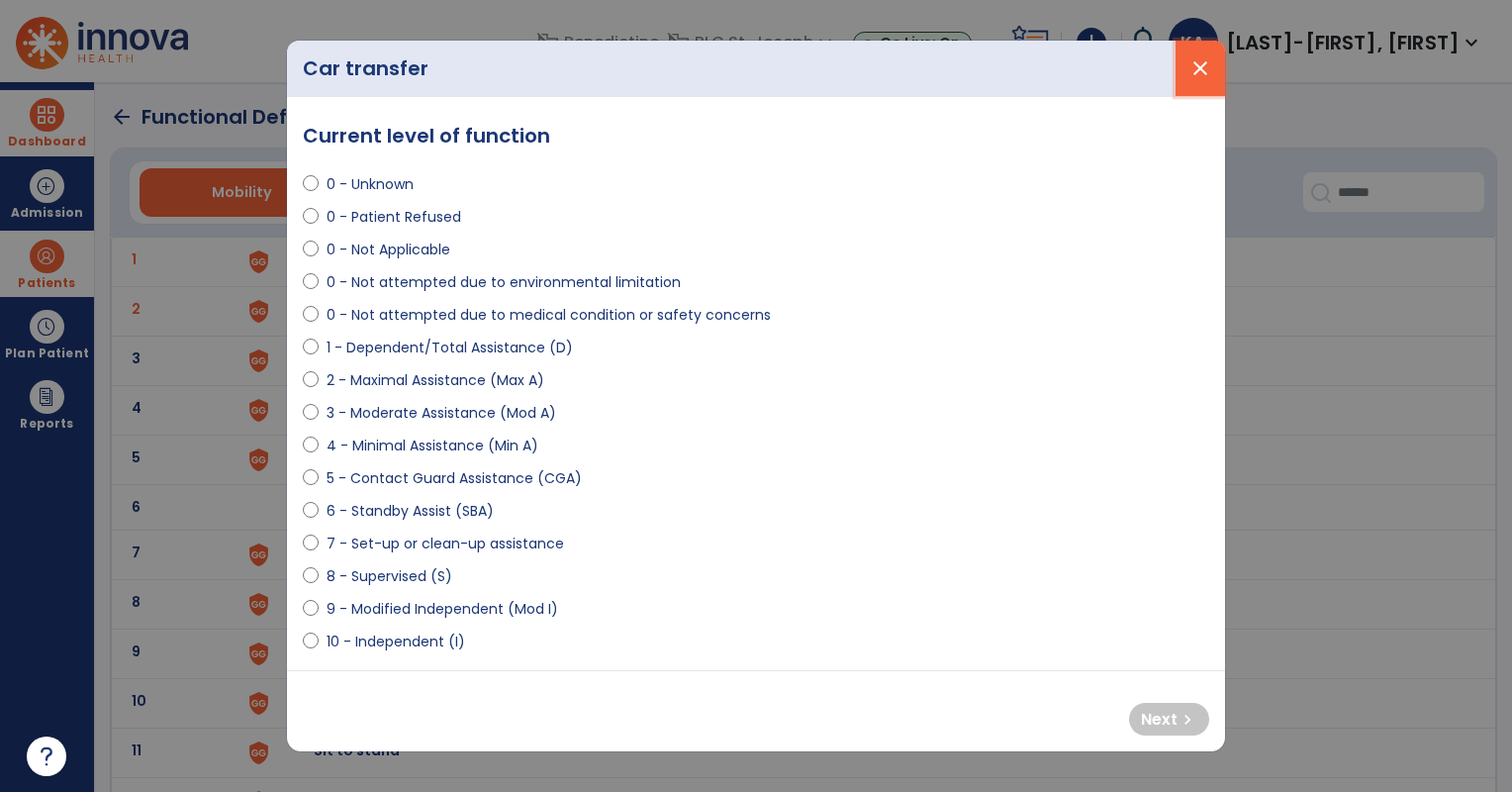click on "close" at bounding box center (1200, 68) 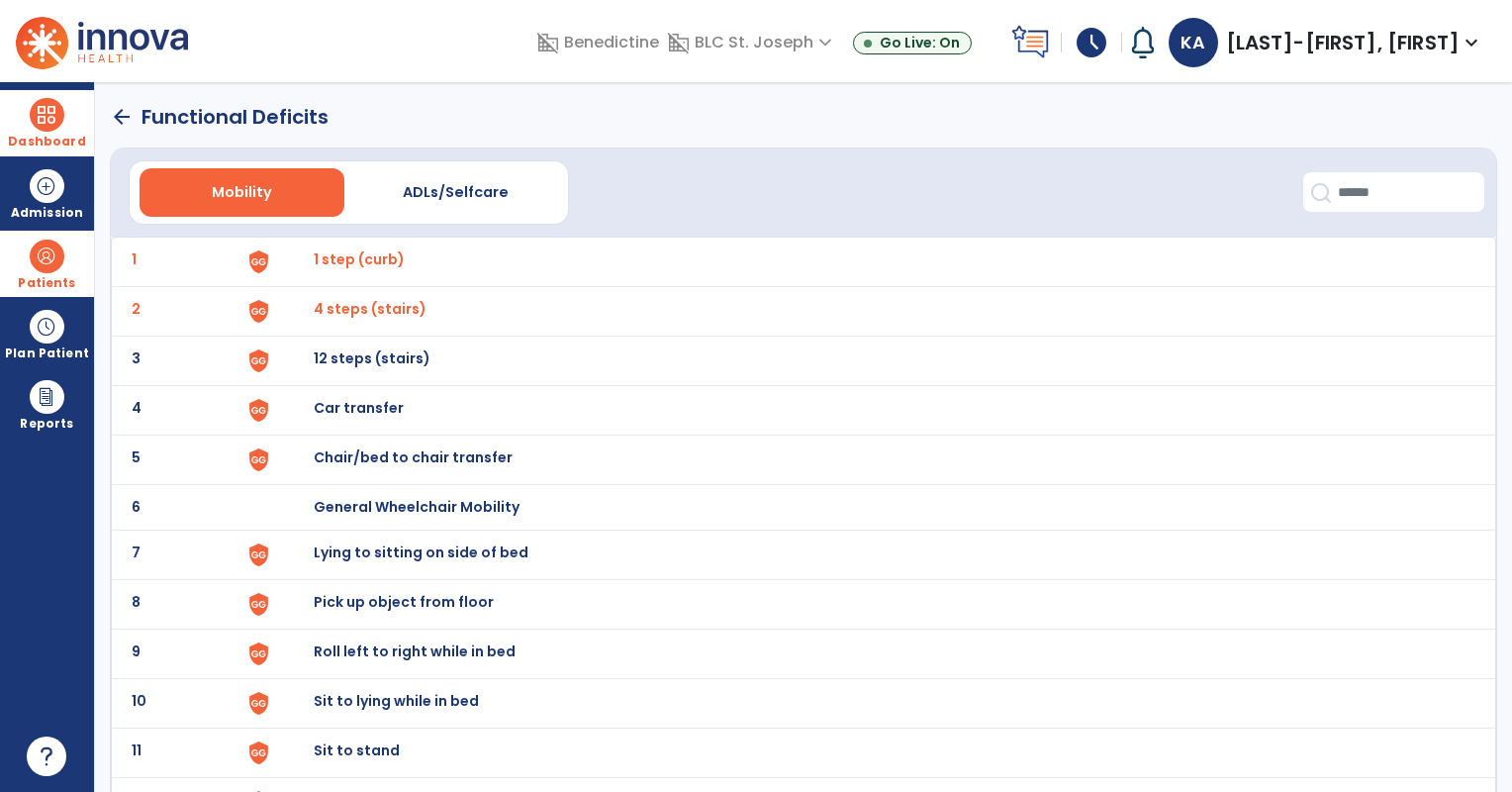 click on "12 steps (stairs)" at bounding box center (359, 259) 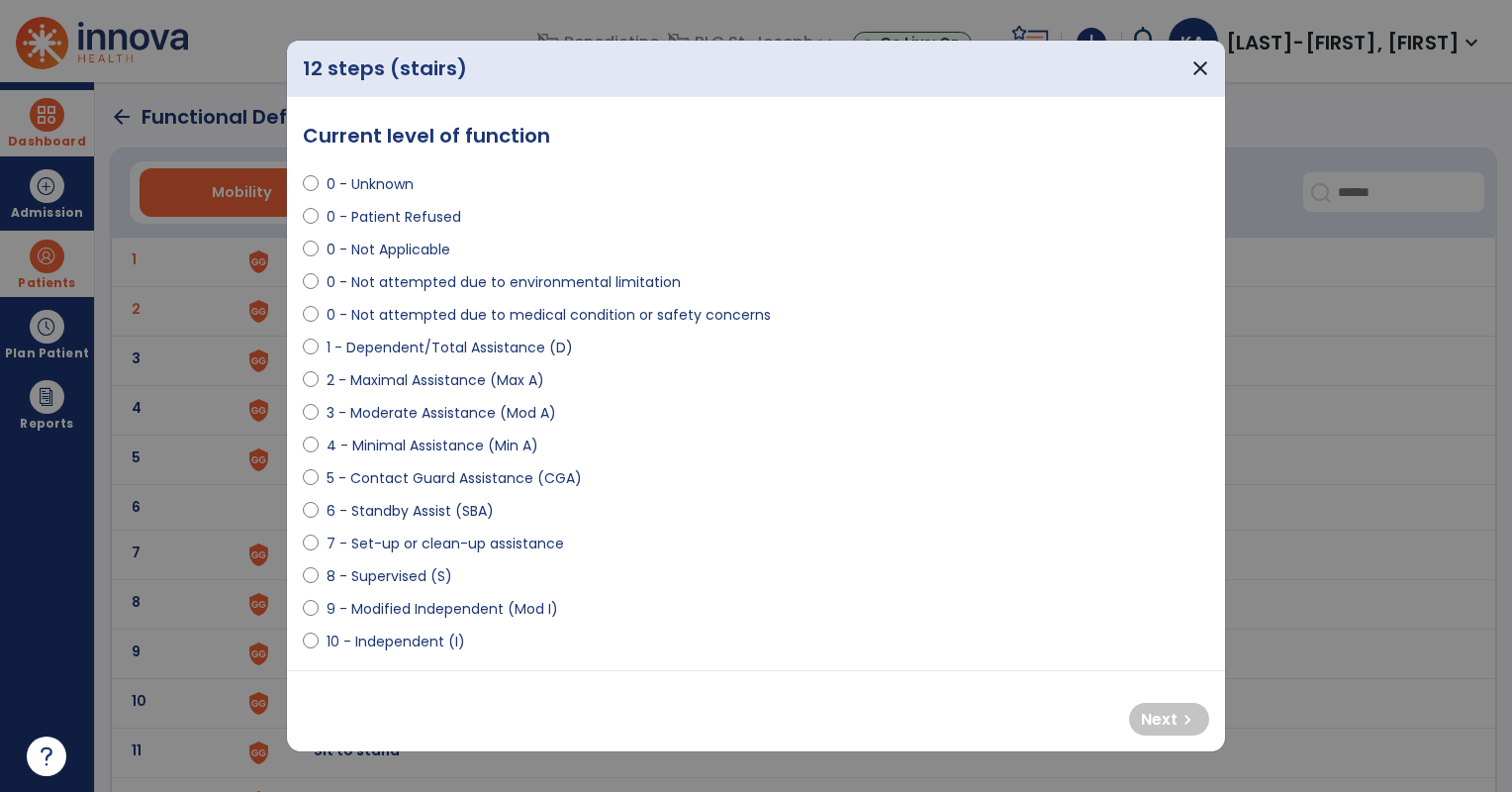 select on "**********" 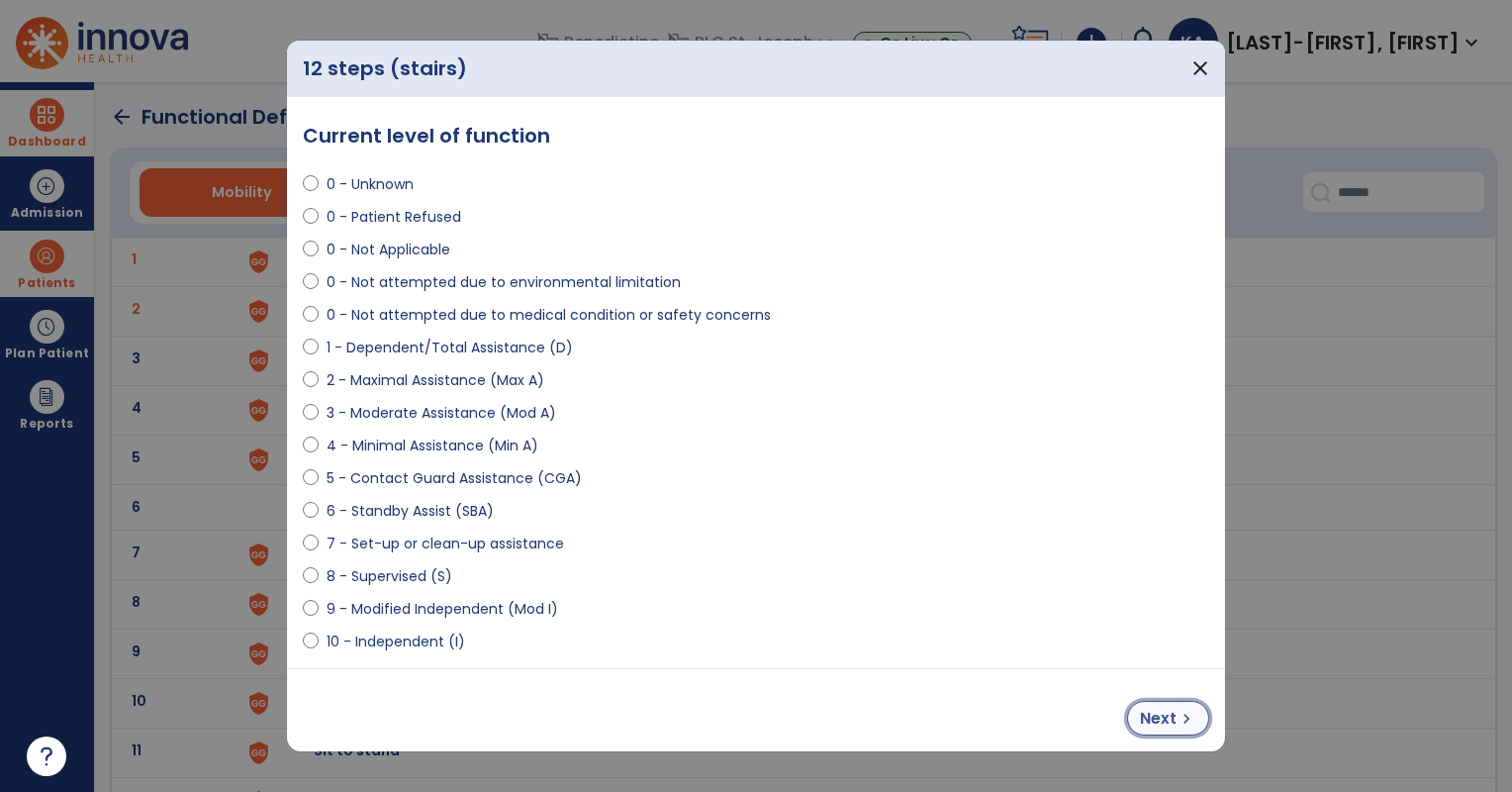 click on "chevron_right" at bounding box center (1186, 719) 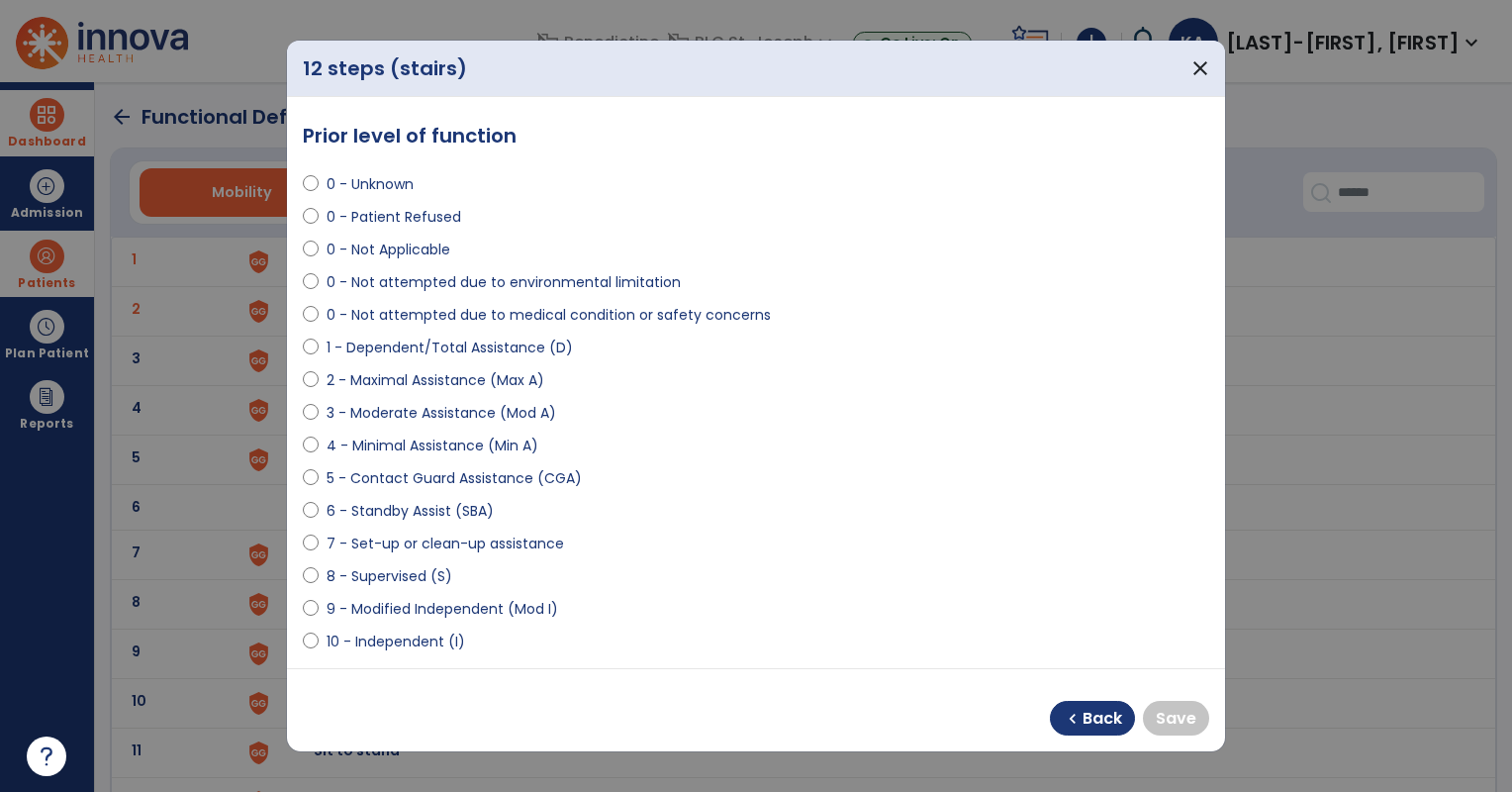 click at bounding box center (311, 253) 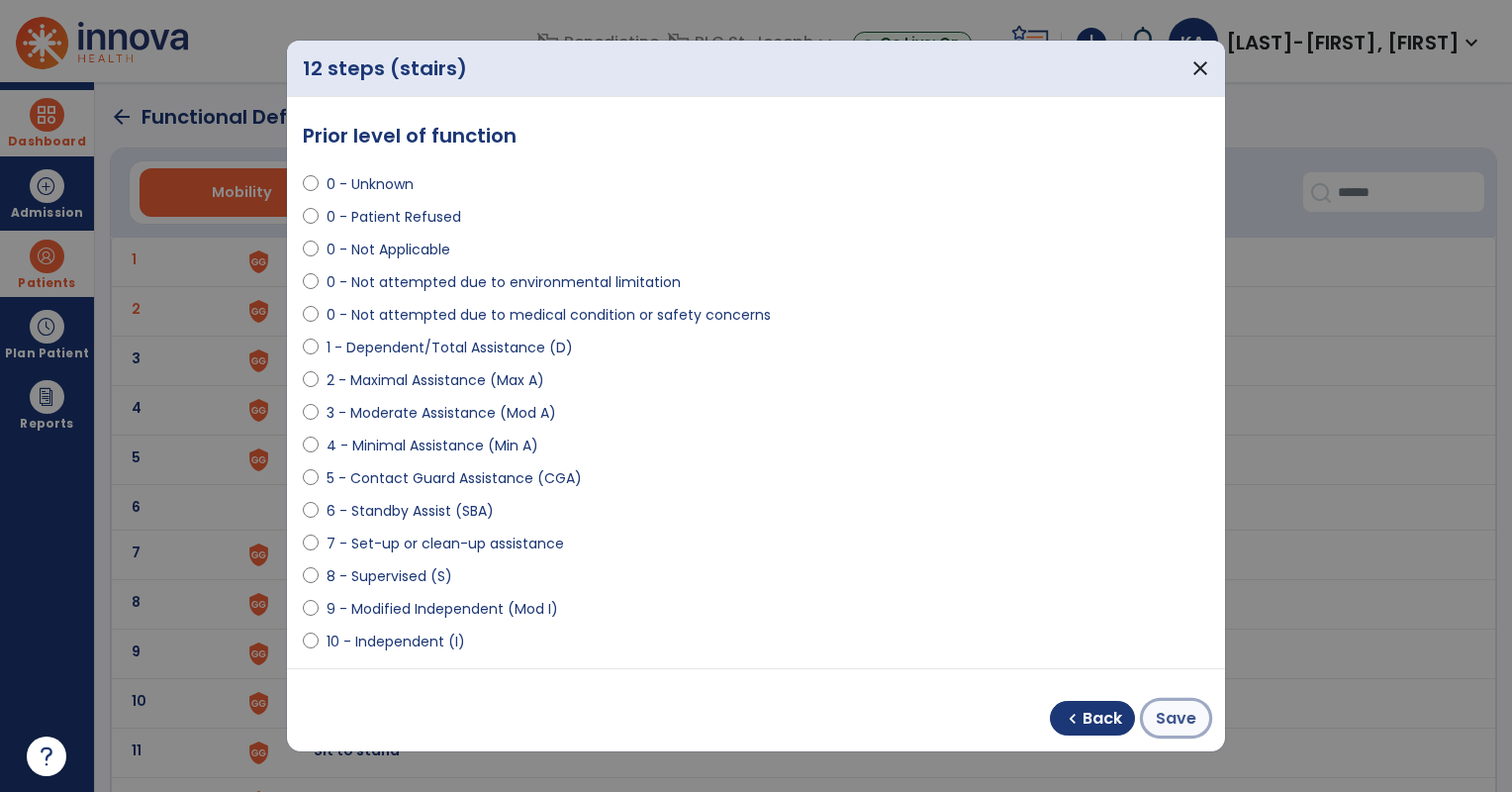 click on "Save" at bounding box center [1176, 719] 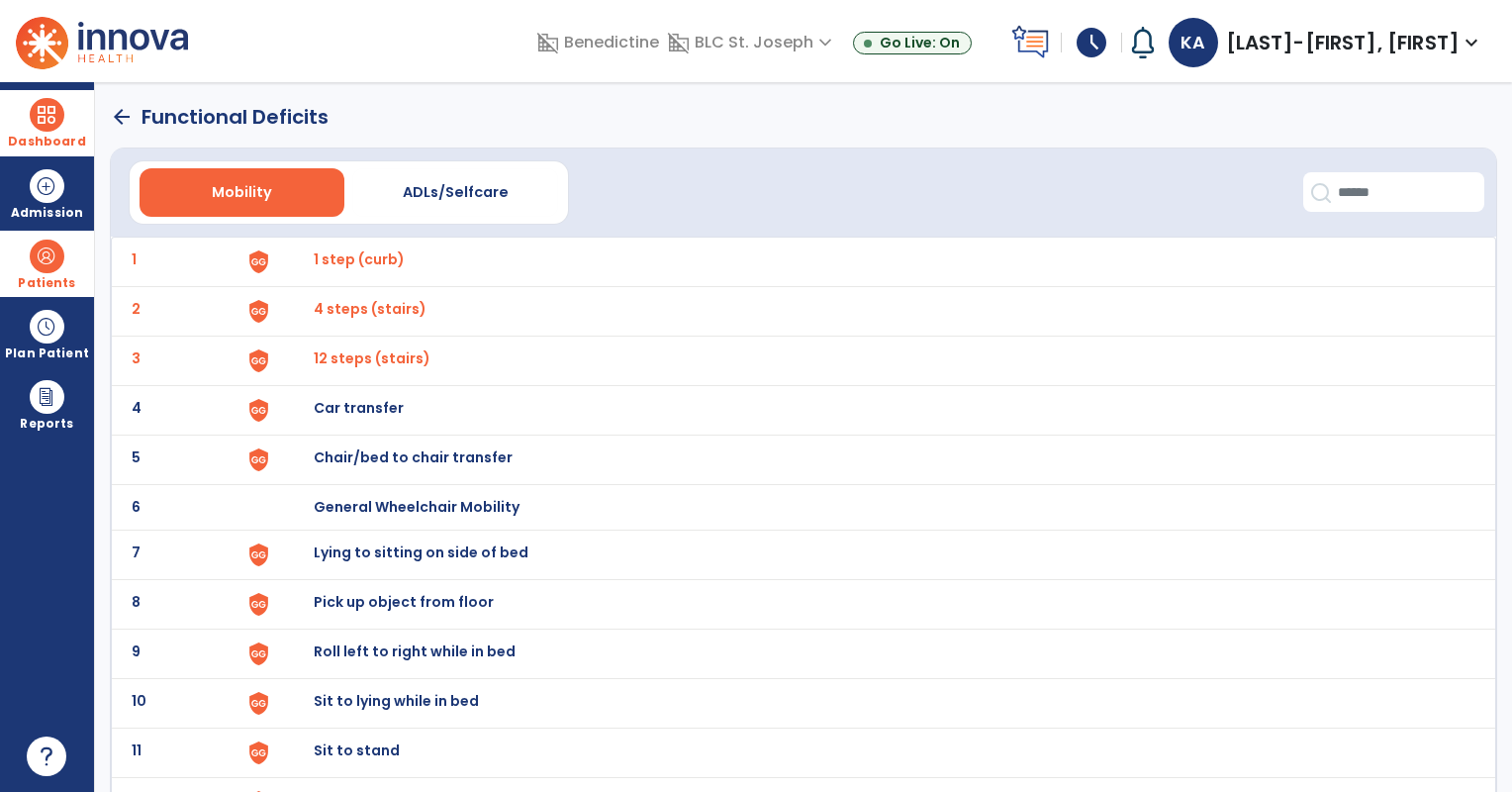 click on "Car transfer" at bounding box center [359, 259] 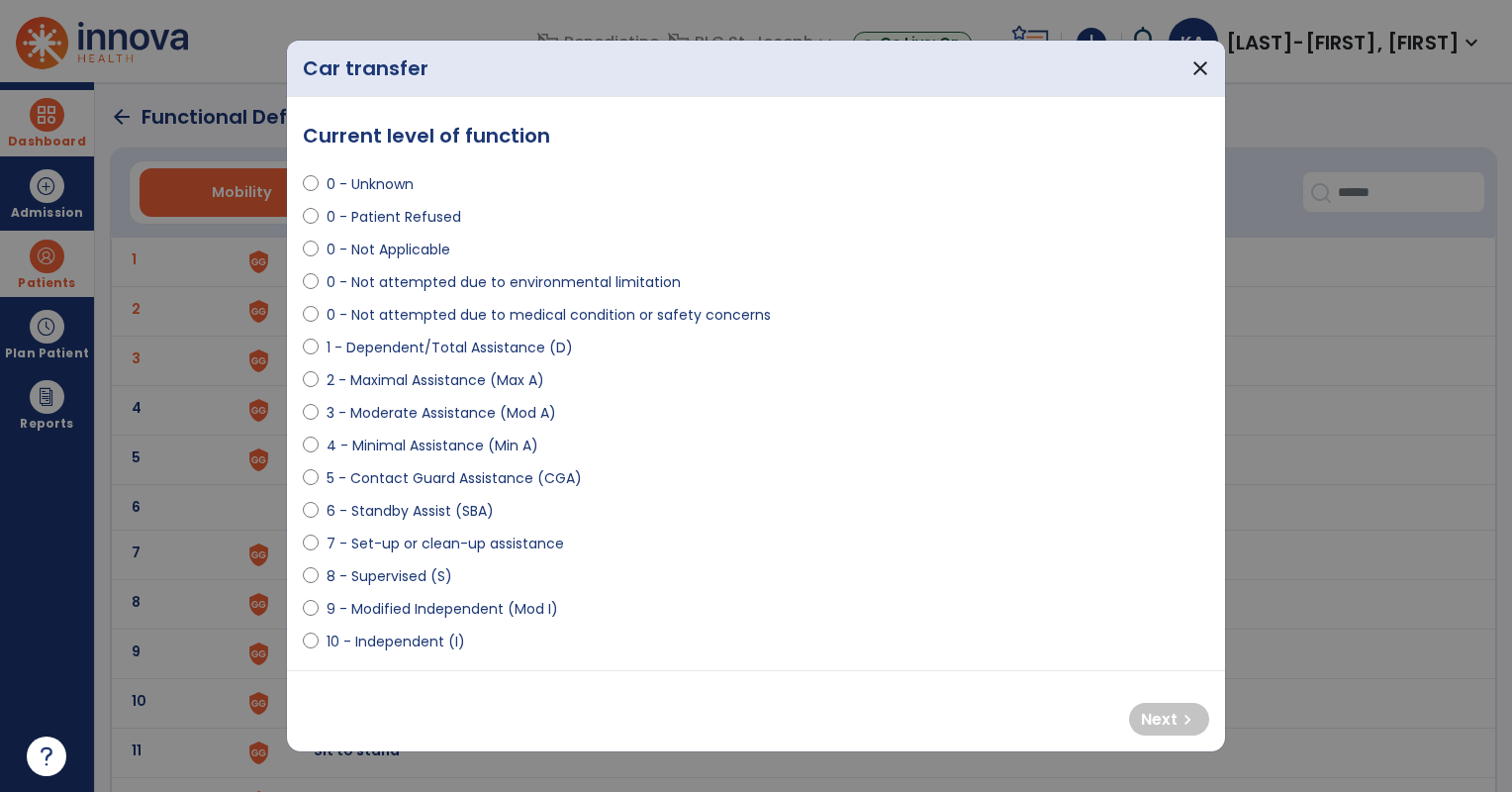 select on "**********" 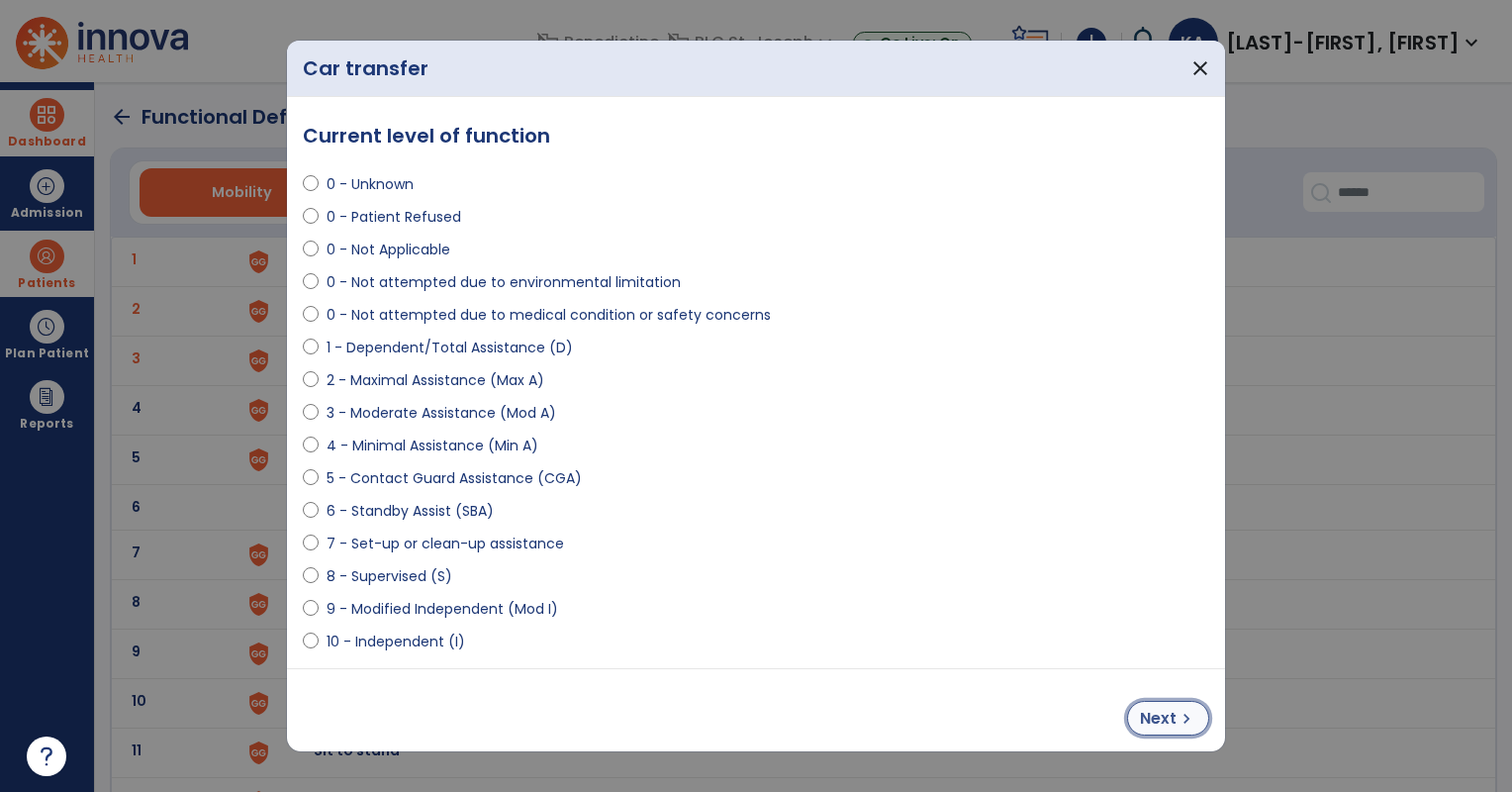 click on "Next" at bounding box center (1158, 719) 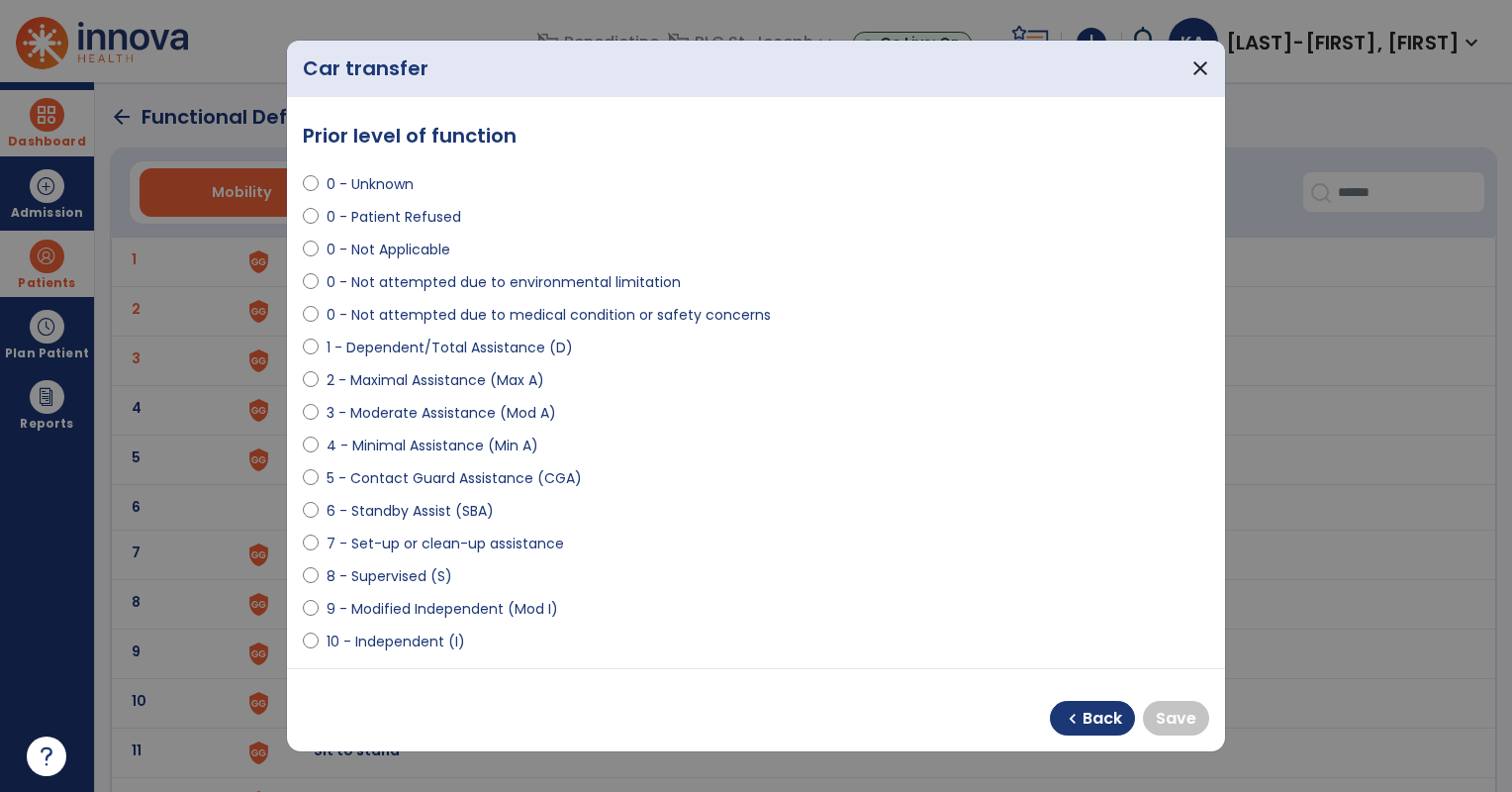 select on "**********" 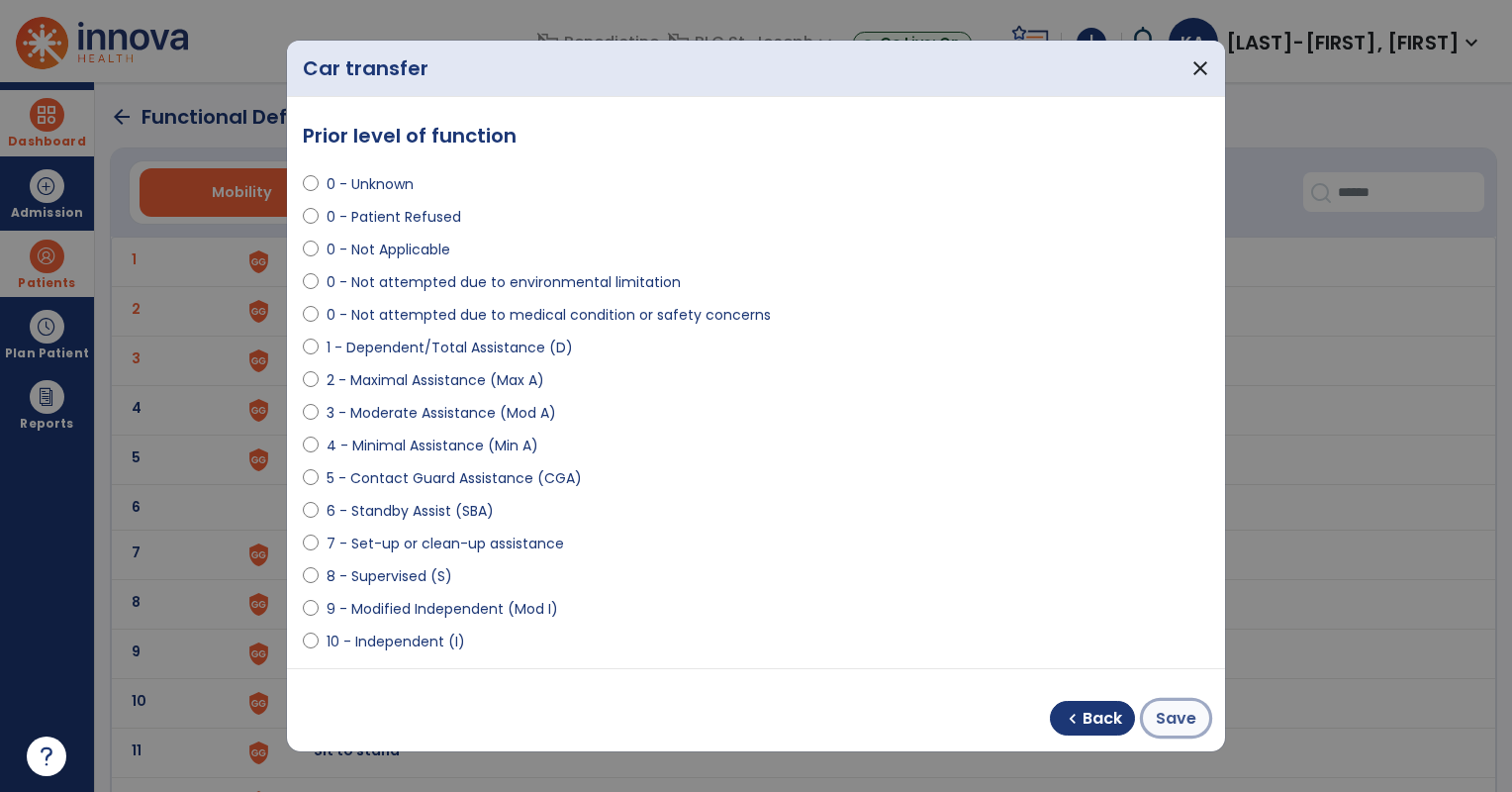 click on "Save" at bounding box center [1176, 718] 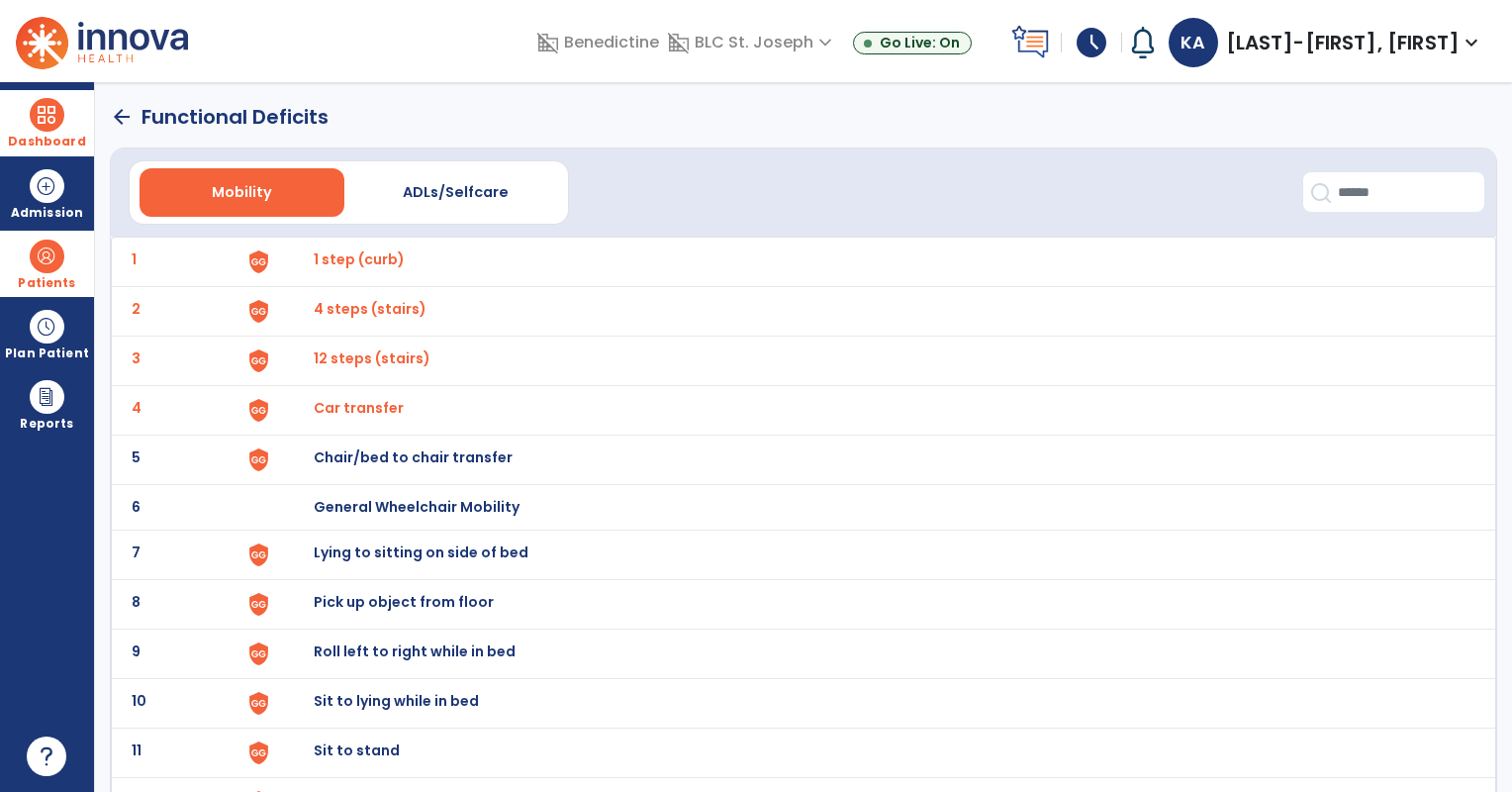 click on "10 Sit to lying while in bed" 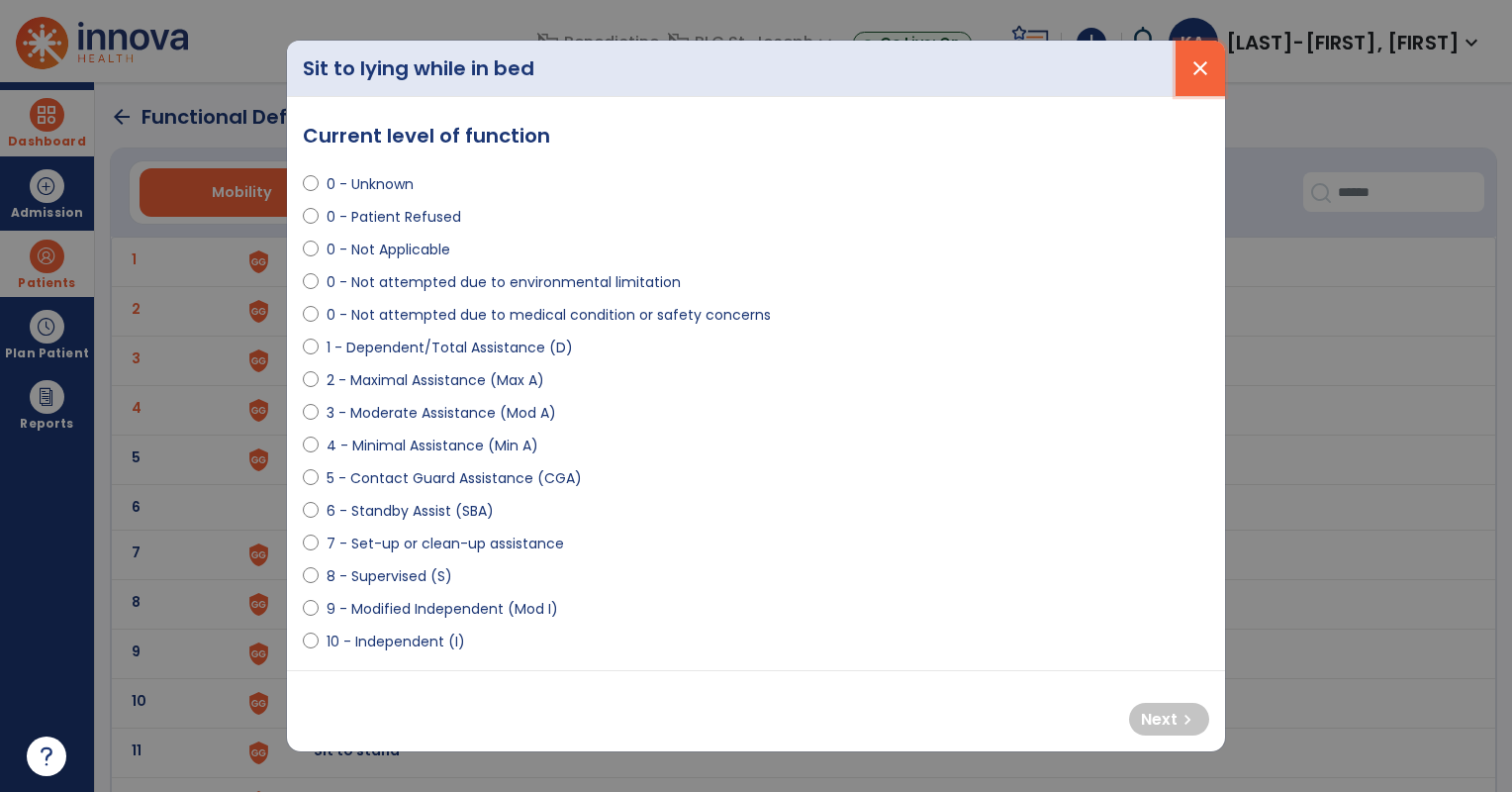 click on "close" at bounding box center [1200, 68] 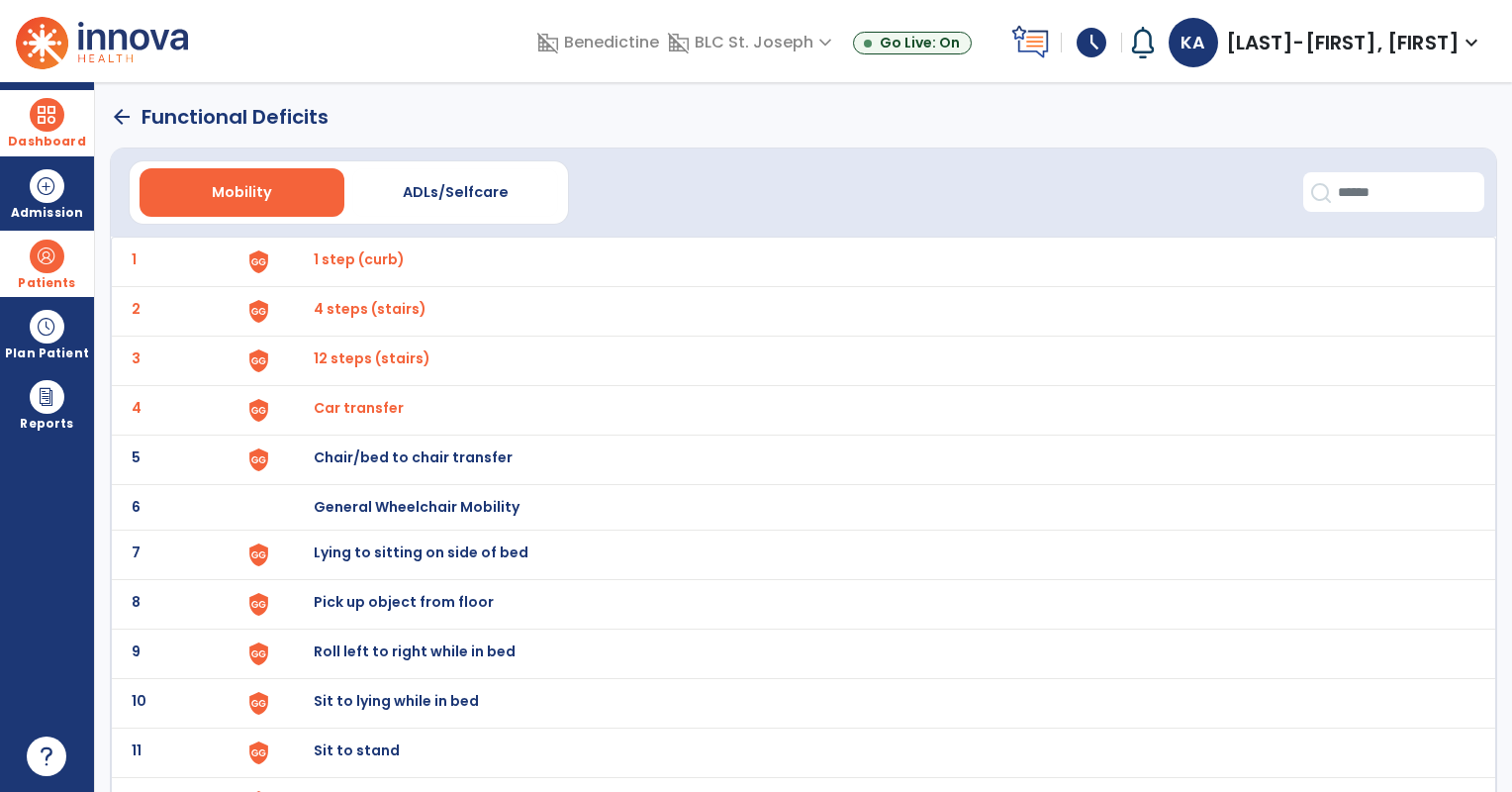 click on "Chair/bed to chair transfer" at bounding box center (359, 259) 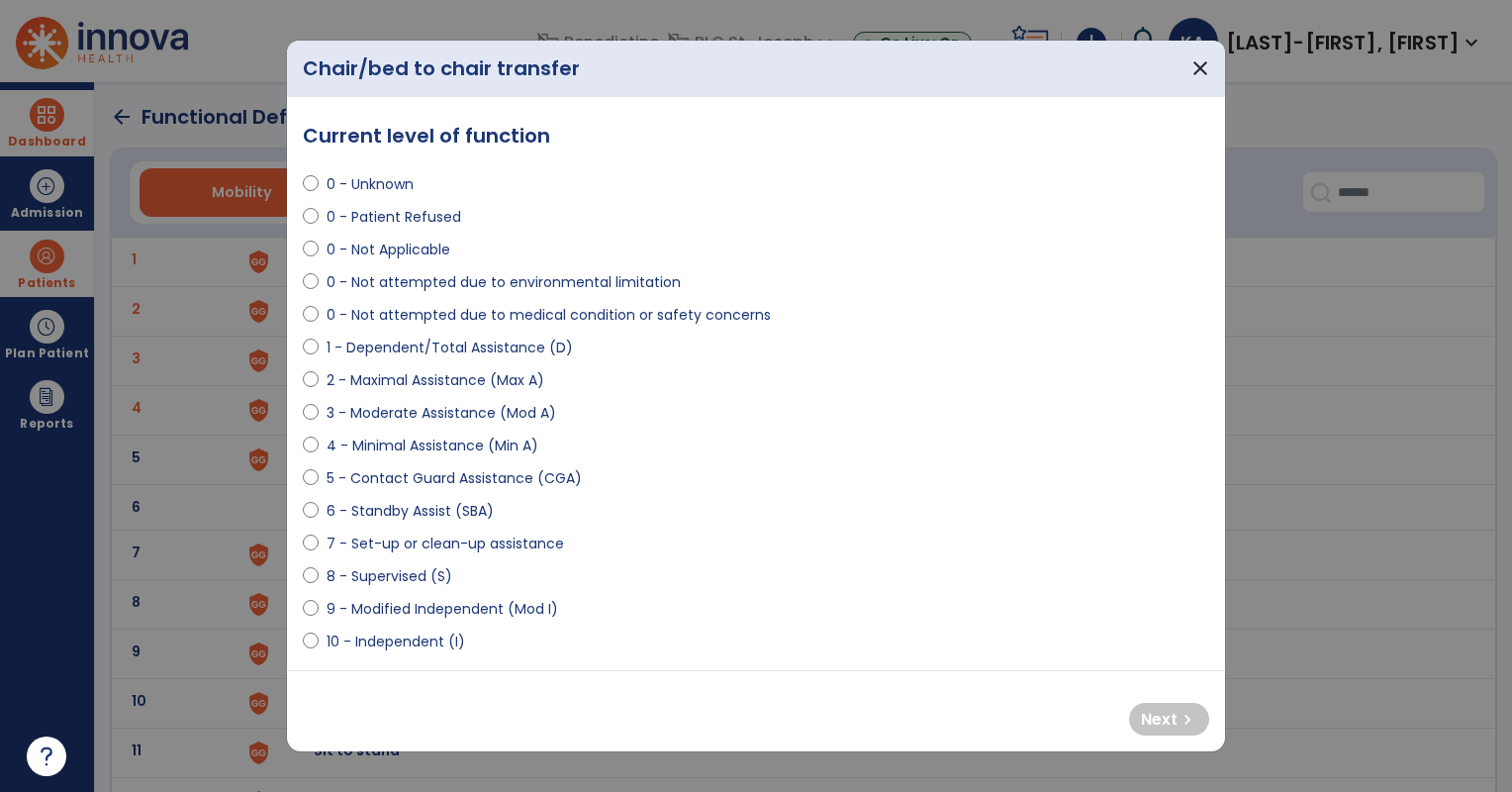 select on "**********" 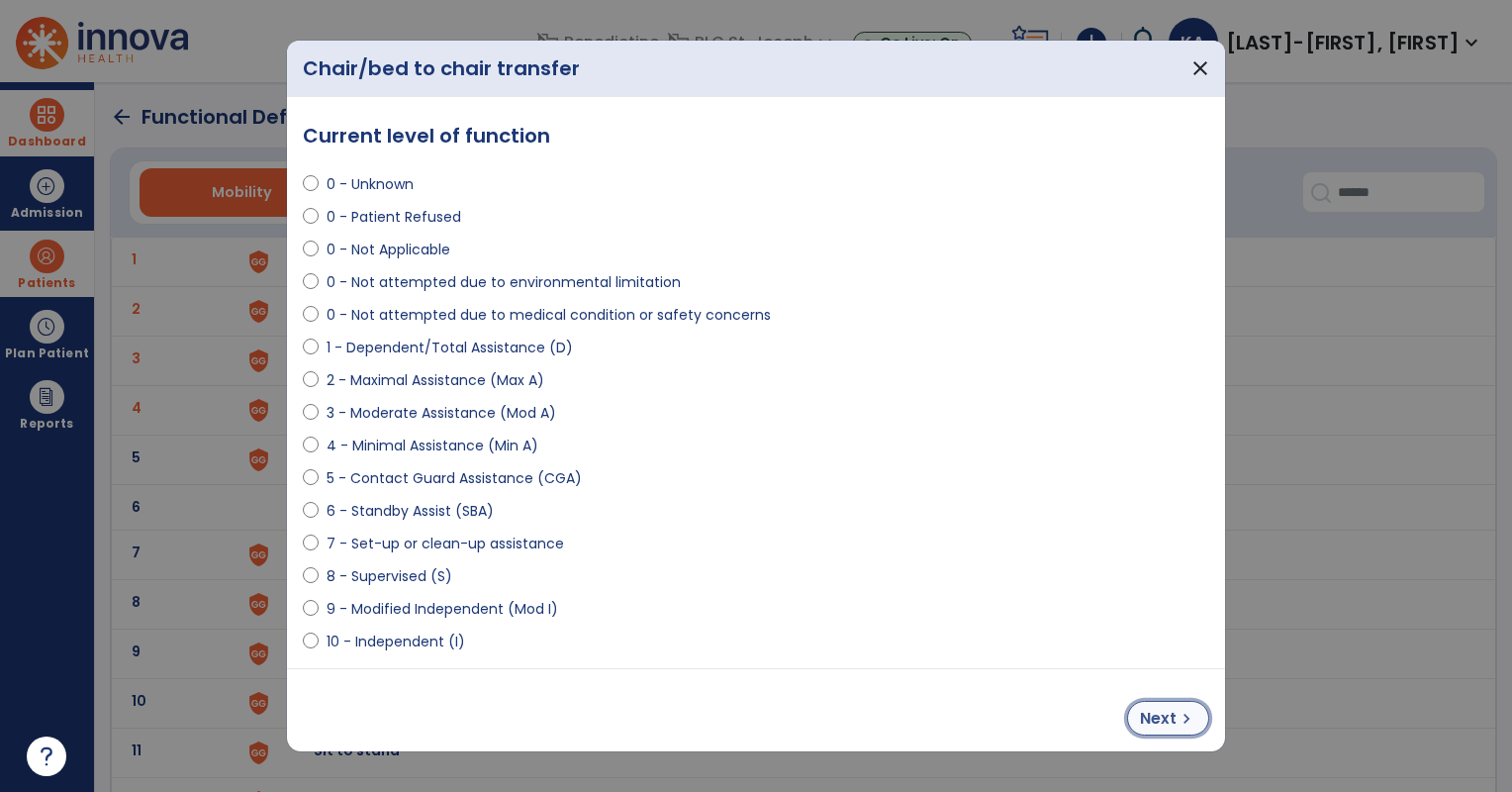 click on "Next" at bounding box center [1158, 719] 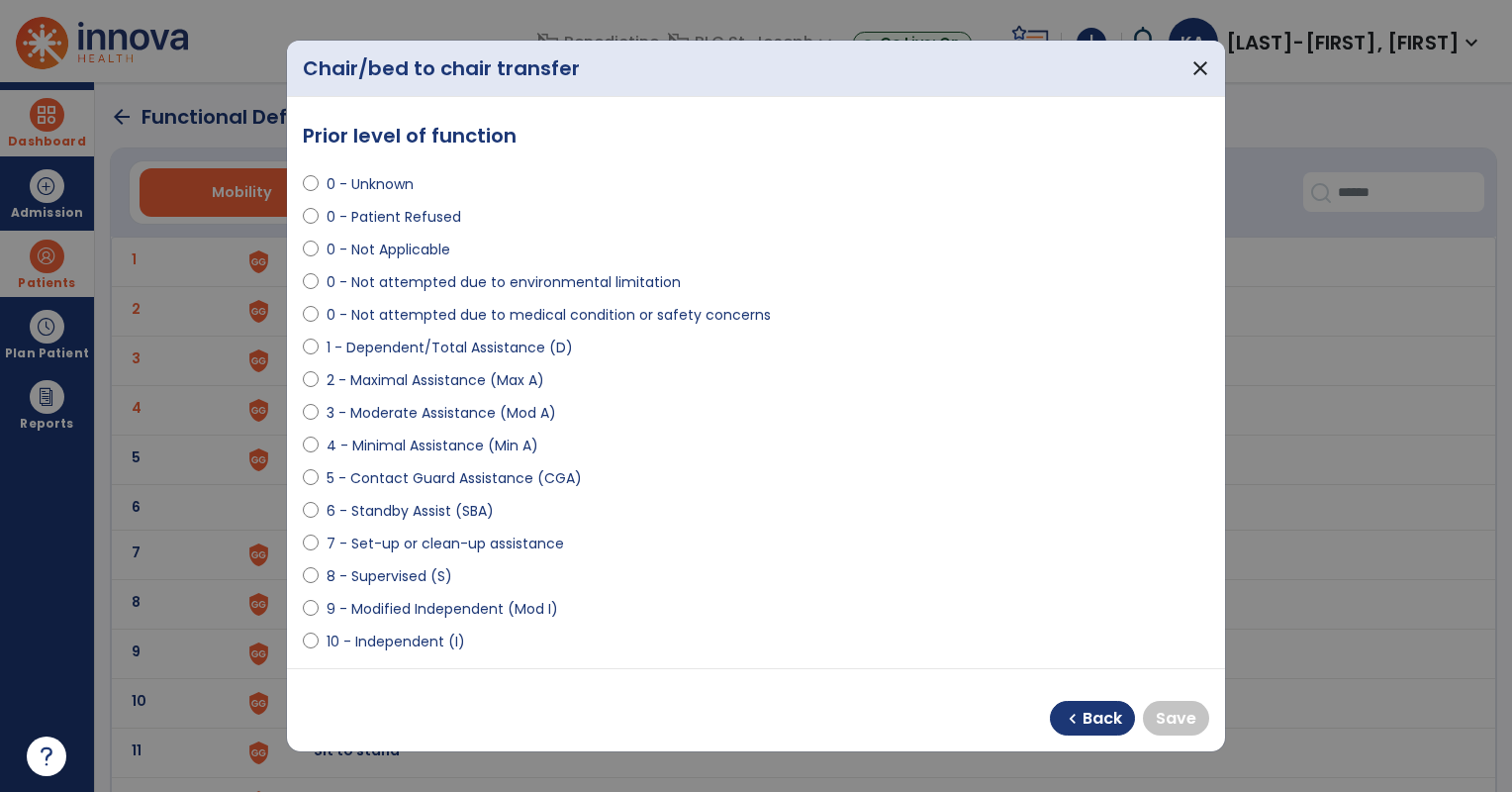 select on "**********" 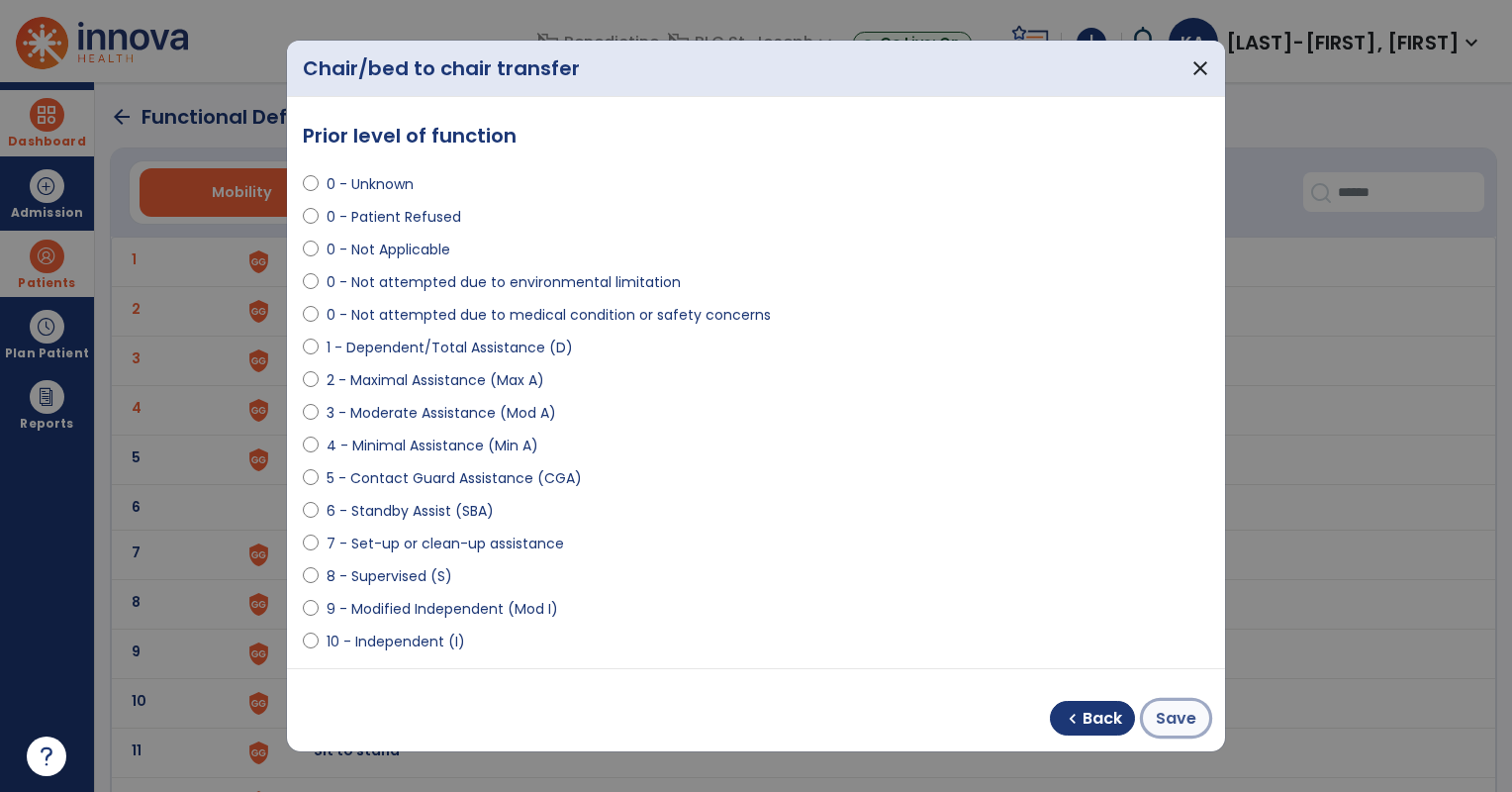 click on "Save" at bounding box center (1176, 719) 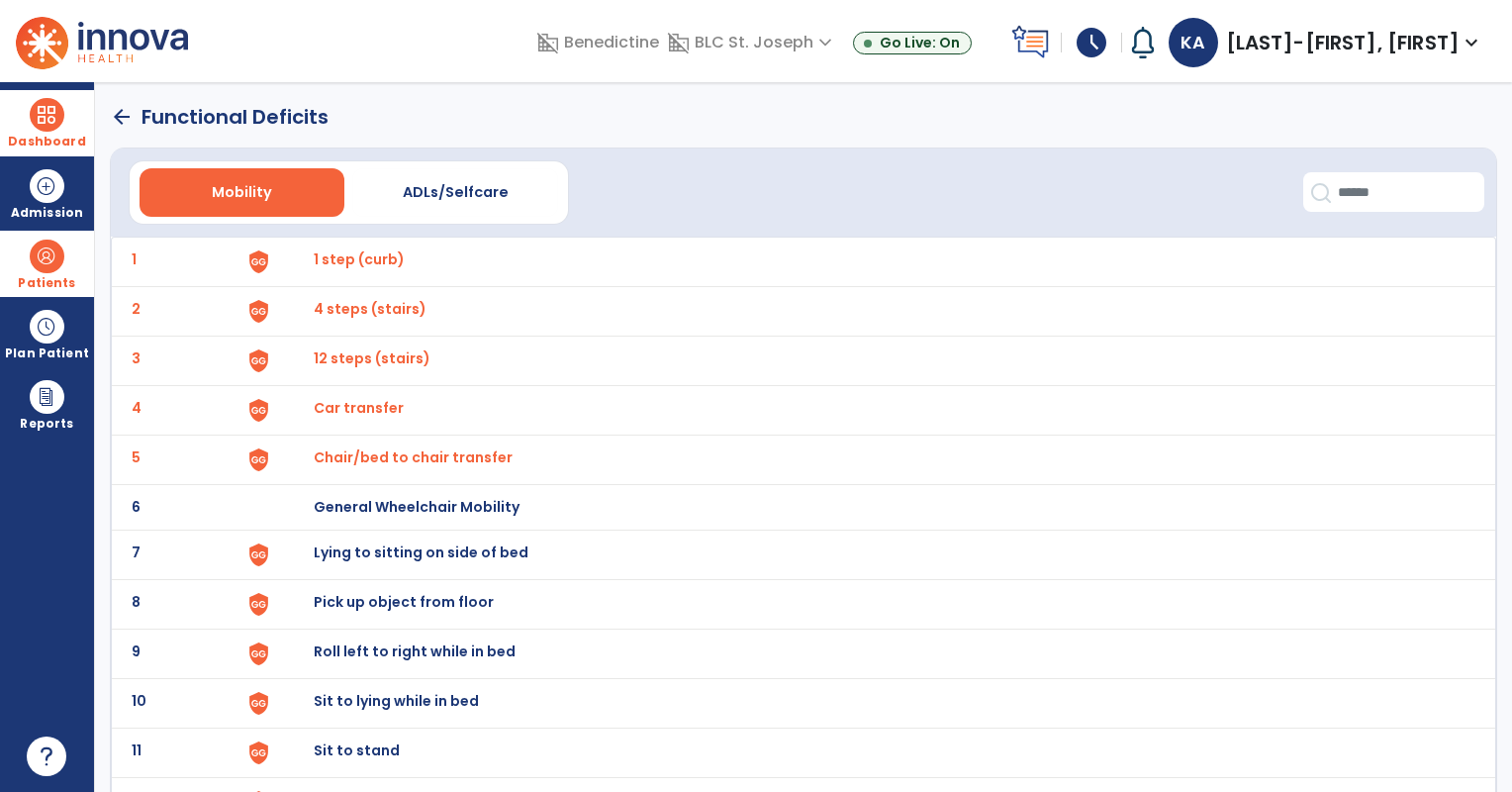 click on "Lying to sitting on side of bed" at bounding box center [359, 259] 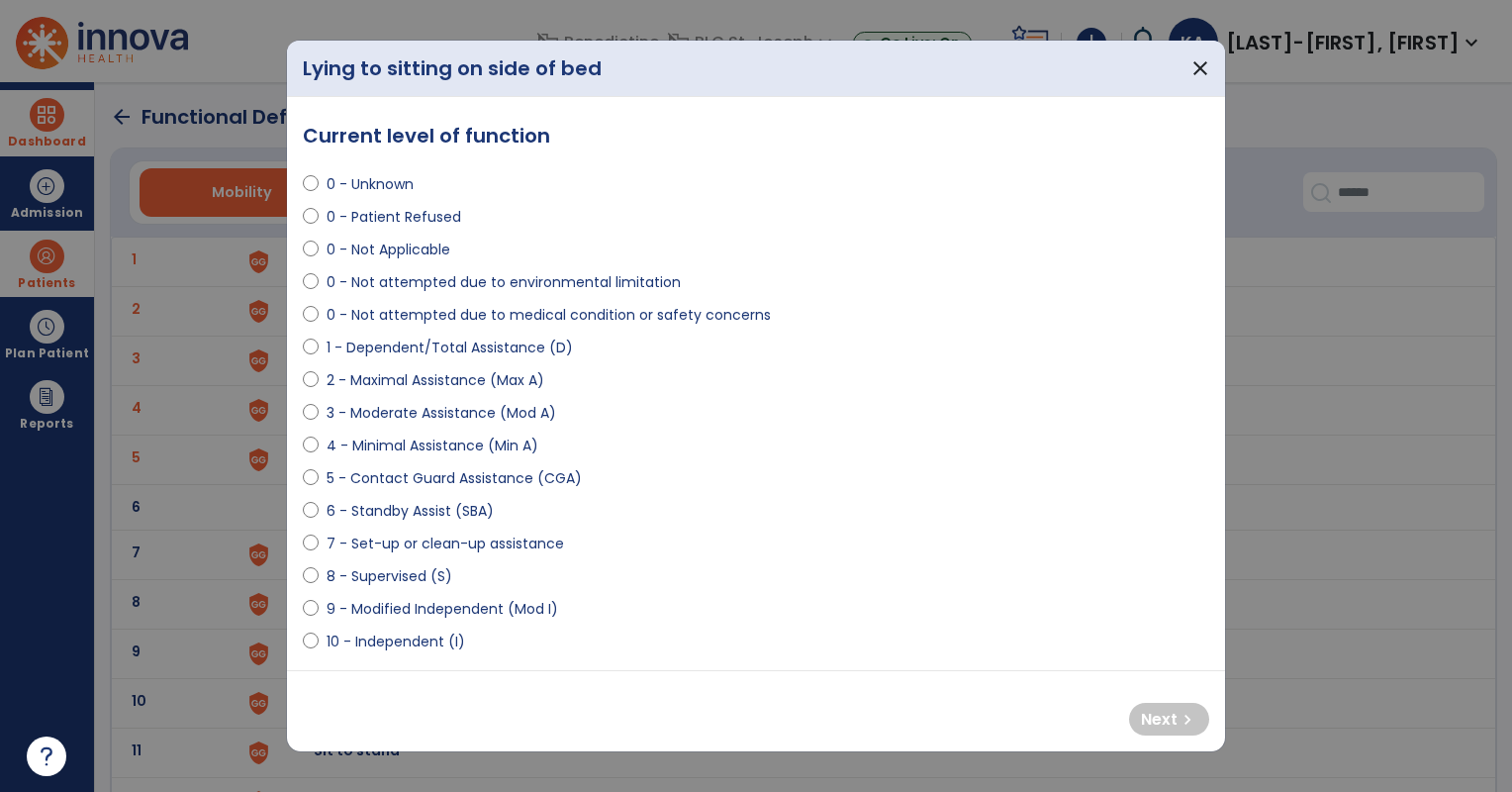 select on "**********" 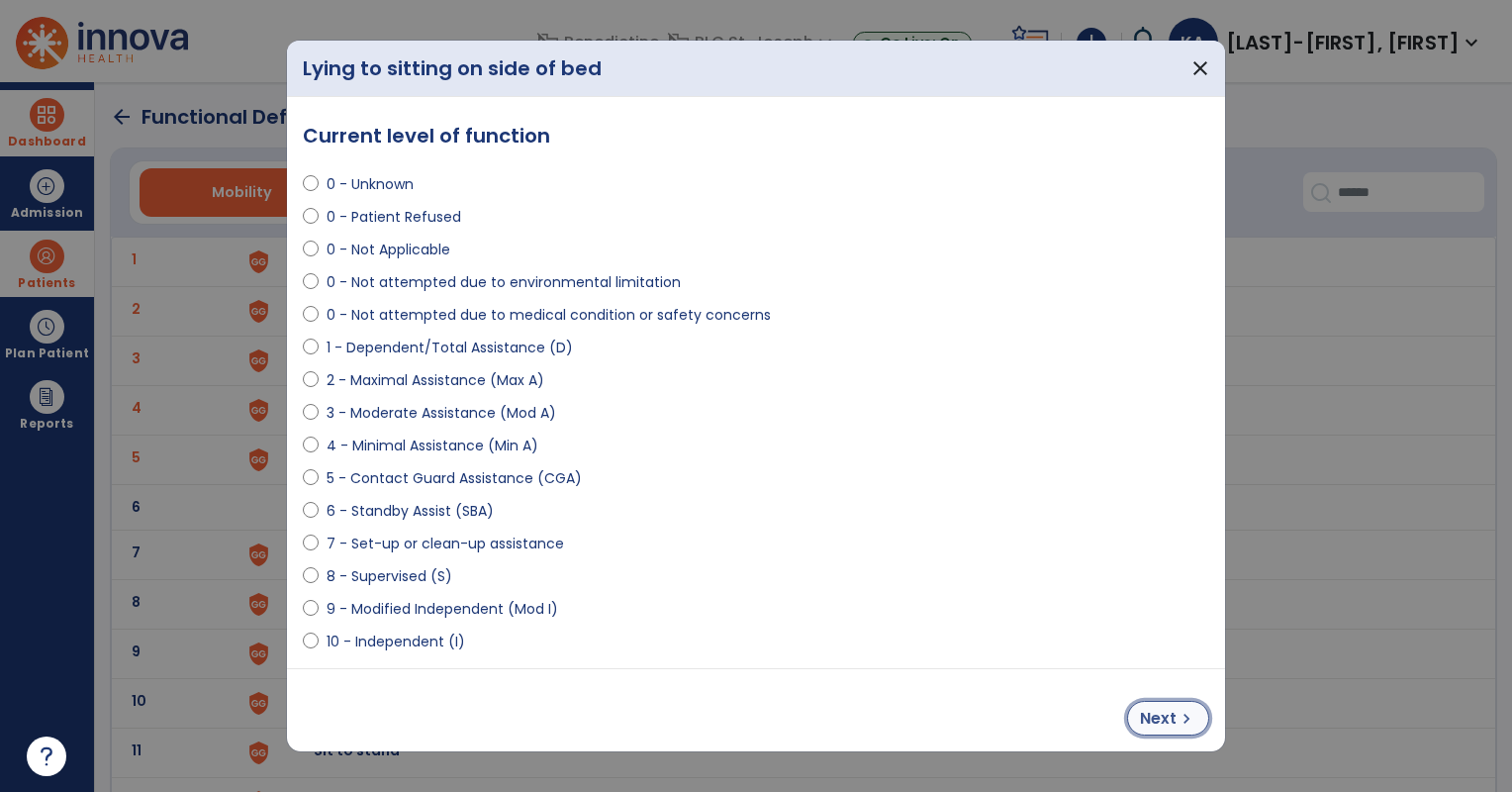click on "Next" at bounding box center [1158, 719] 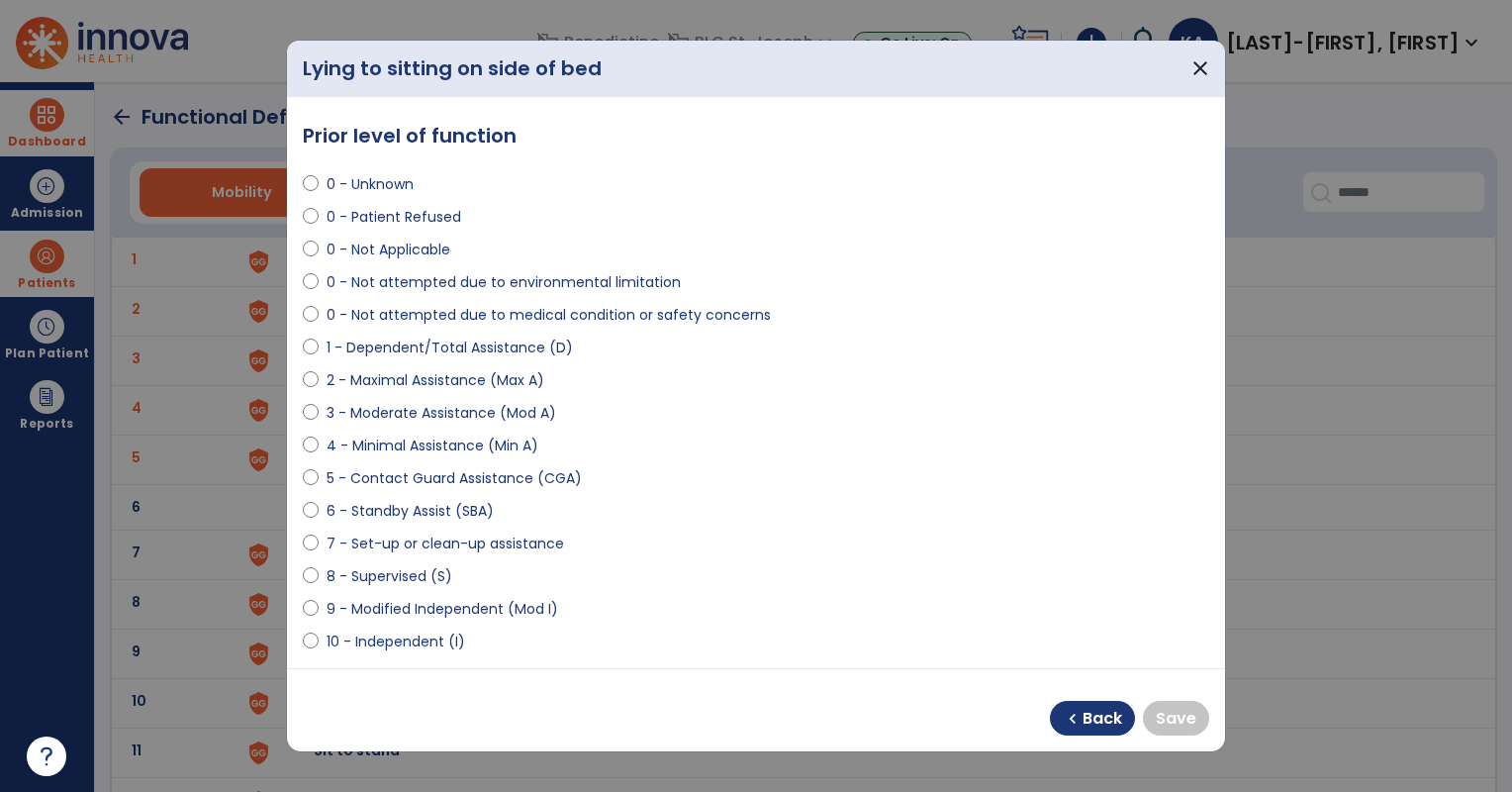 select on "**********" 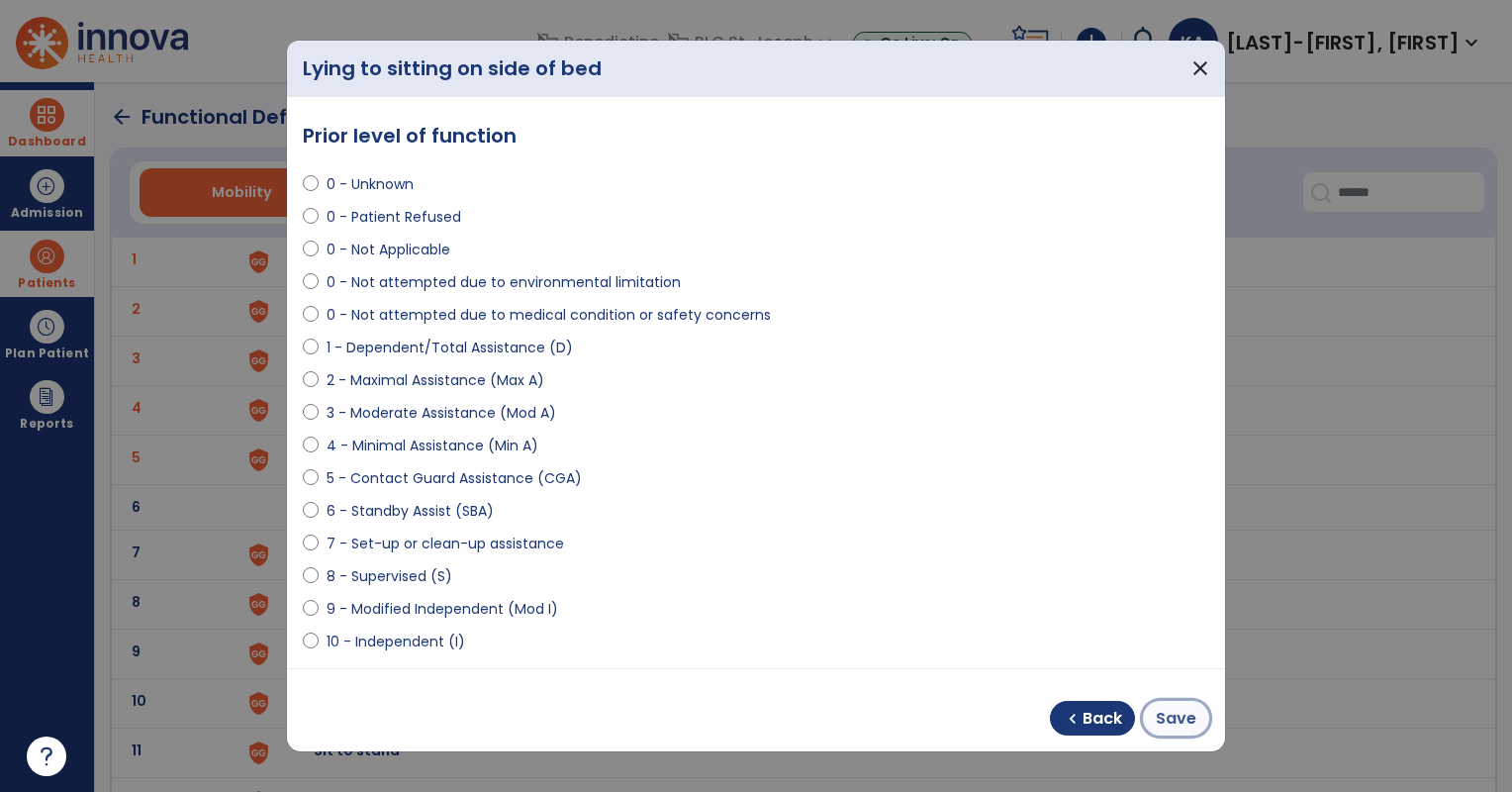 click on "Save" at bounding box center (1176, 719) 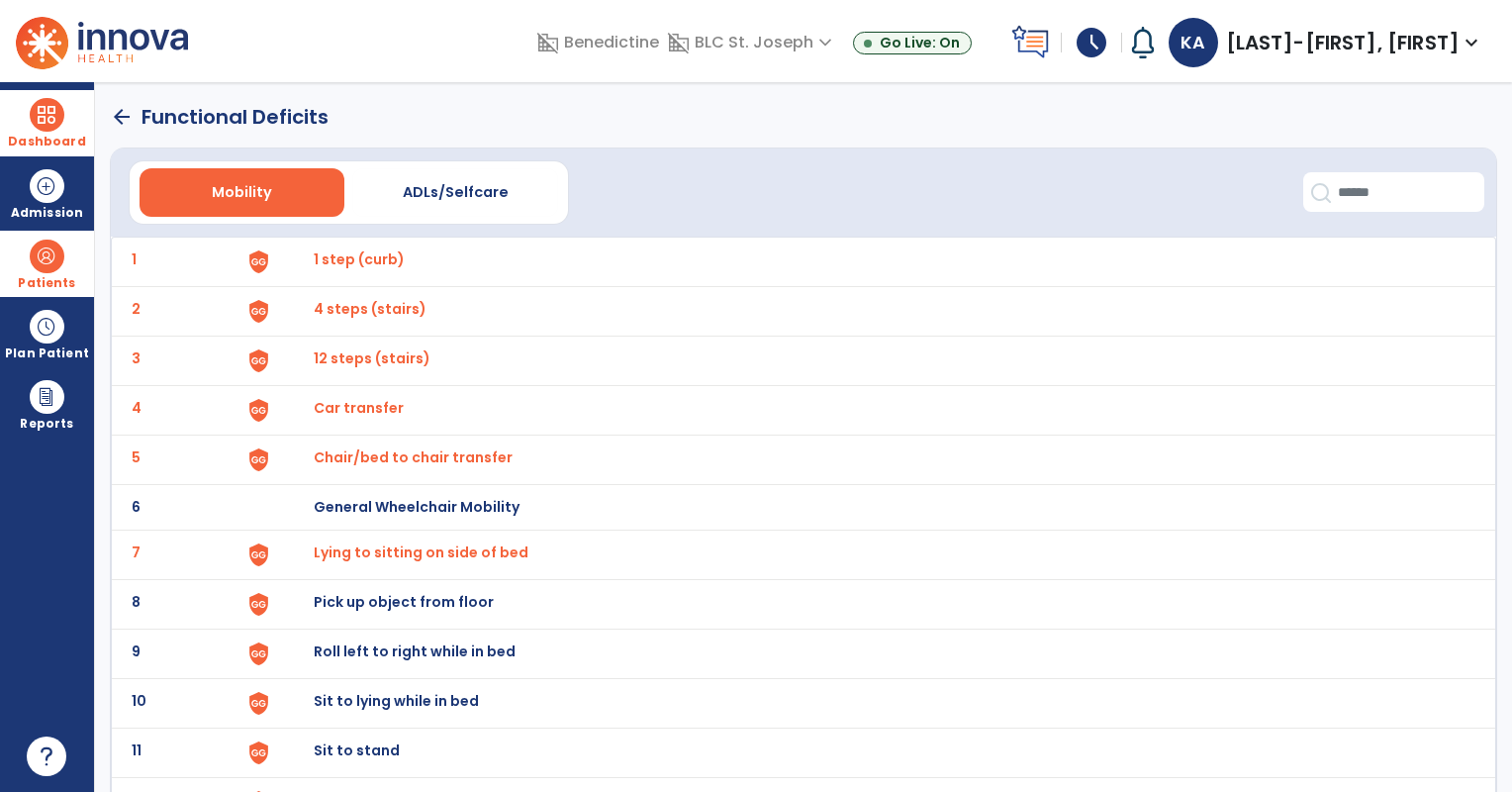 click on "Pick up object from floor" at bounding box center (359, 259) 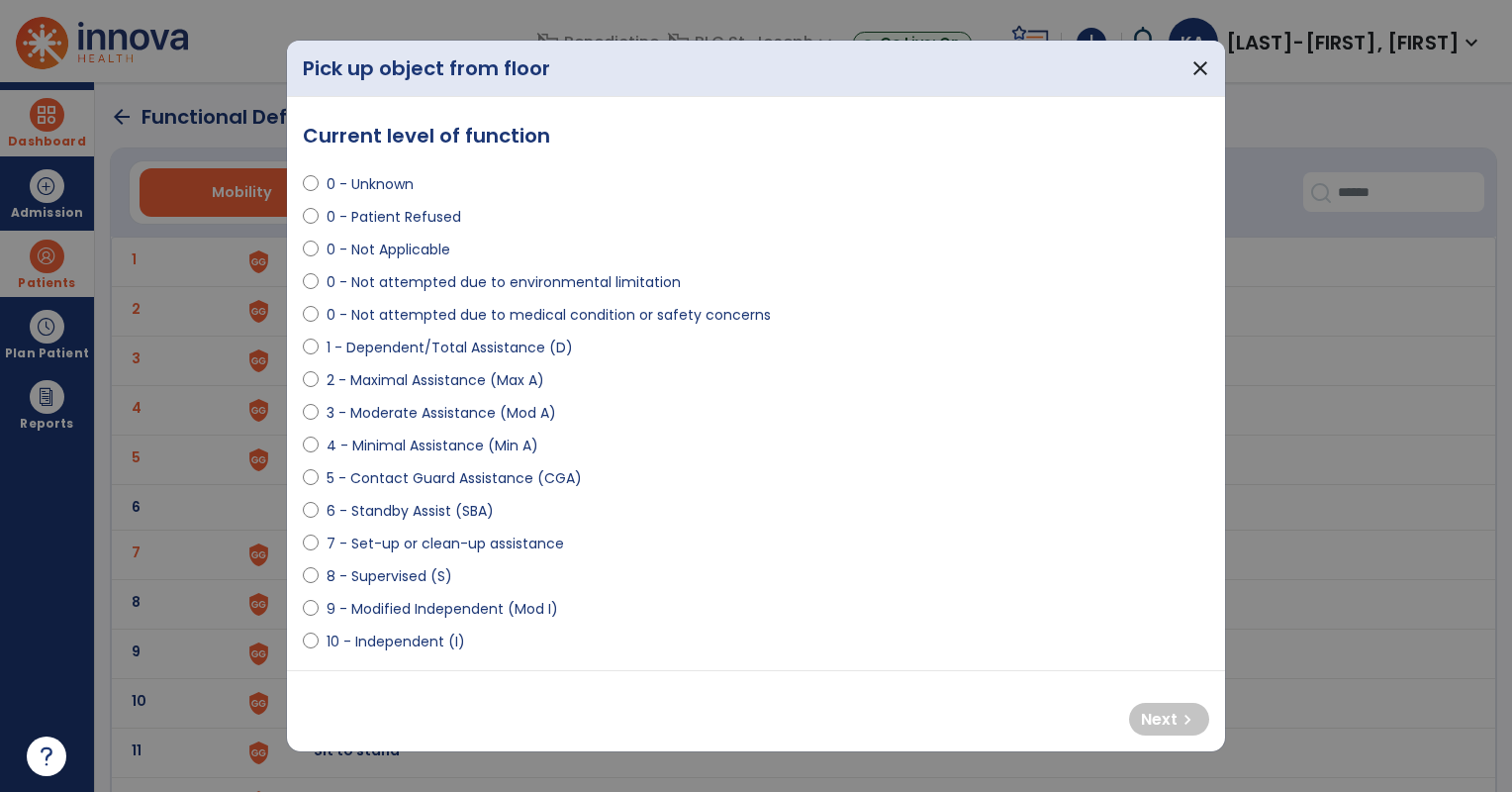 select on "**********" 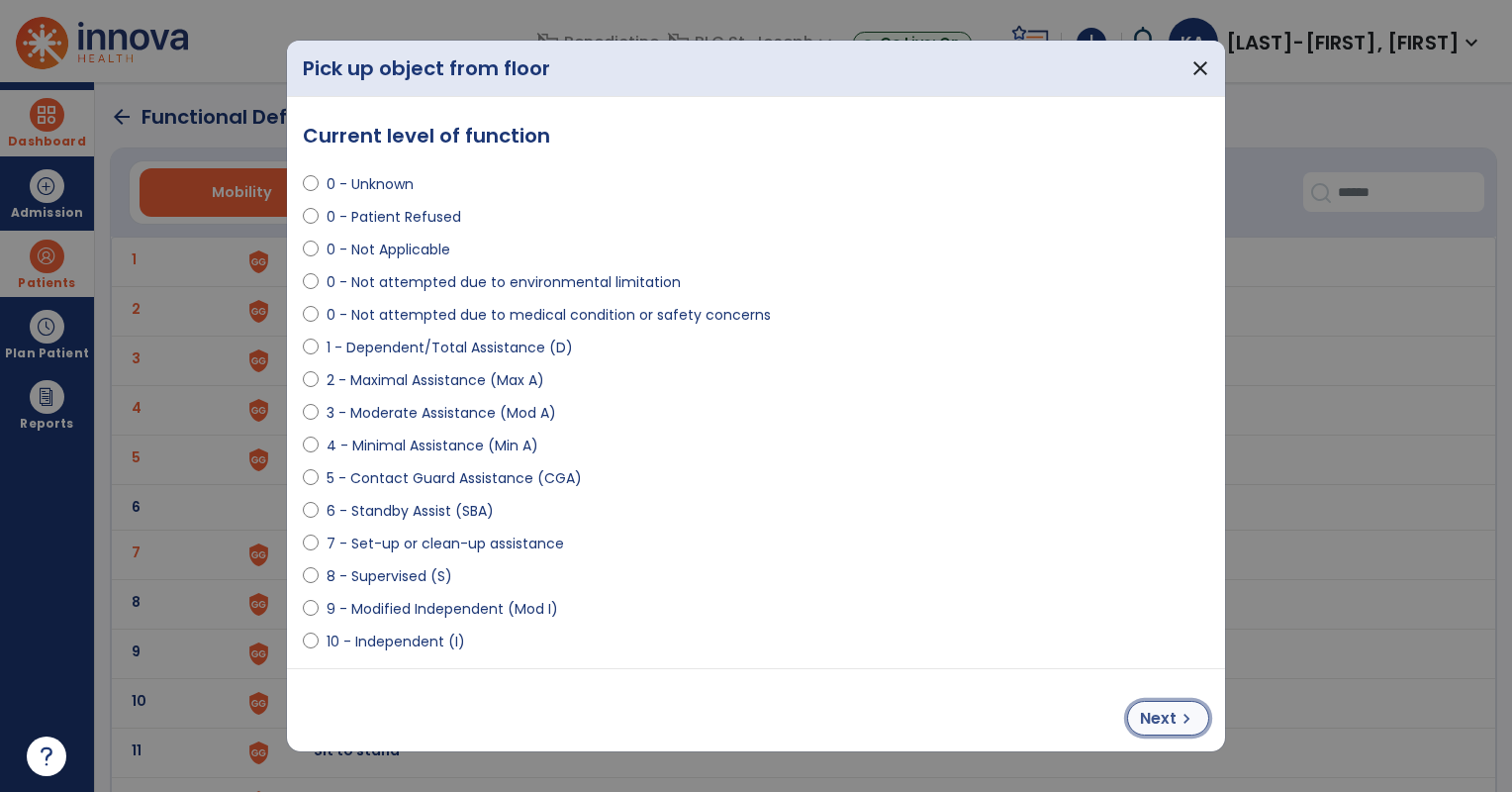 click on "Next" at bounding box center [1158, 719] 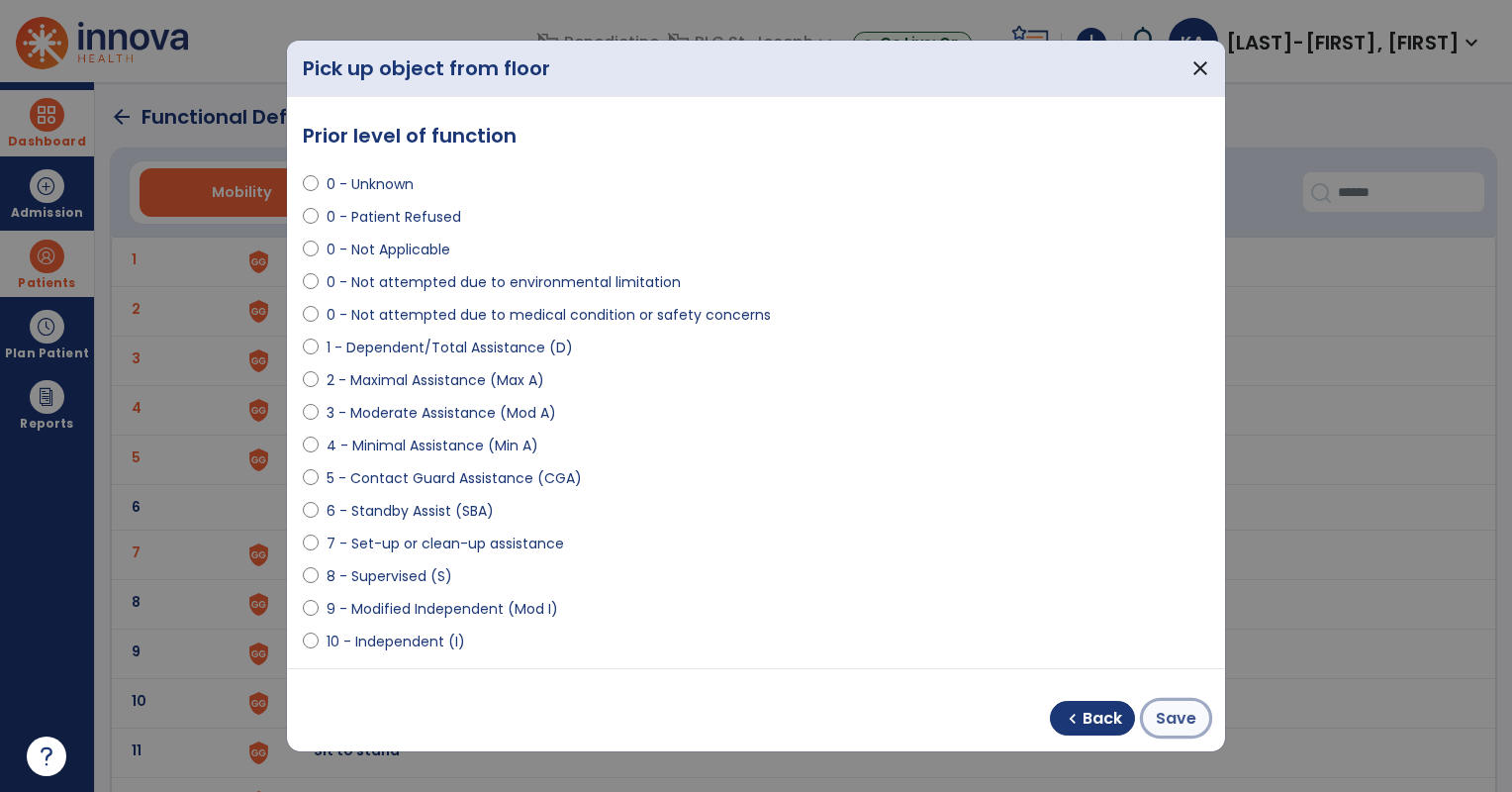 click on "Save" at bounding box center [1176, 718] 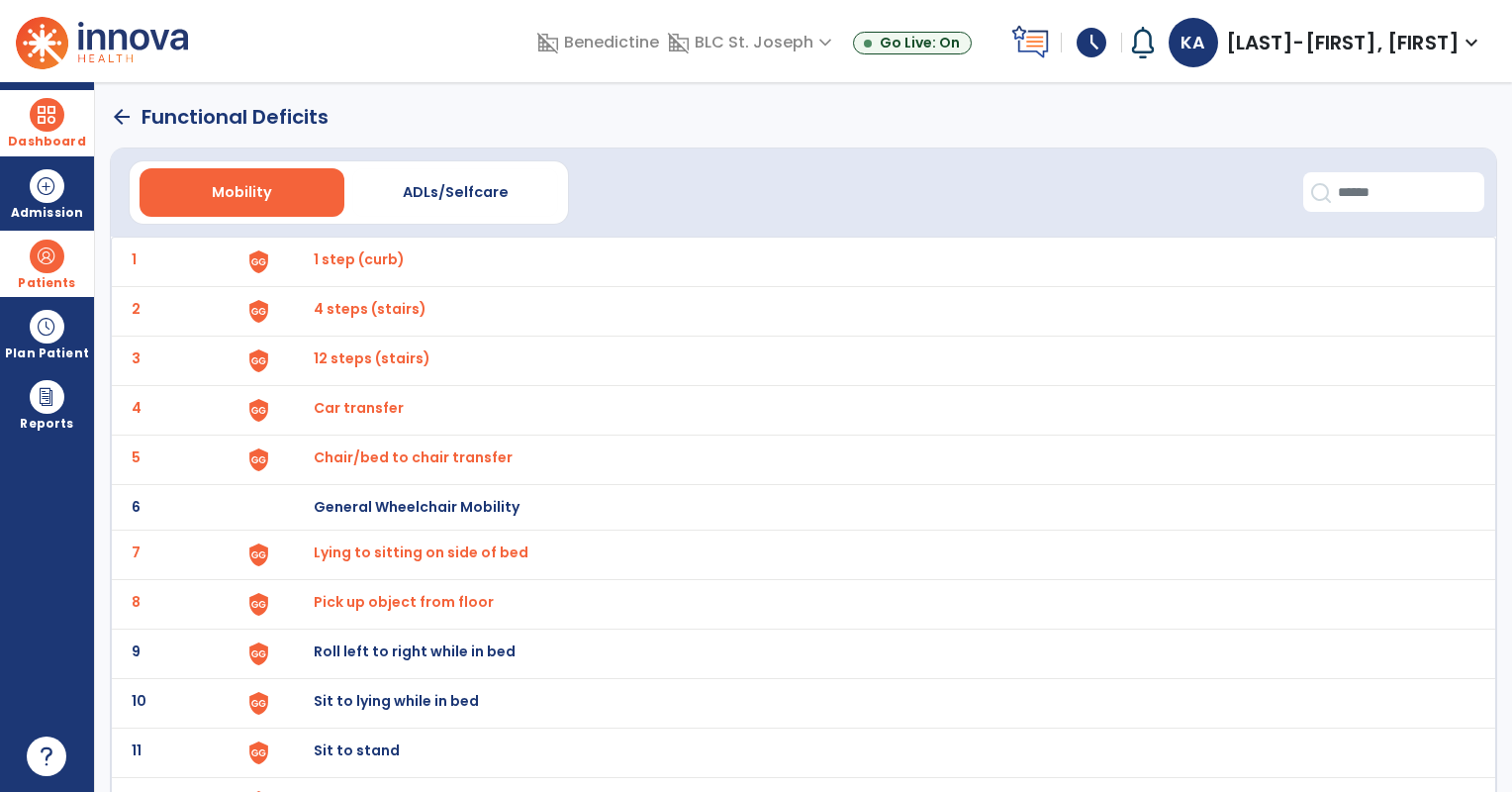 click on "Pick up object from floor" at bounding box center (359, 259) 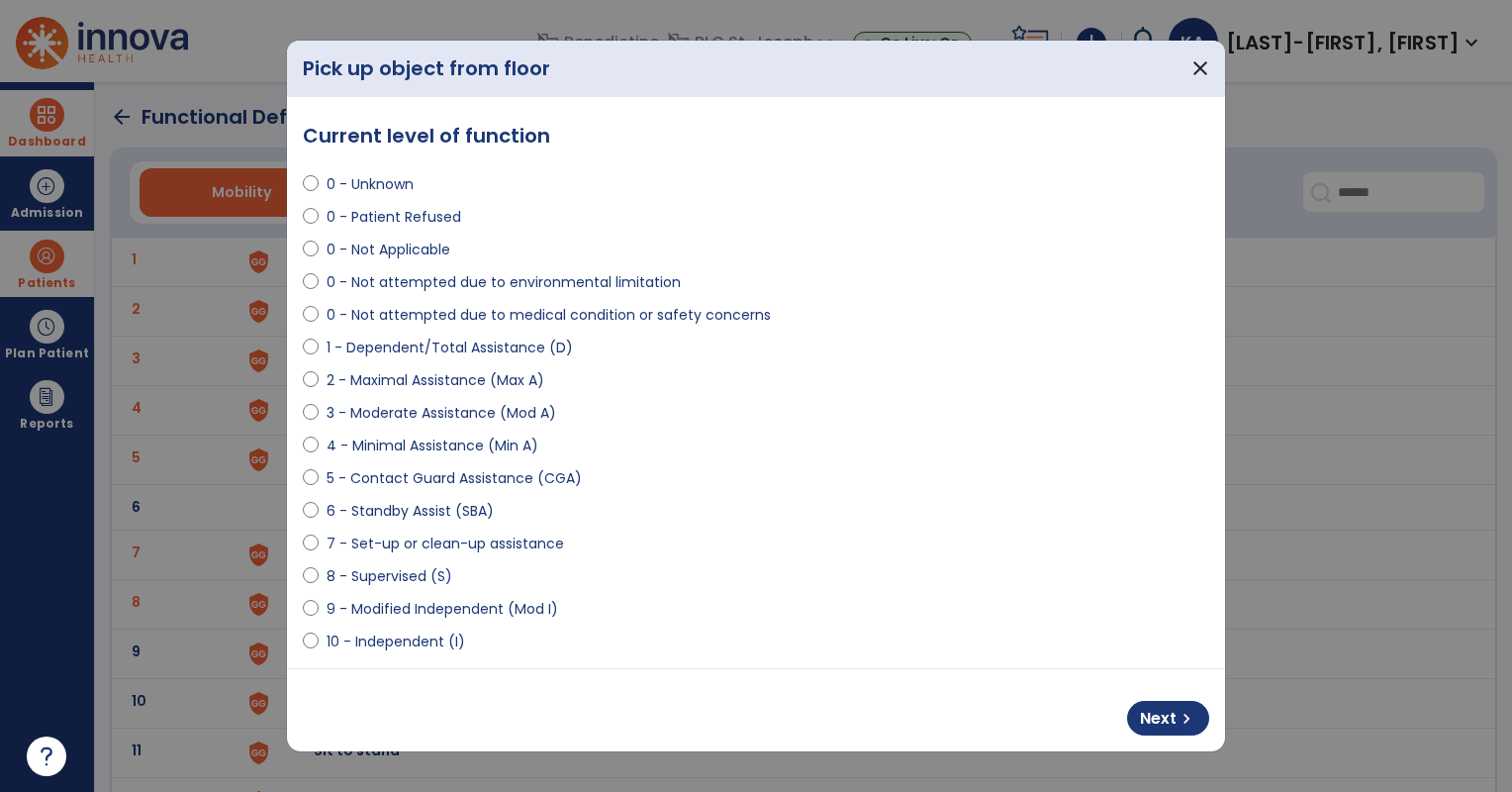 select on "**********" 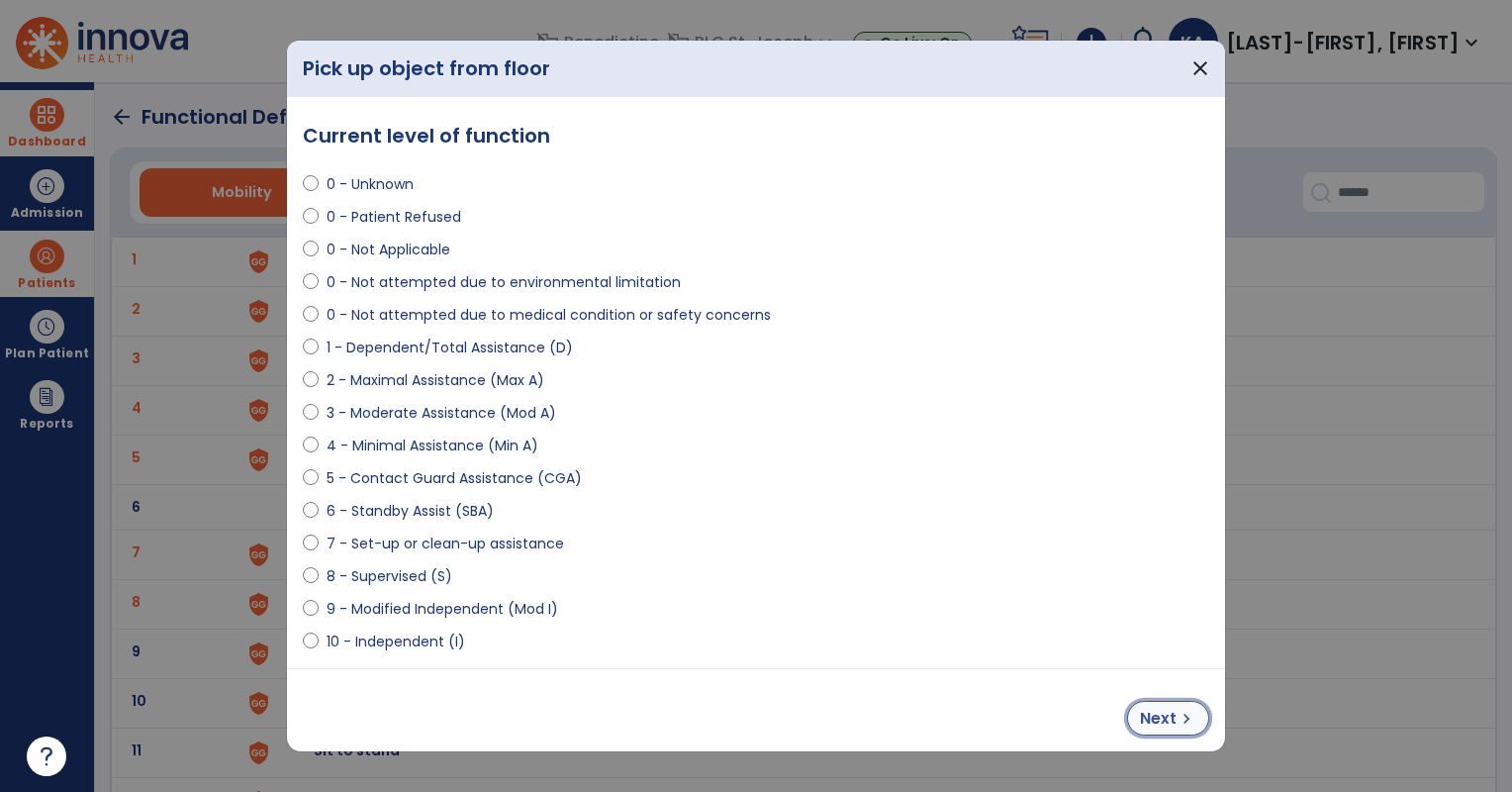 click on "chevron_right" at bounding box center (1186, 719) 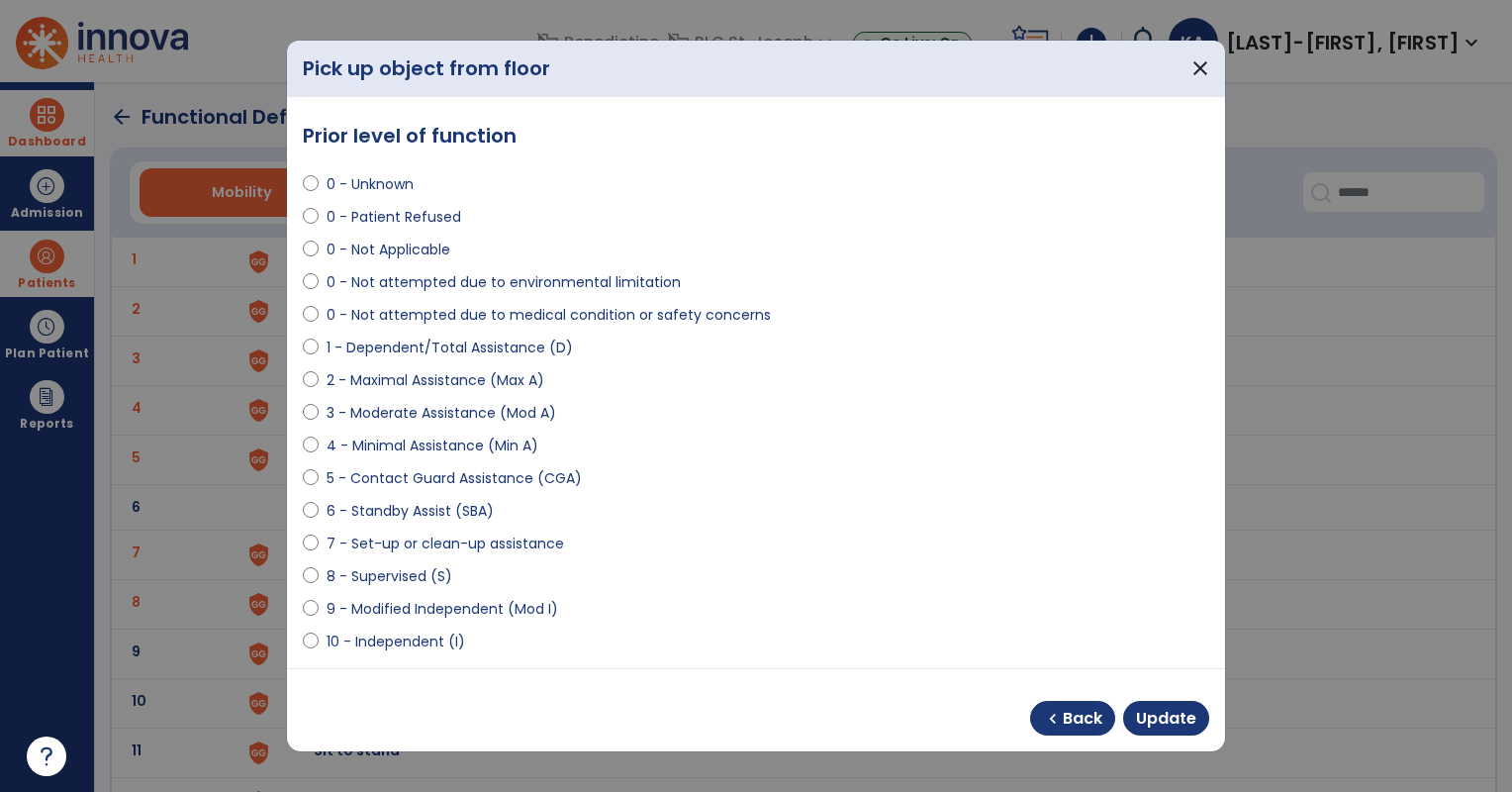 select on "**********" 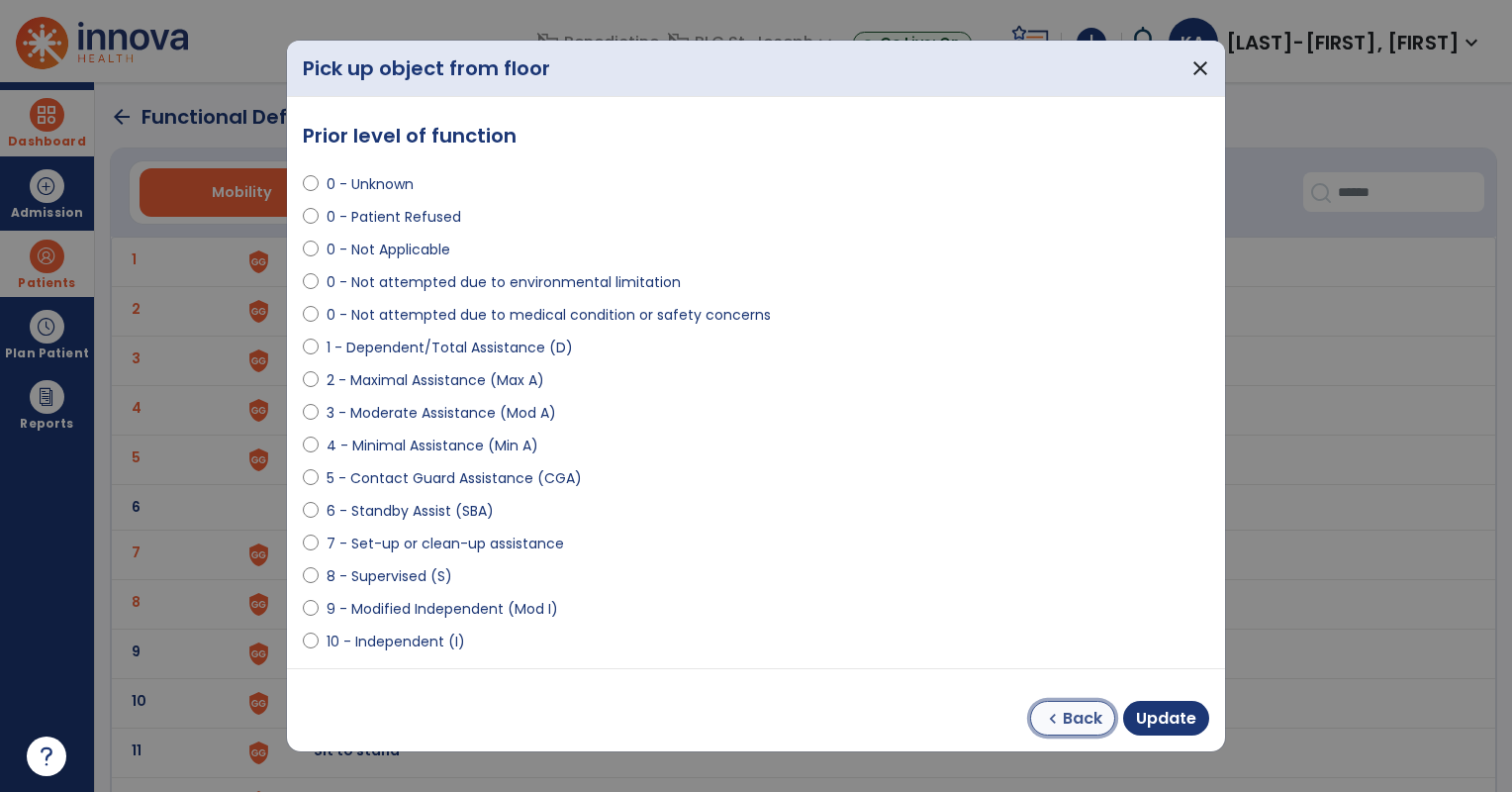 click on "Back" at bounding box center (1083, 719) 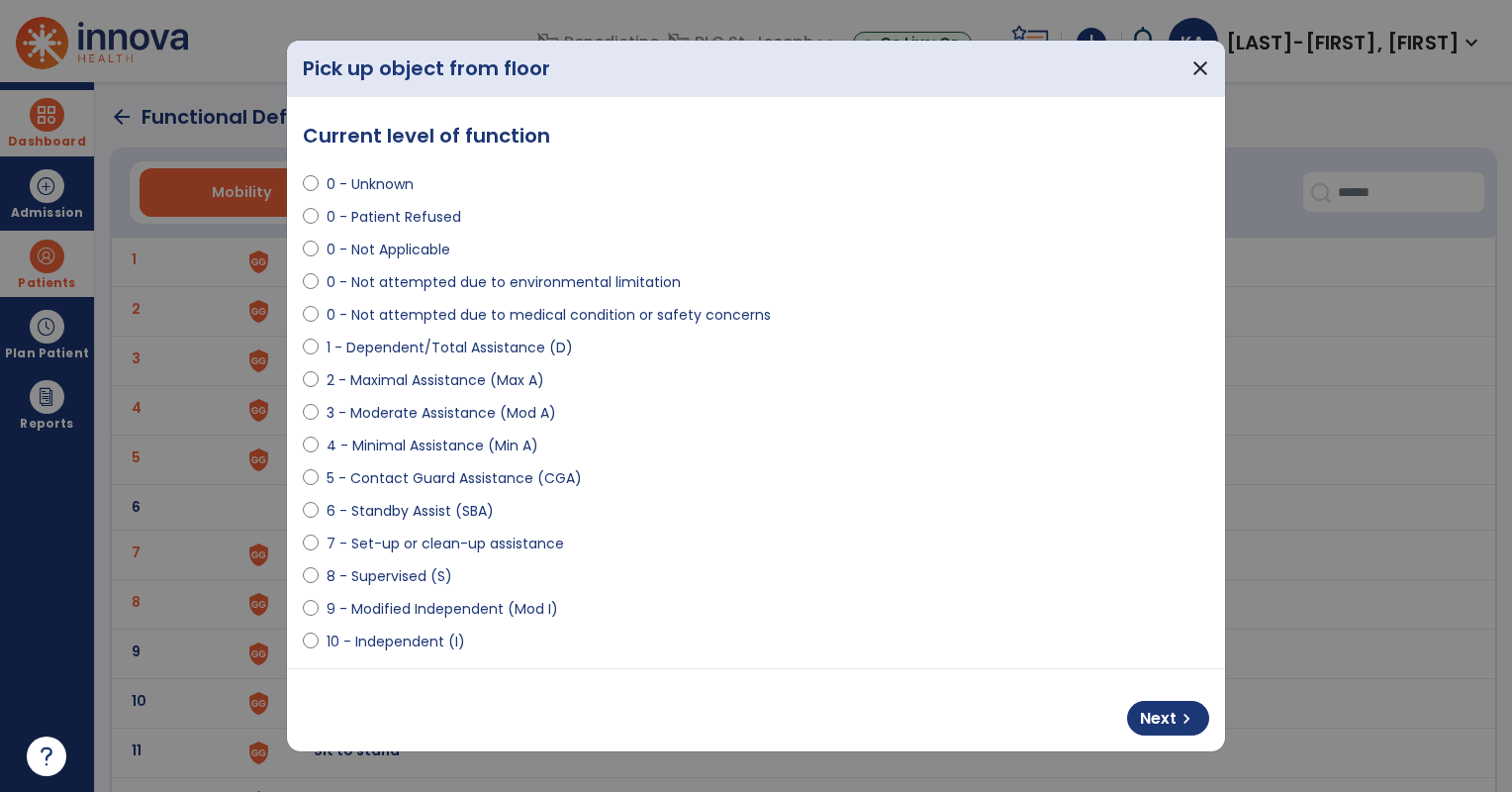 select on "**********" 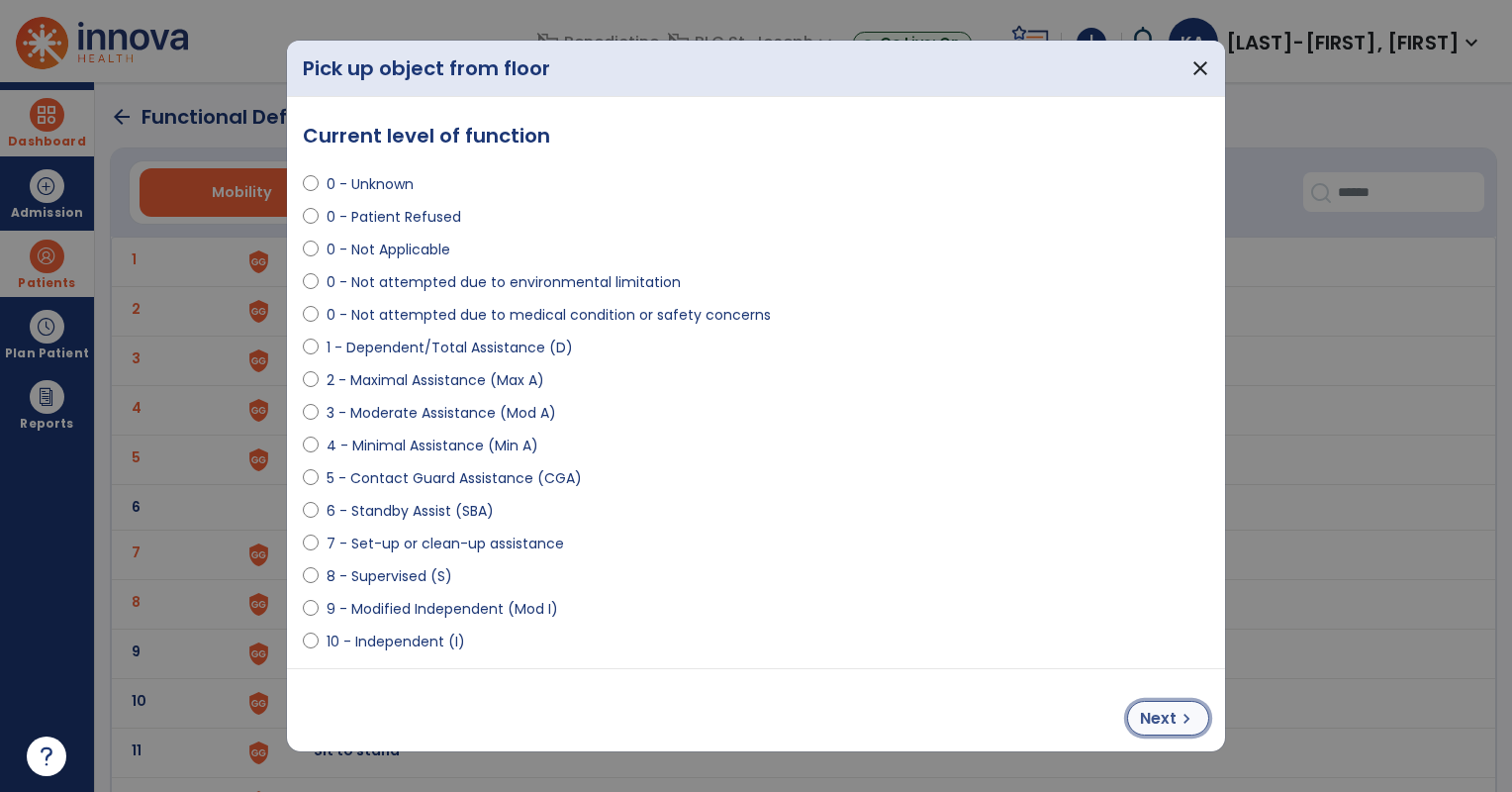 click on "chevron_right" at bounding box center [1186, 719] 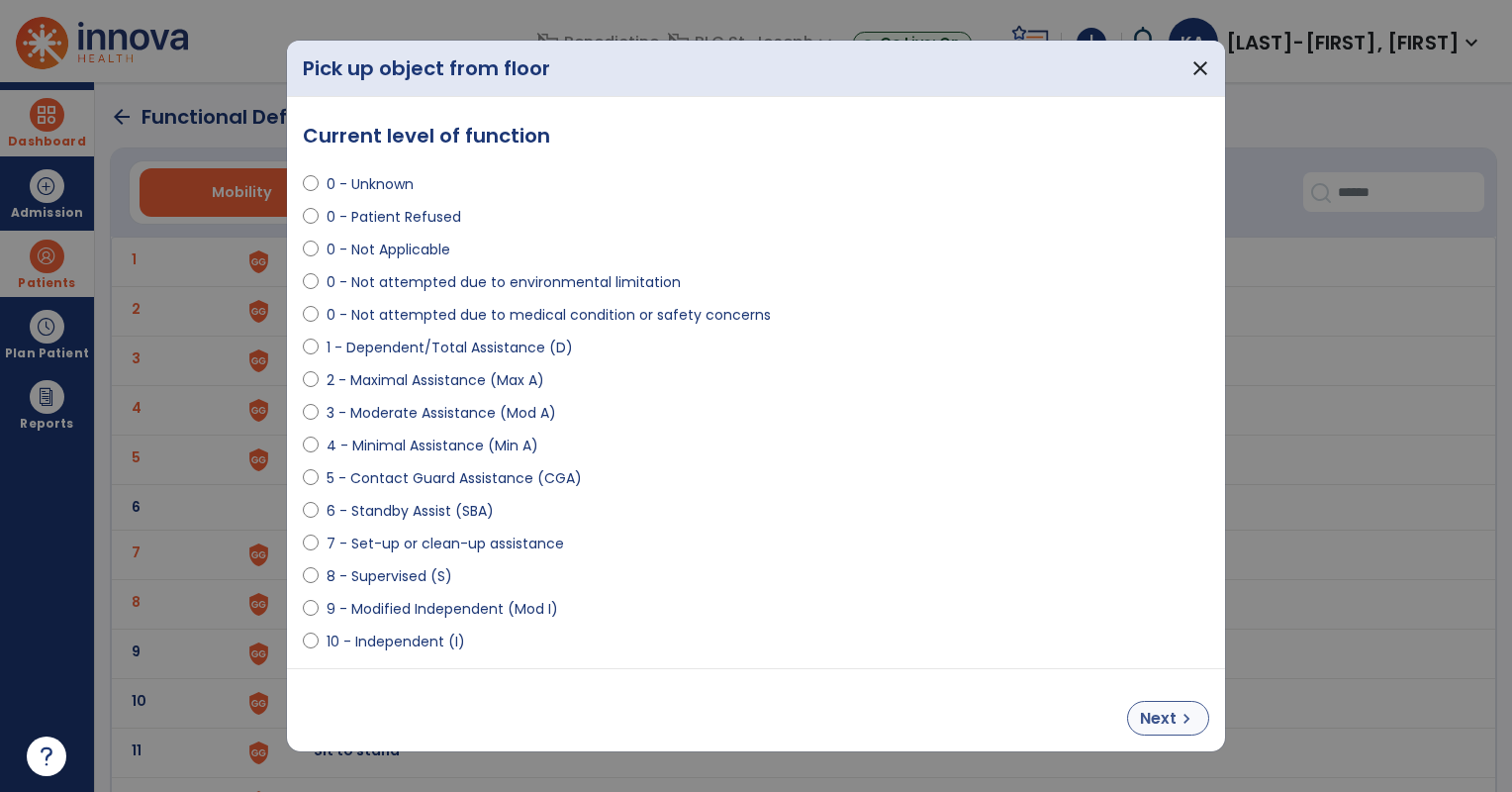 select on "**********" 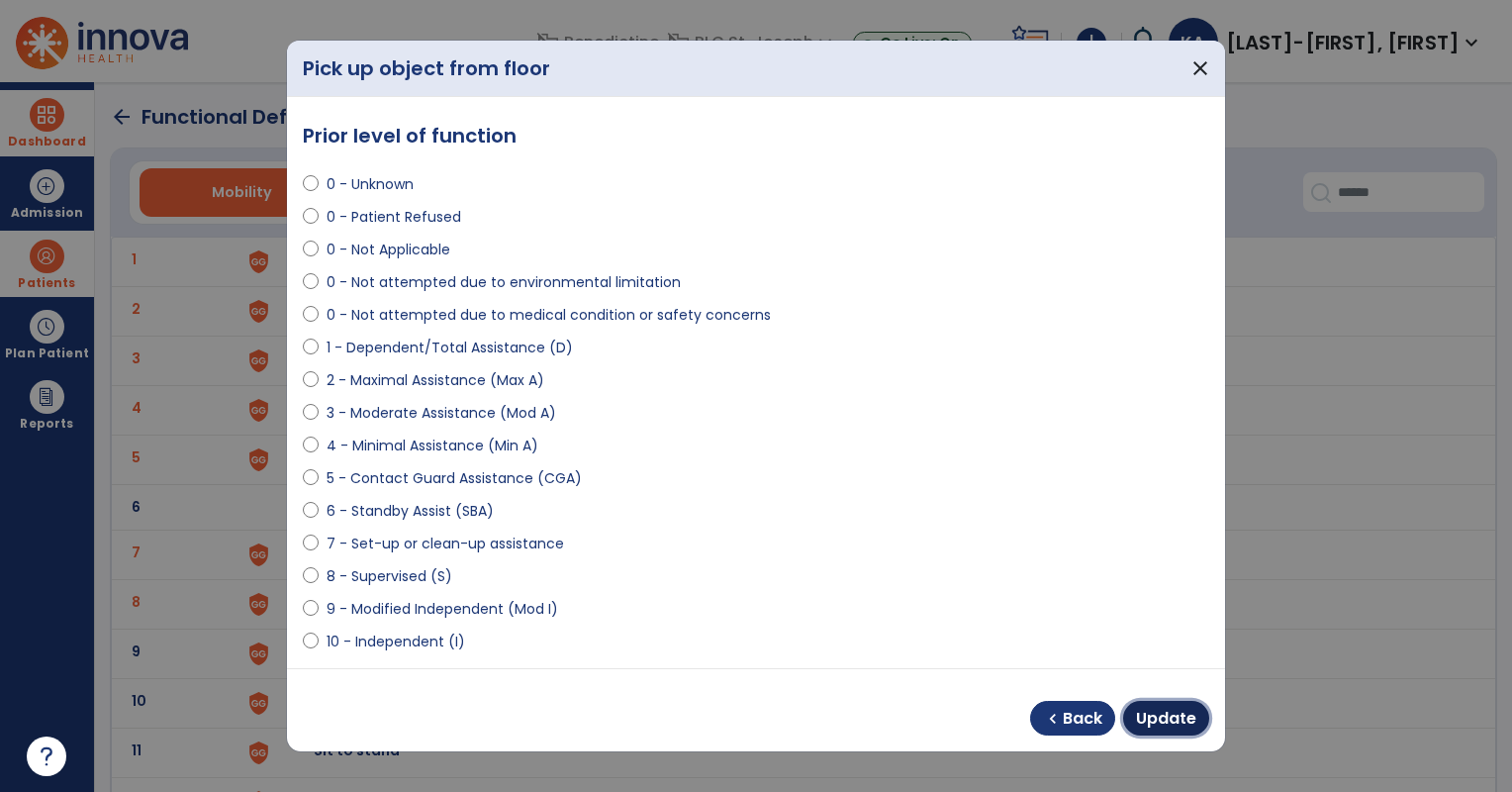 click on "Update" at bounding box center (1166, 719) 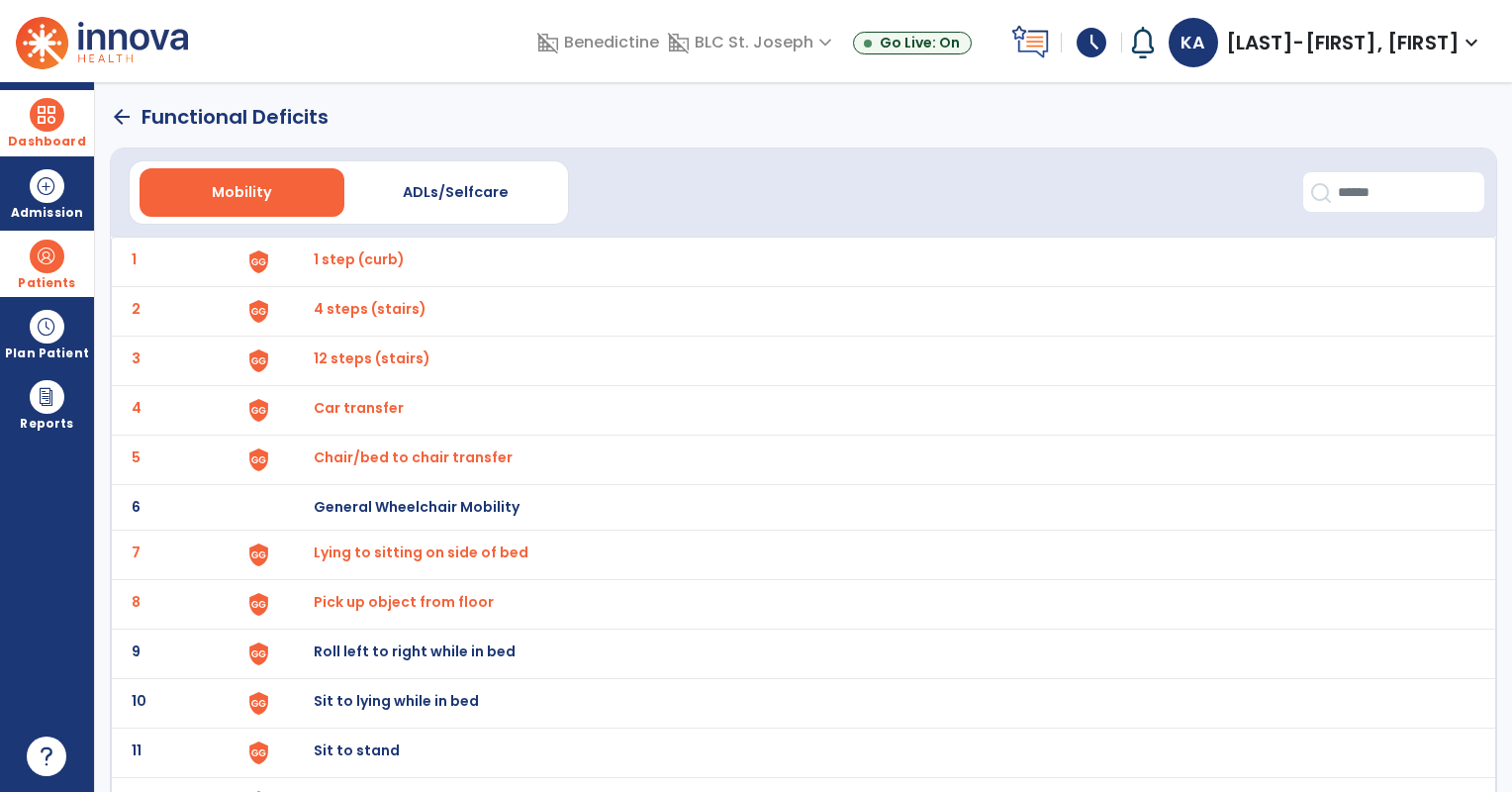 click on "Roll left to right while in bed" at bounding box center [359, 259] 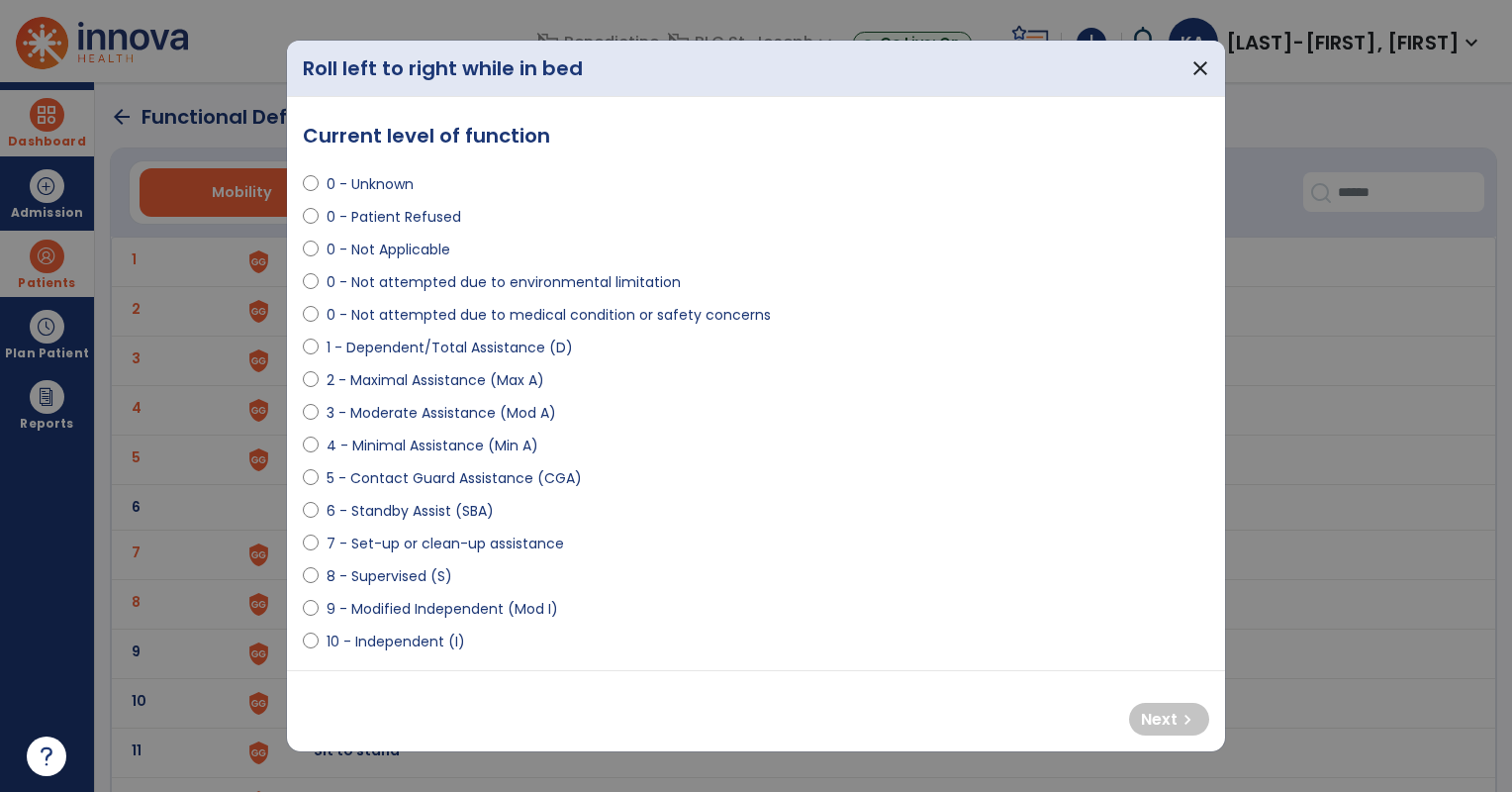 select on "**********" 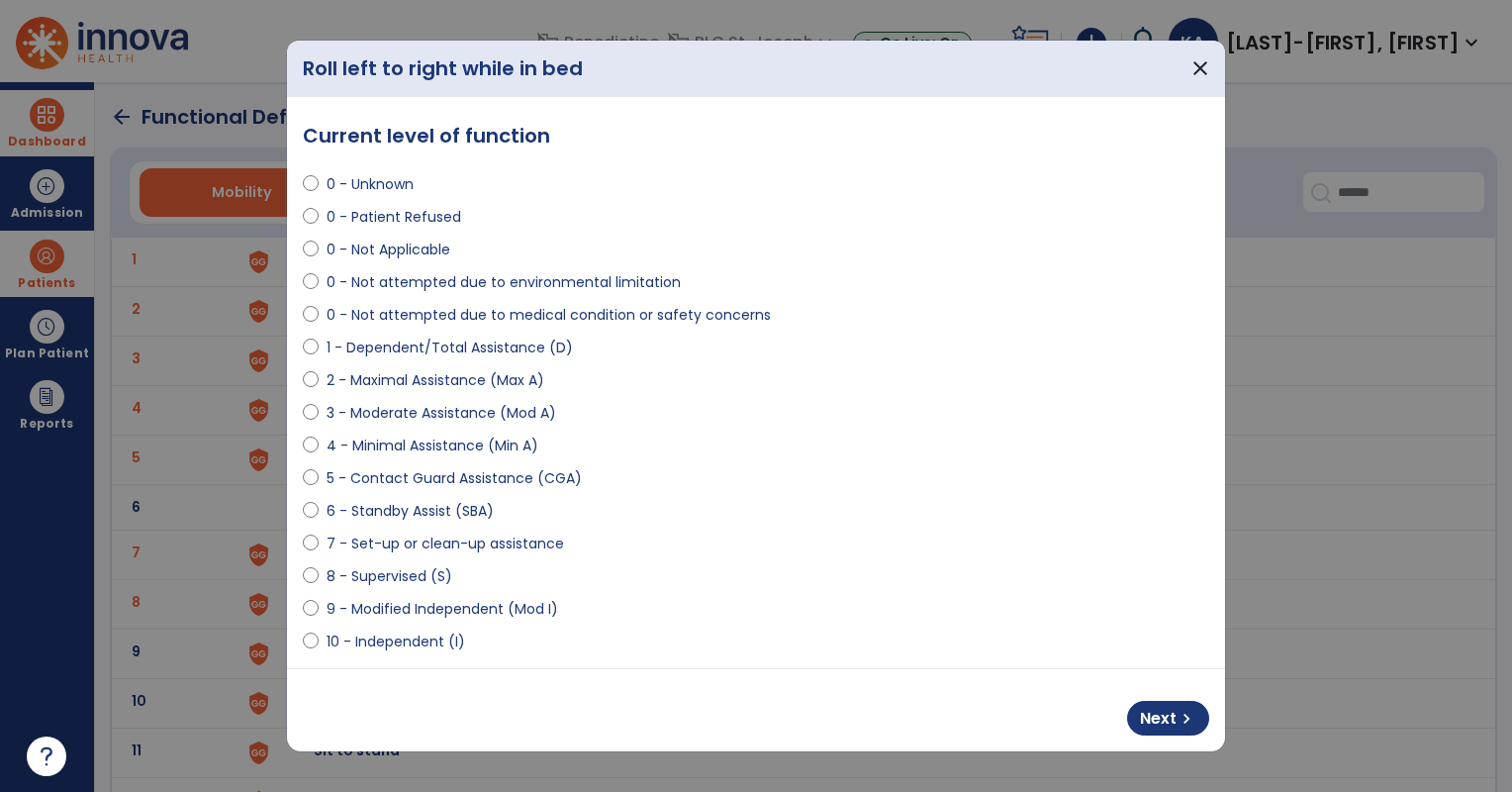 click on "Next  chevron_right" at bounding box center [756, 710] 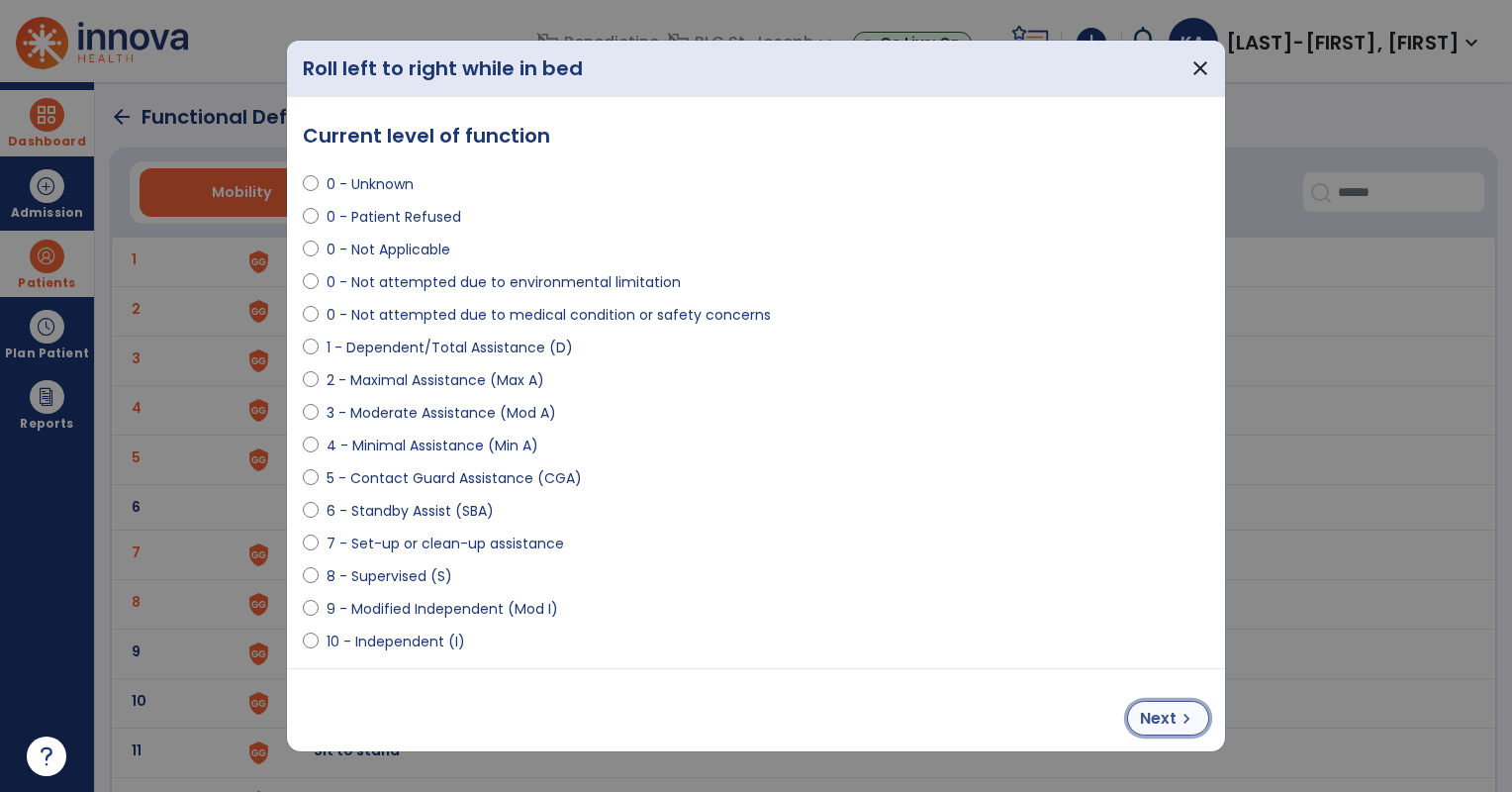click on "Next" at bounding box center [1158, 719] 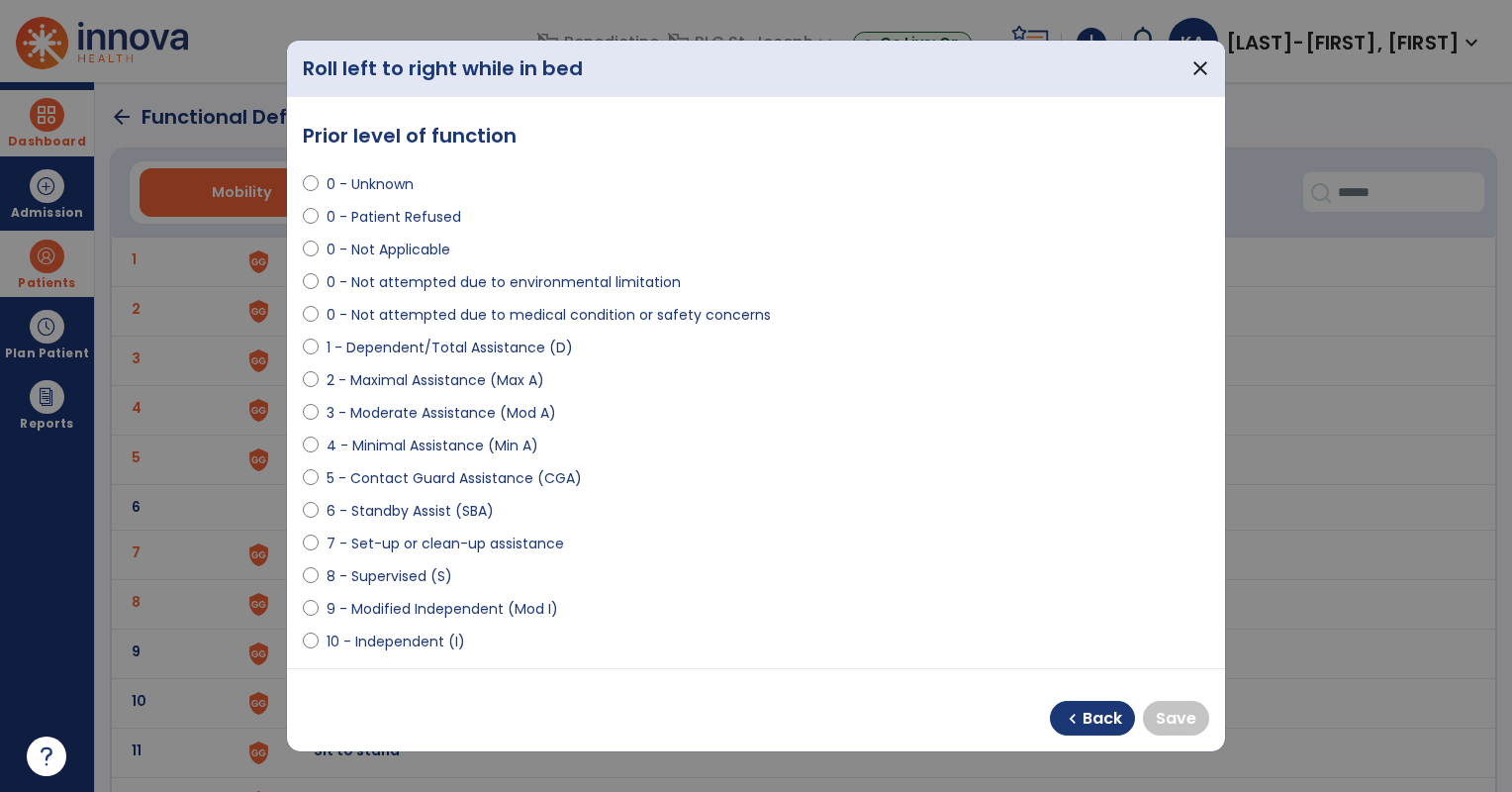 select on "**********" 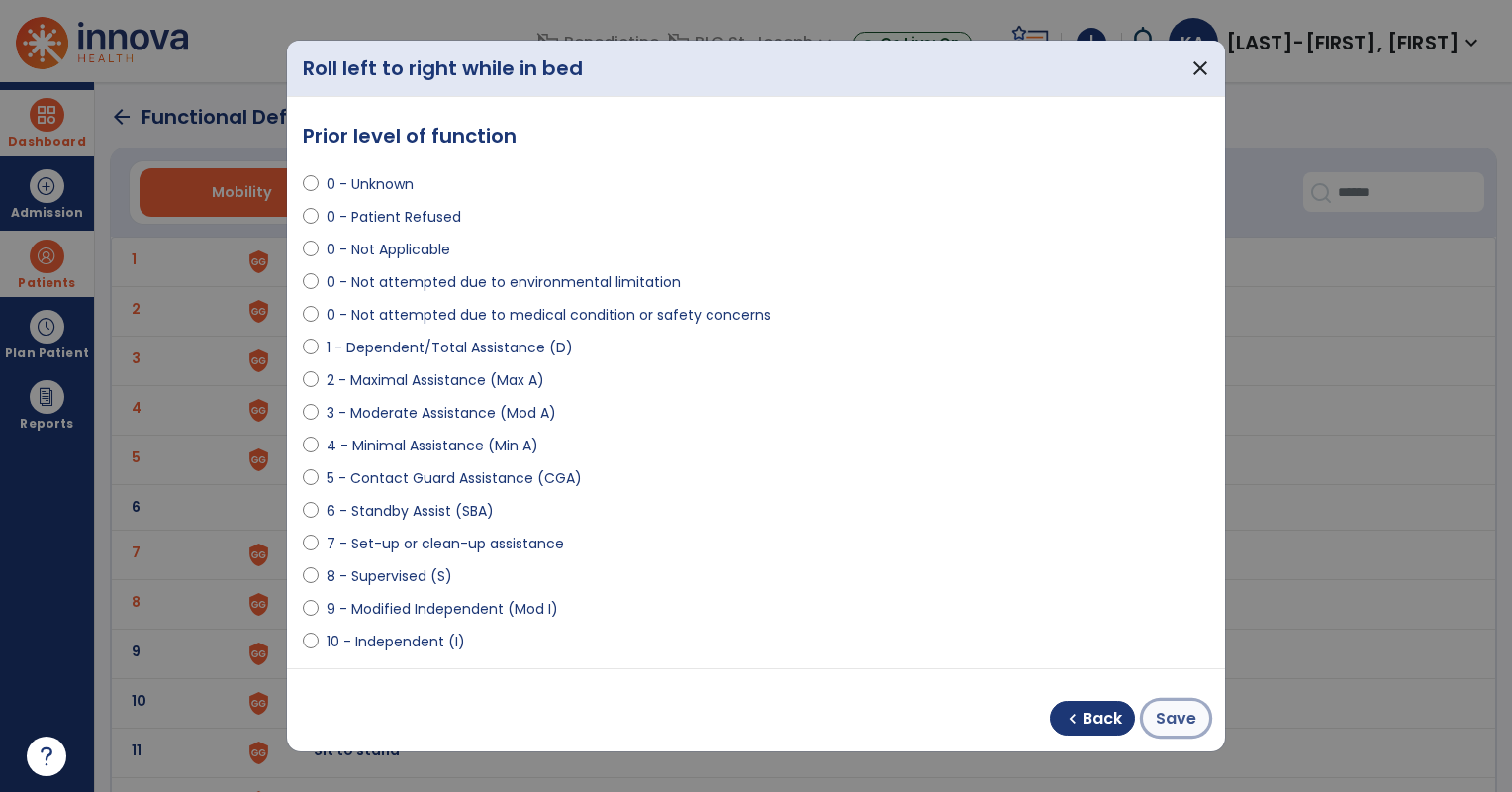 click on "Save" at bounding box center [1176, 718] 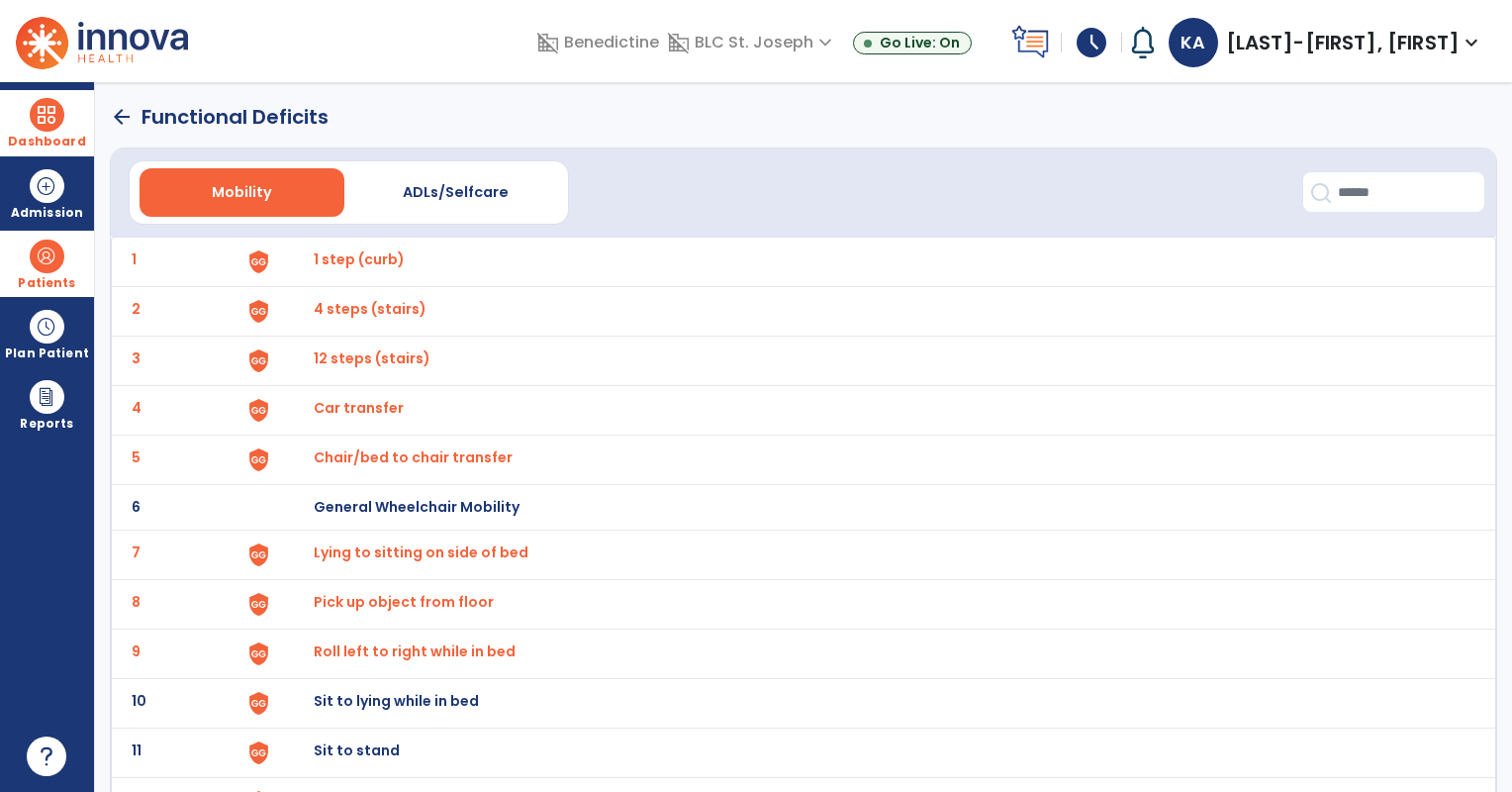 click on "Sit to lying while in bed" at bounding box center [359, 259] 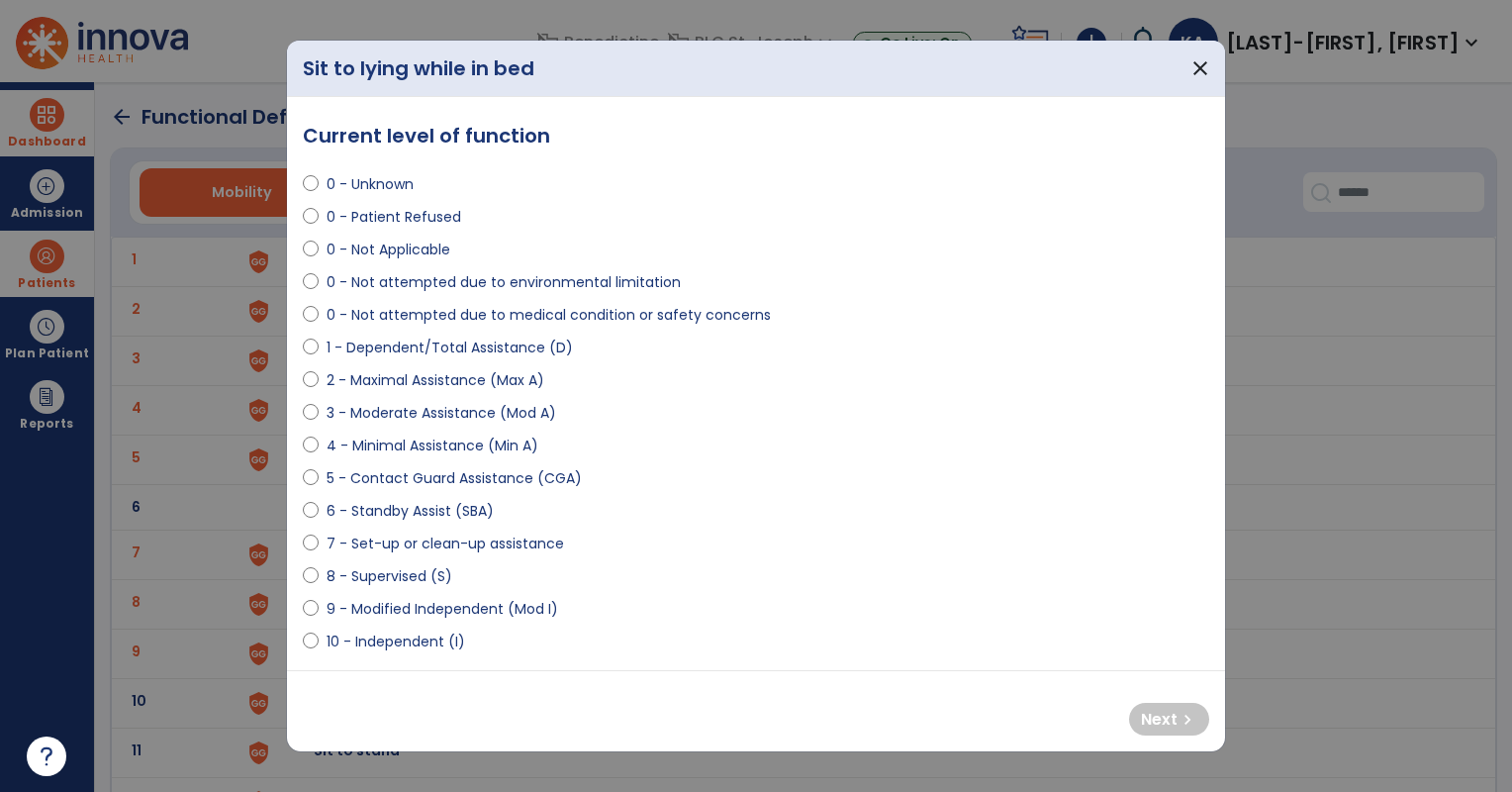 select on "**********" 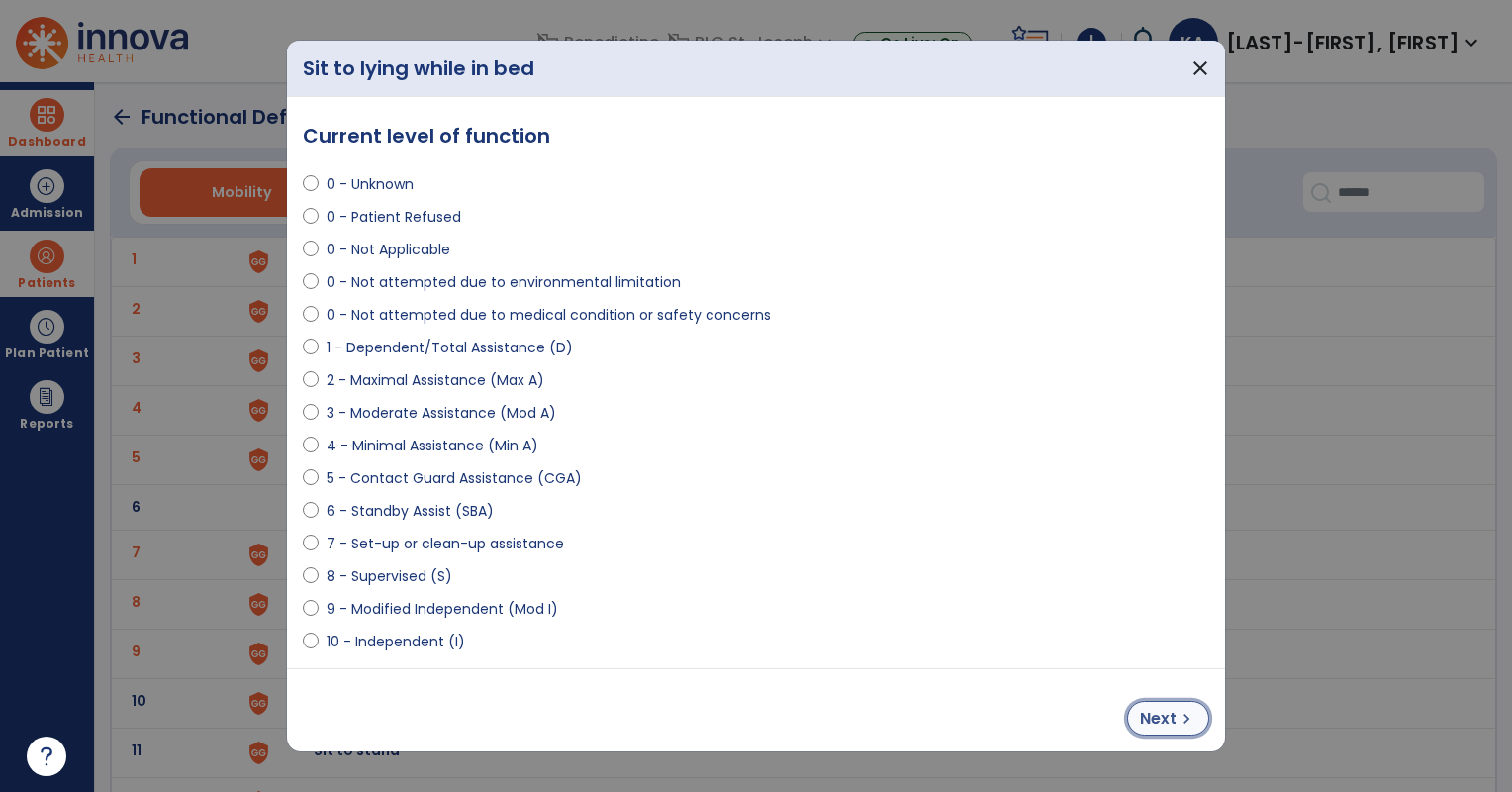 click on "Next" at bounding box center [1158, 719] 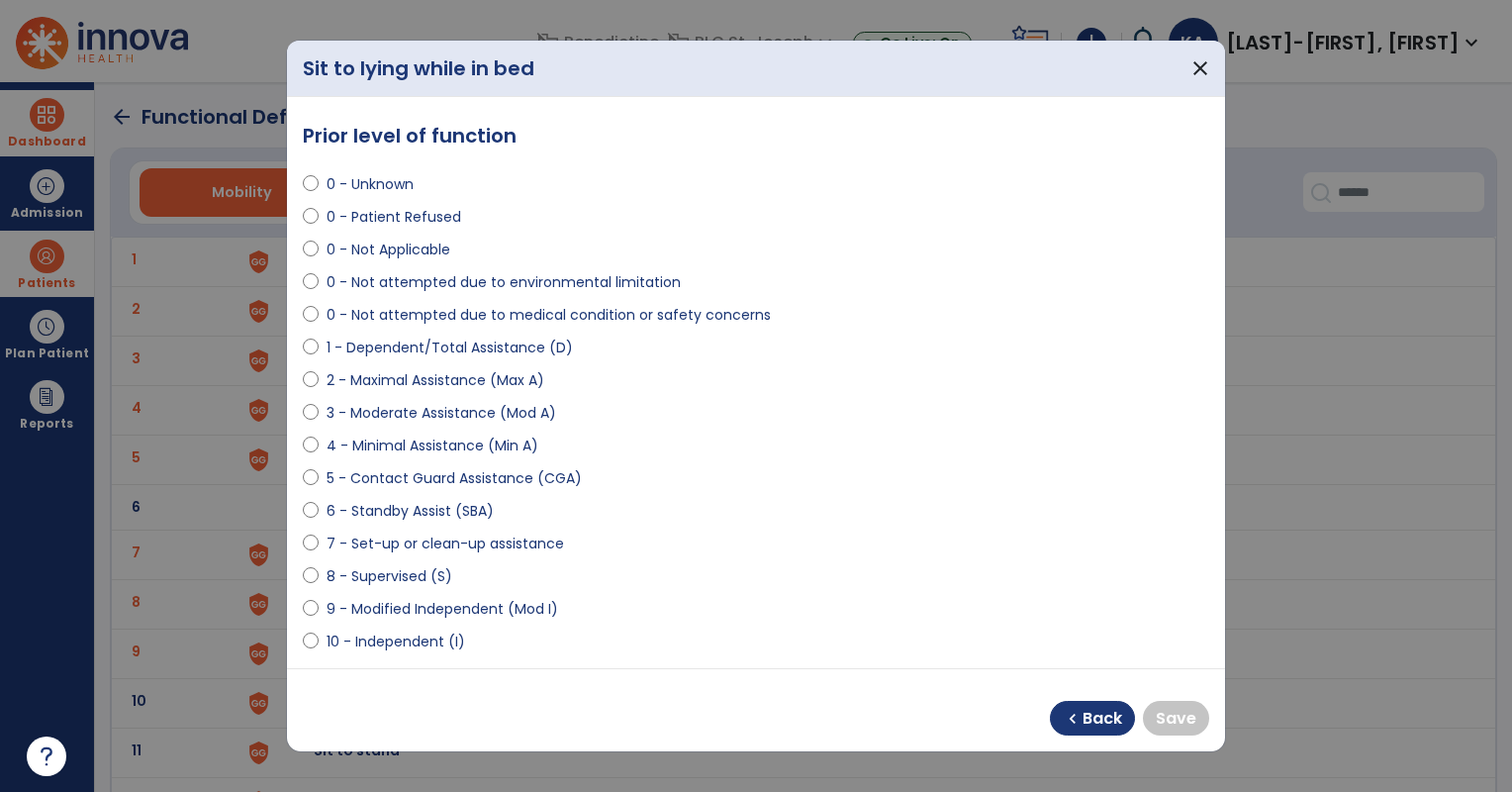 select on "**********" 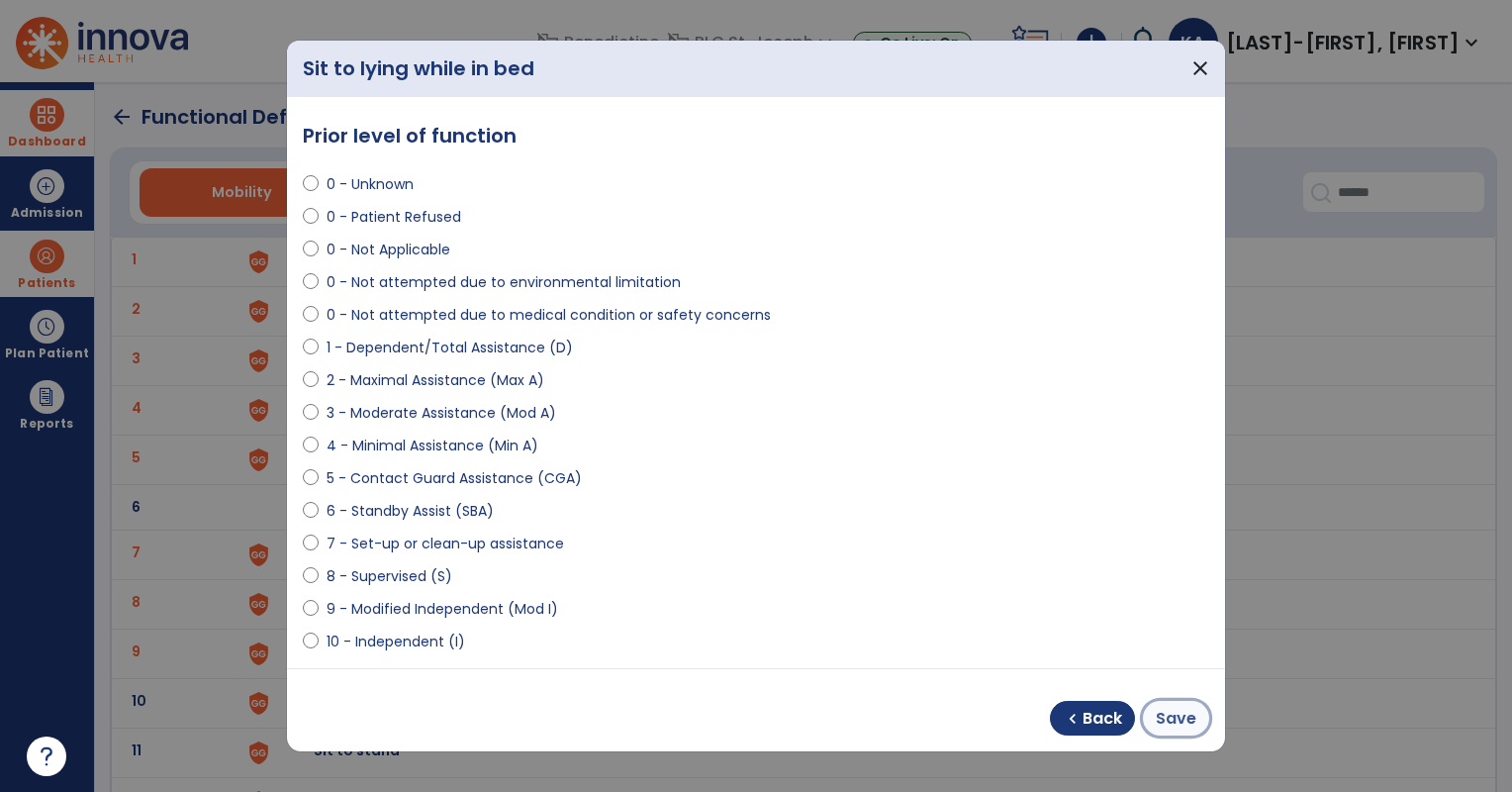 click on "Save" at bounding box center (1176, 719) 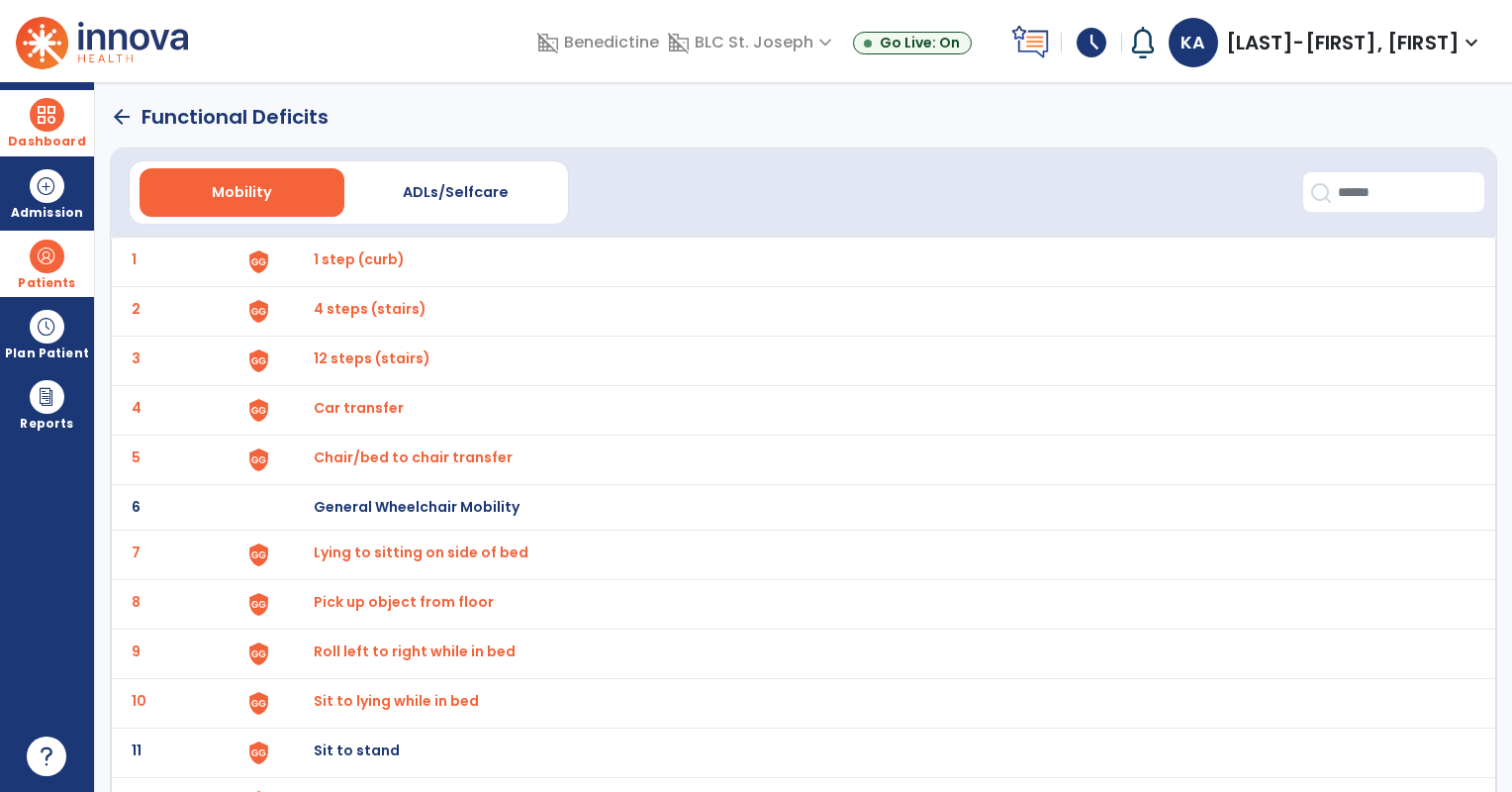 click on "Sit to stand" at bounding box center [359, 259] 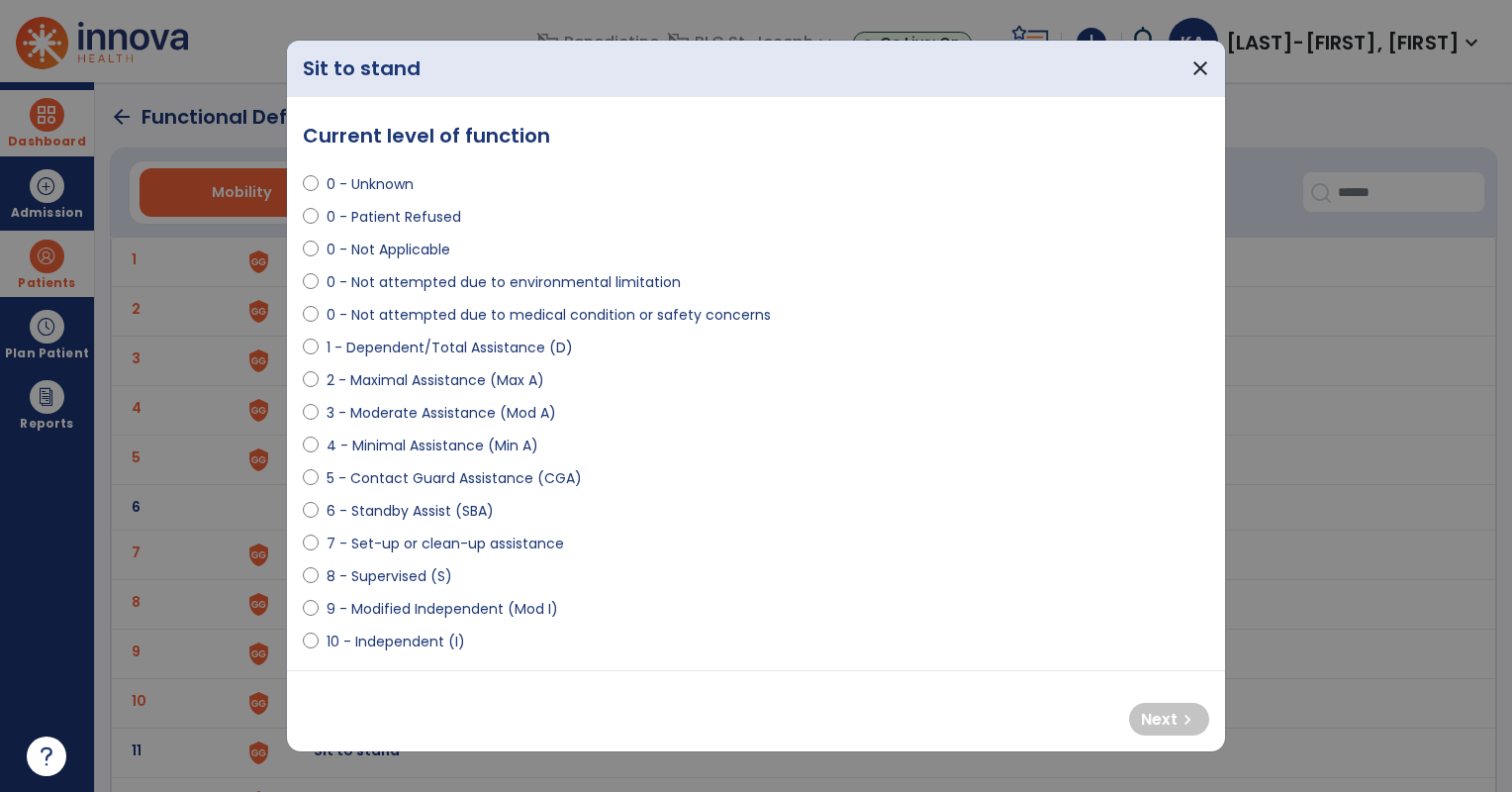 select on "**********" 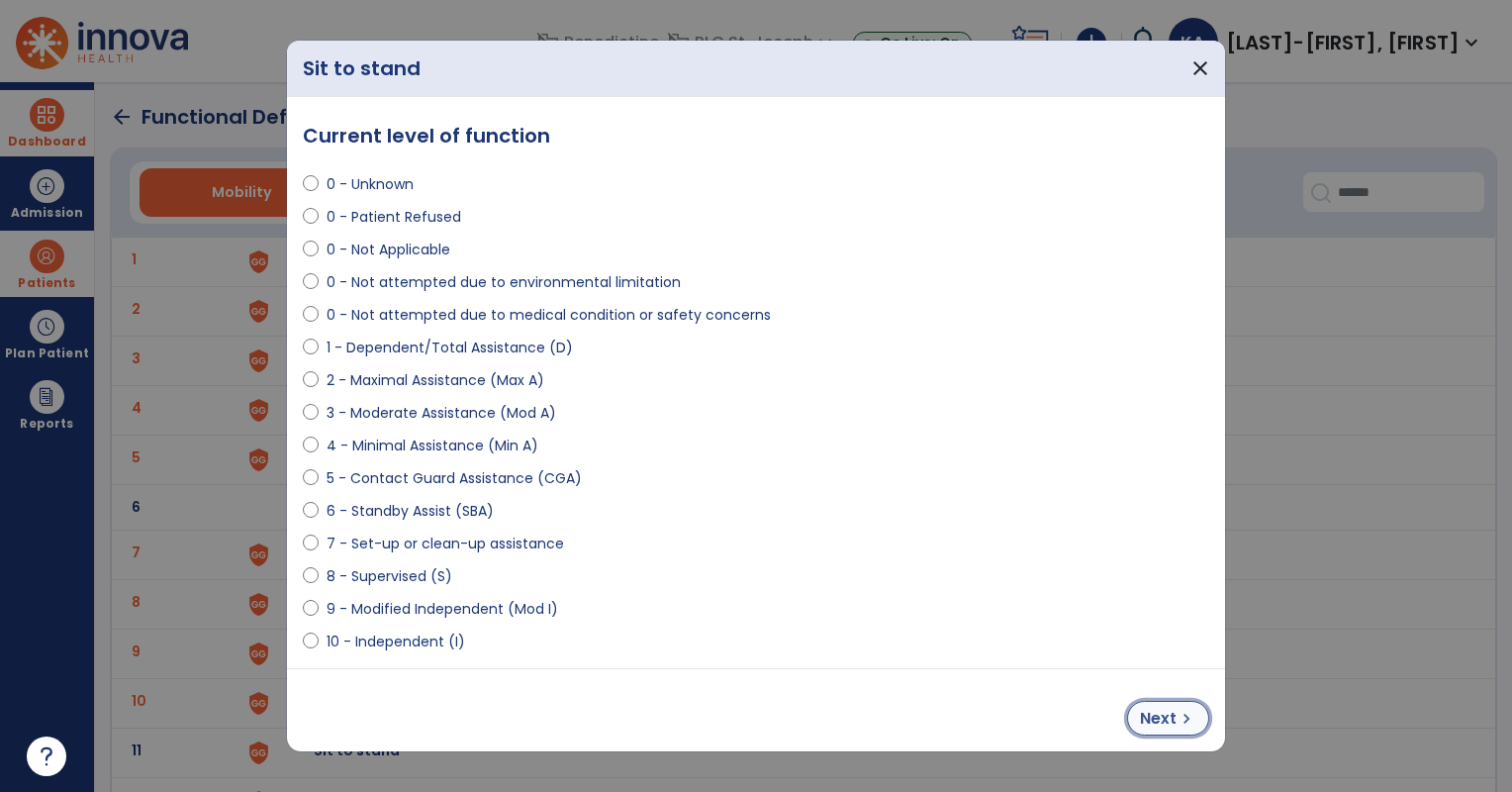 click on "Next" at bounding box center [1158, 719] 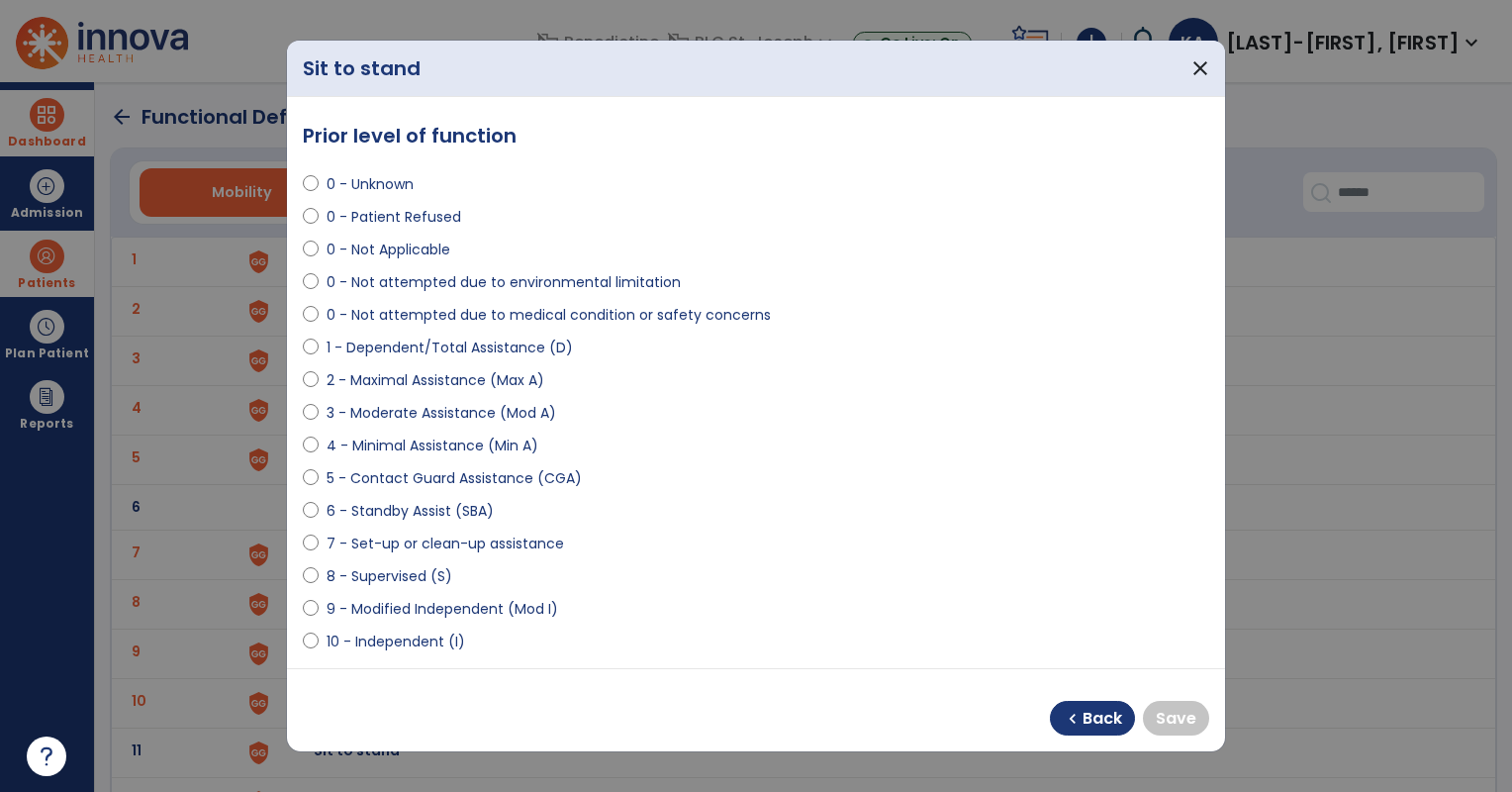 select on "**********" 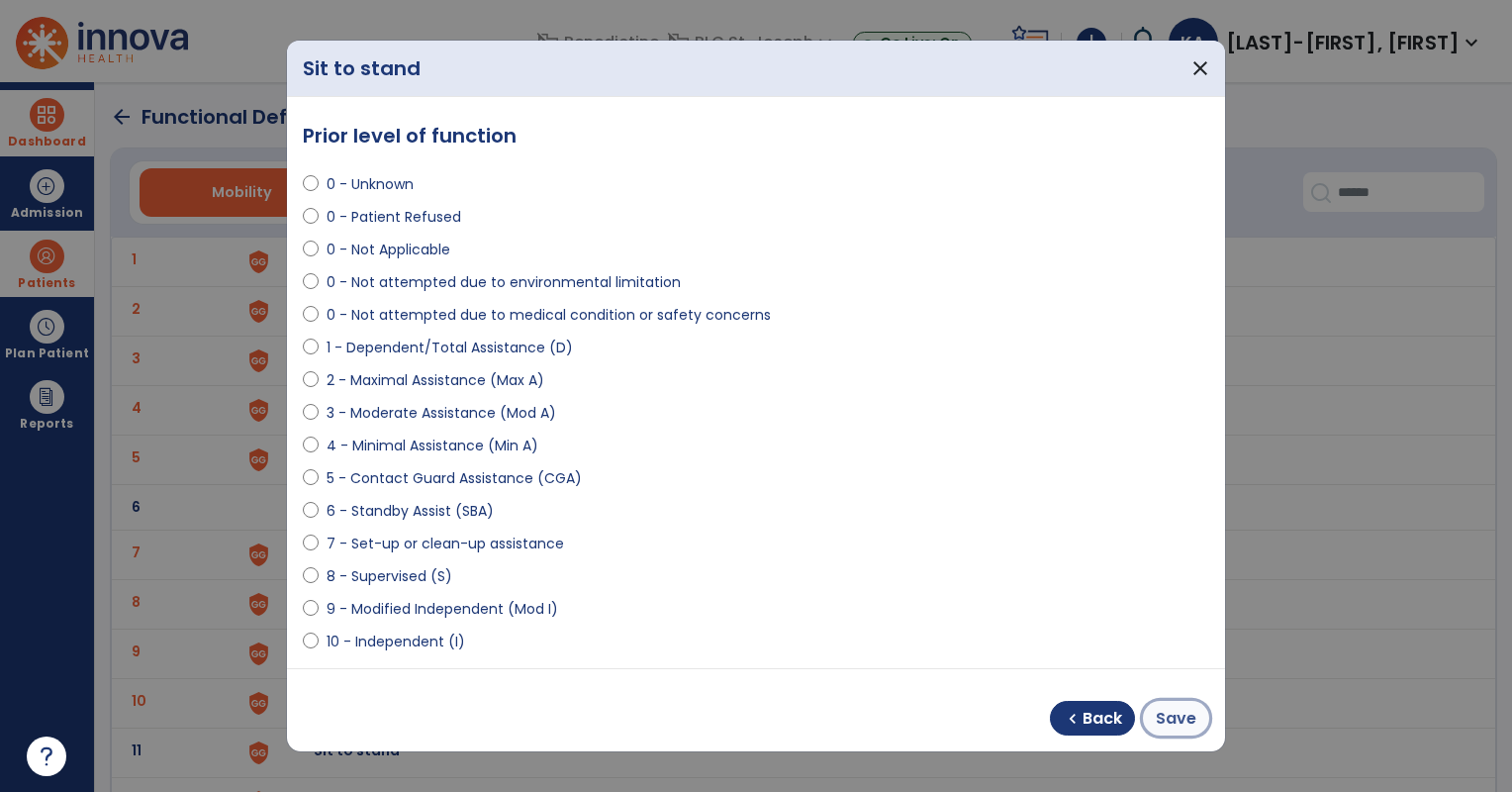 click on "Save" at bounding box center (1176, 719) 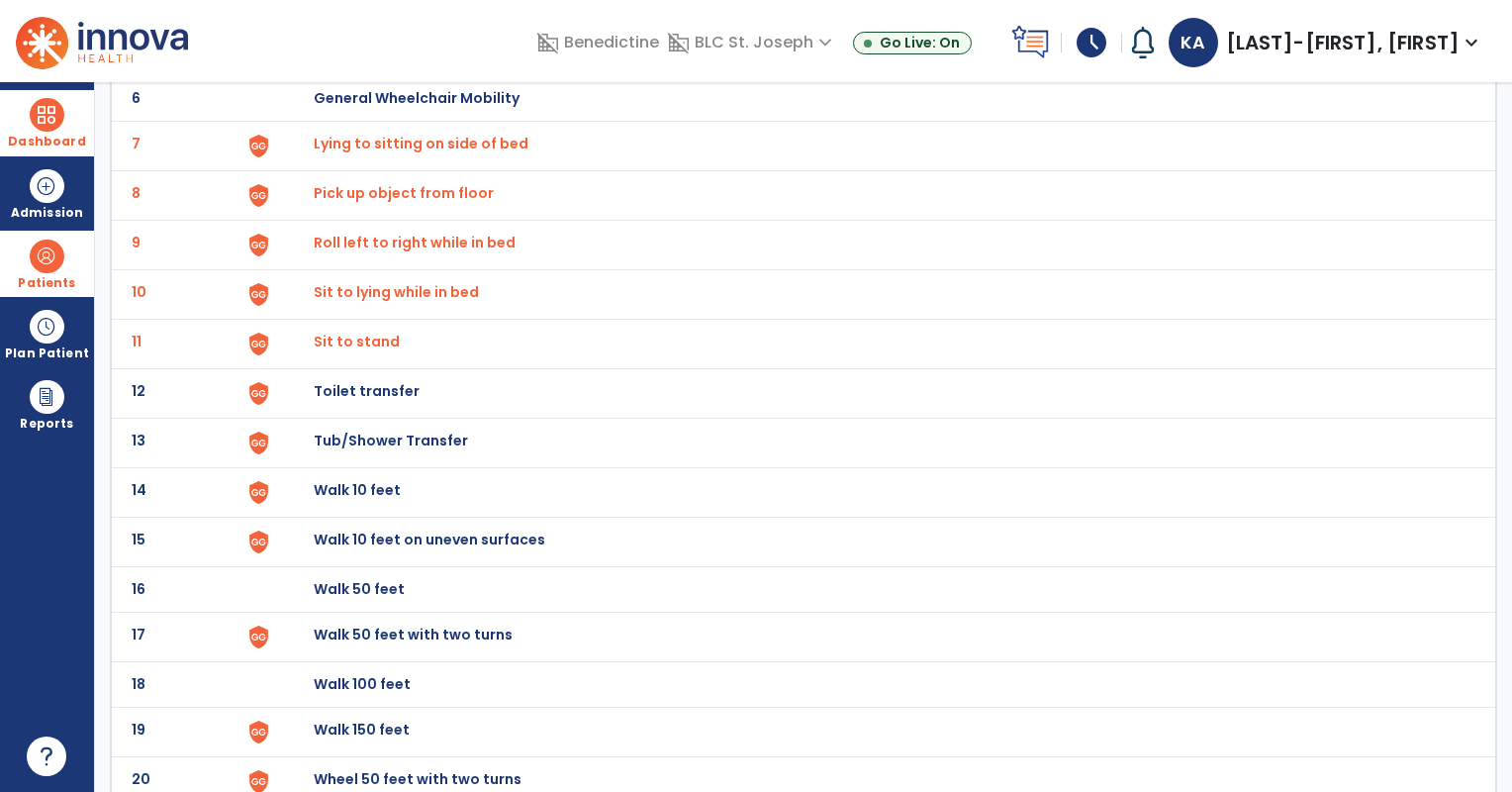 scroll, scrollTop: 445, scrollLeft: 0, axis: vertical 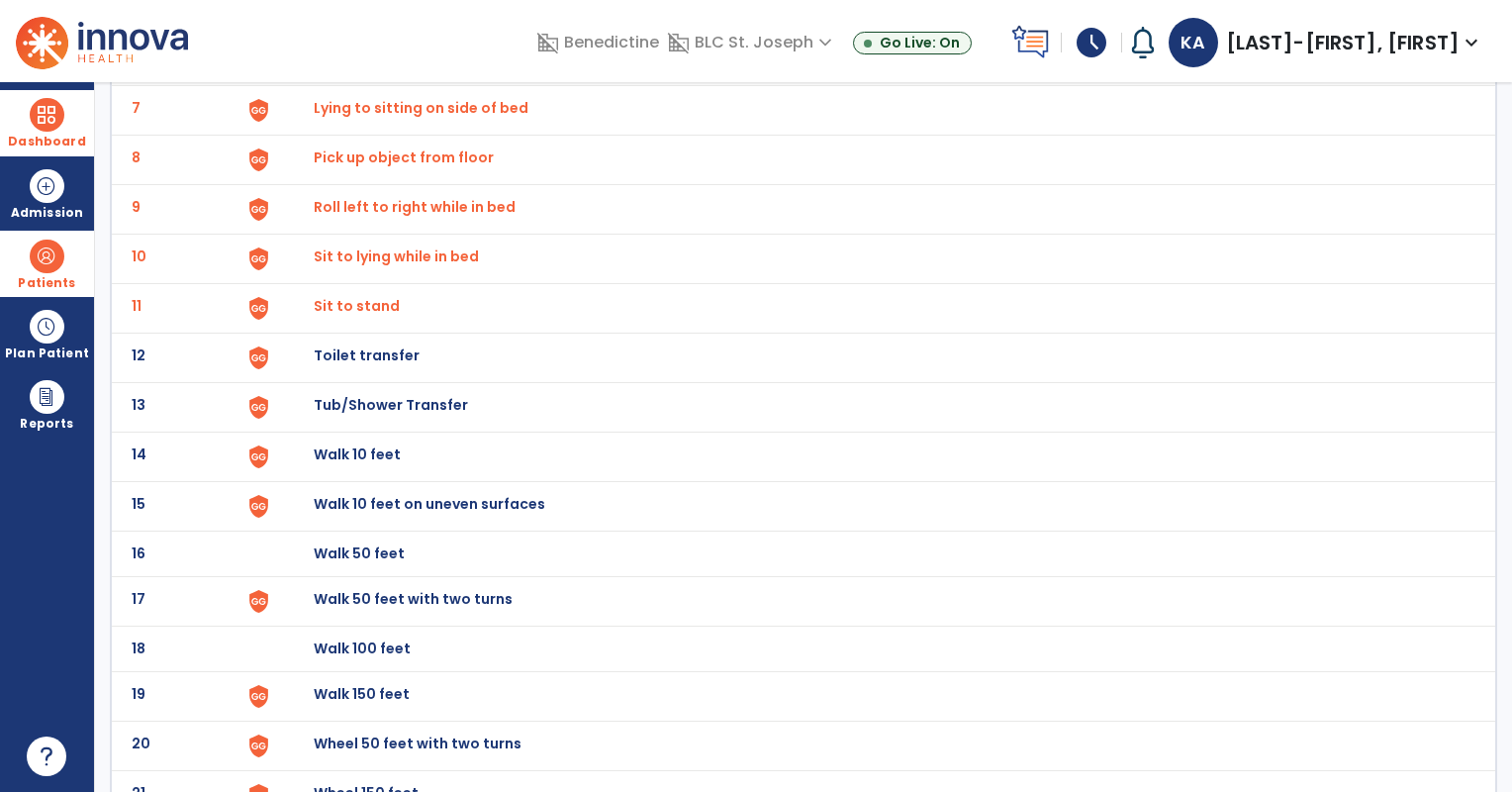 click on "Toilet transfer" at bounding box center [359, -185] 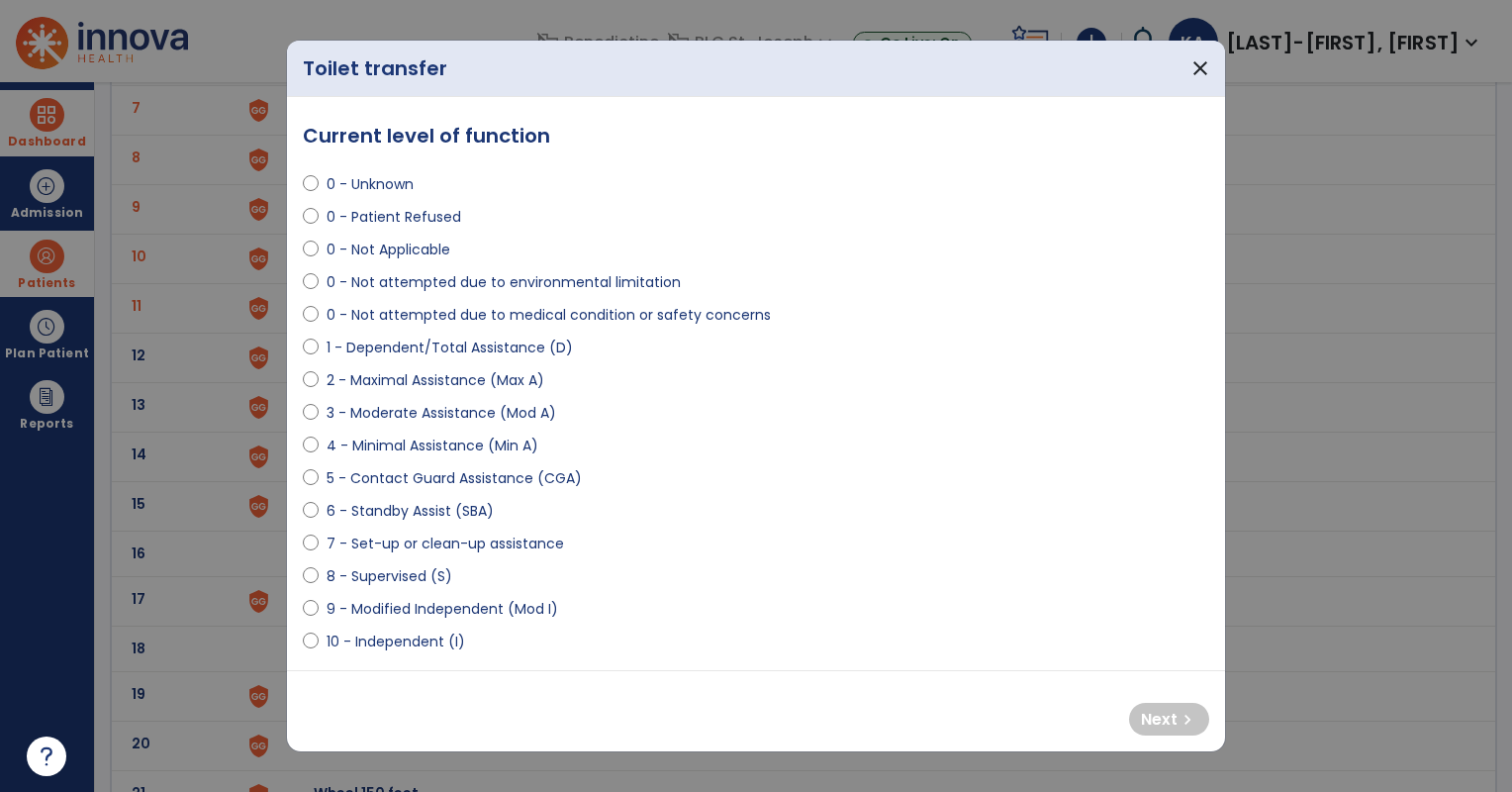 select on "**********" 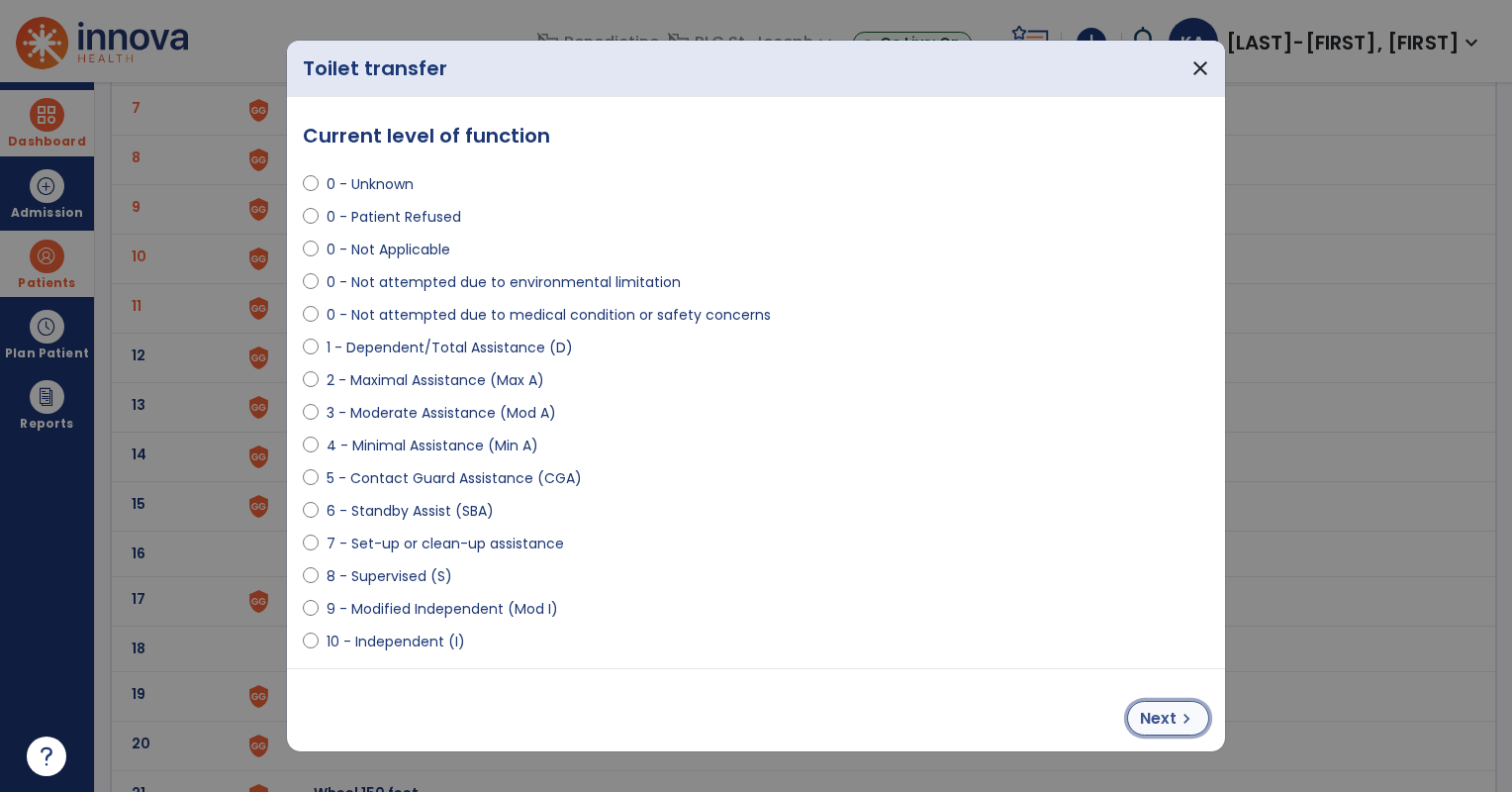 click on "Next  chevron_right" at bounding box center (1168, 718) 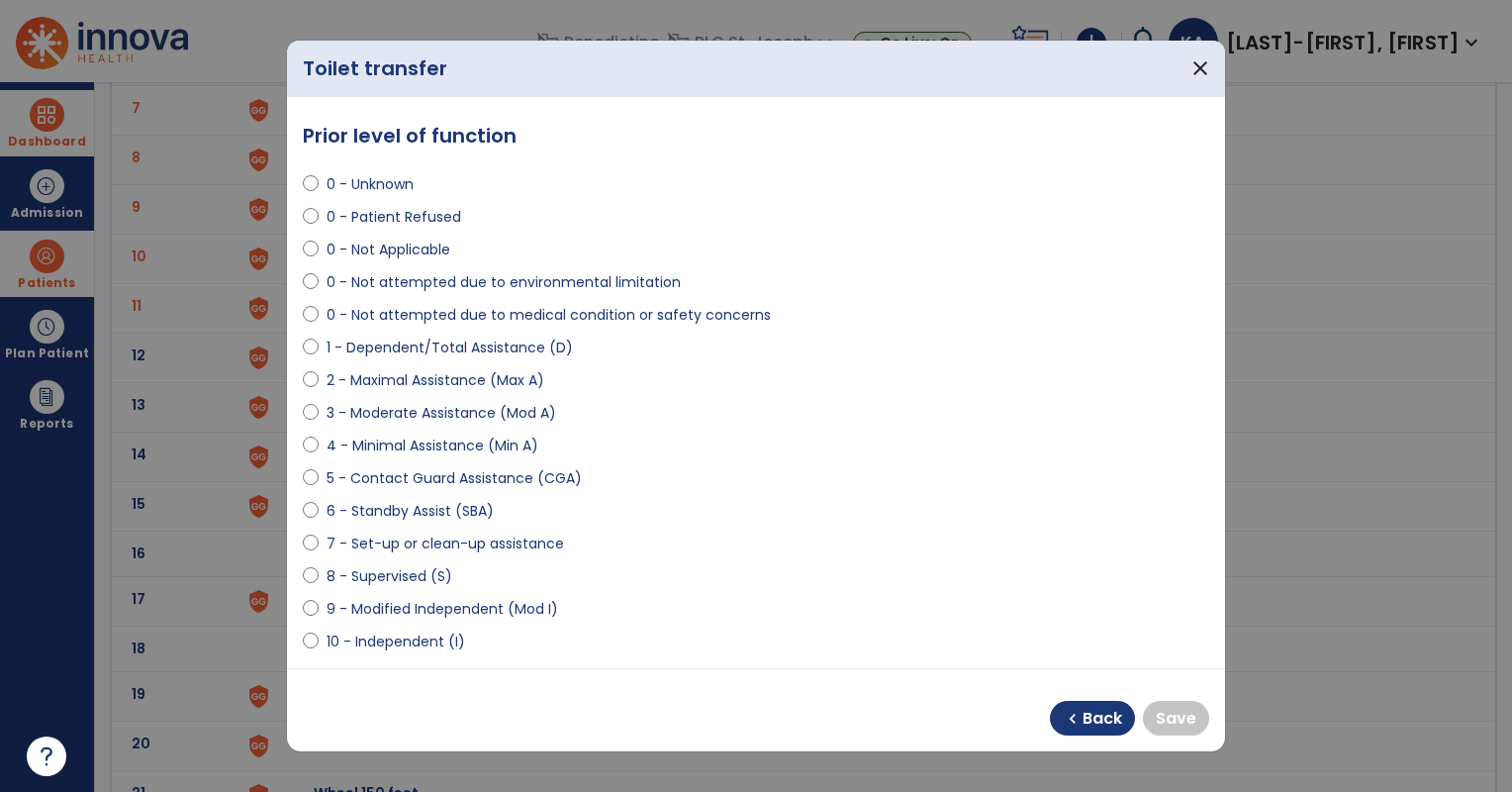 select on "**********" 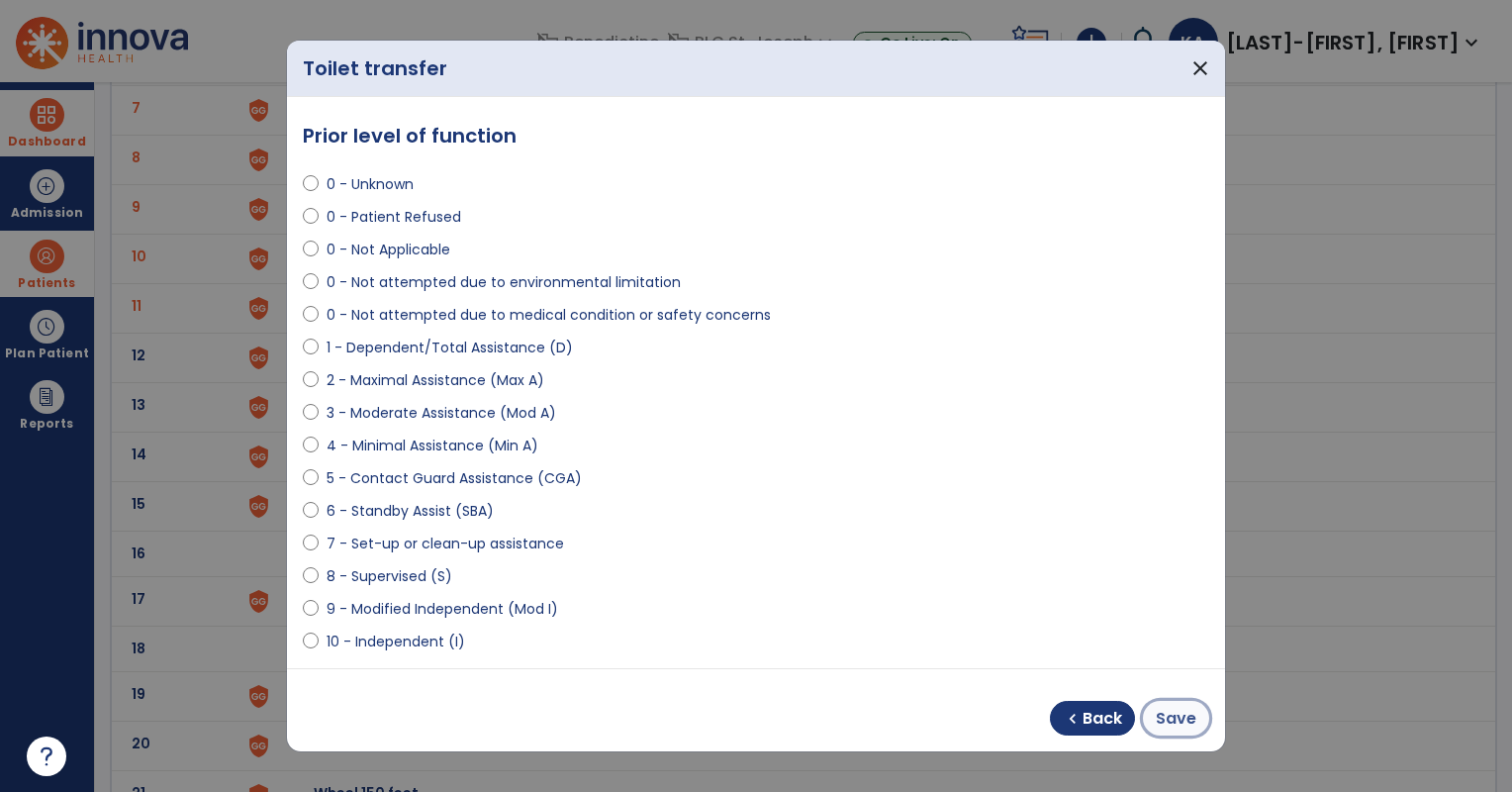 click on "Save" at bounding box center (1176, 719) 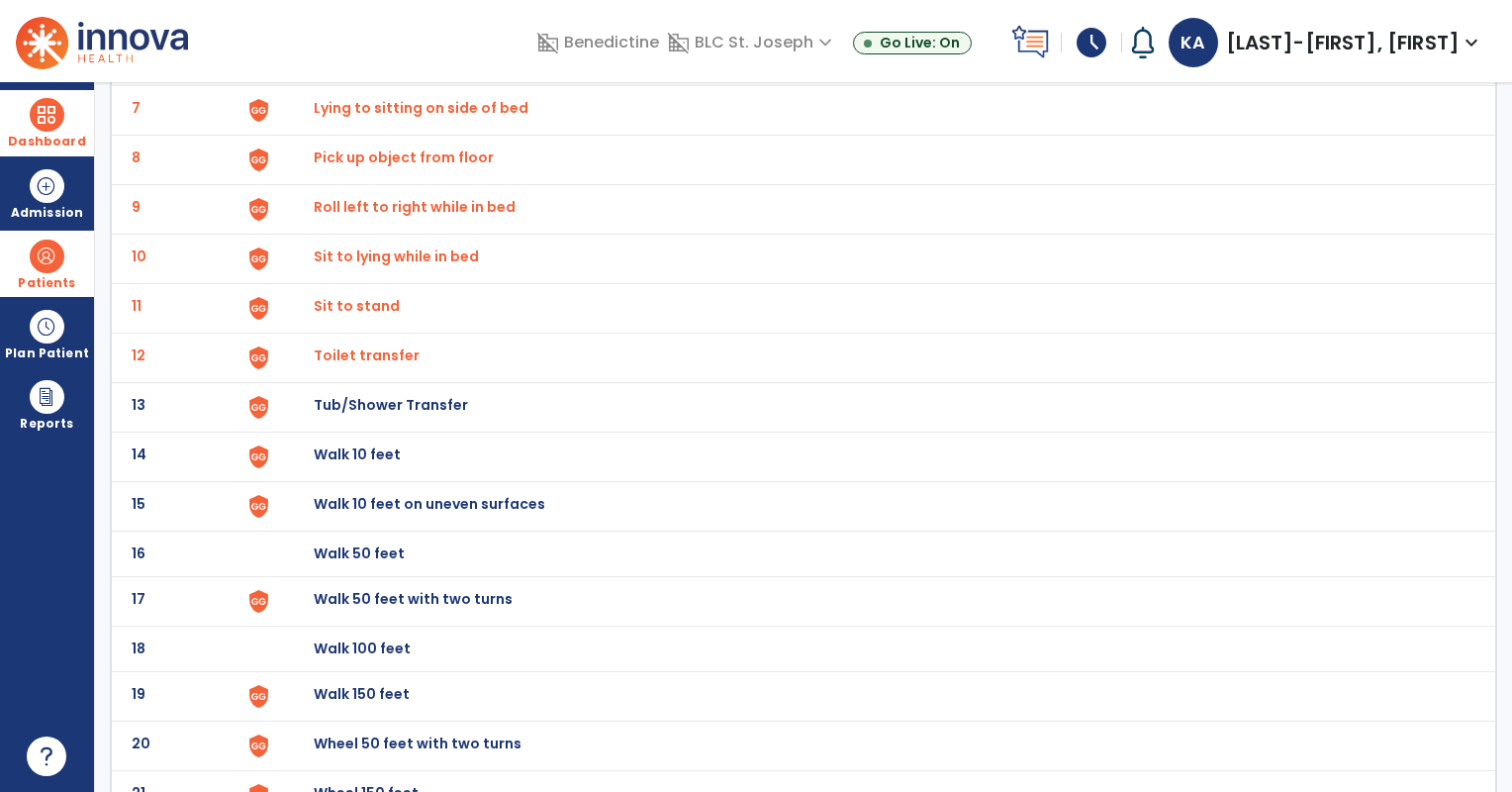 click on "Tub/Shower Transfer" at bounding box center [359, -185] 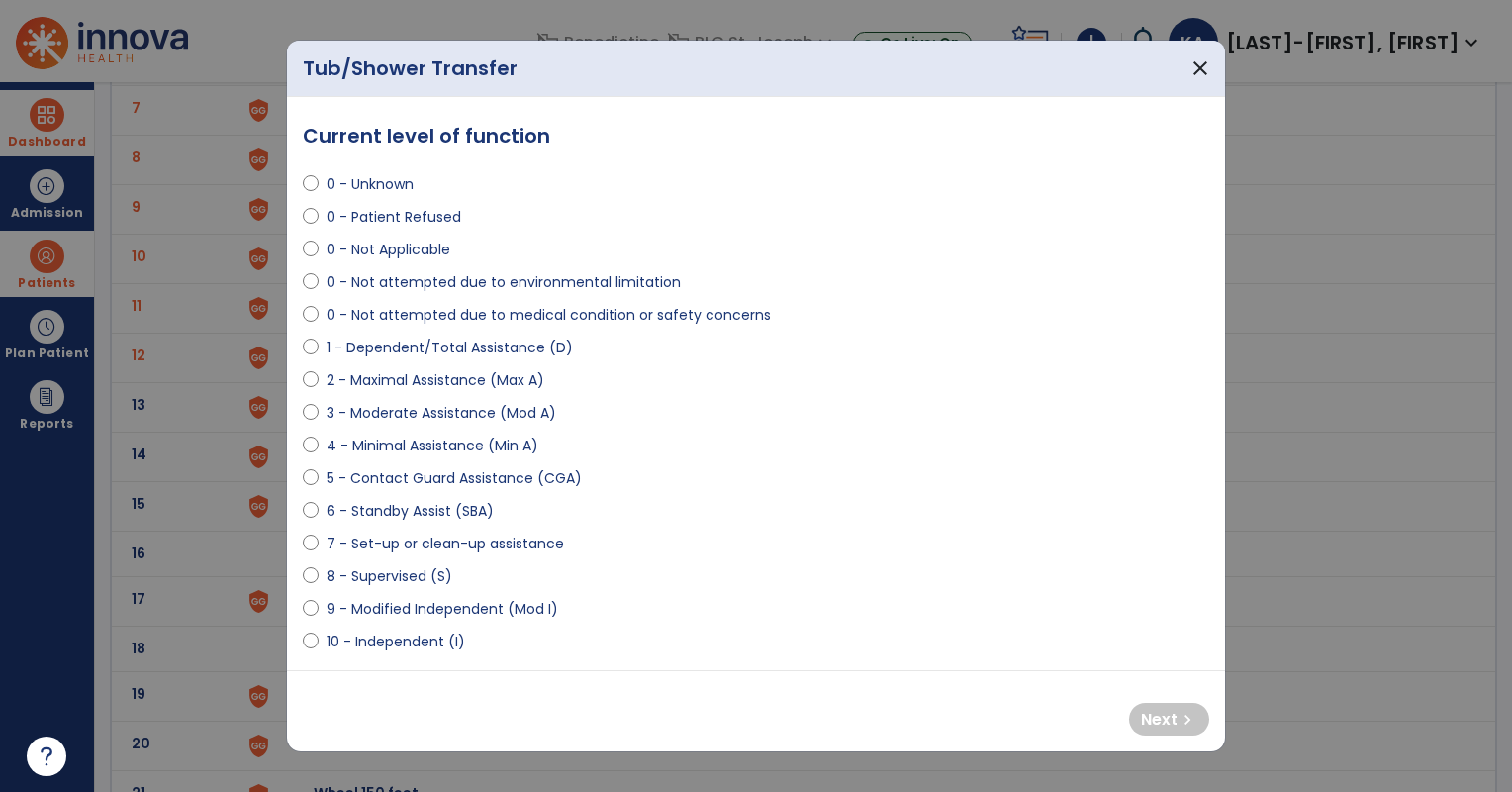 click at bounding box center [311, 253] 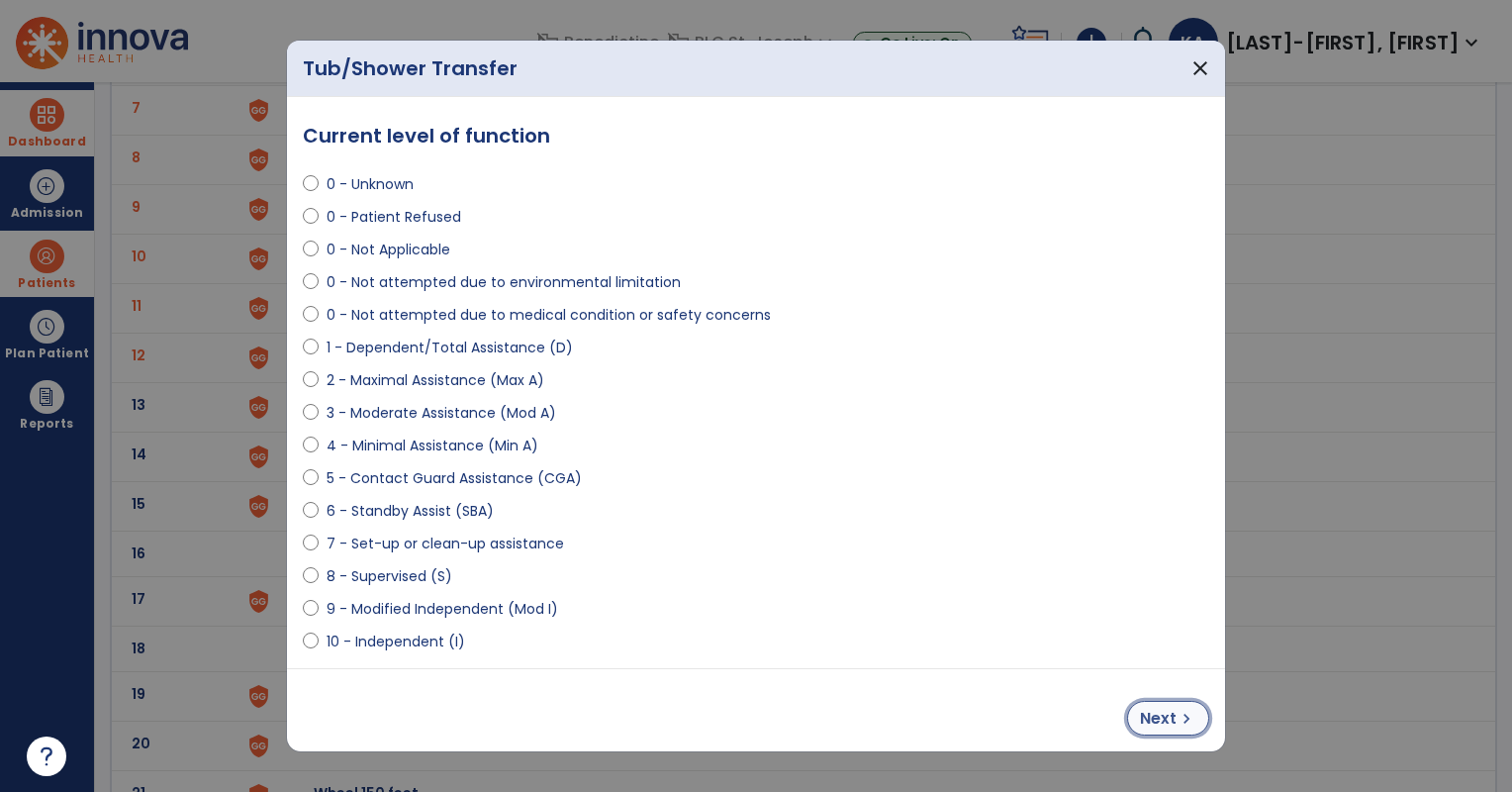 click on "Next" at bounding box center [1158, 719] 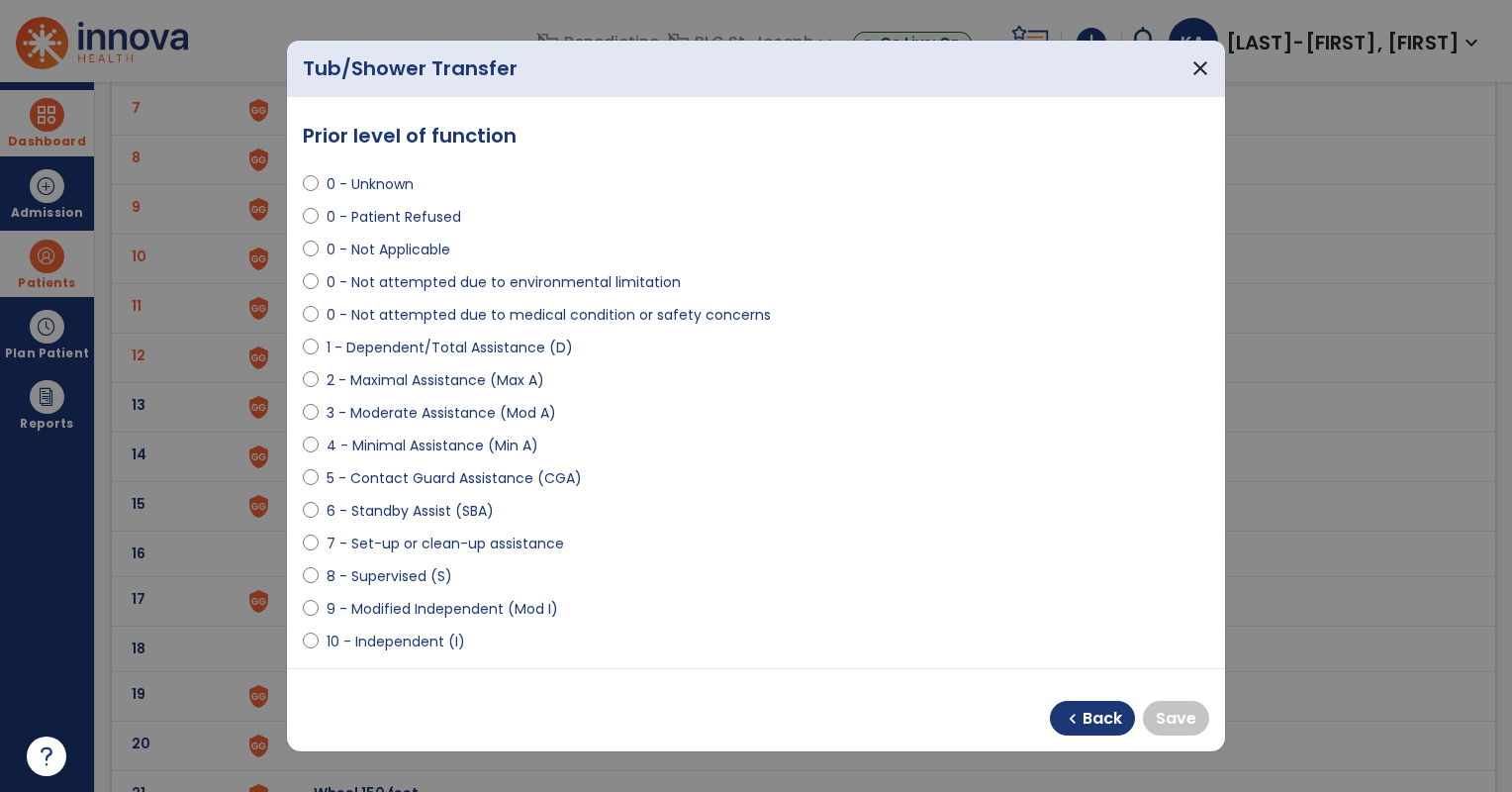 select on "**********" 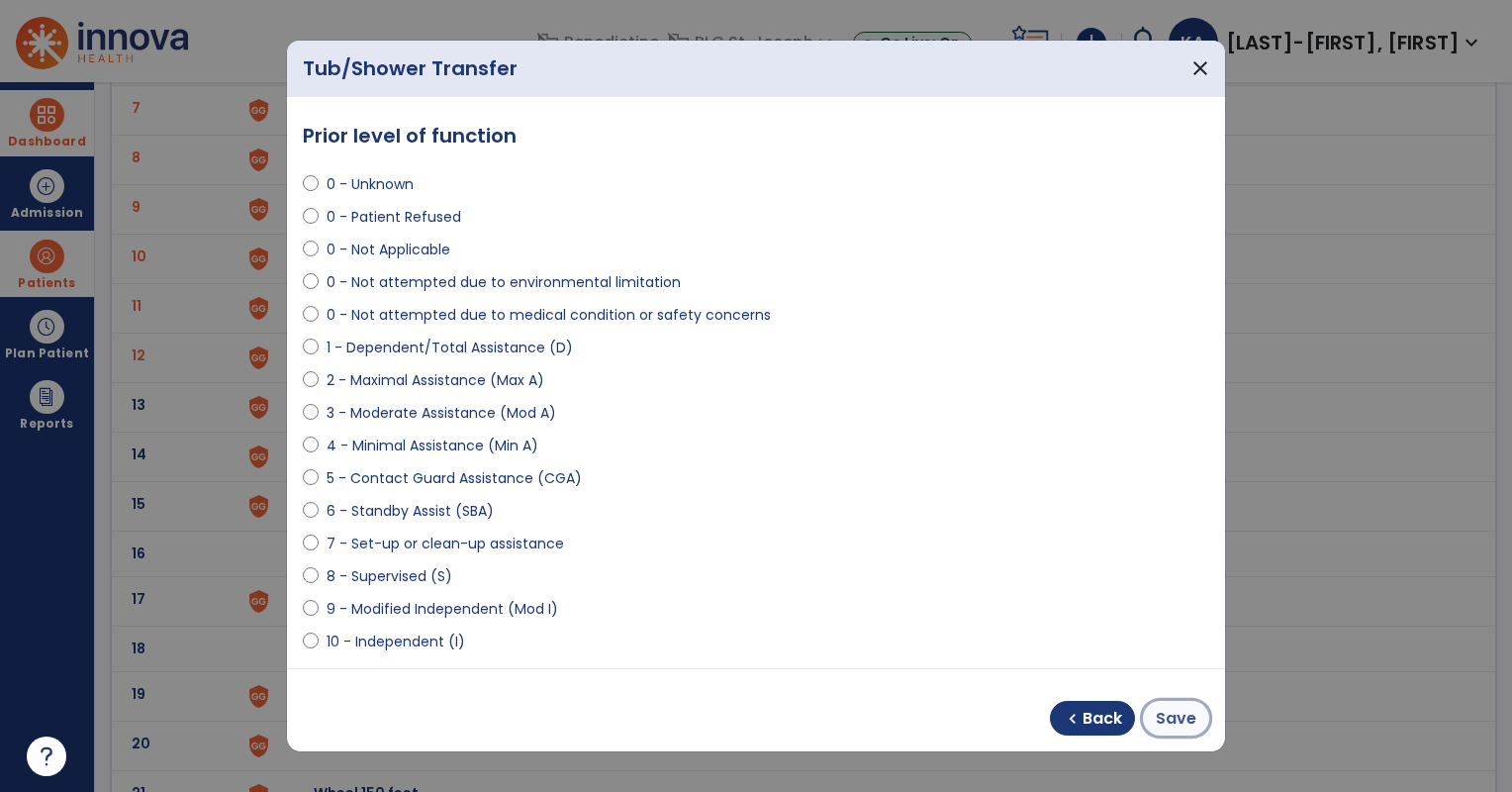 click on "Save" at bounding box center [1176, 719] 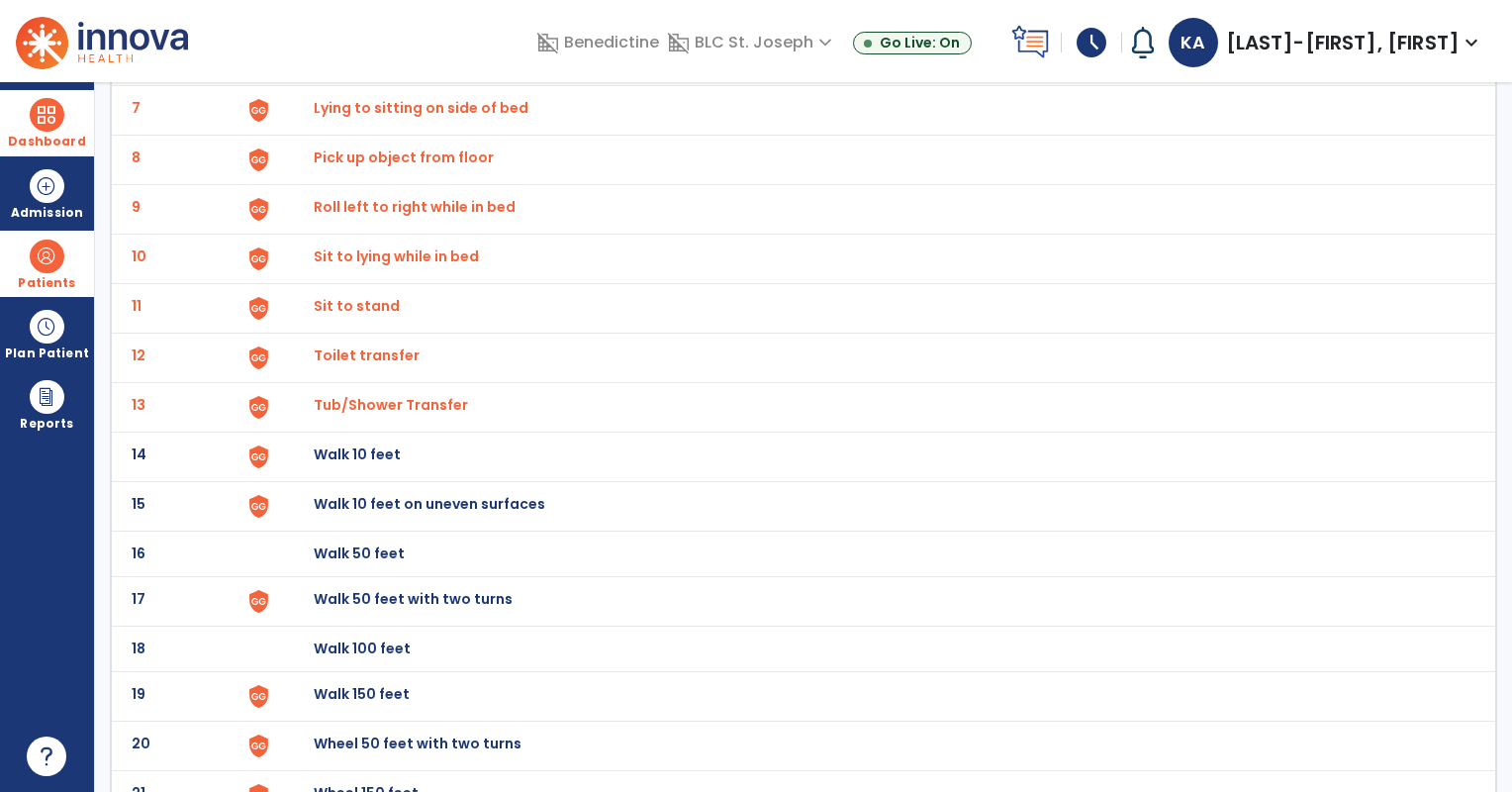 click on "Walk 10 feet" at bounding box center [359, -185] 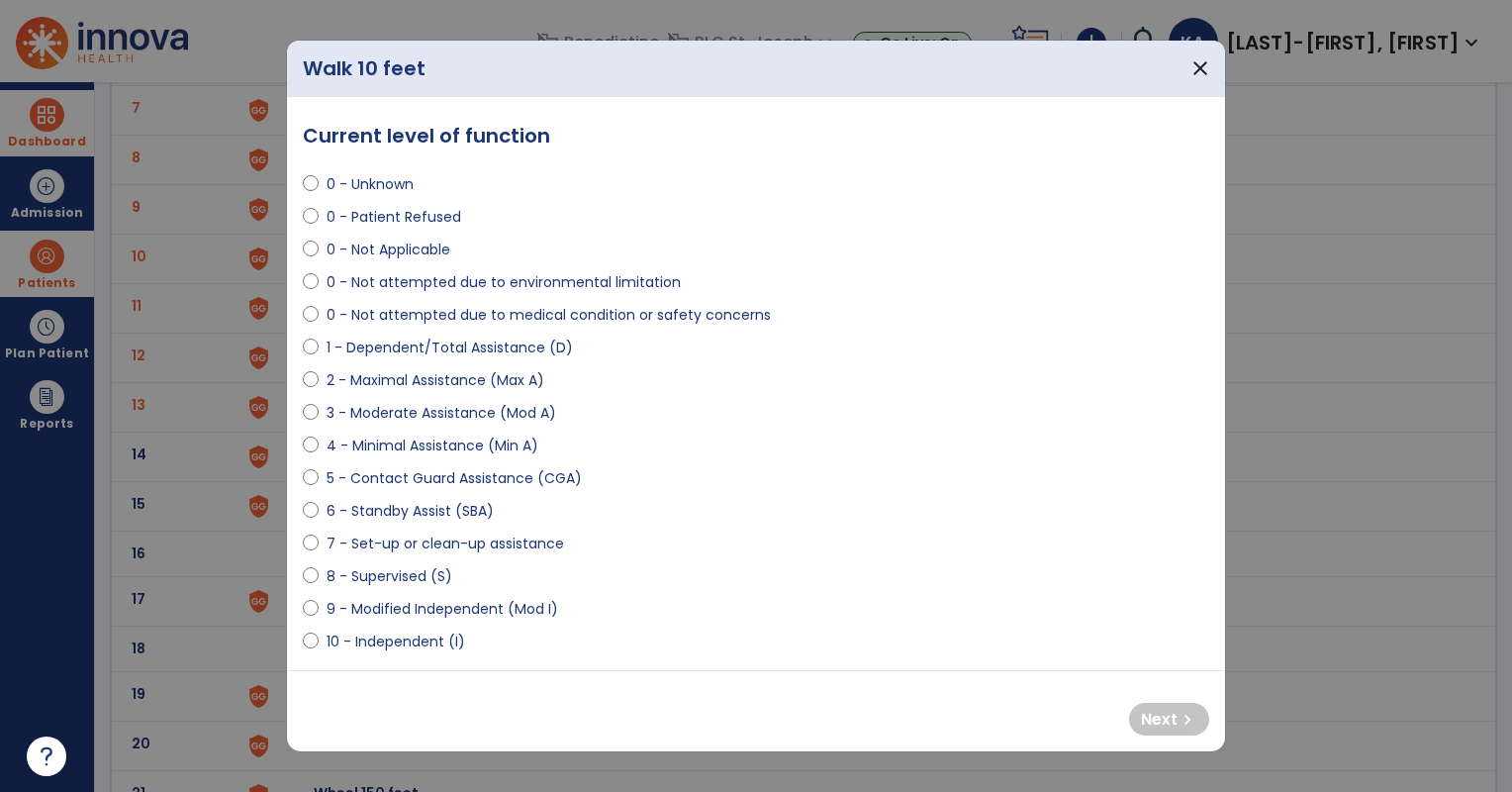 select on "**********" 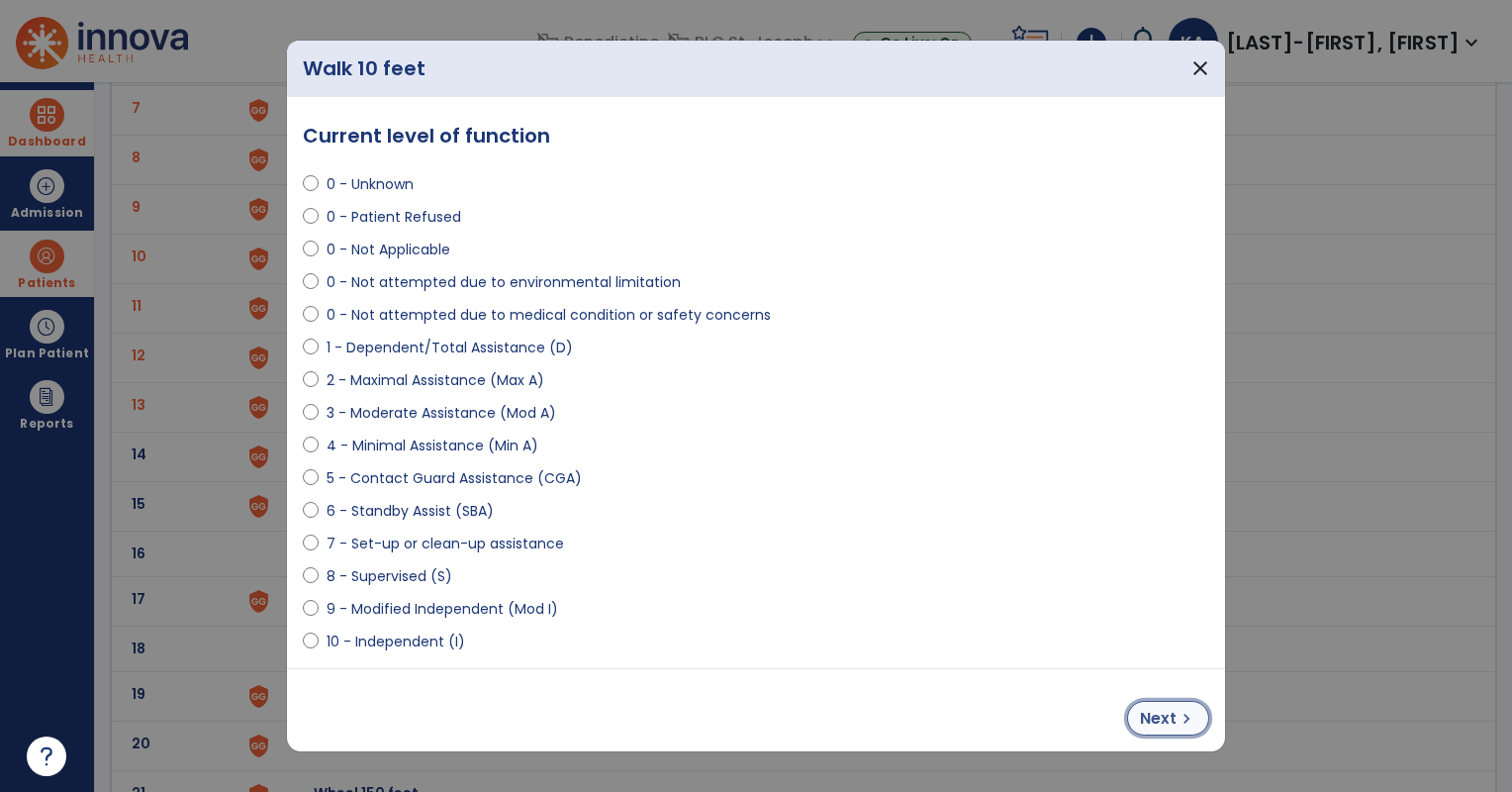 click on "Next" at bounding box center [1158, 719] 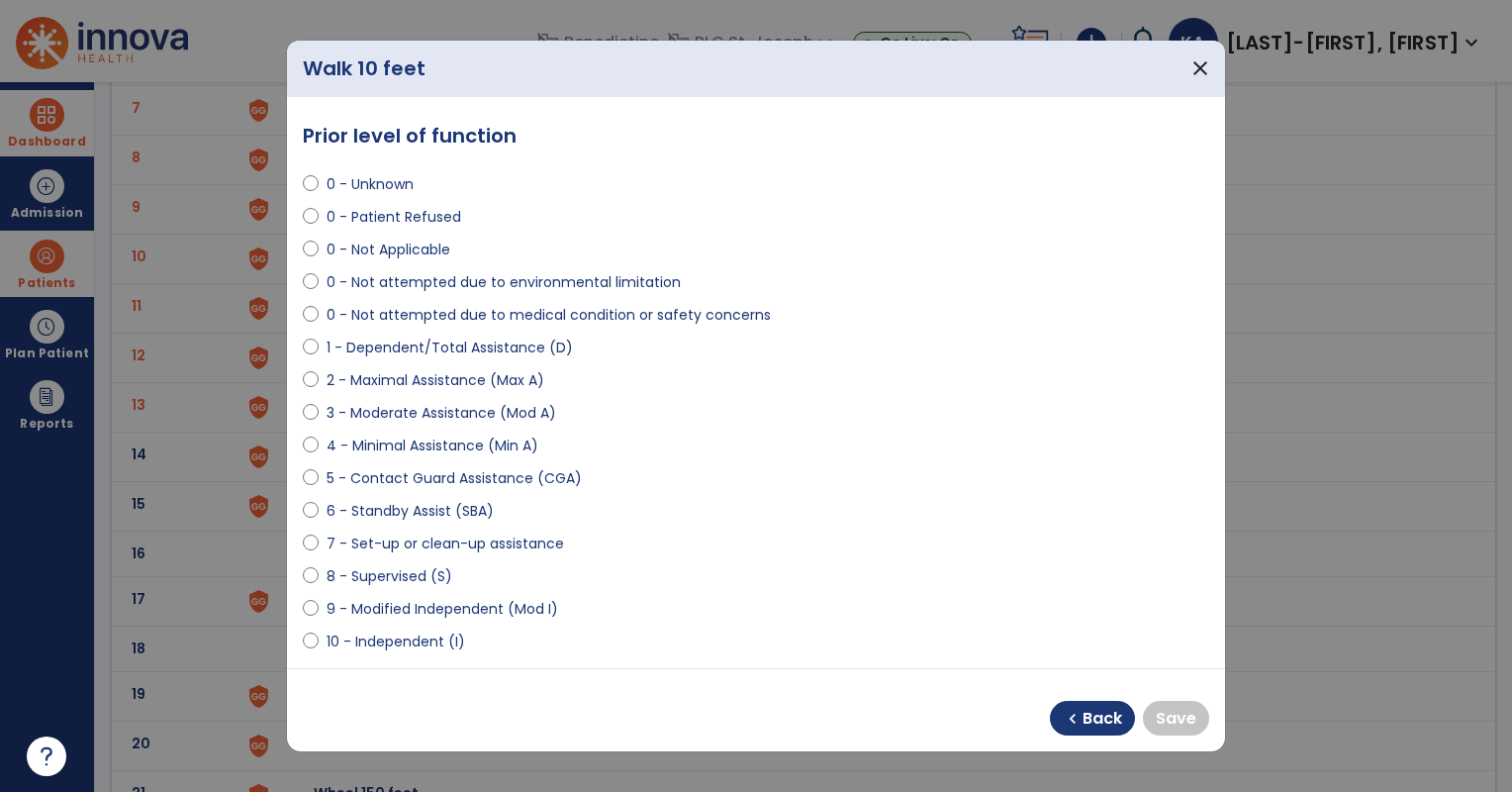 select on "**********" 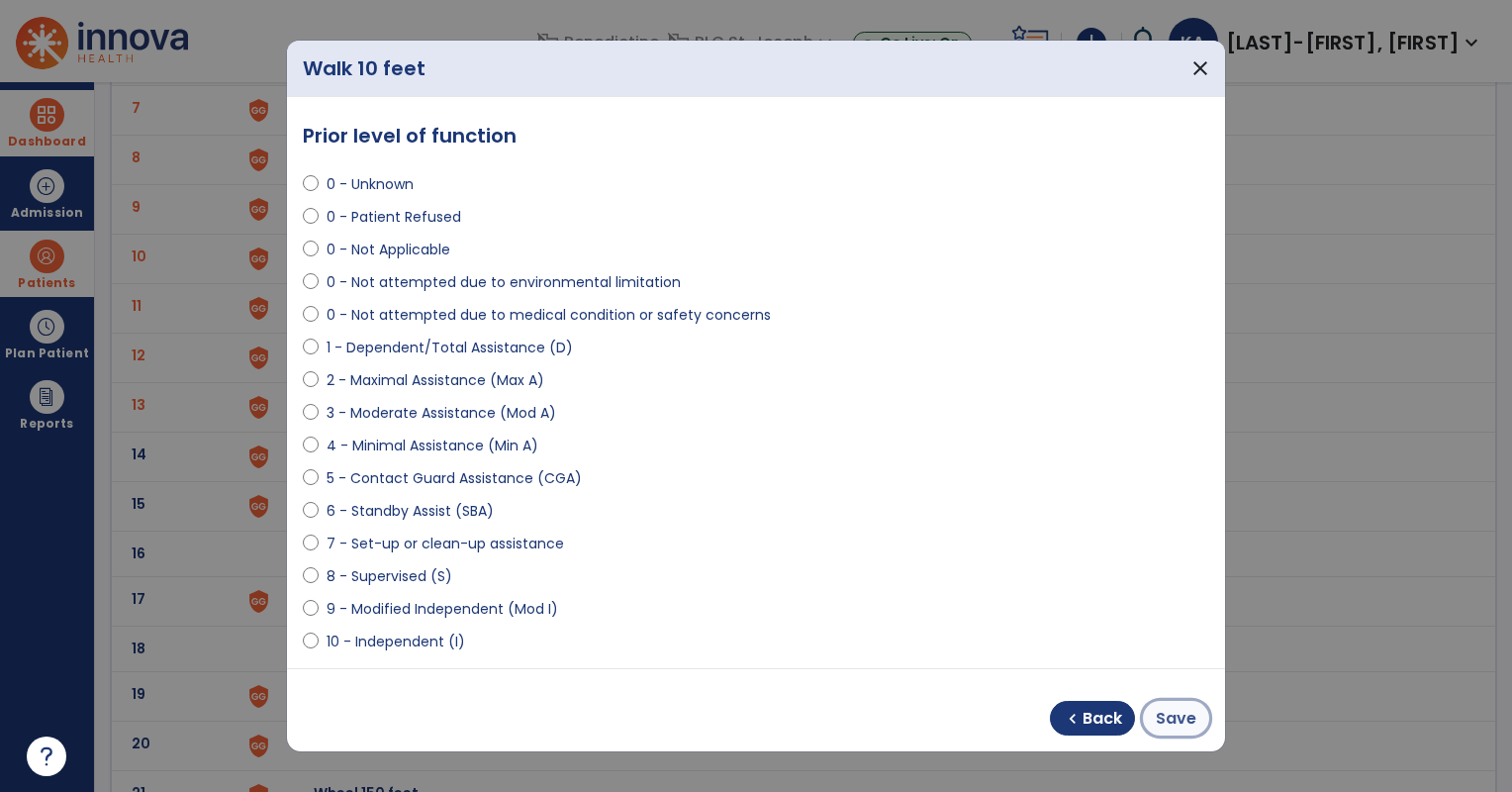 click on "Save" at bounding box center (1176, 719) 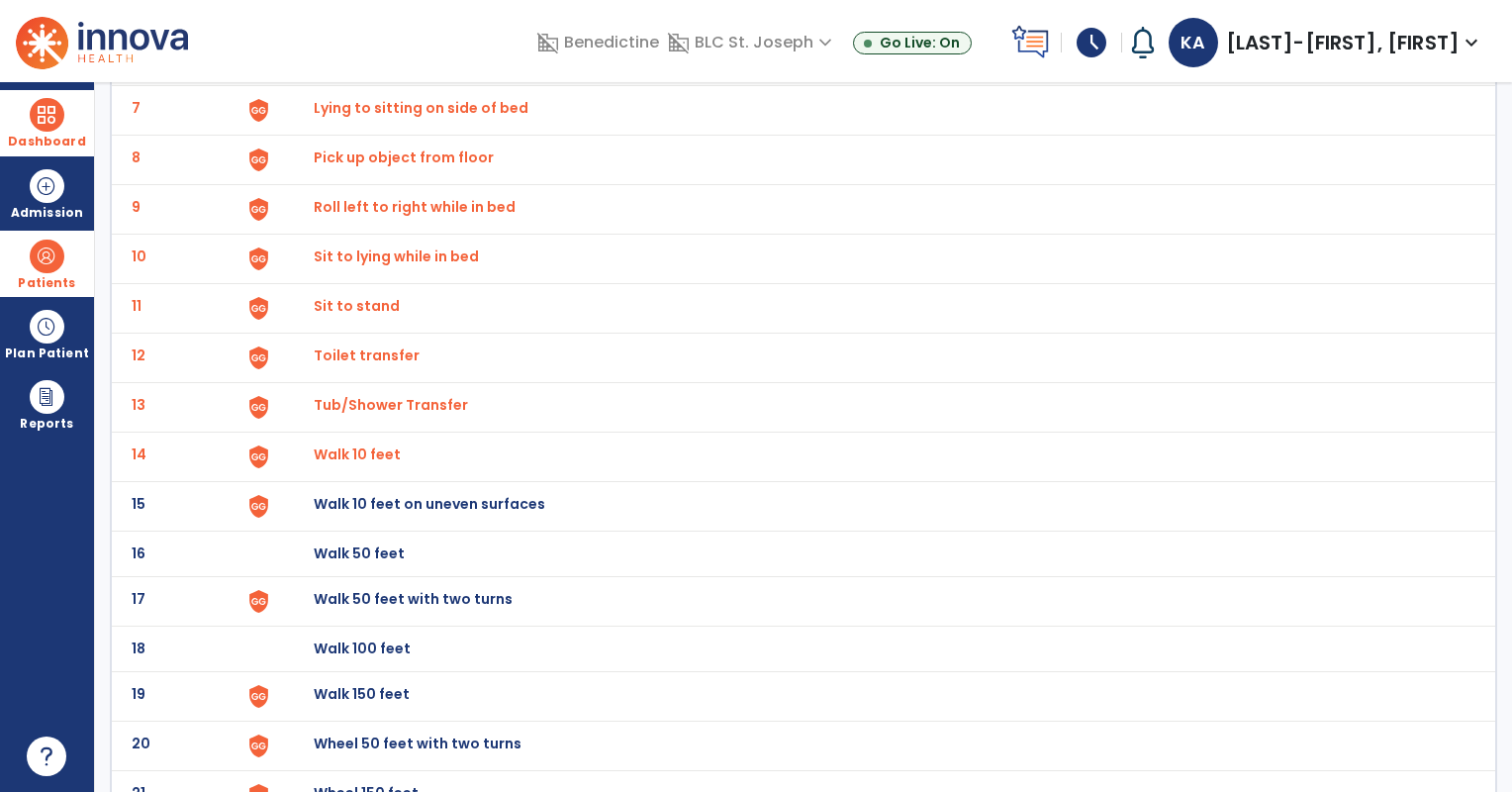 click on "Walk 10 feet on uneven surfaces" at bounding box center (359, -185) 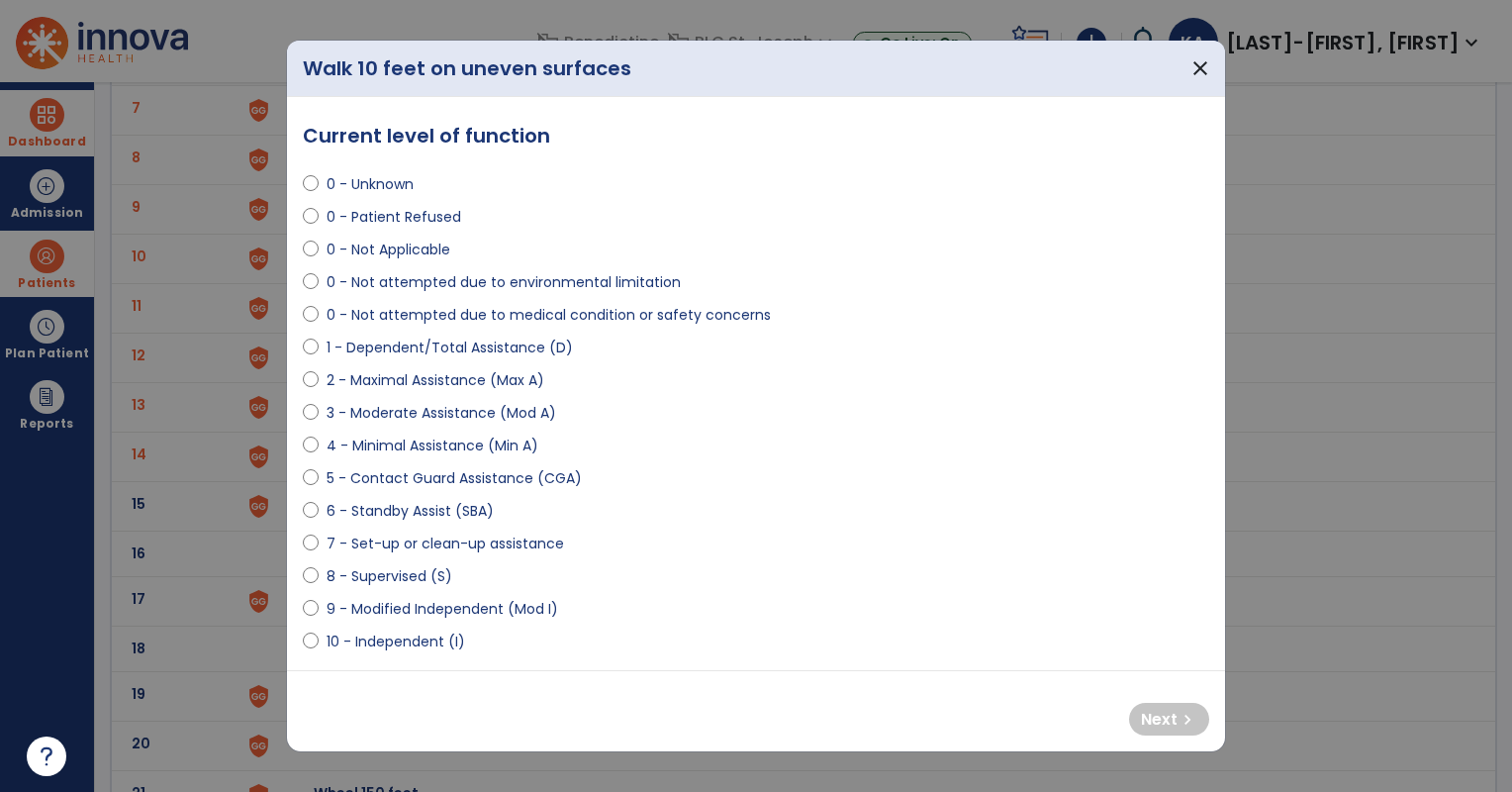 select on "**********" 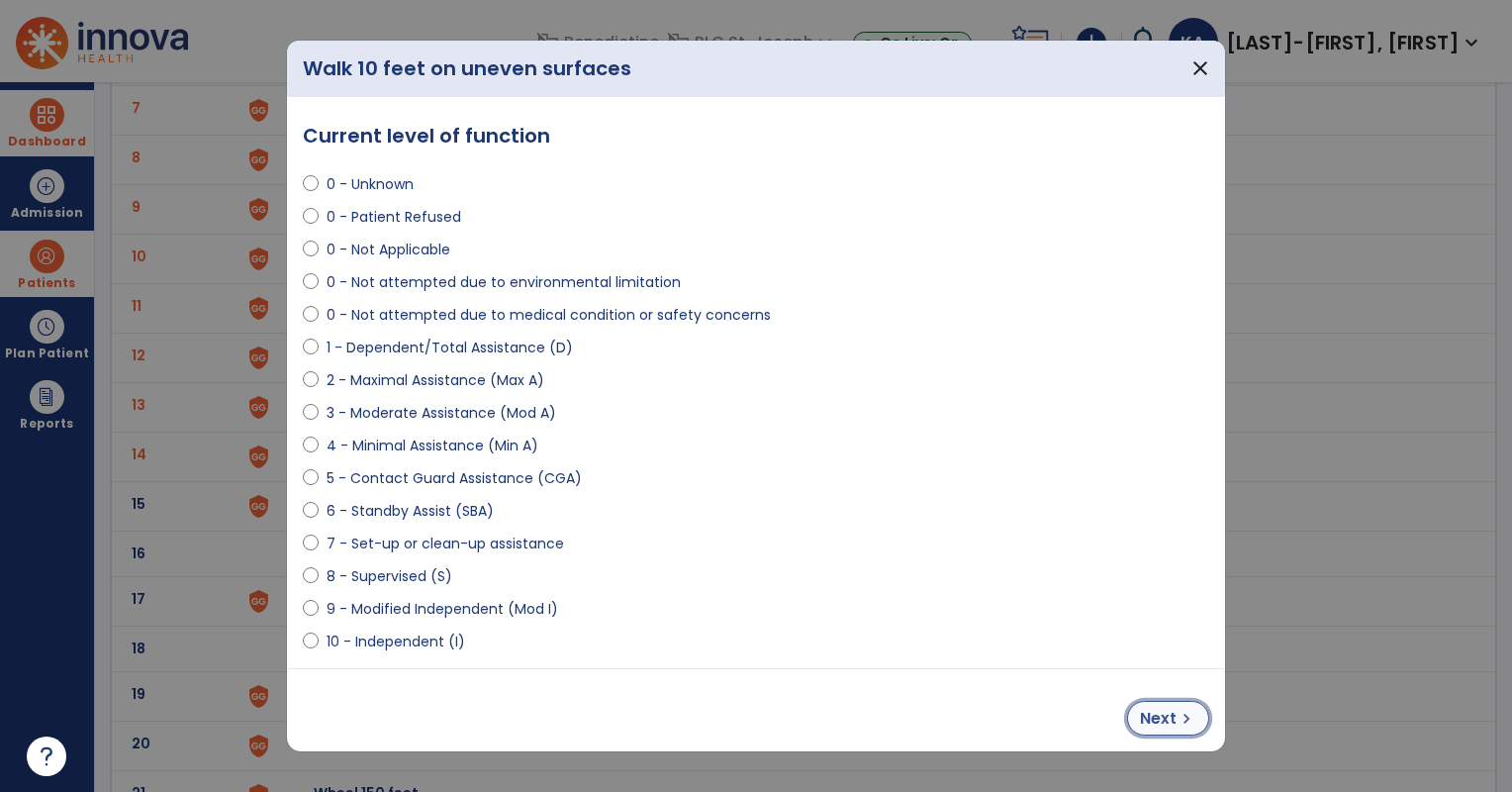 click on "Next" at bounding box center [1158, 719] 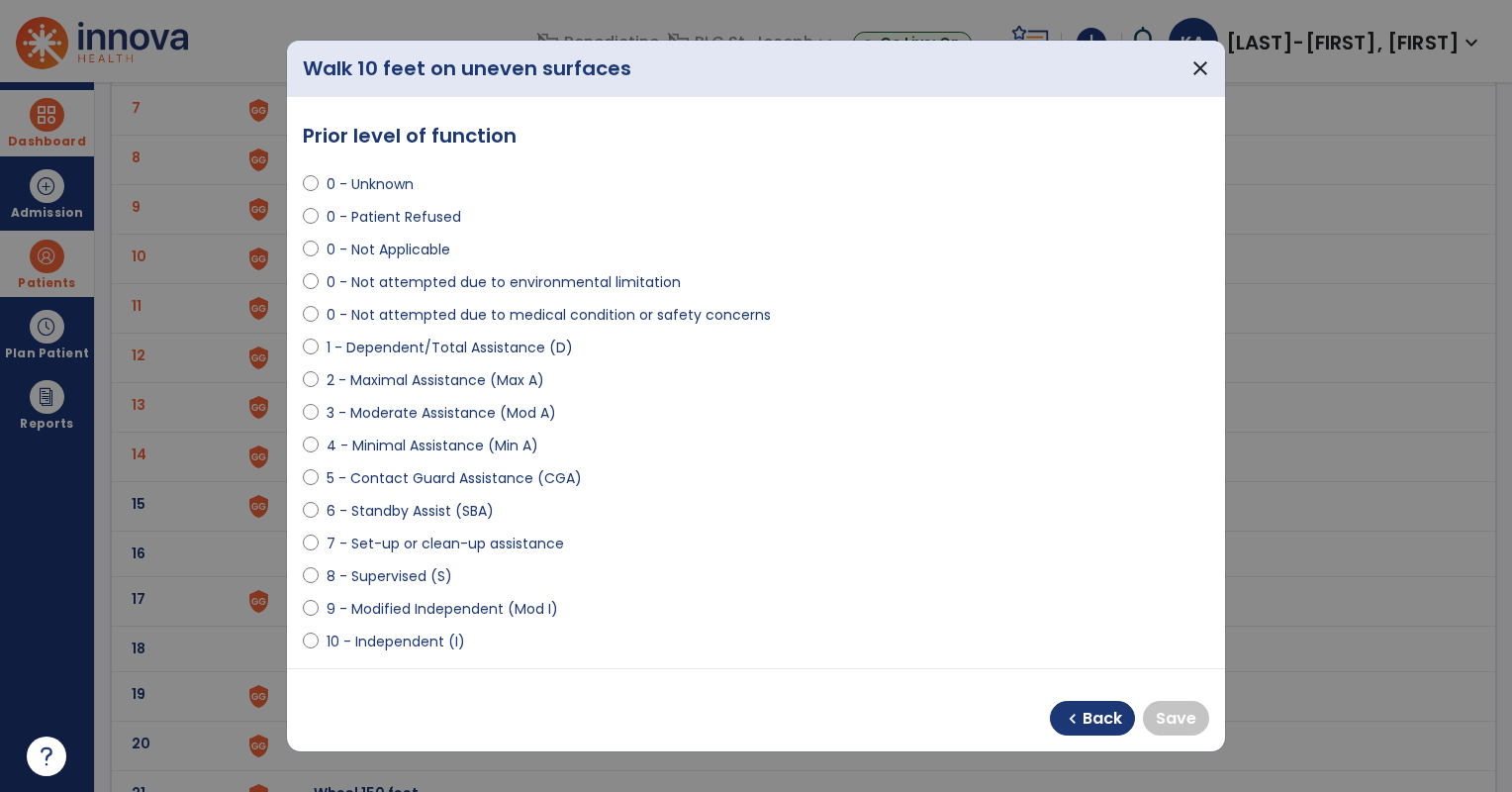 select on "**********" 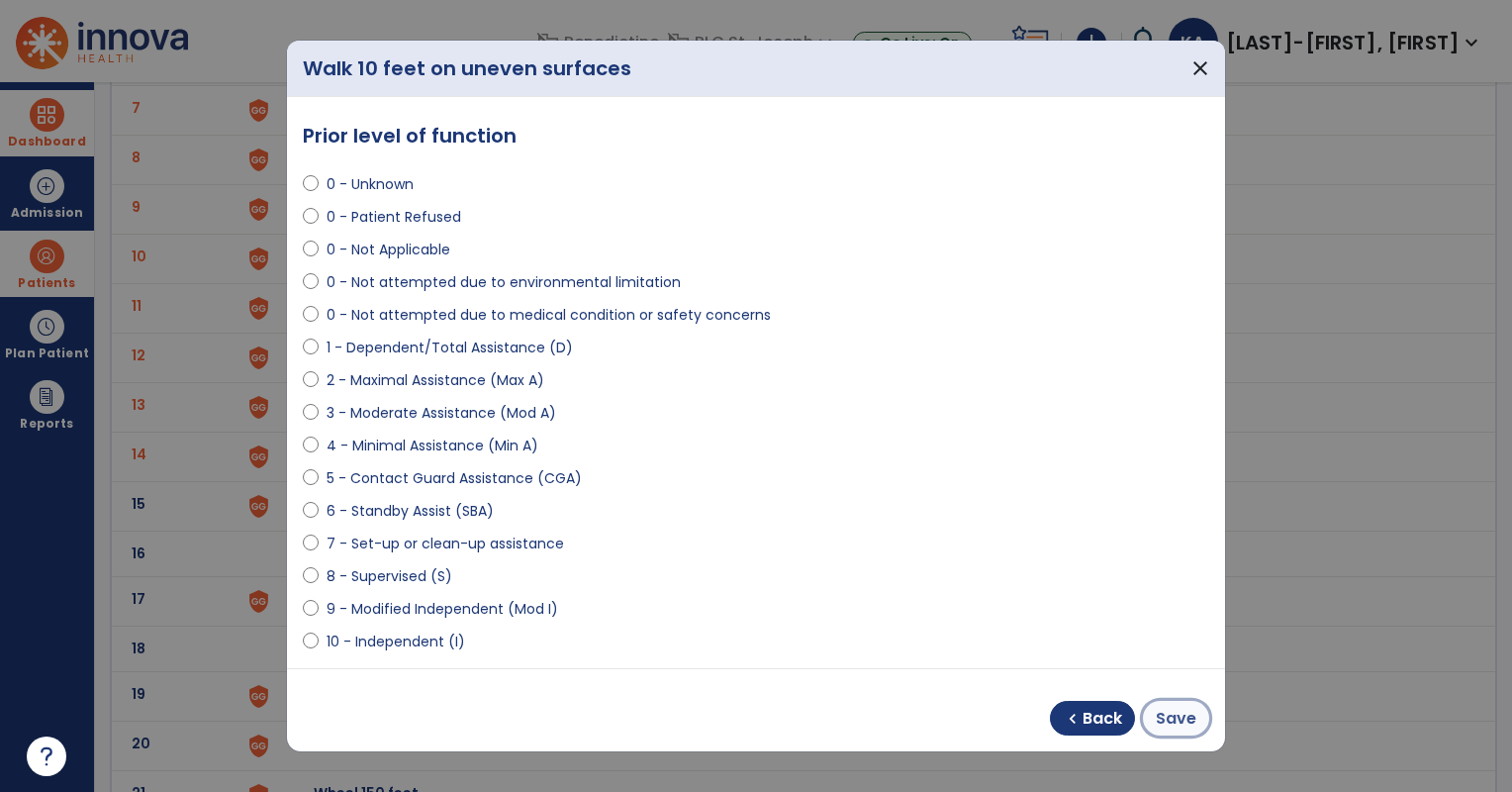 click on "Save" at bounding box center (1176, 719) 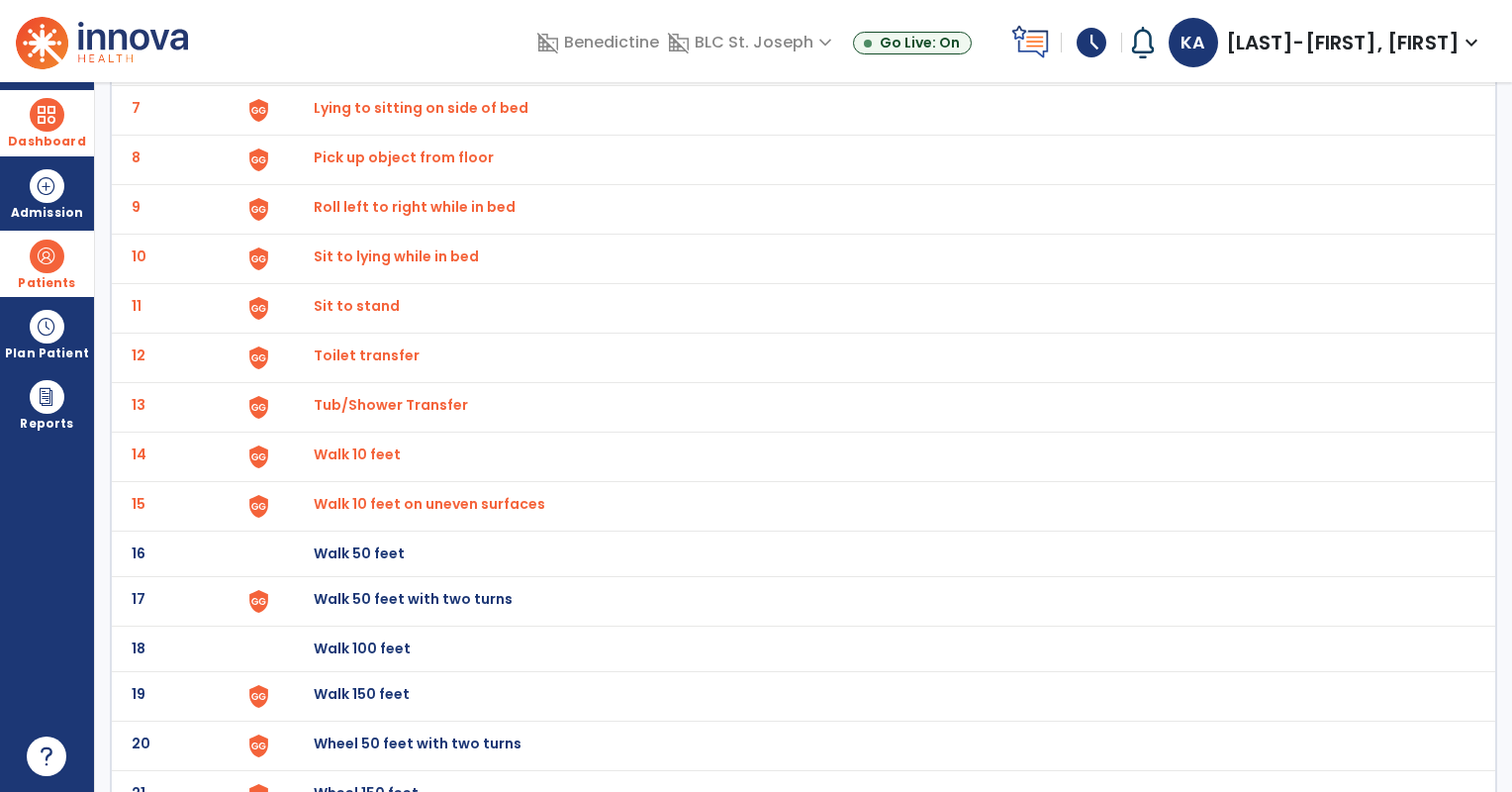 click on "Walk 50 feet with two turns" at bounding box center [359, -185] 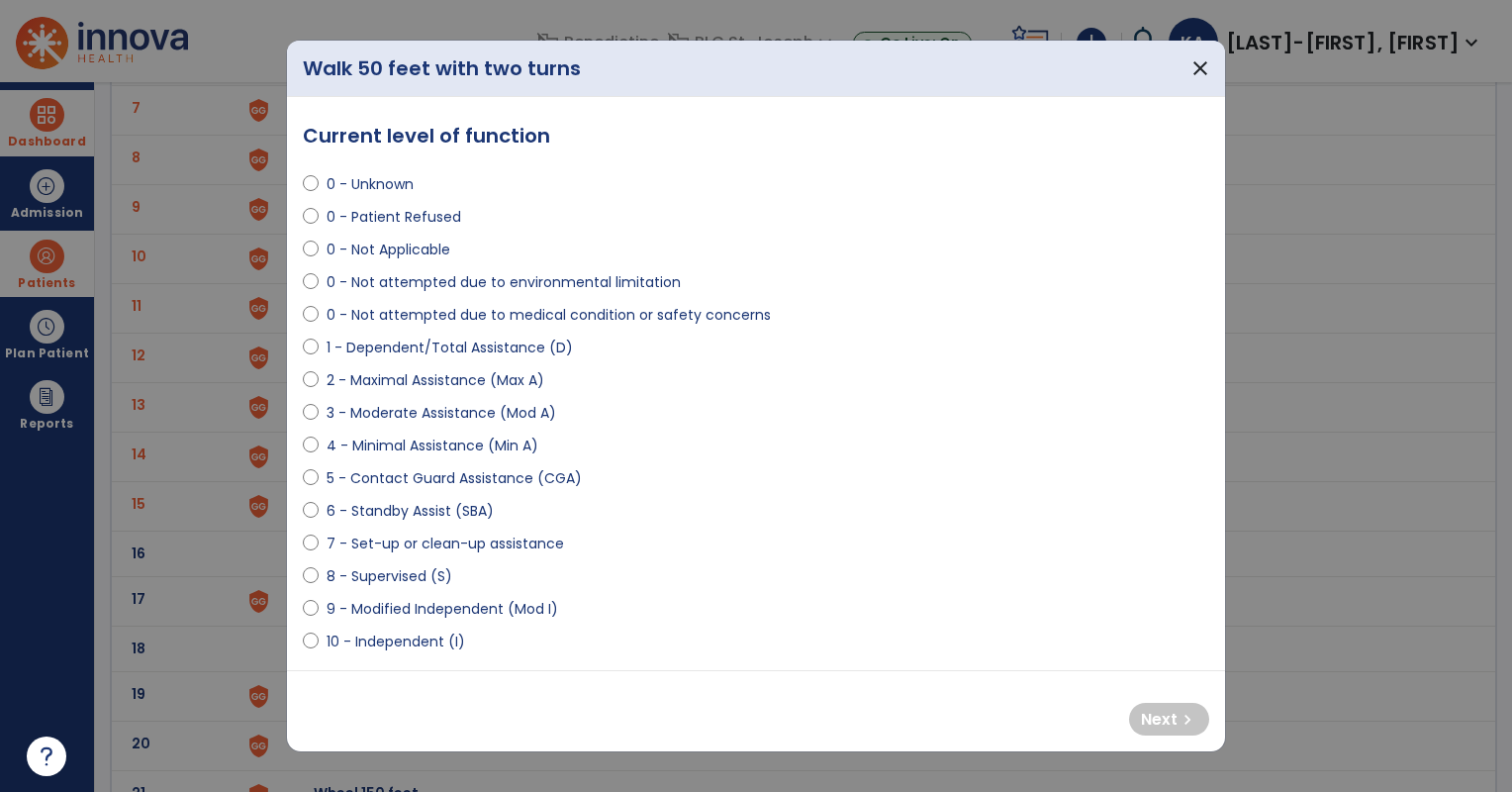 select on "**********" 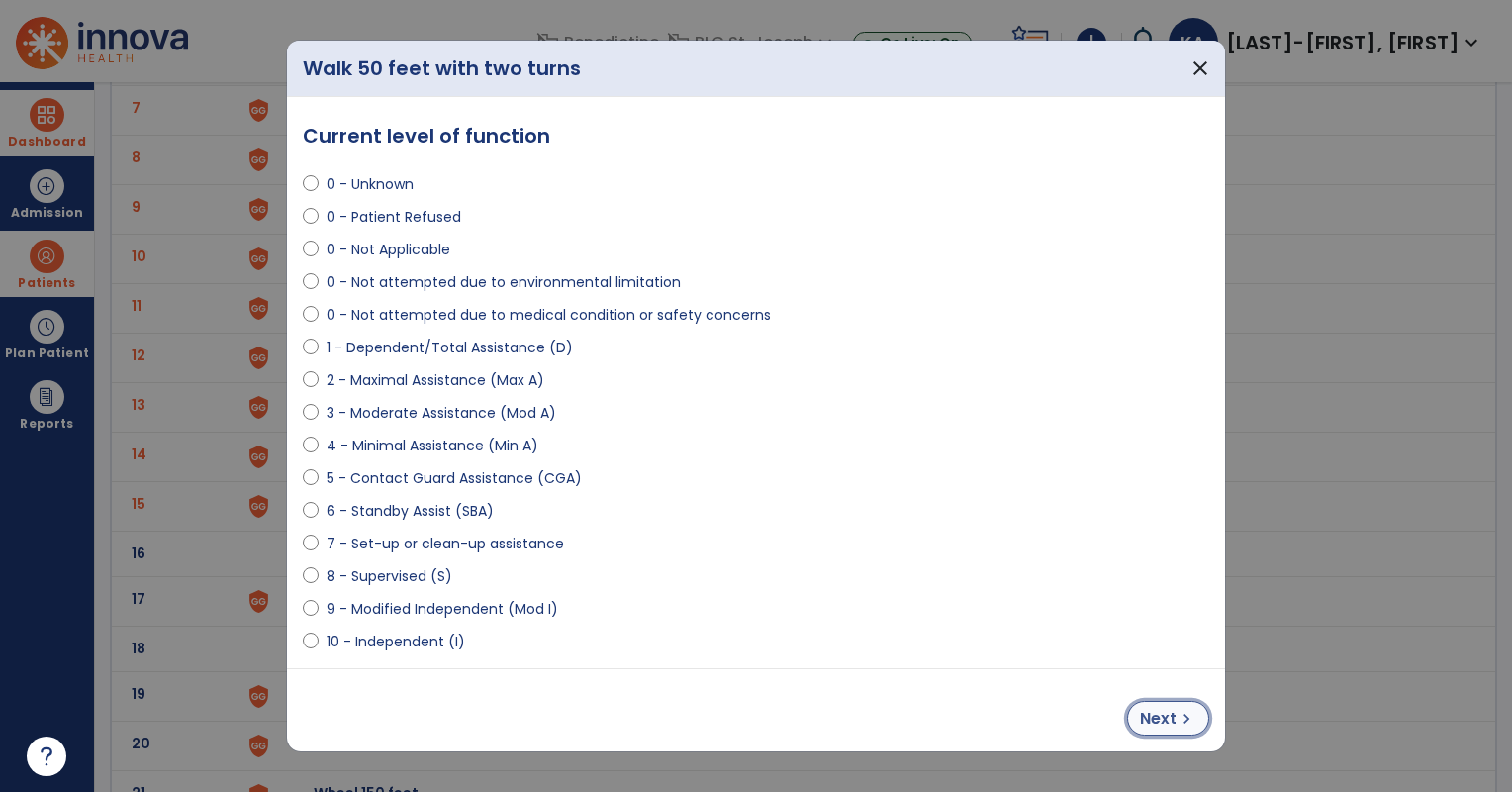 click on "chevron_right" at bounding box center [1186, 719] 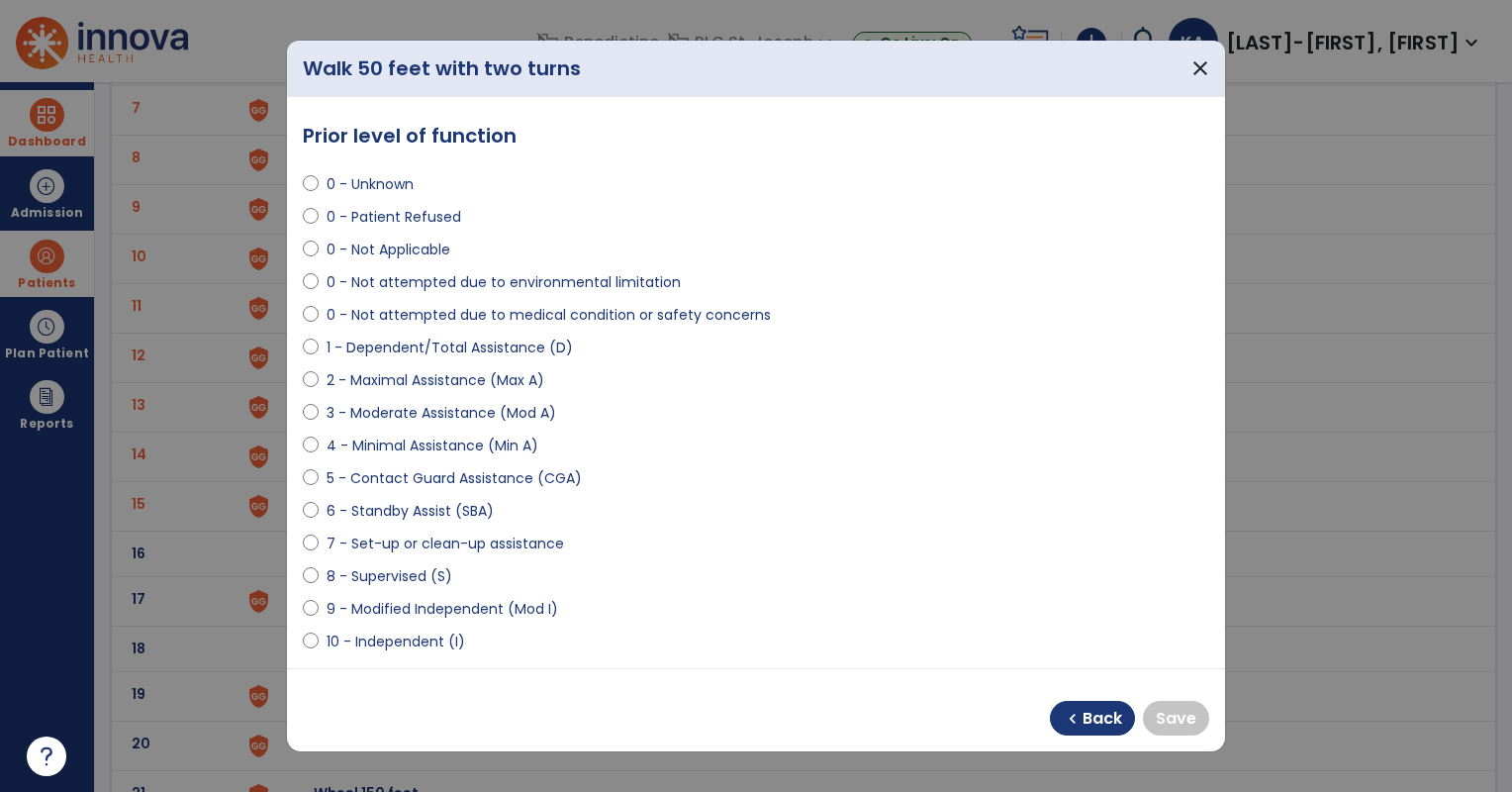 select on "**********" 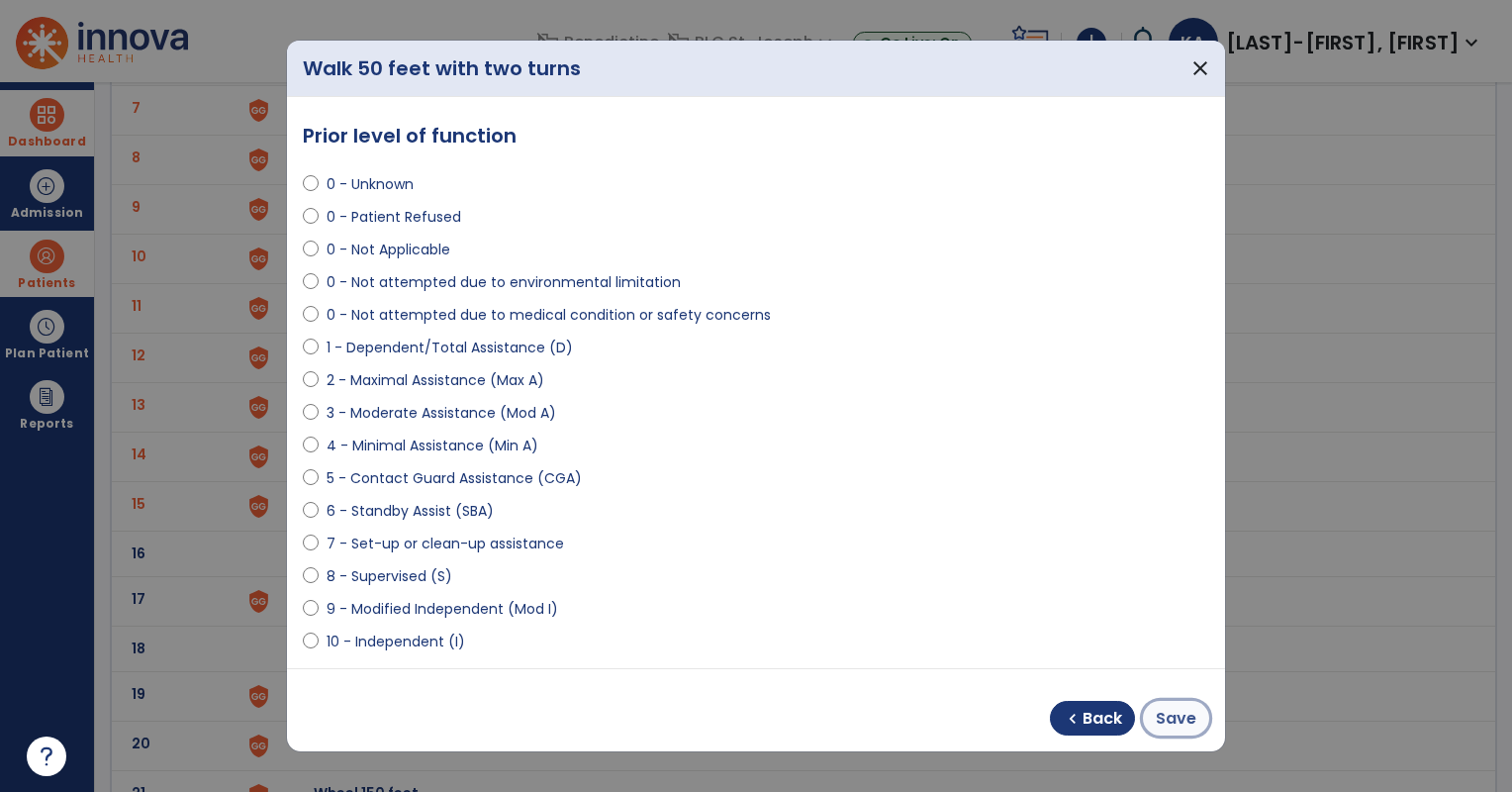 click on "Save" at bounding box center [1176, 719] 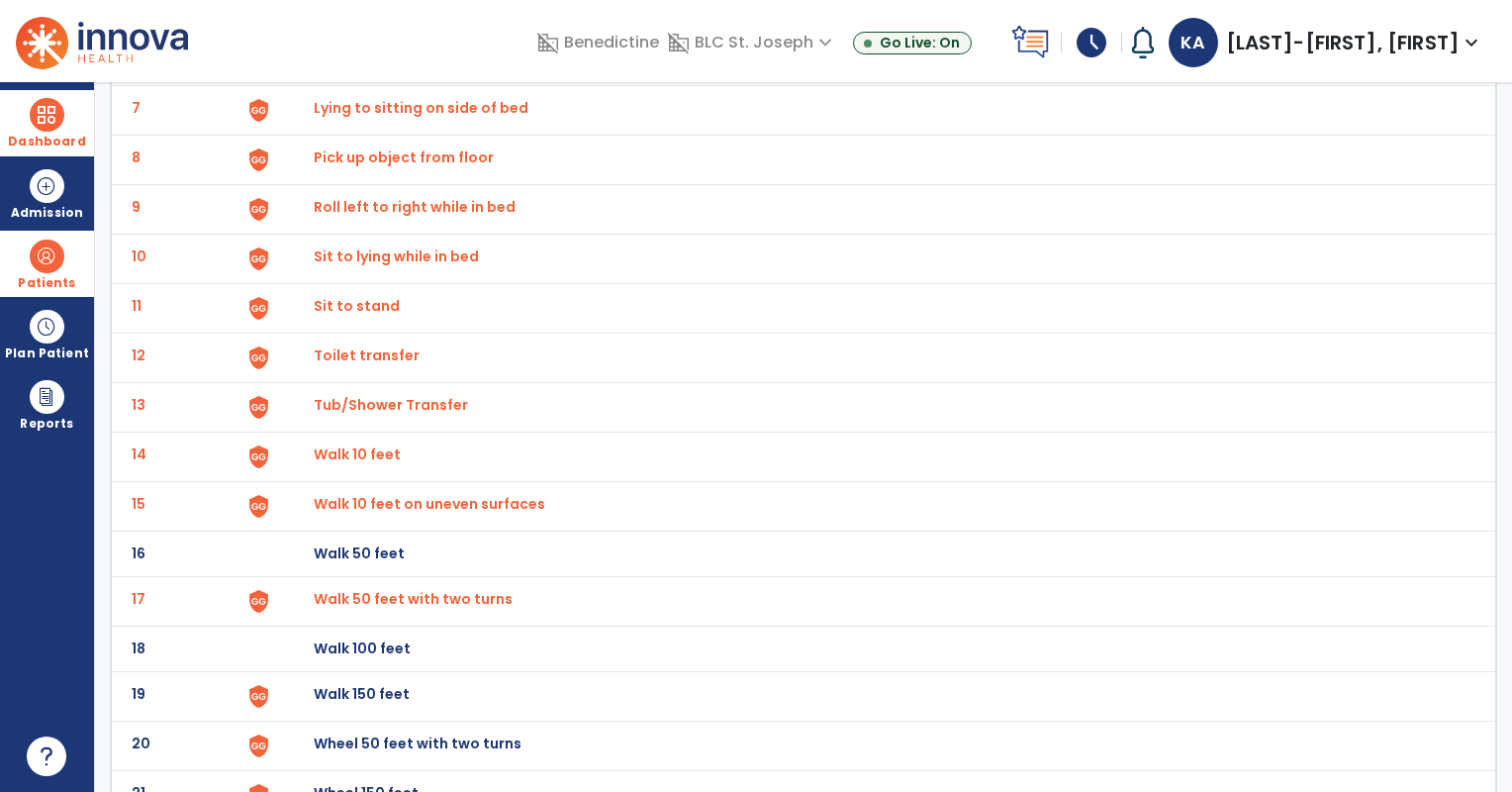 click on "Walk 150 feet" at bounding box center [359, -185] 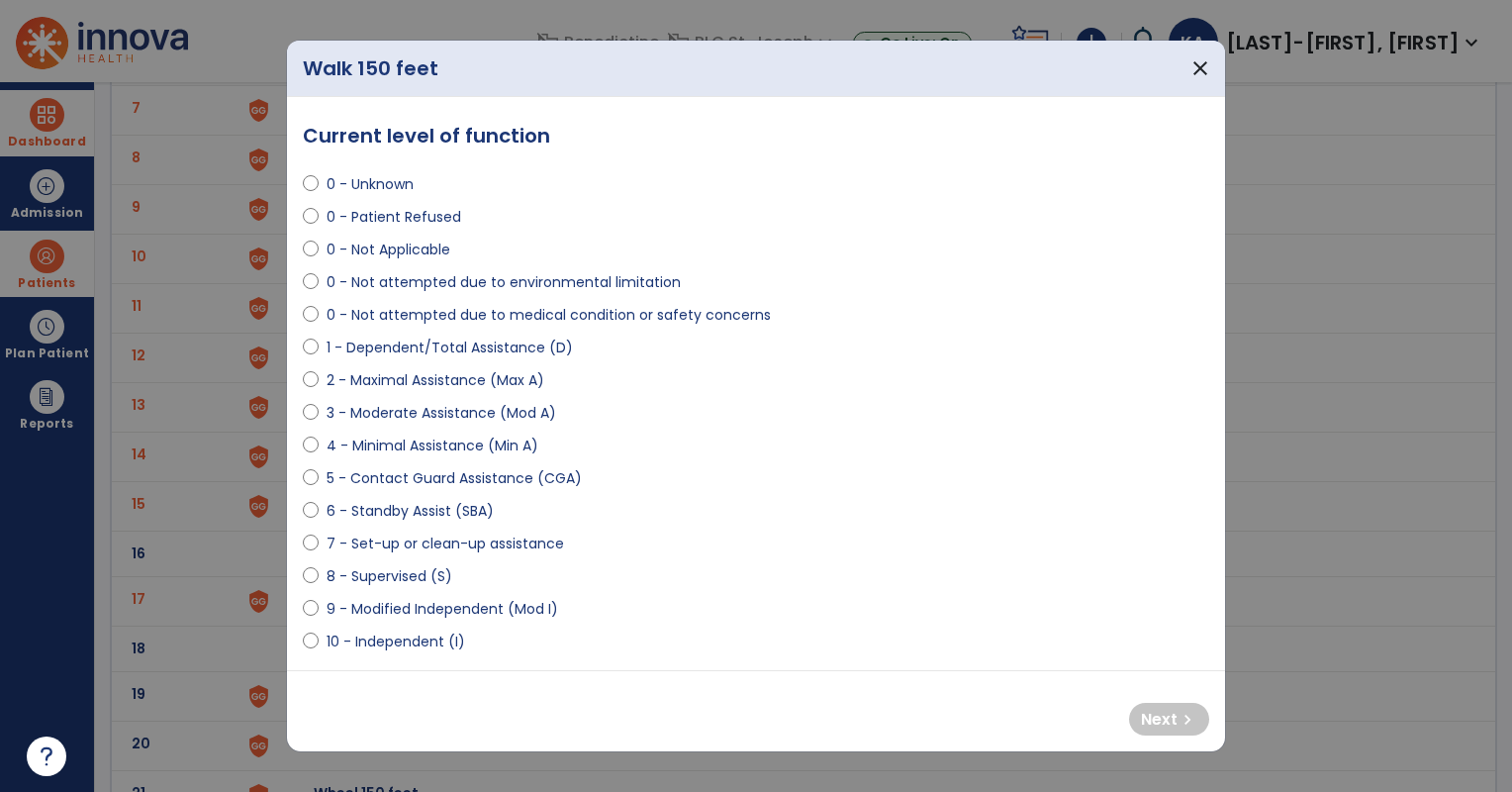 select on "**********" 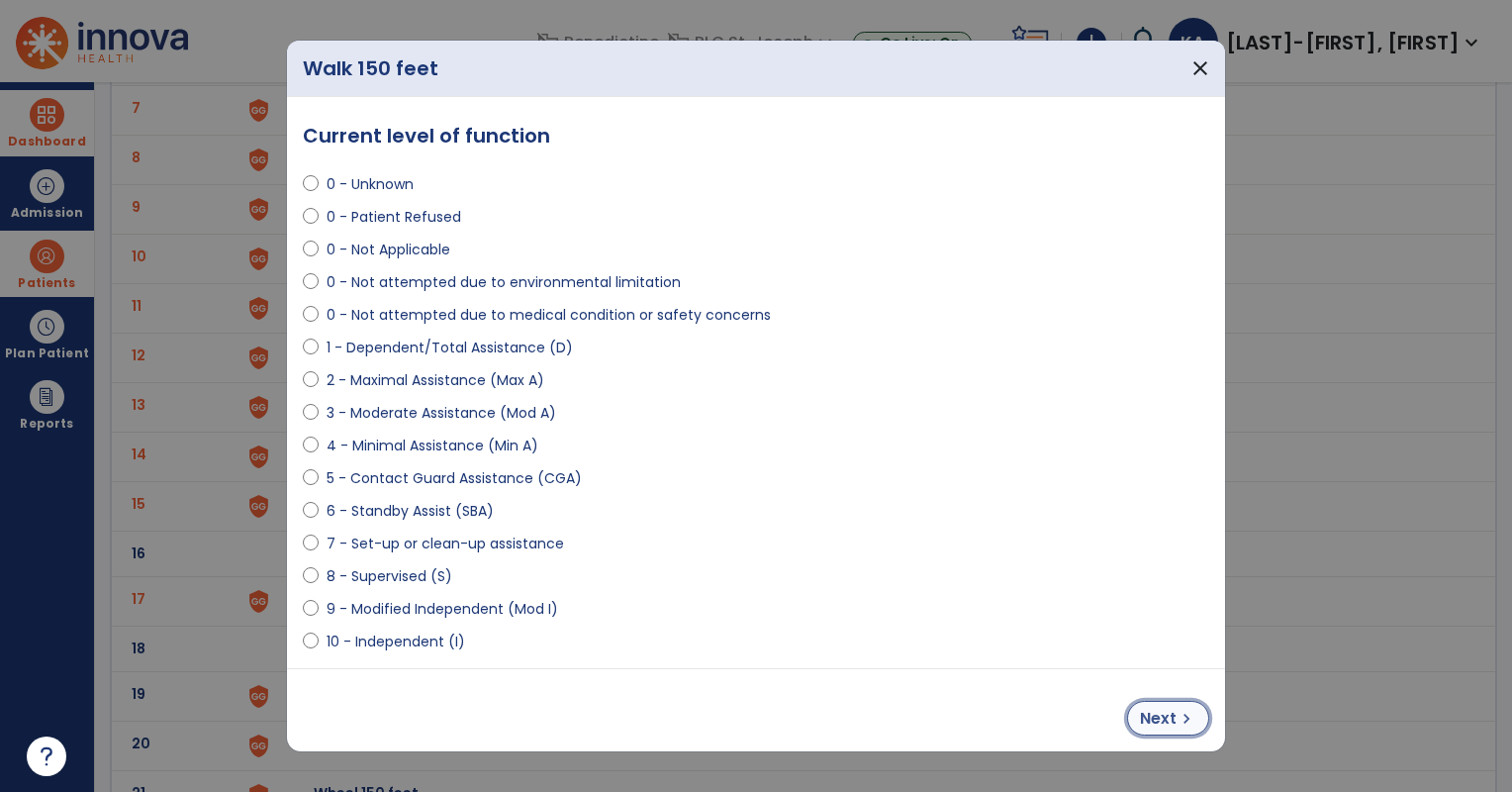 click on "Next" at bounding box center [1158, 719] 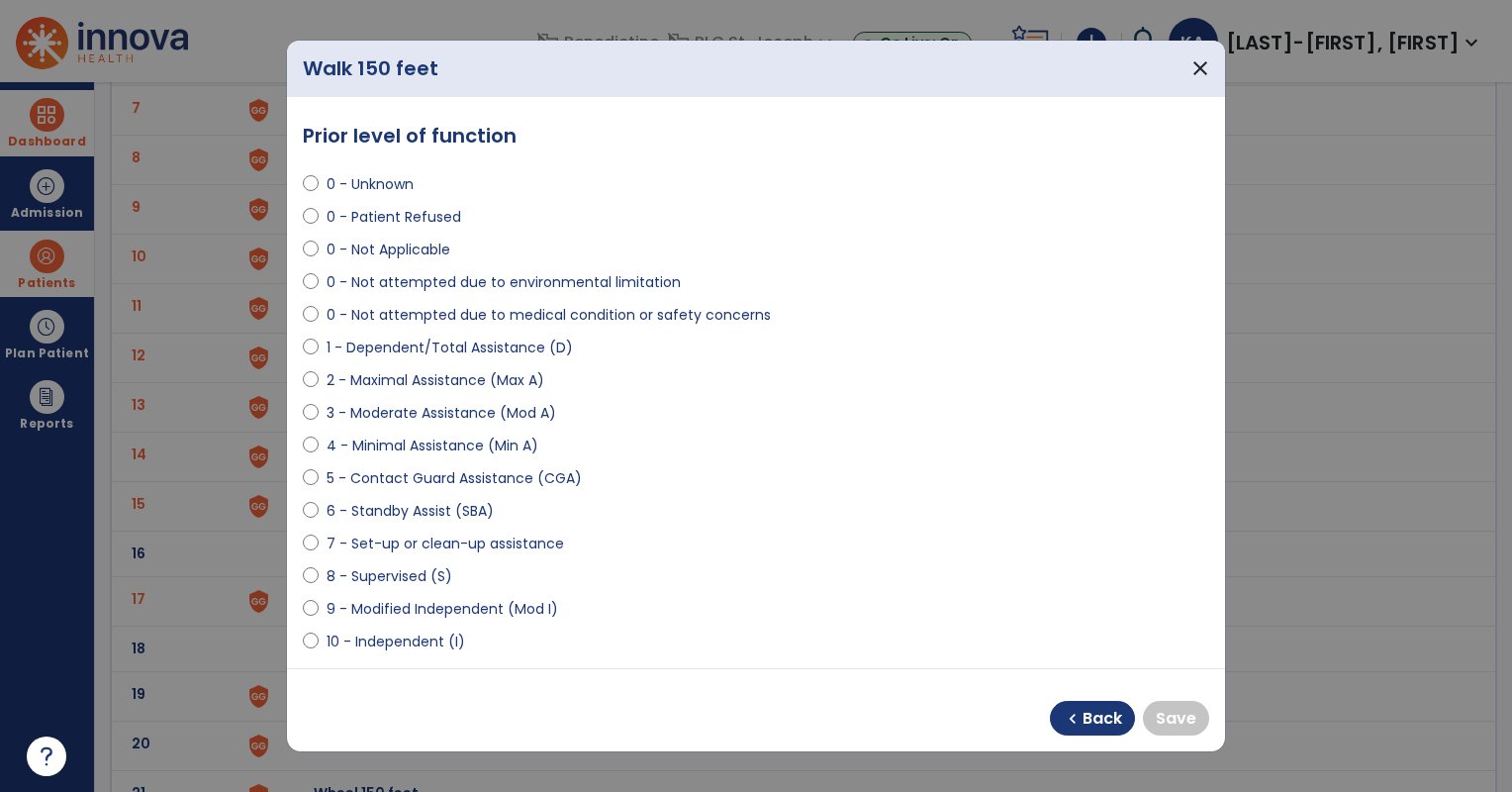 select on "**********" 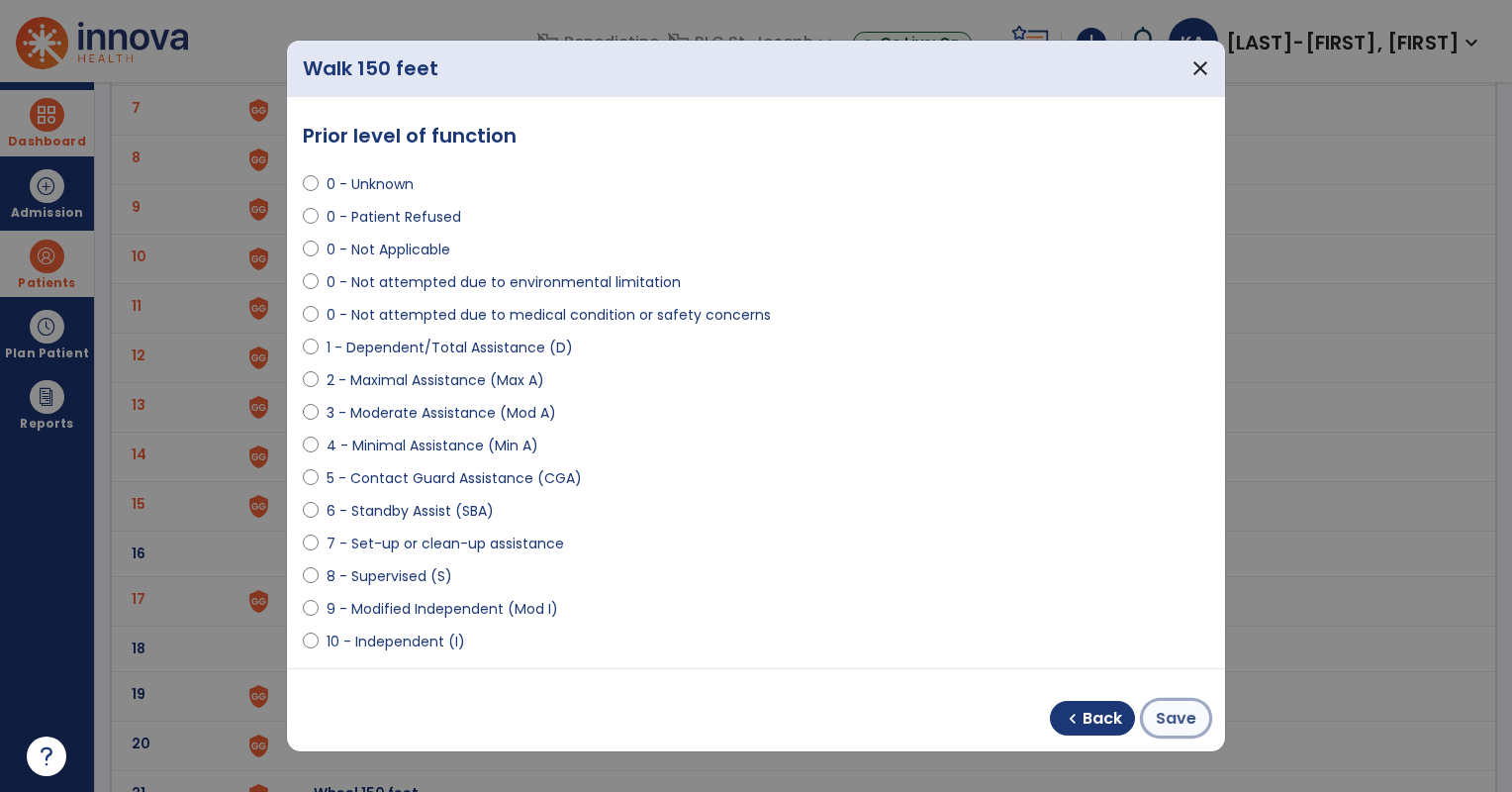 click on "Save" at bounding box center (1176, 719) 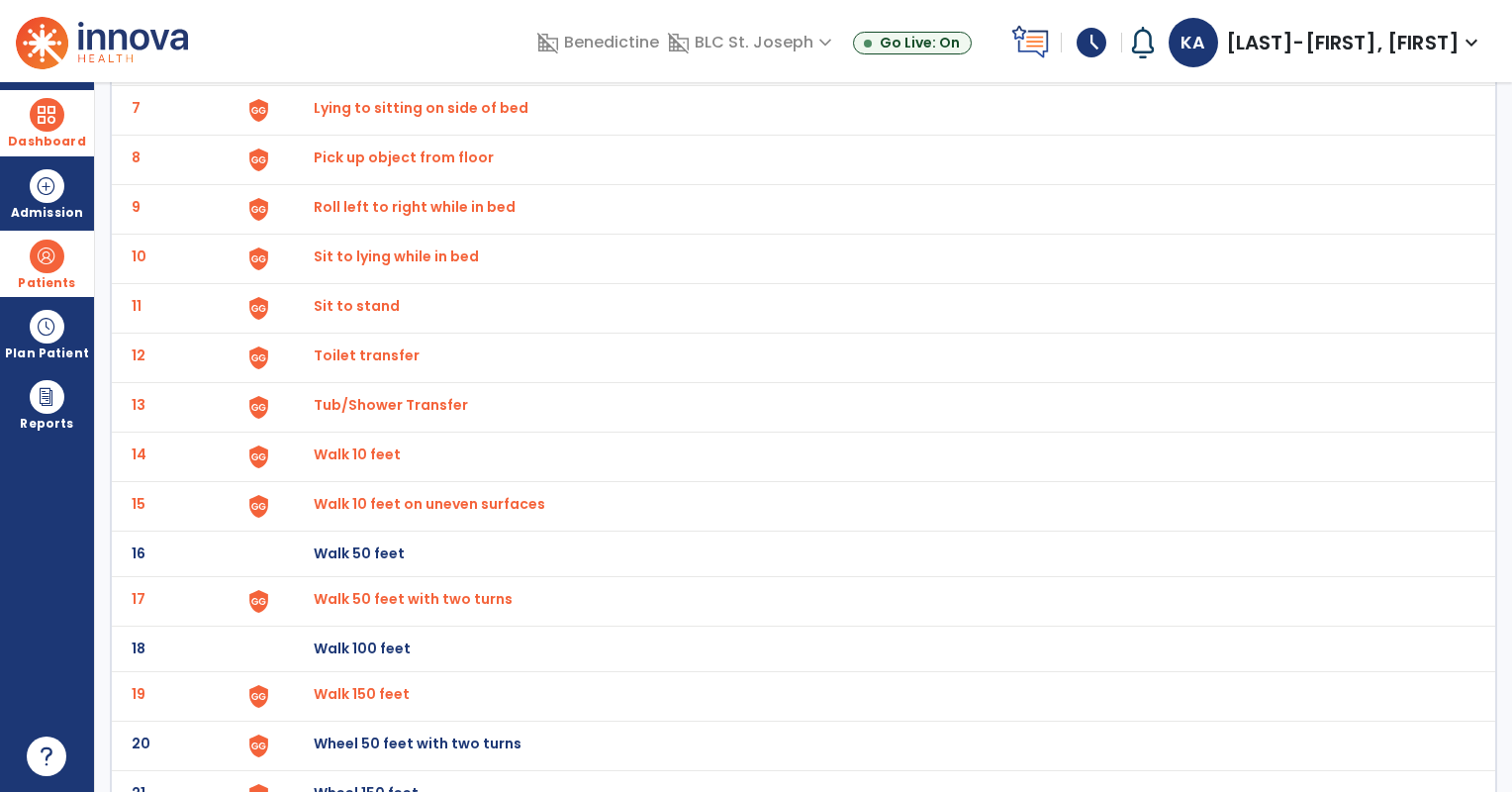 click on "Wheel 50 feet with two turns" at bounding box center [359, -185] 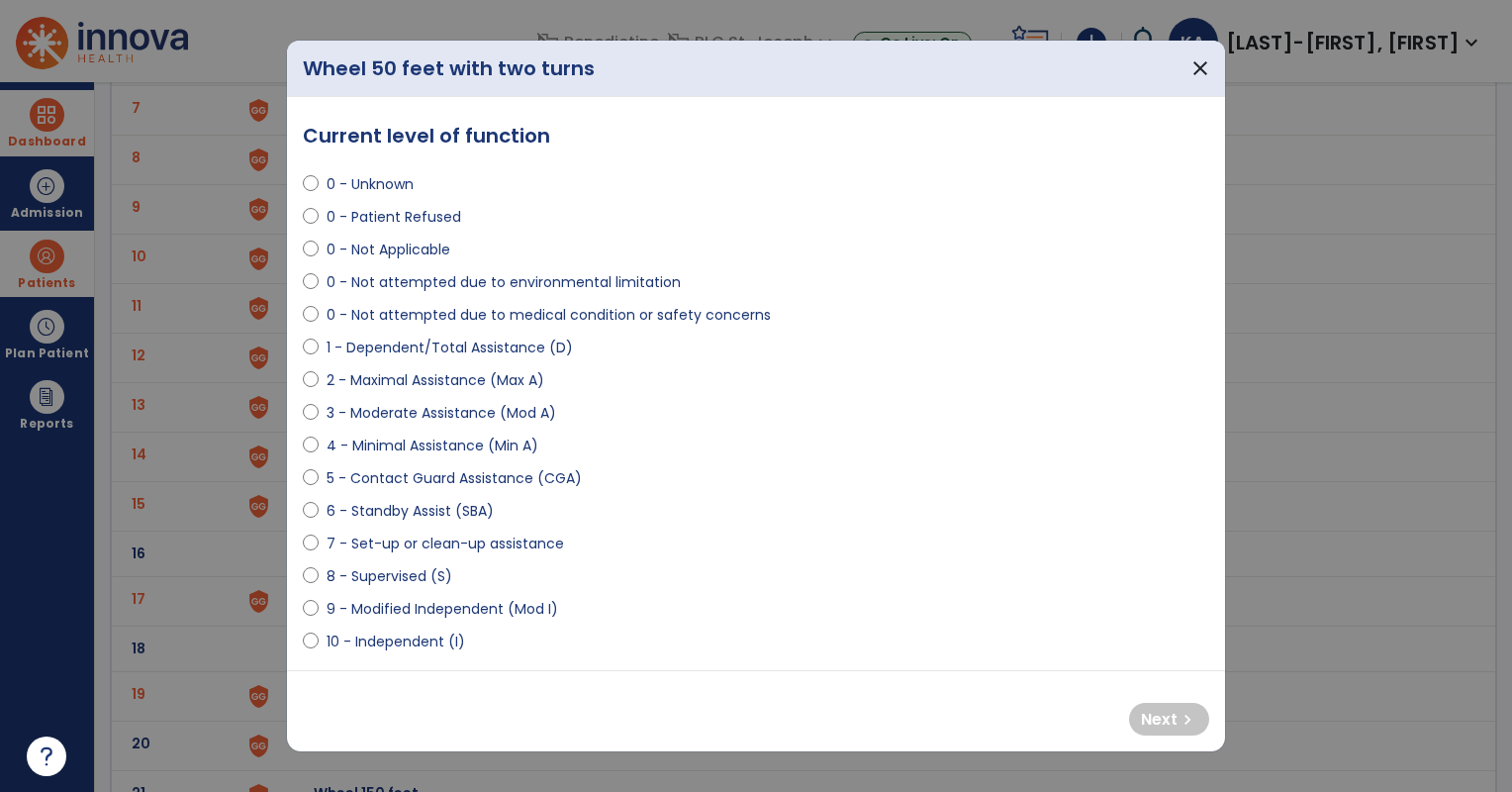select on "**********" 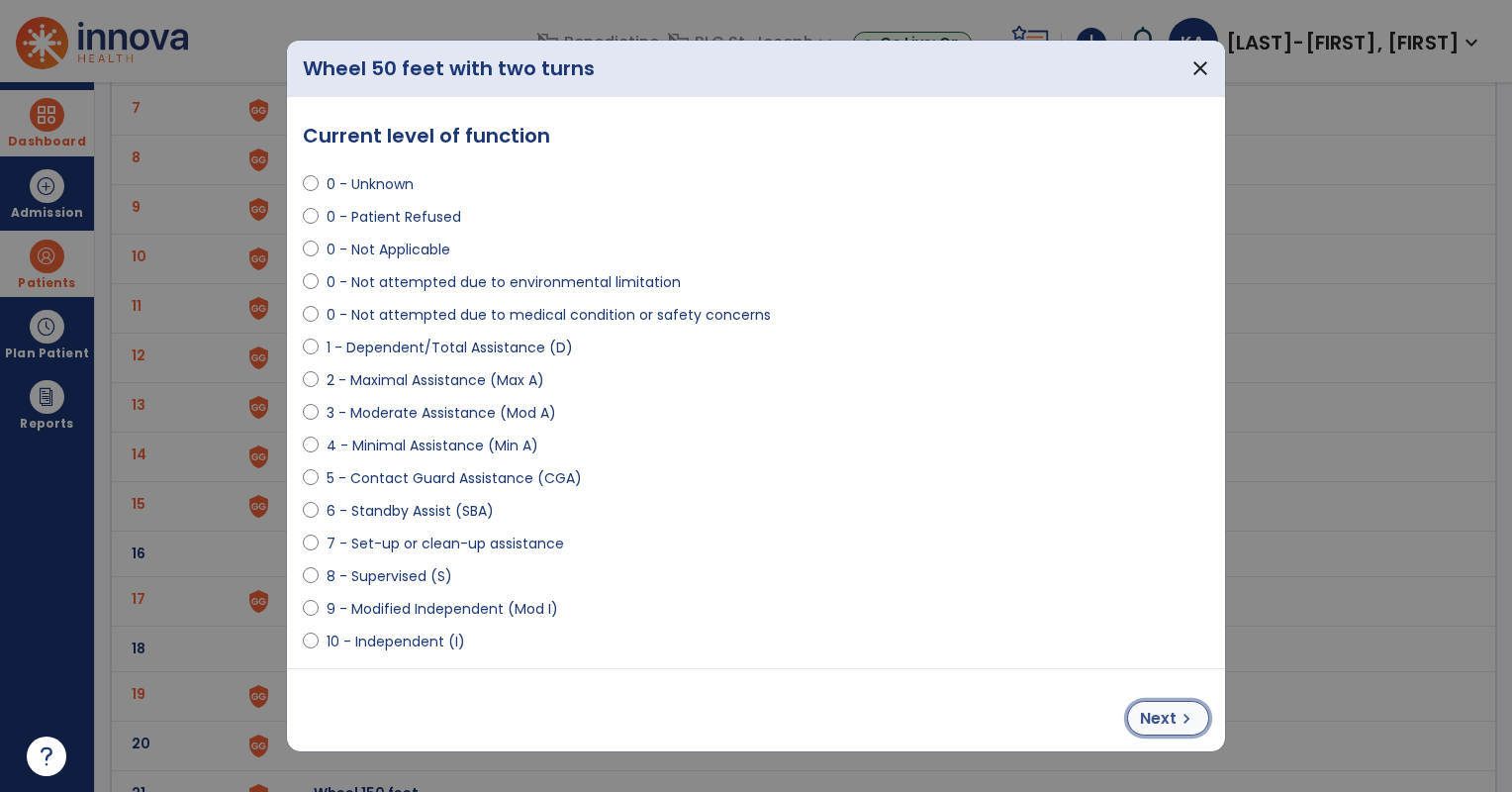 click on "Next" at bounding box center [1158, 719] 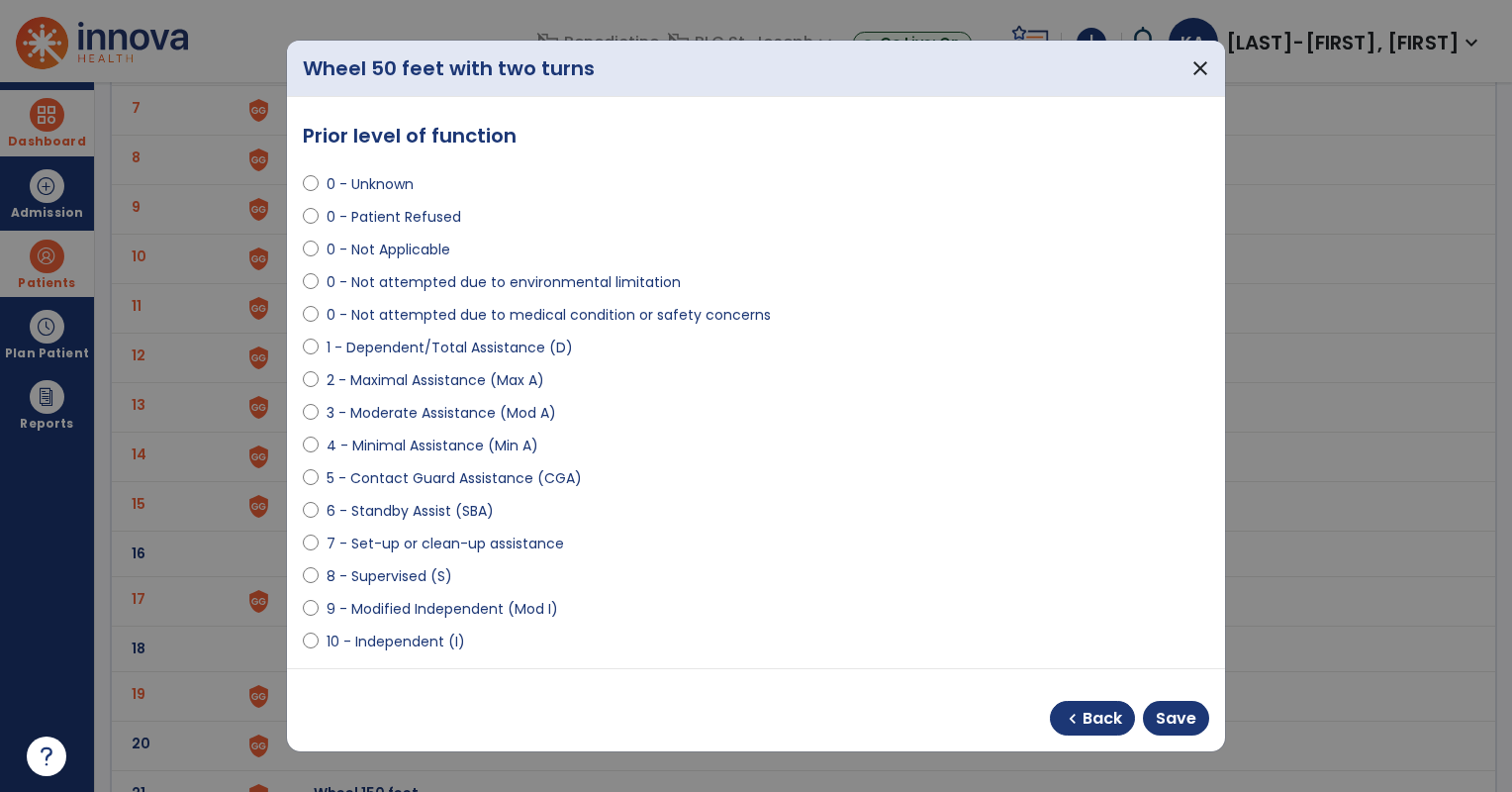 select on "**********" 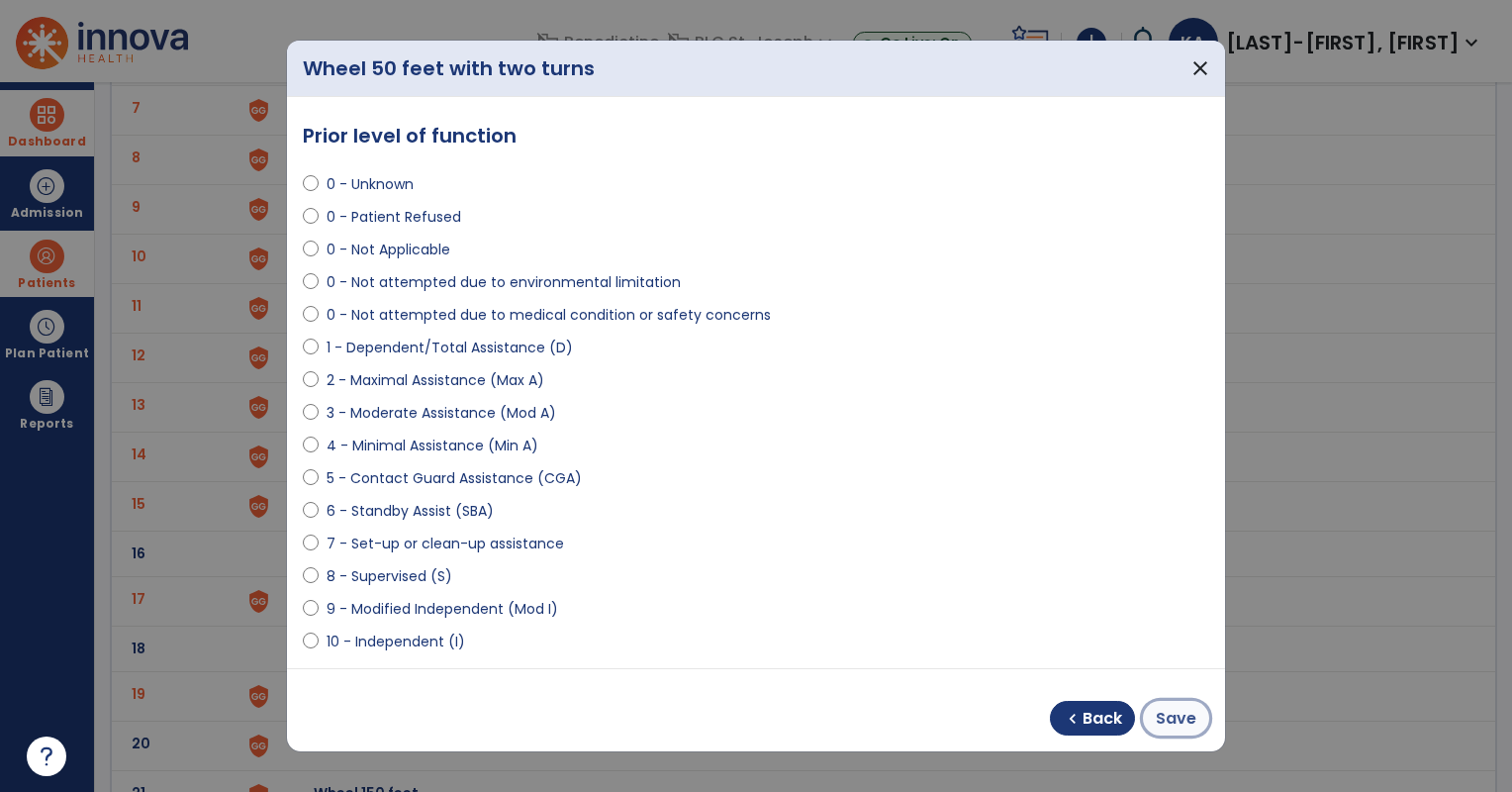 click on "Save" at bounding box center (1176, 719) 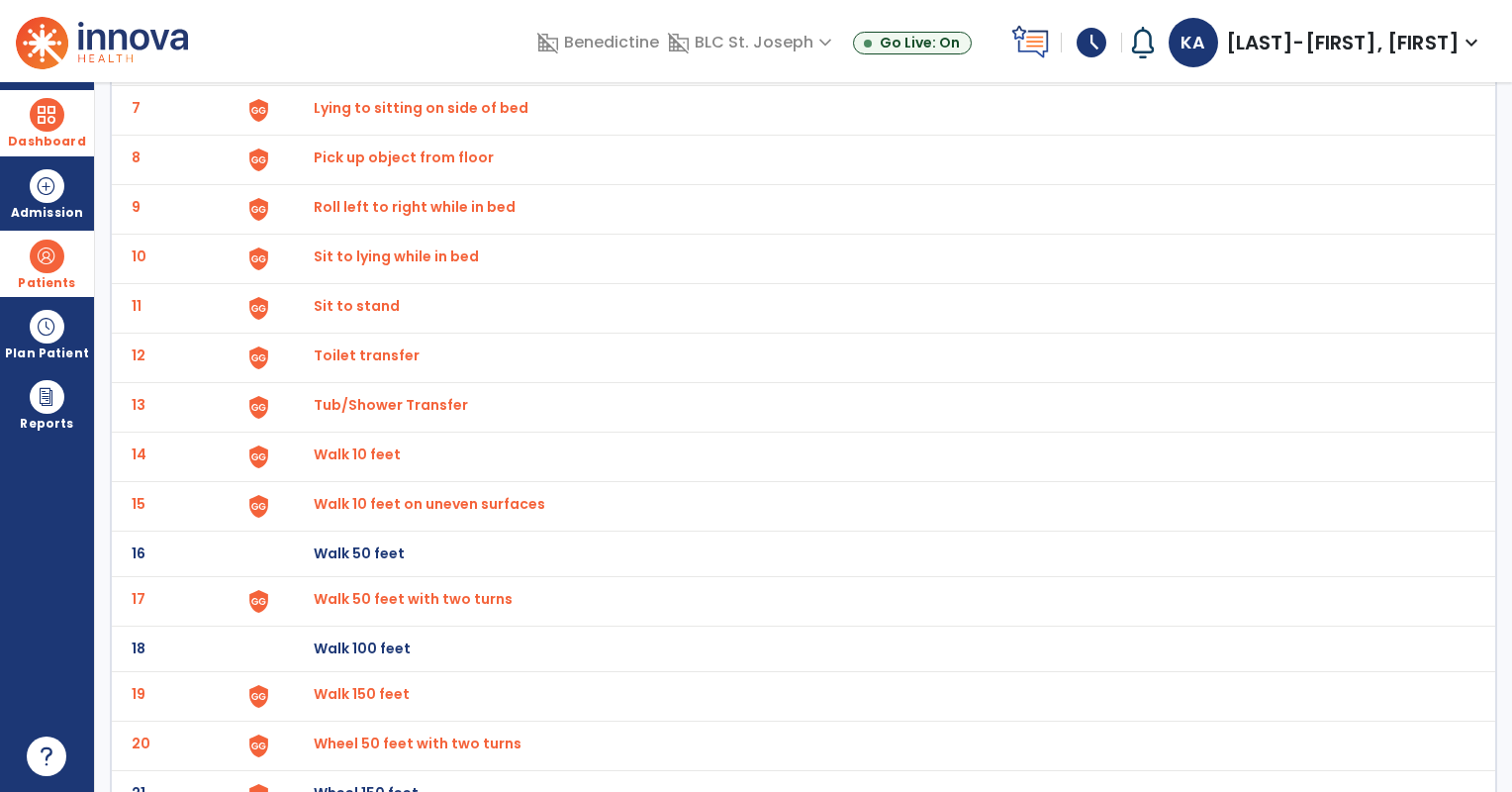 click on "21 Wheel 150 feet" 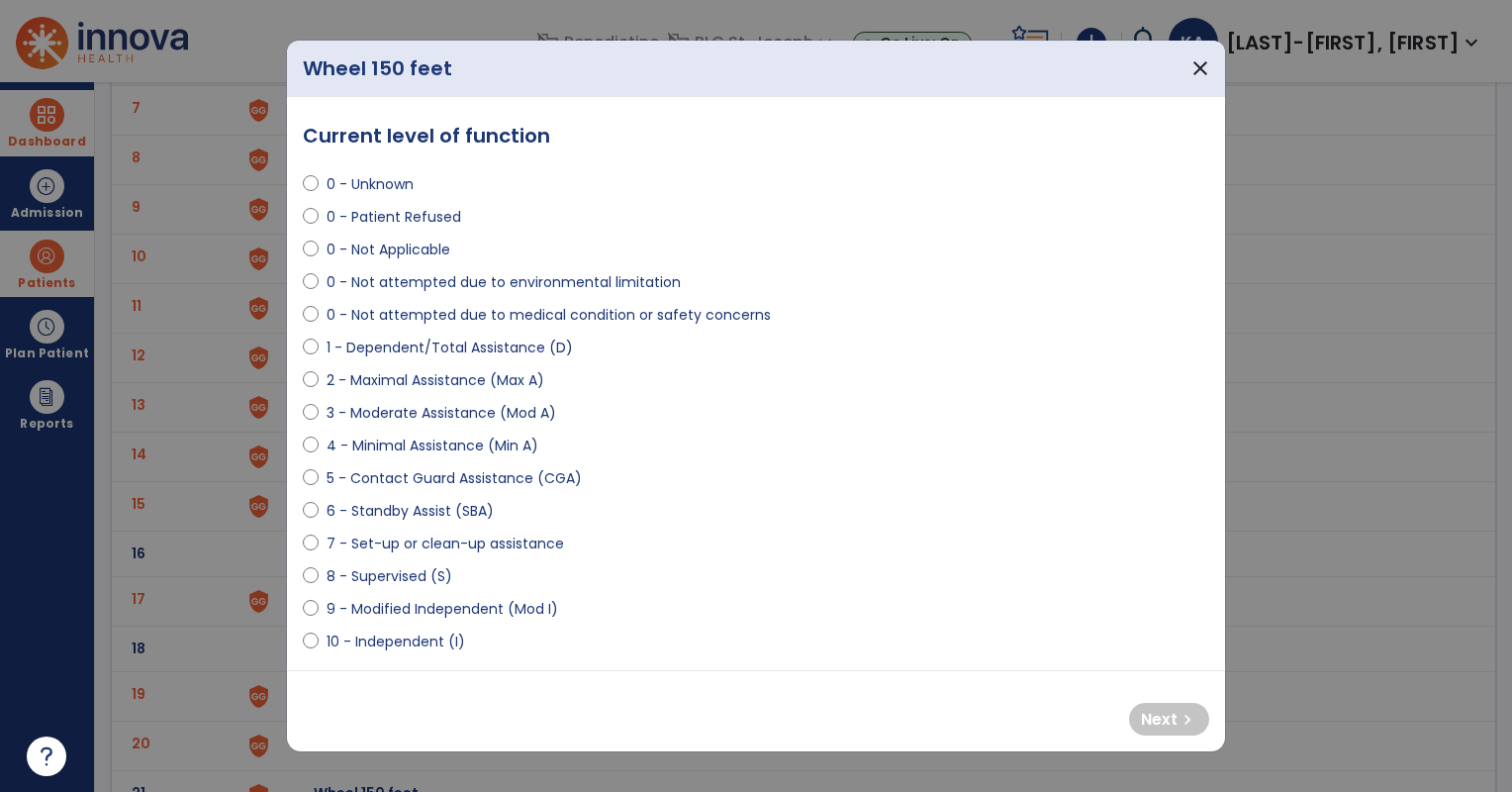 select on "**********" 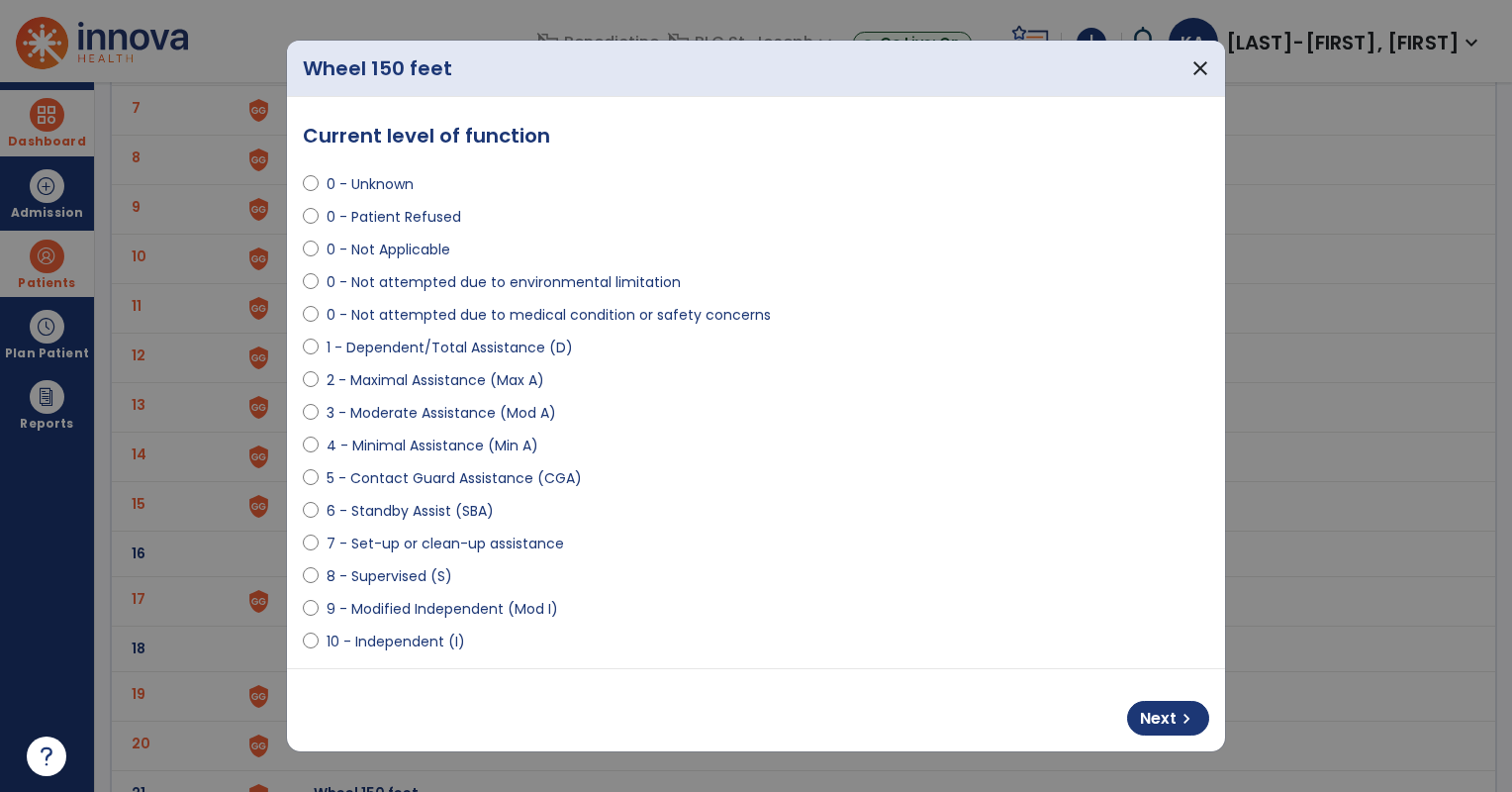 click on "Next  chevron_right" at bounding box center [756, 710] 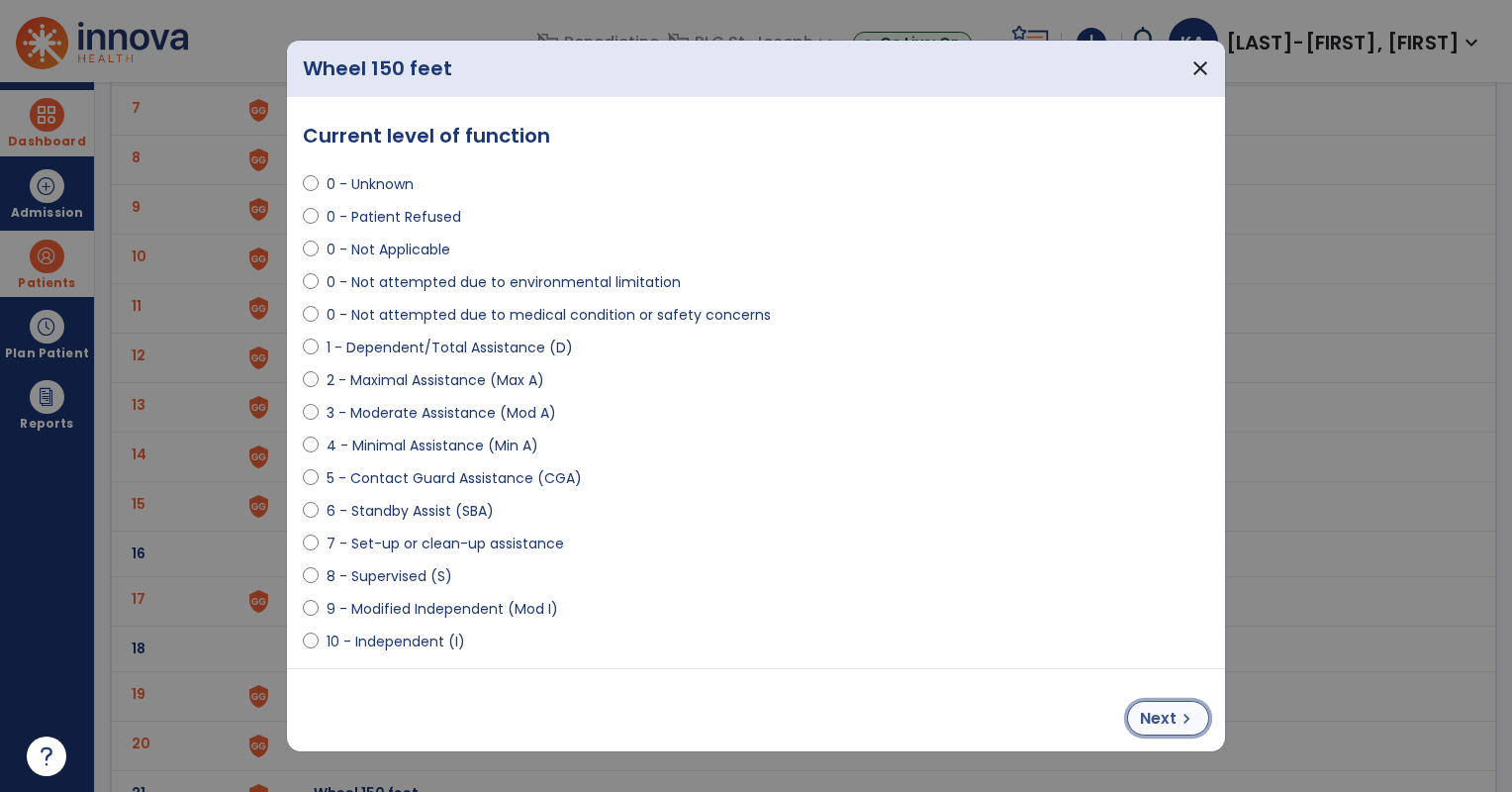click on "chevron_right" at bounding box center [1186, 719] 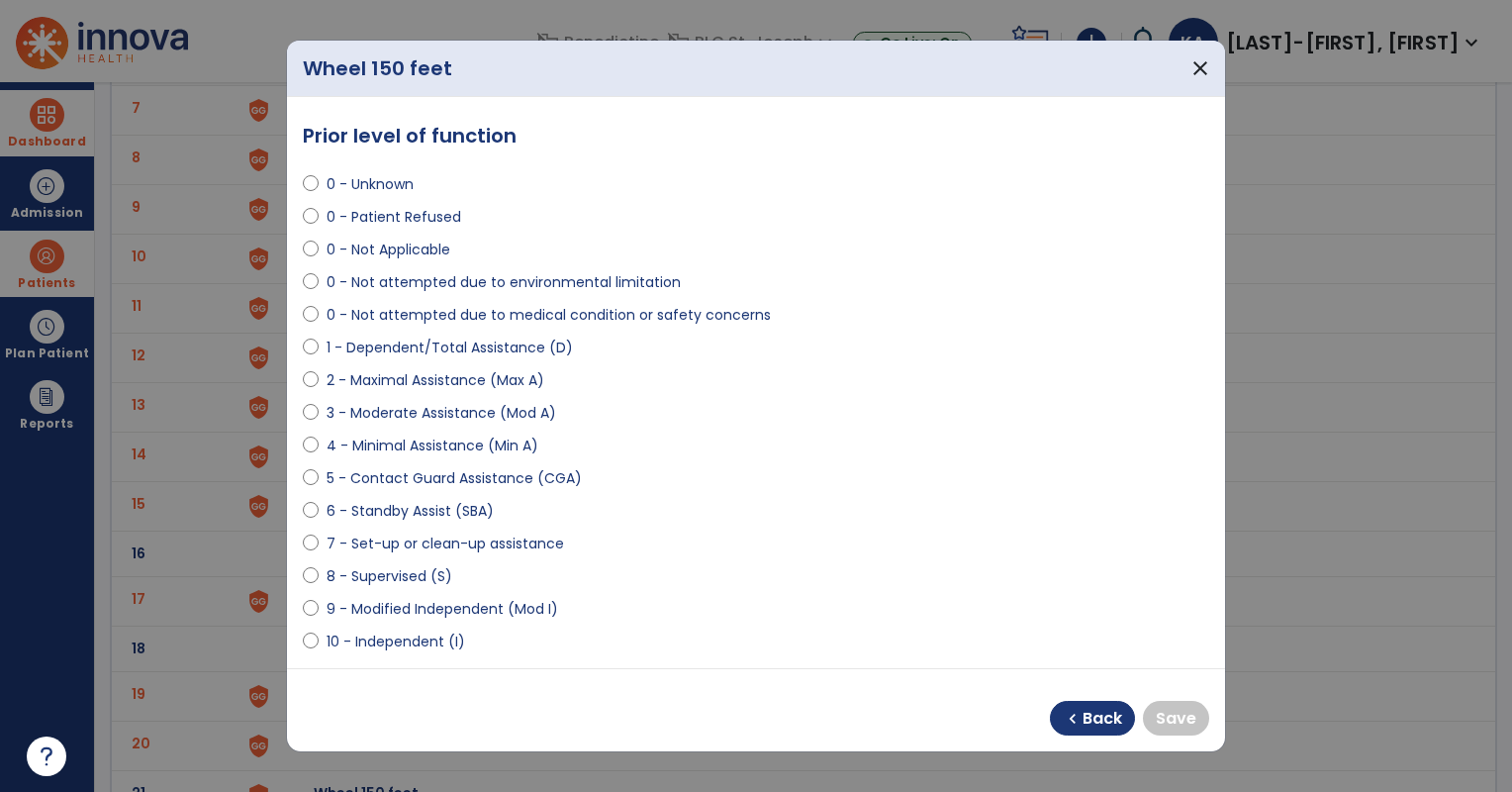 select on "**********" 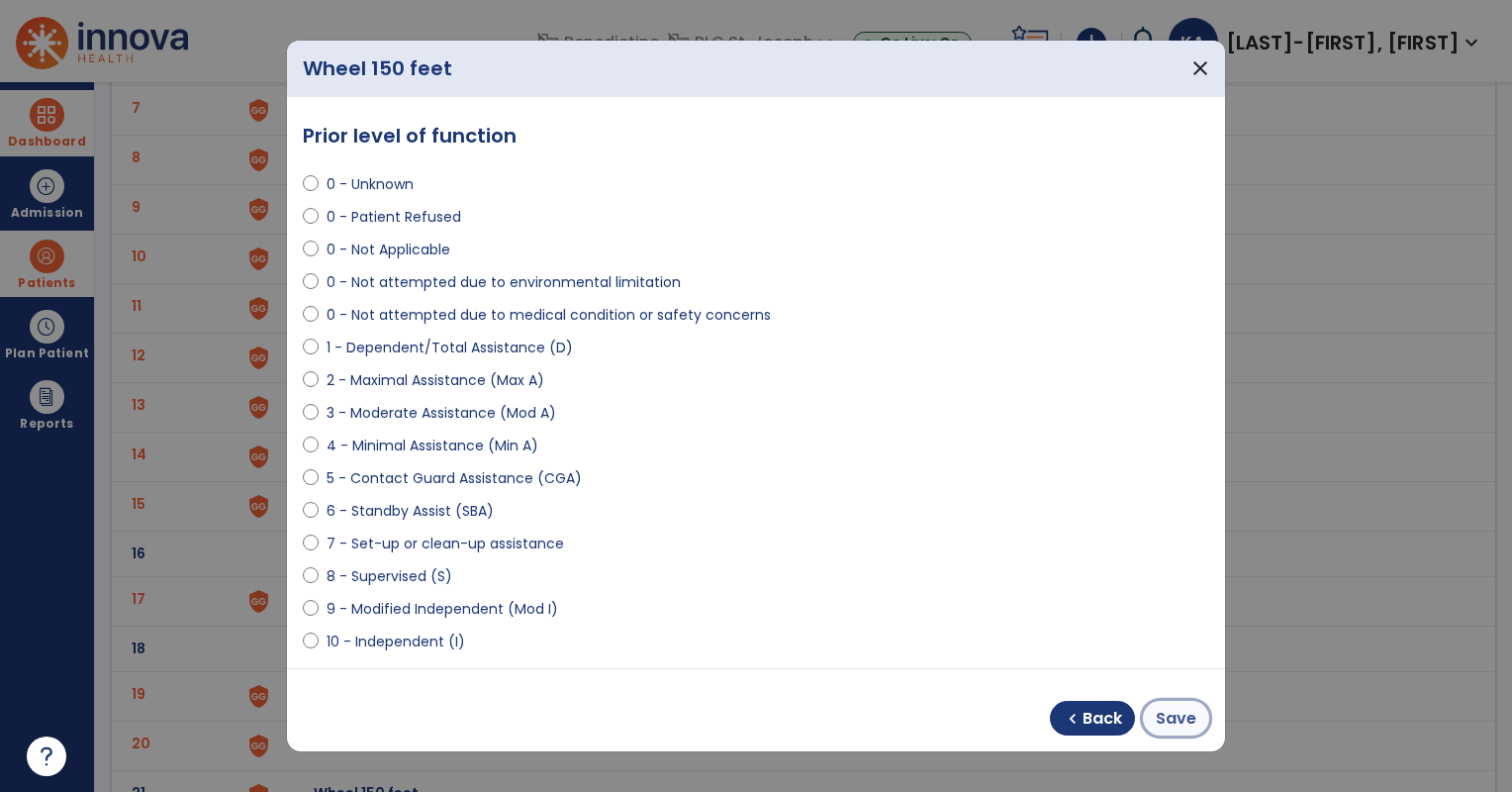 click on "Save" at bounding box center (1176, 718) 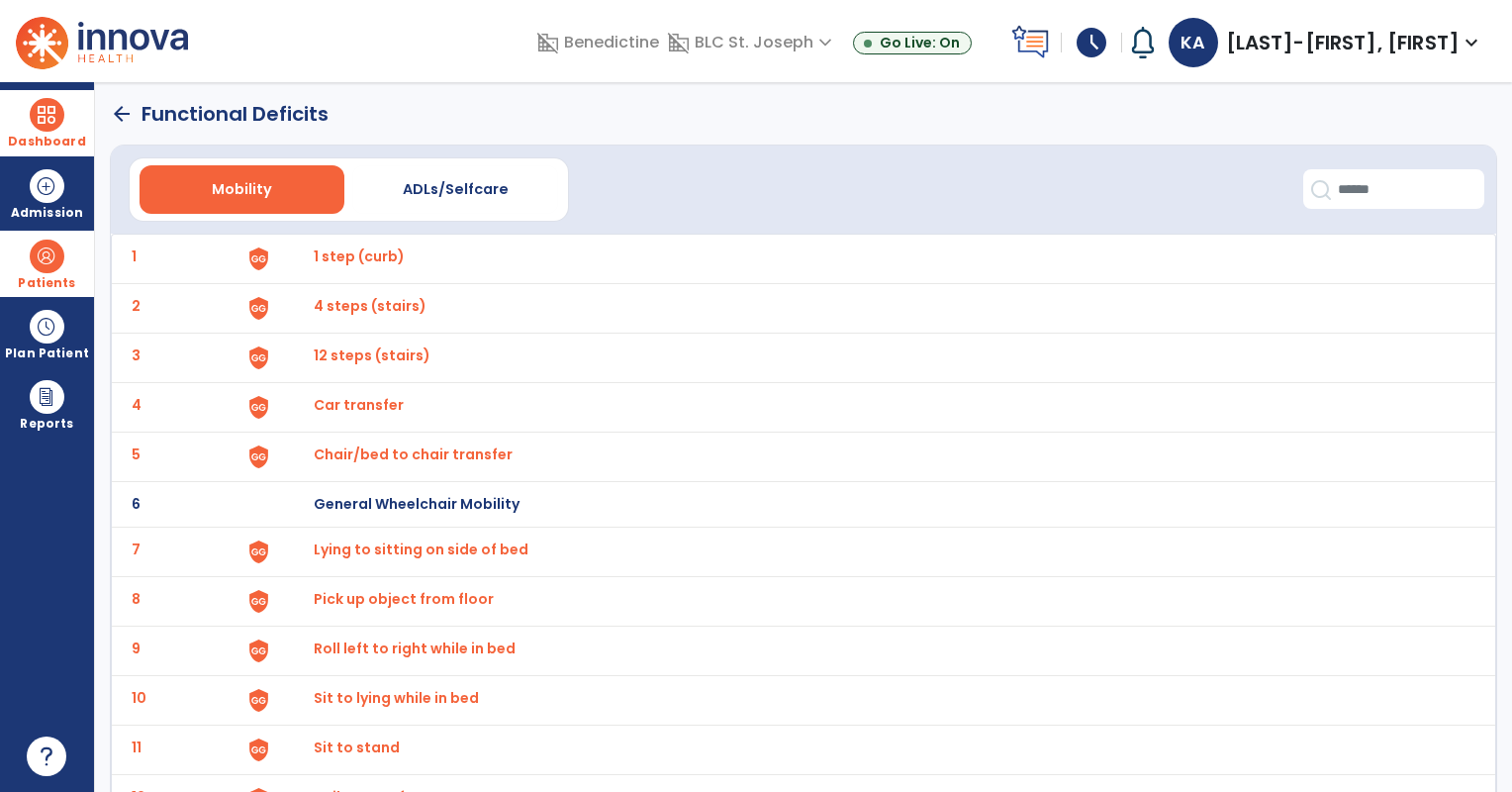 scroll, scrollTop: 0, scrollLeft: 0, axis: both 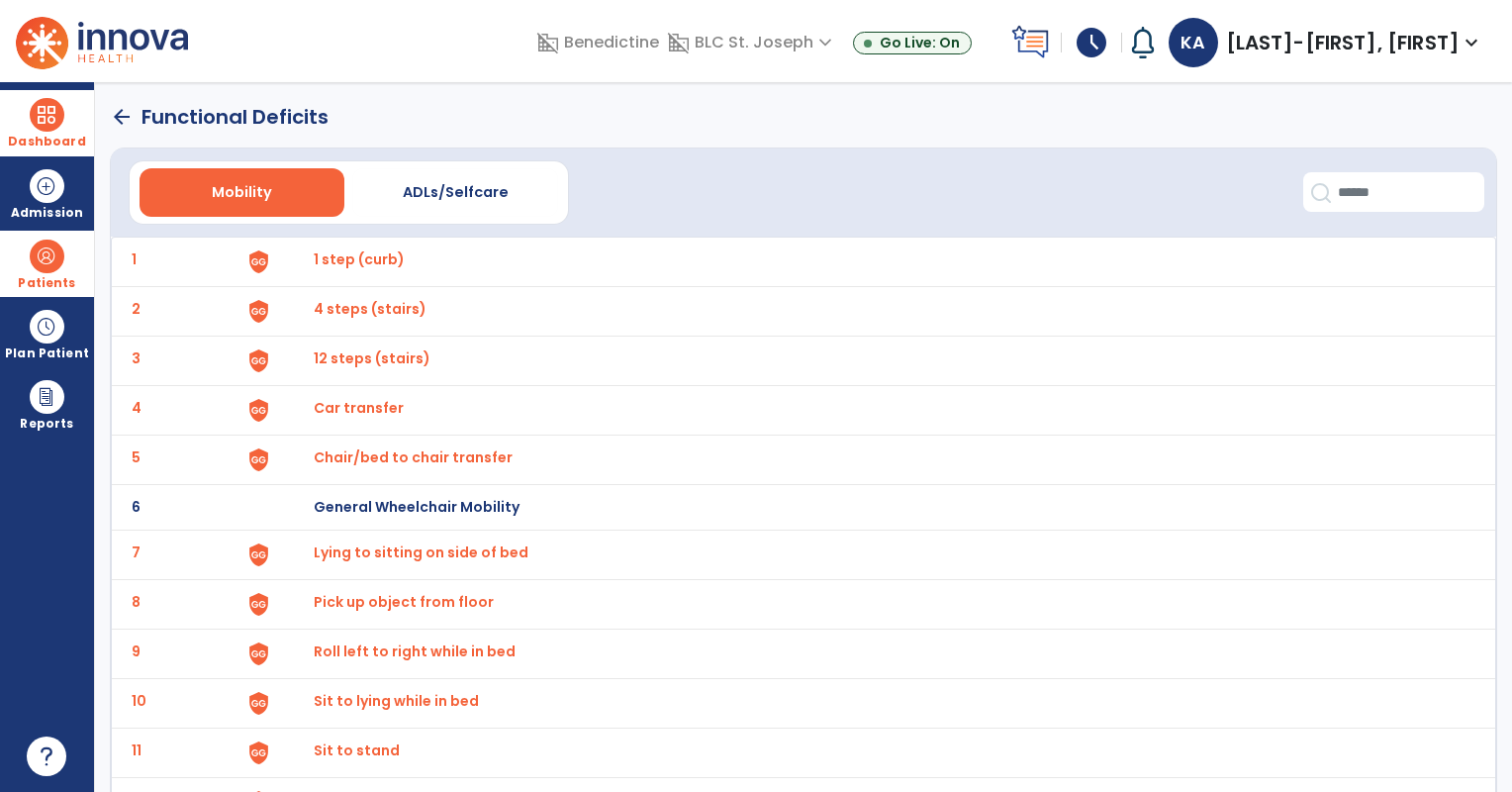 click on "arrow_back" 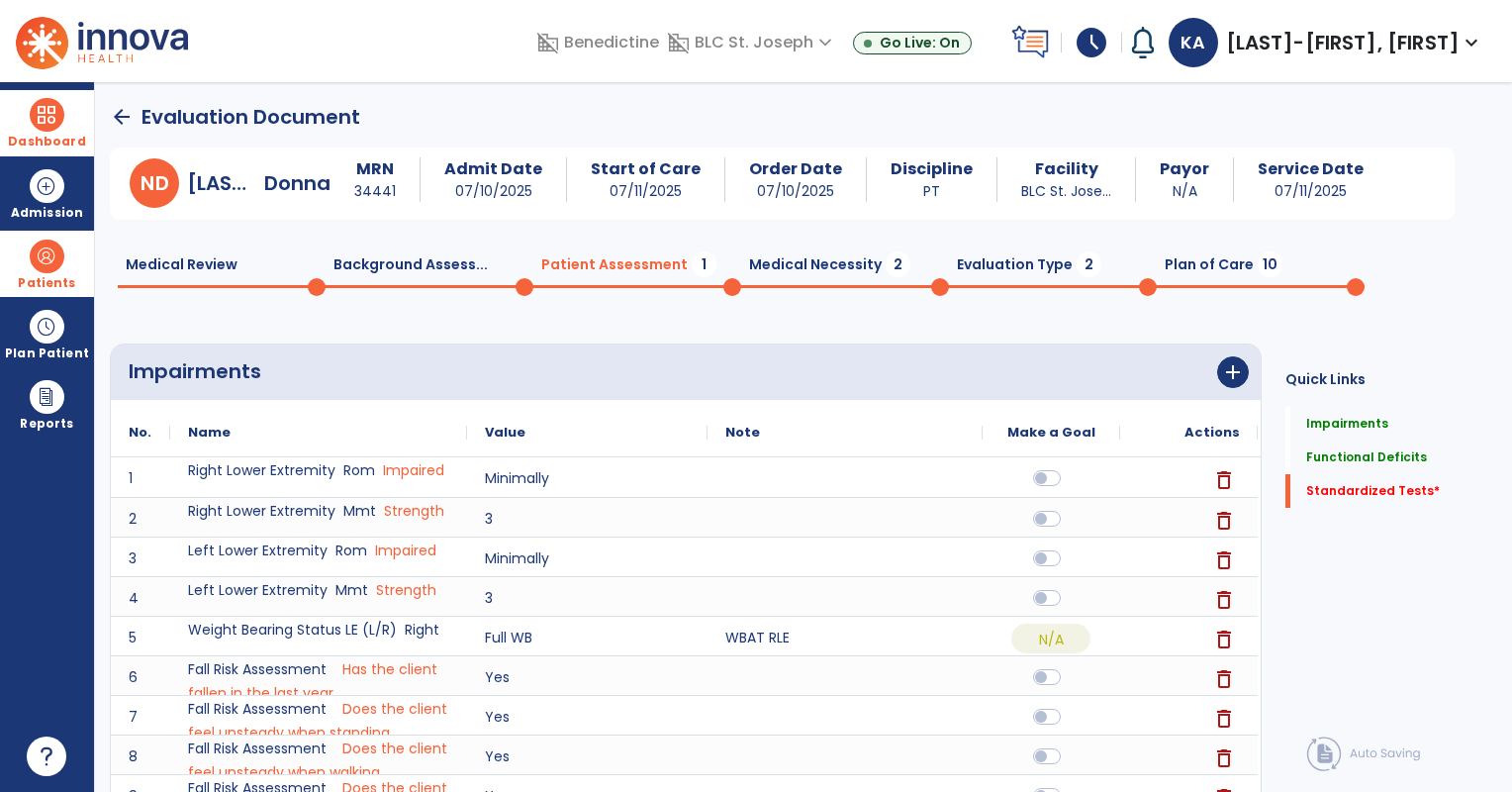 scroll, scrollTop: 0, scrollLeft: 0, axis: both 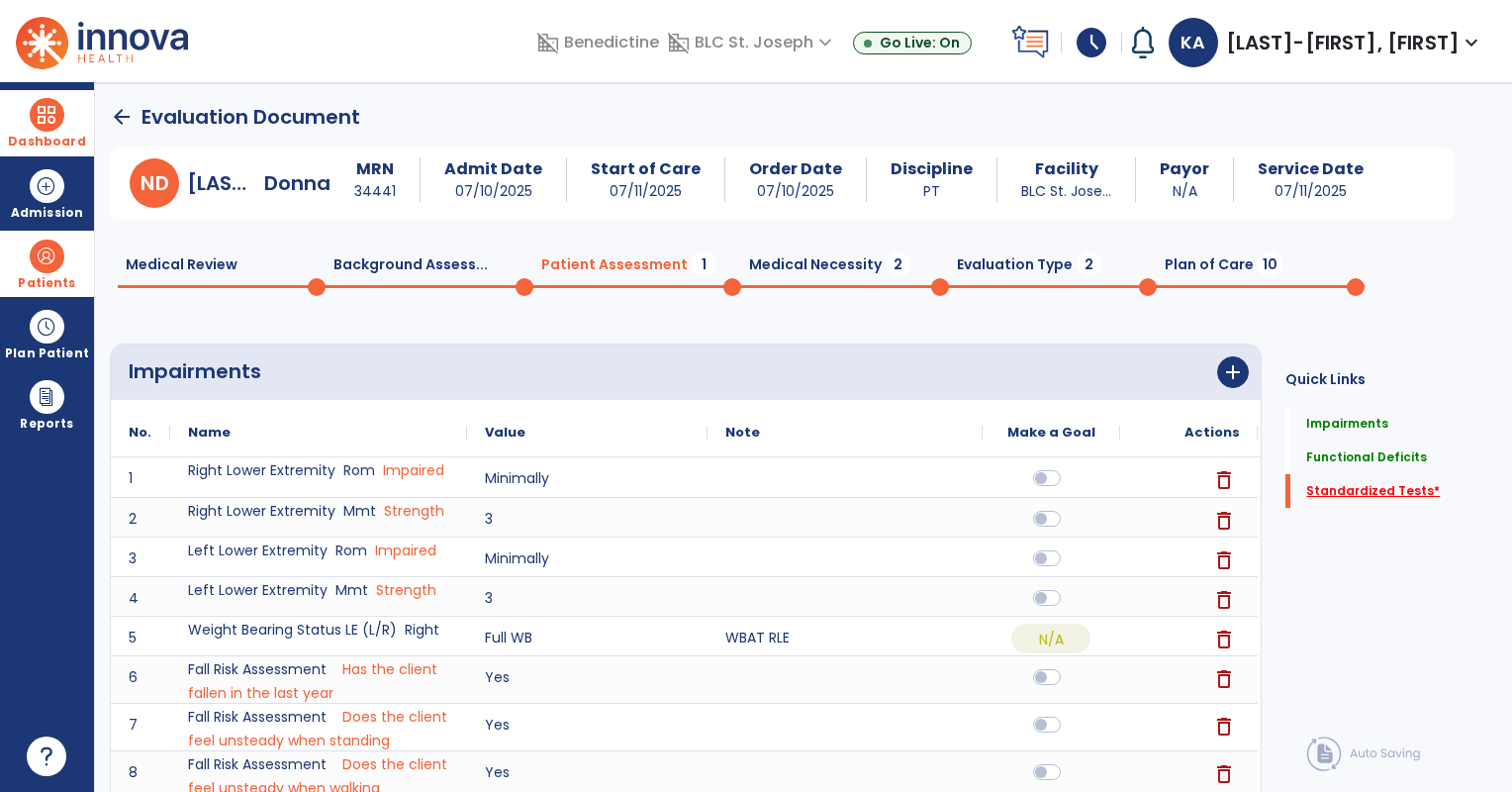 click on "Standardized Tests   *" 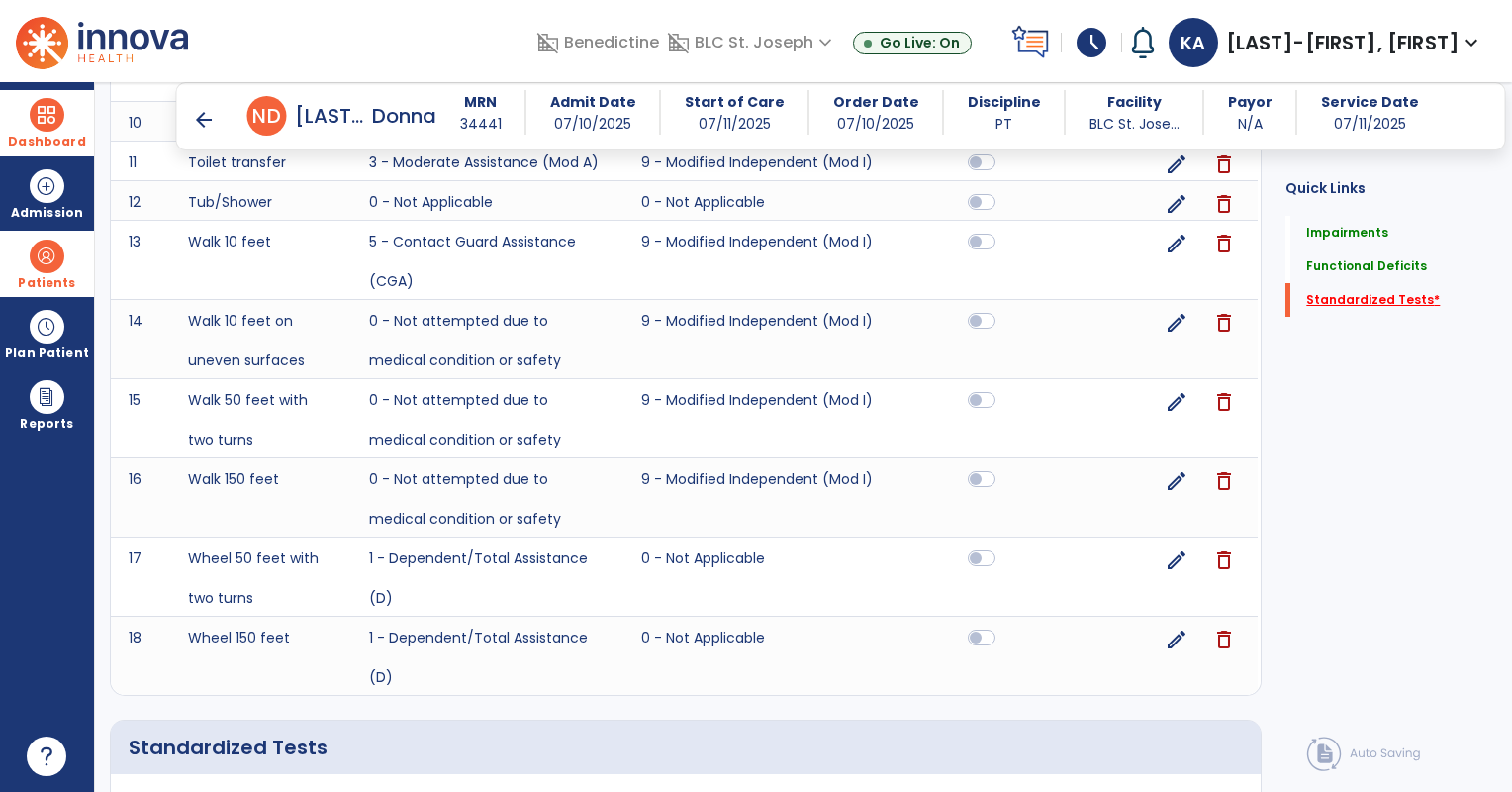 scroll, scrollTop: 1897, scrollLeft: 0, axis: vertical 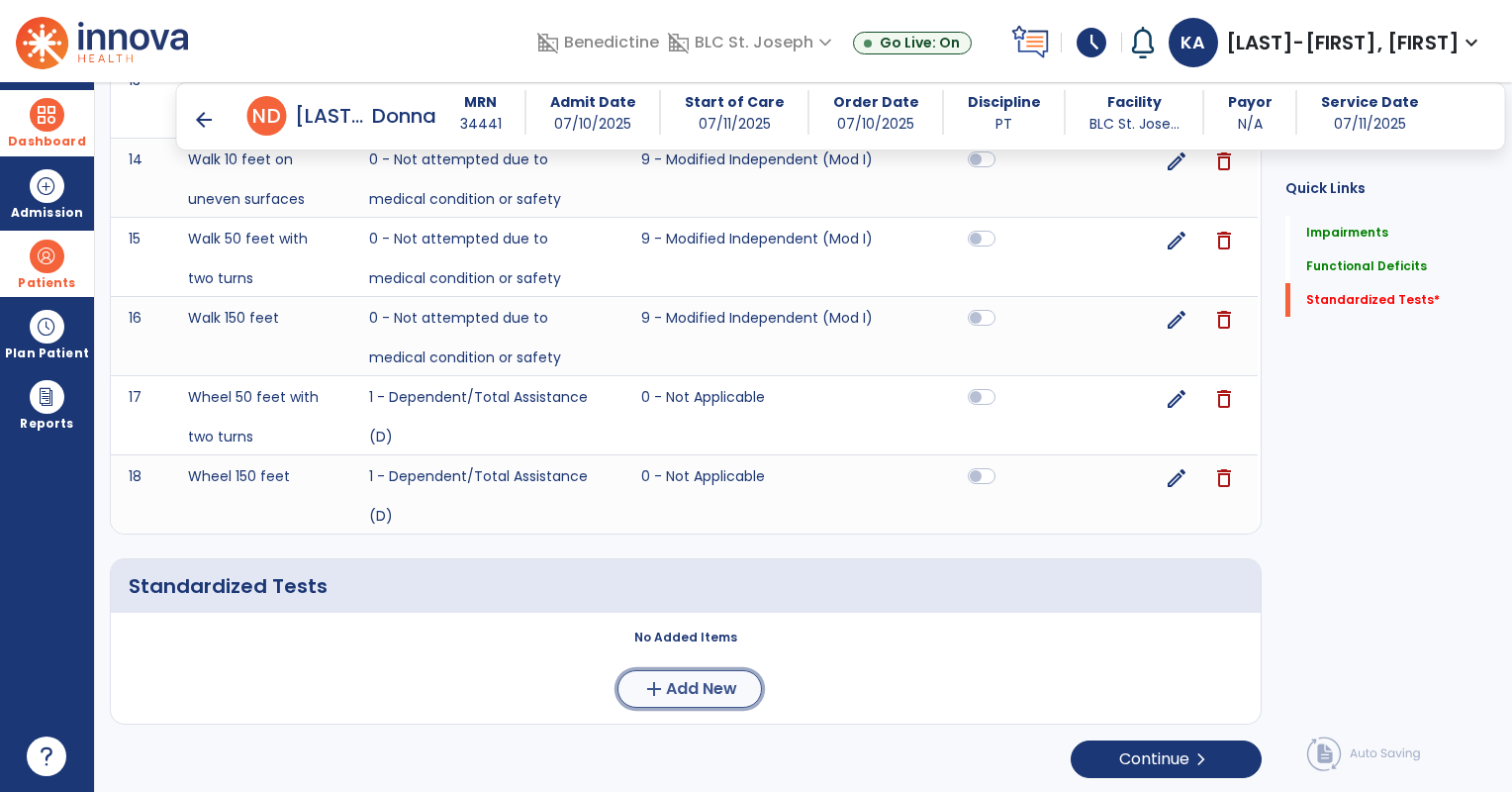 click on "add" 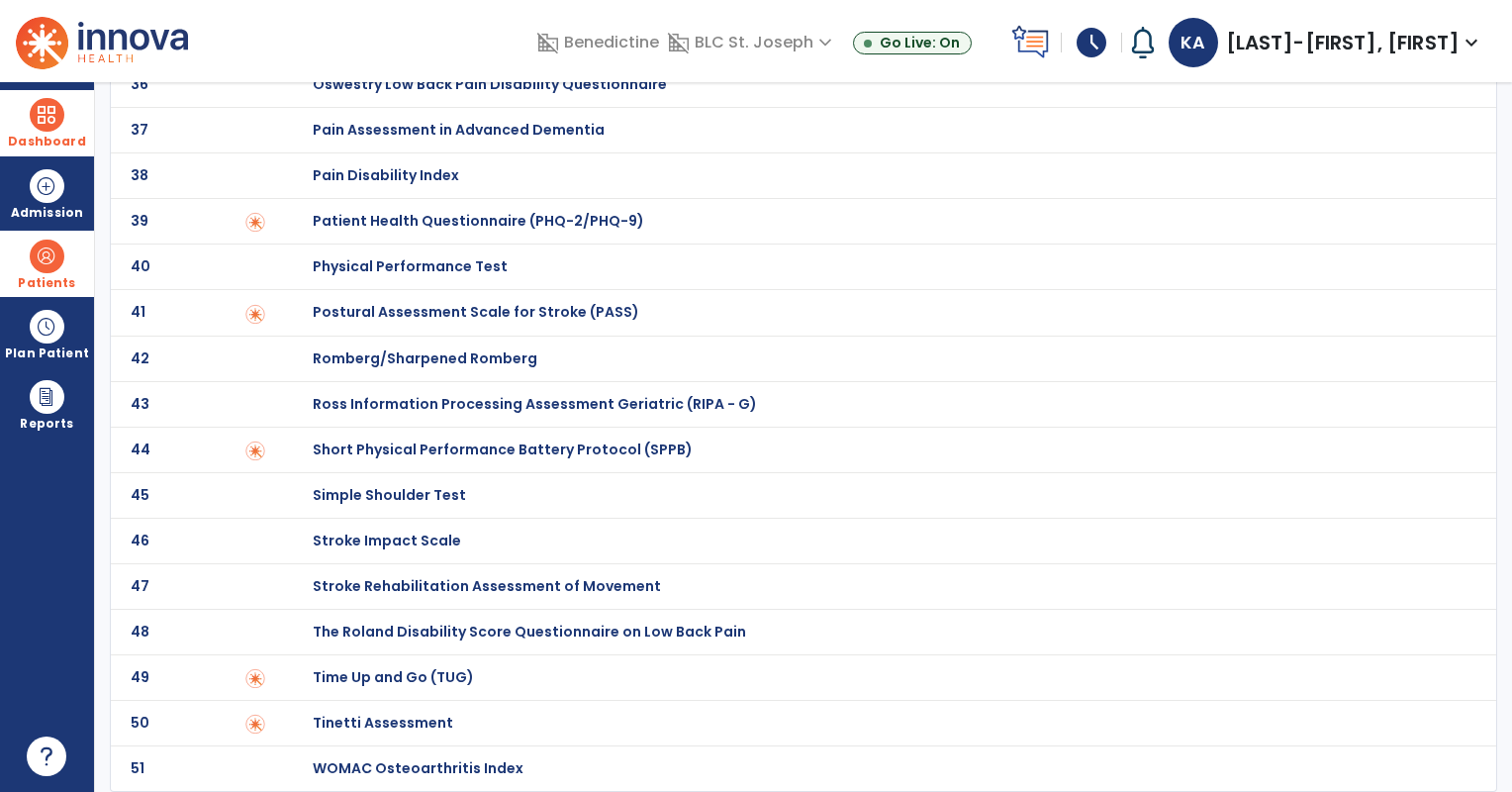 scroll, scrollTop: 0, scrollLeft: 0, axis: both 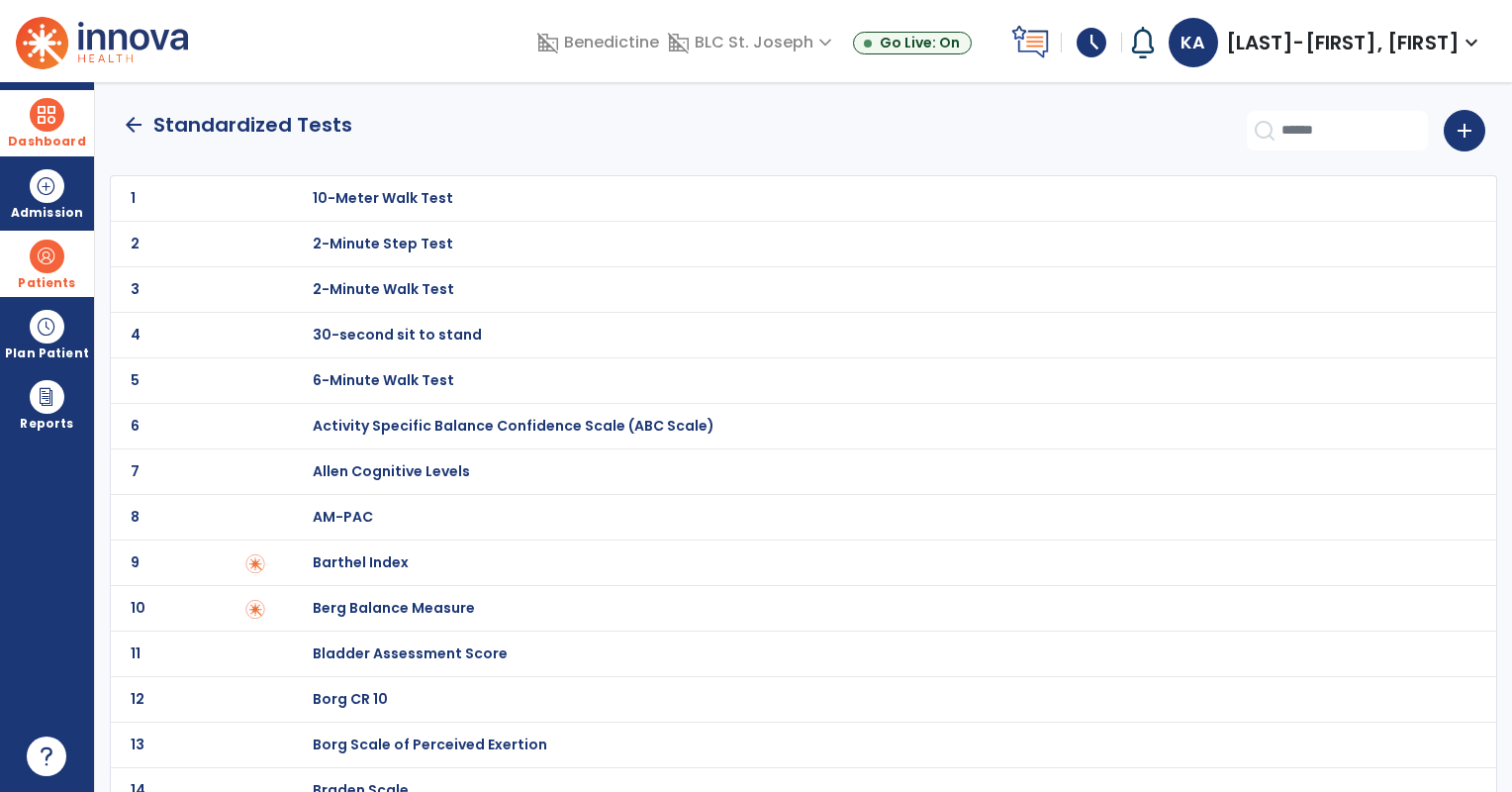 click on "30-second sit to stand" at bounding box center [383, 198] 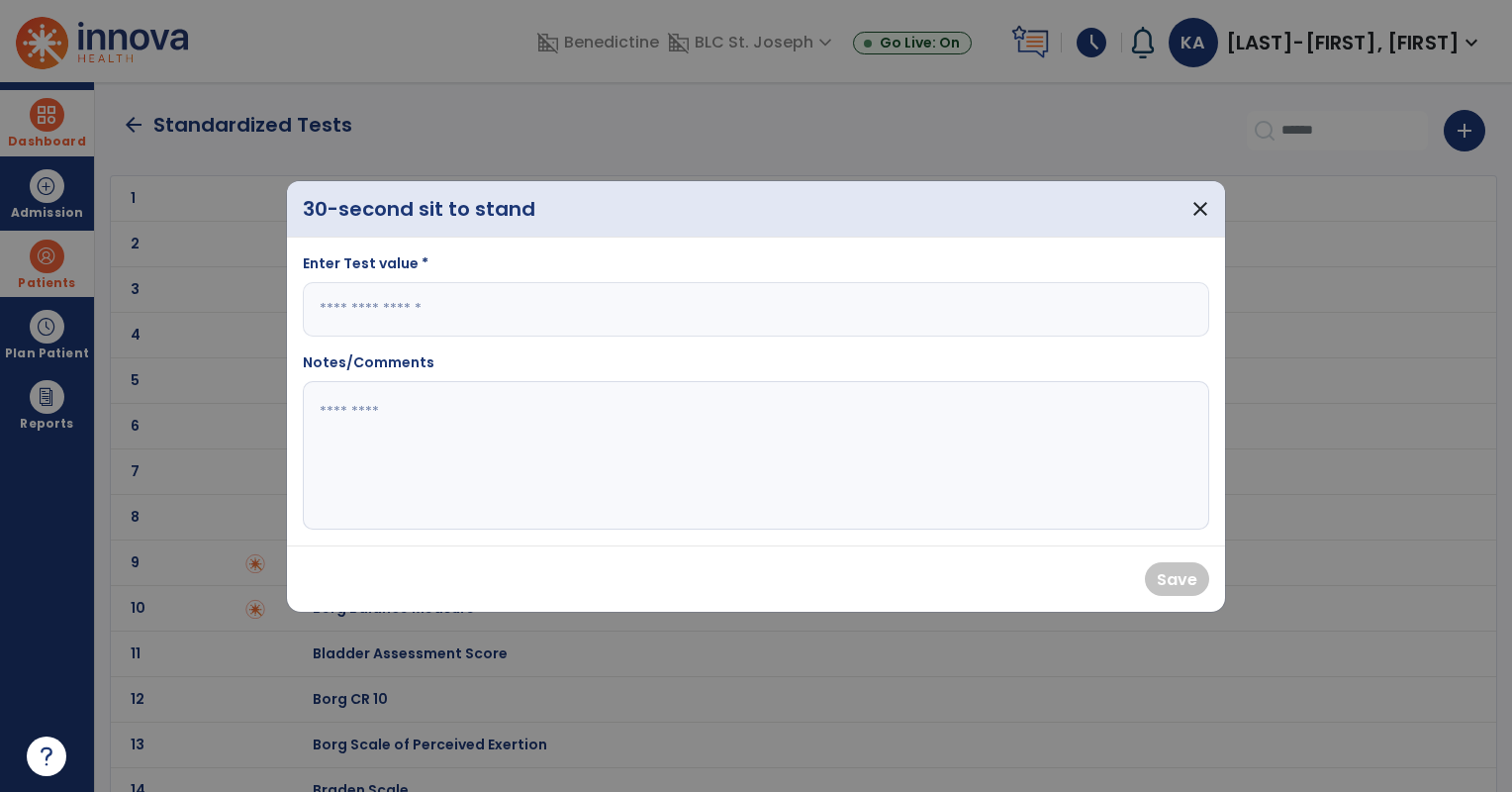 click at bounding box center [756, 309] 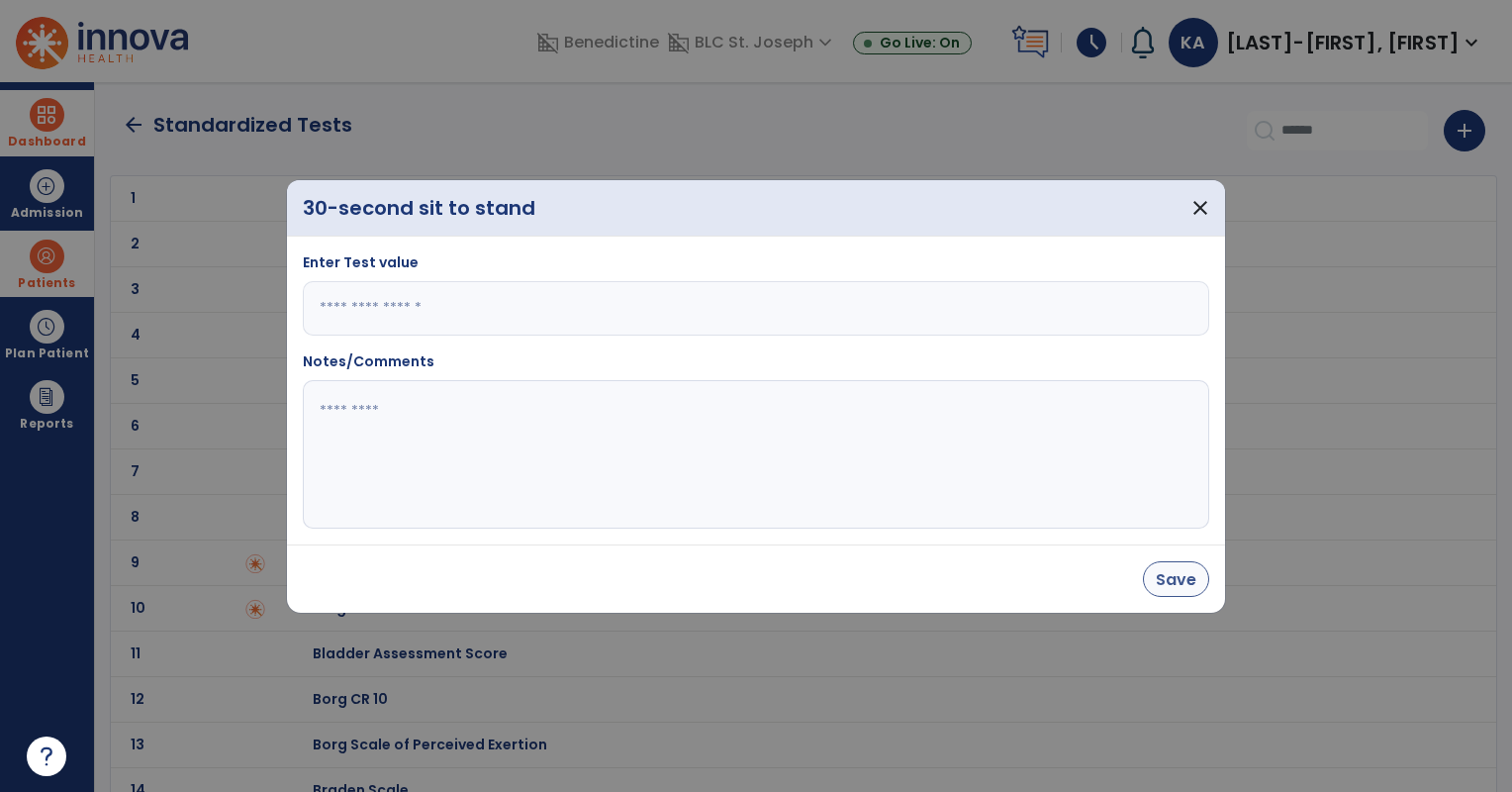 type on "*" 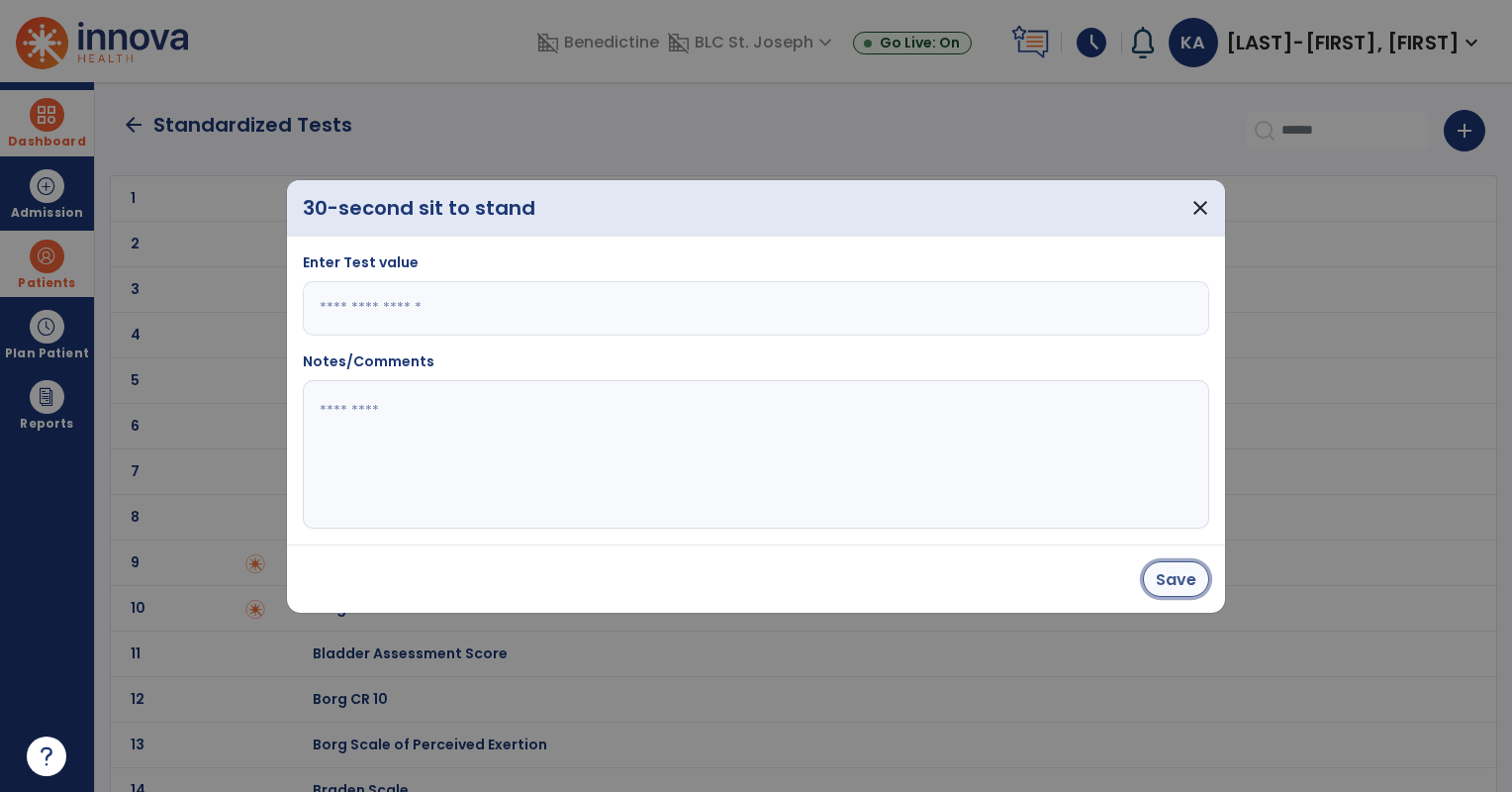 click on "Save" at bounding box center [1176, 579] 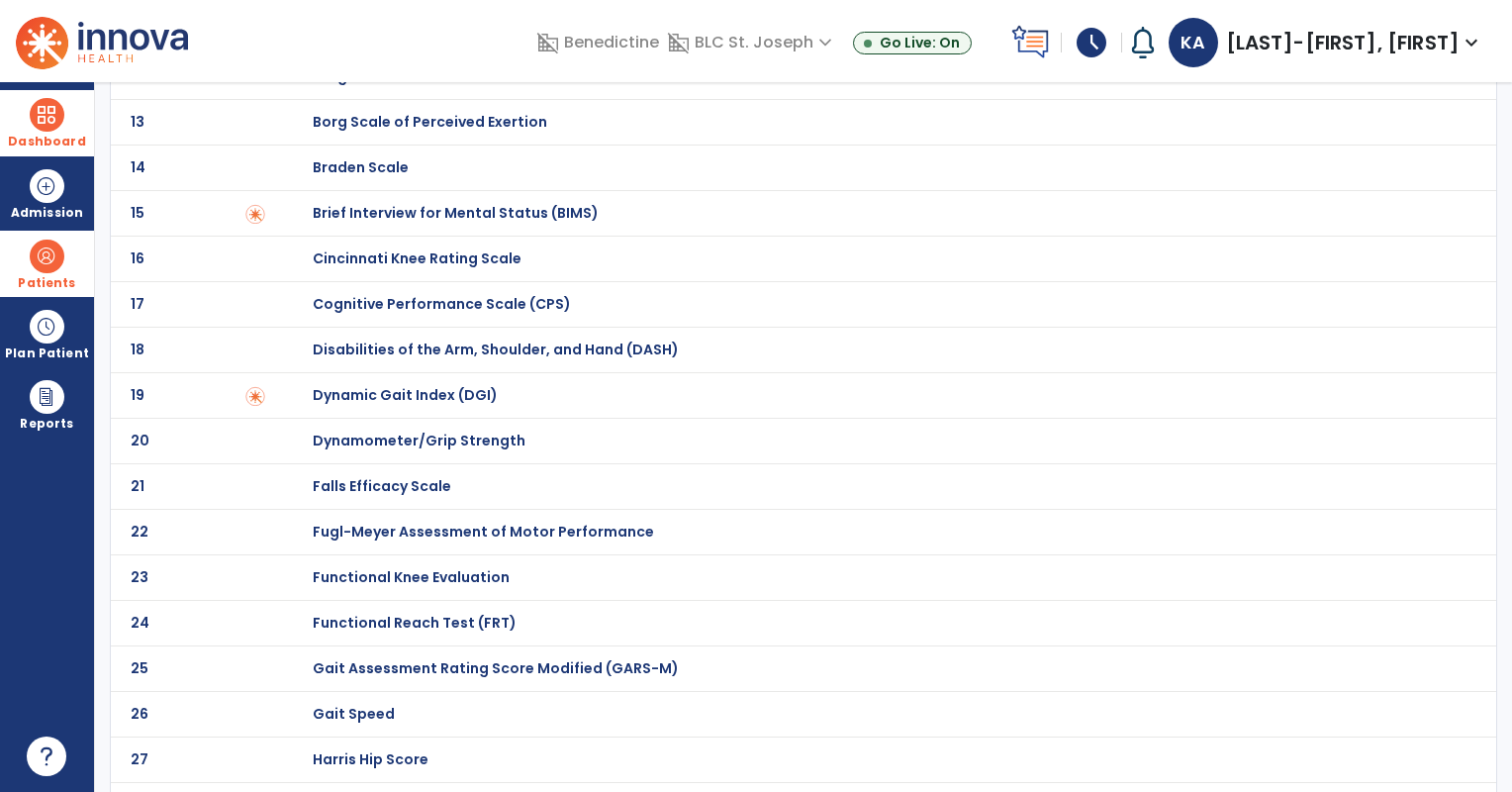 scroll, scrollTop: 677, scrollLeft: 0, axis: vertical 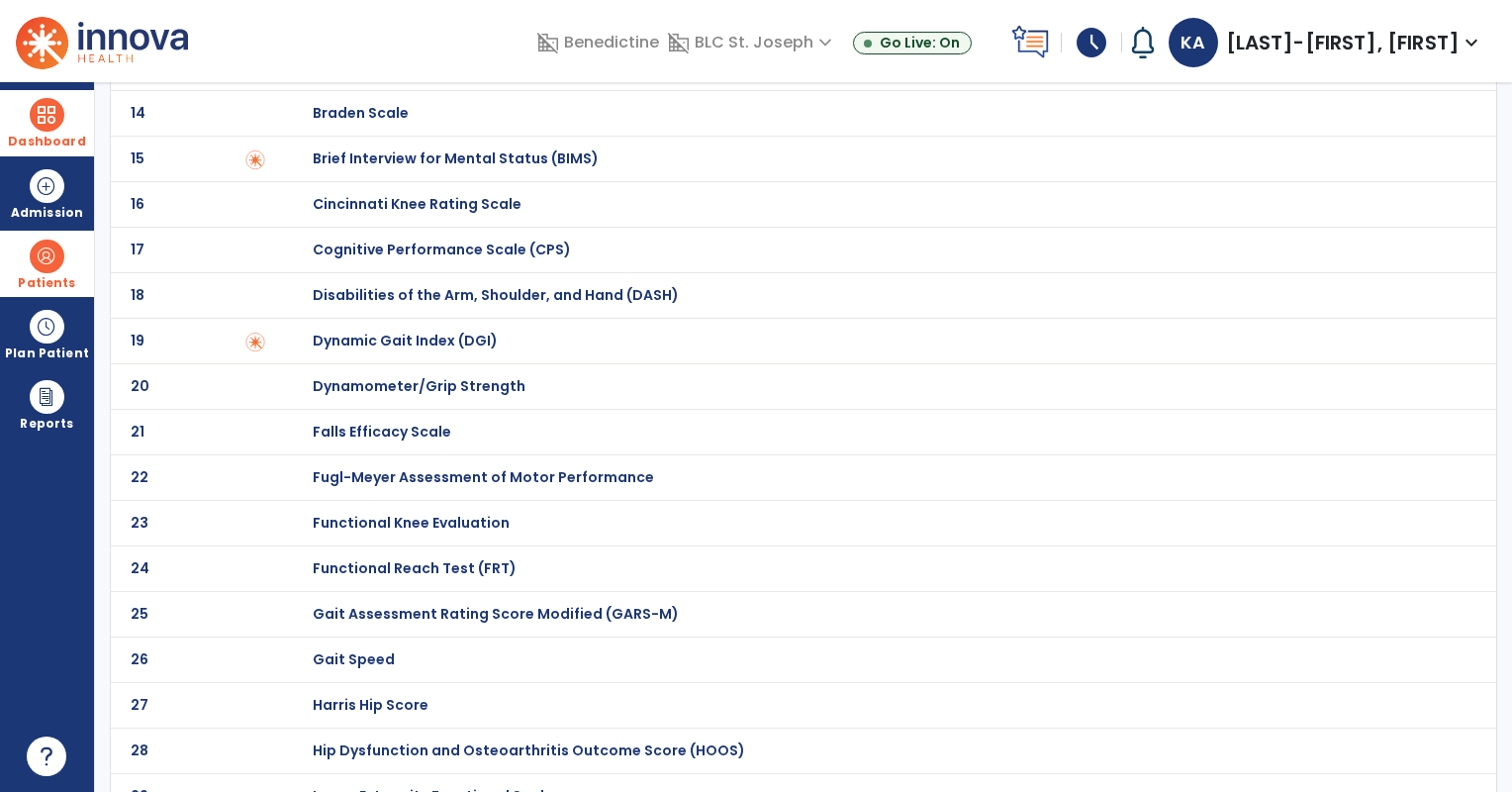 click on "Functional Reach Test (FRT)" at bounding box center (383, -479) 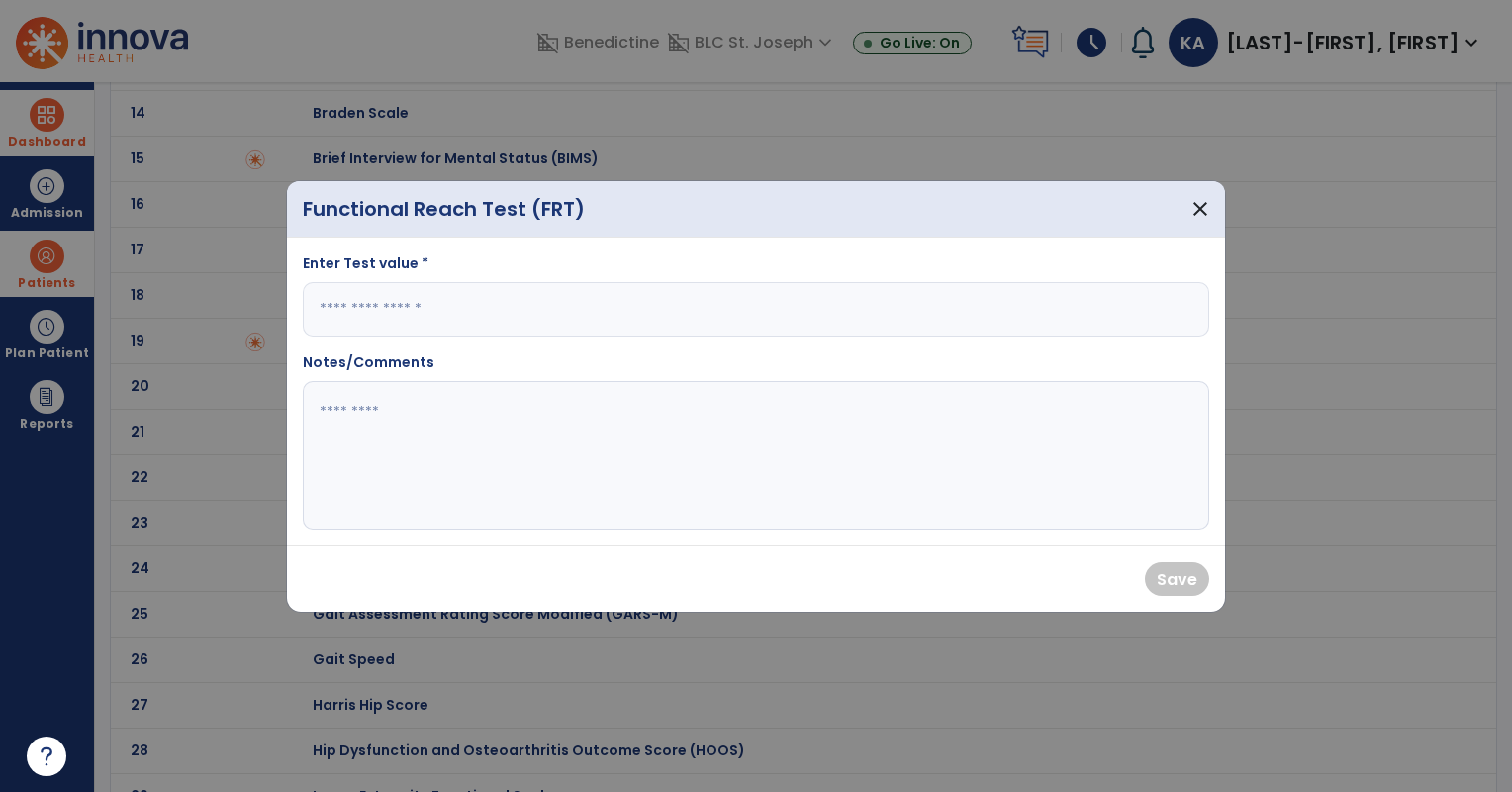 click at bounding box center (756, 309) 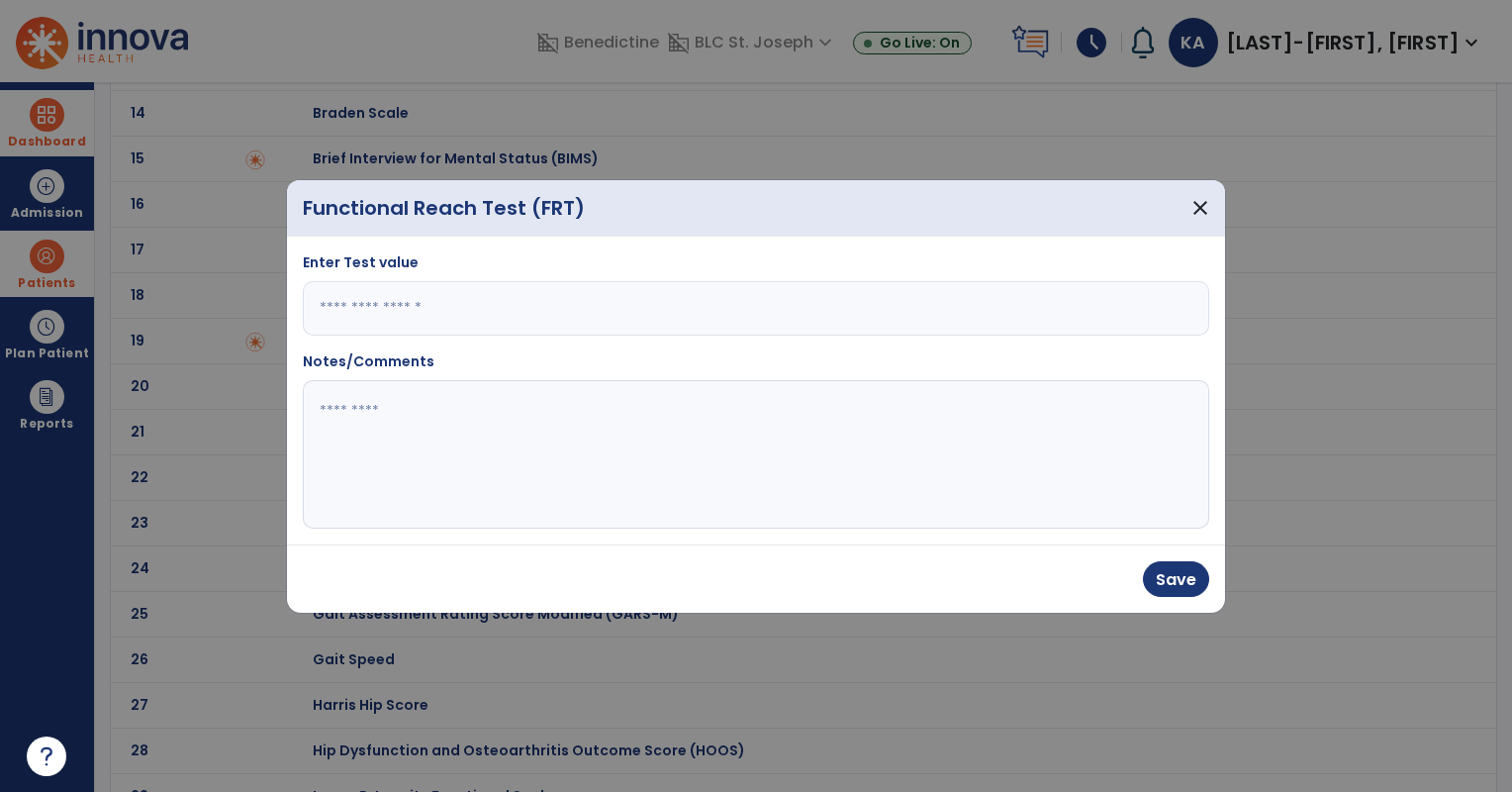 click on "**" at bounding box center [756, 308] 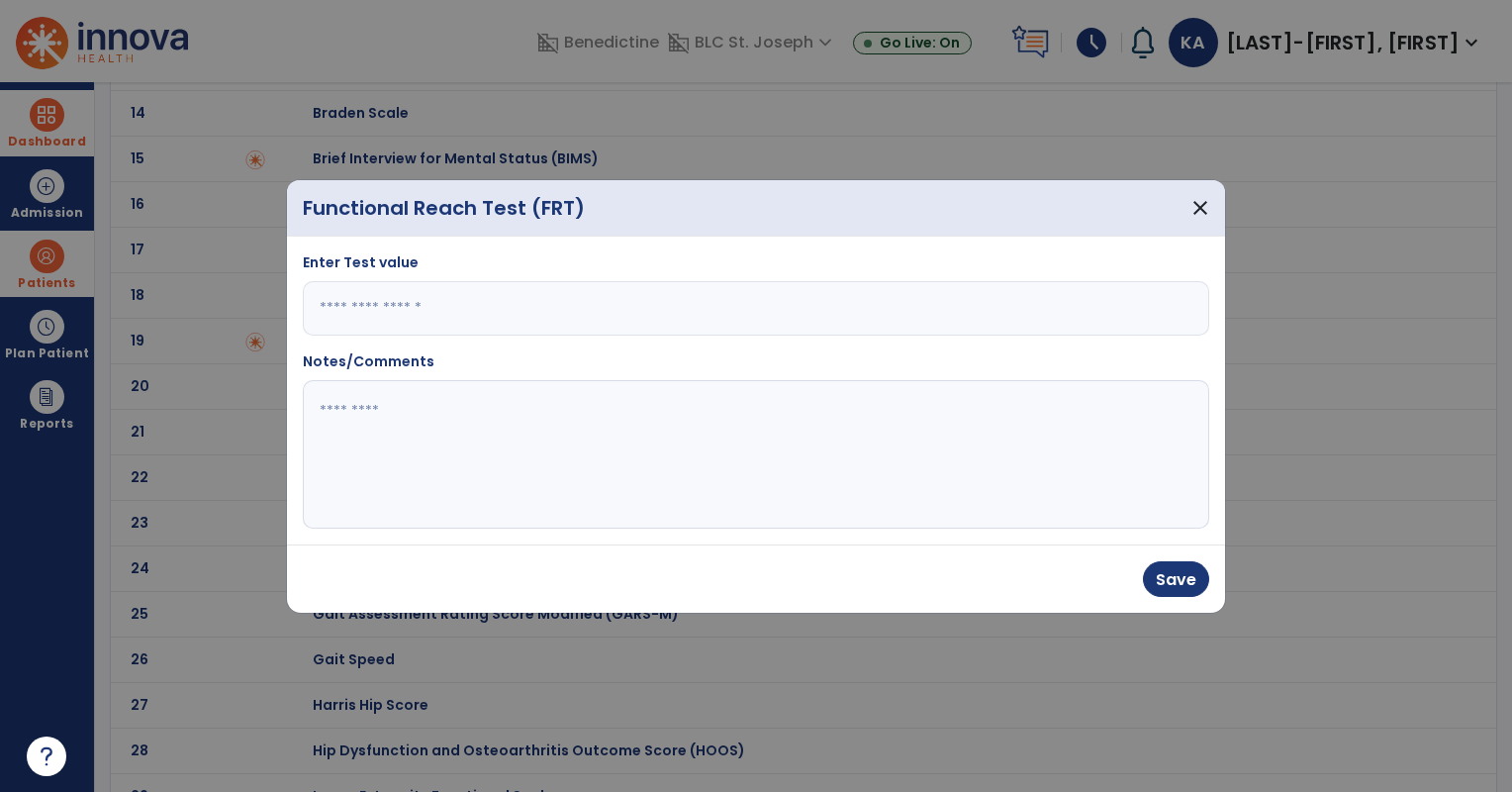 type on "***" 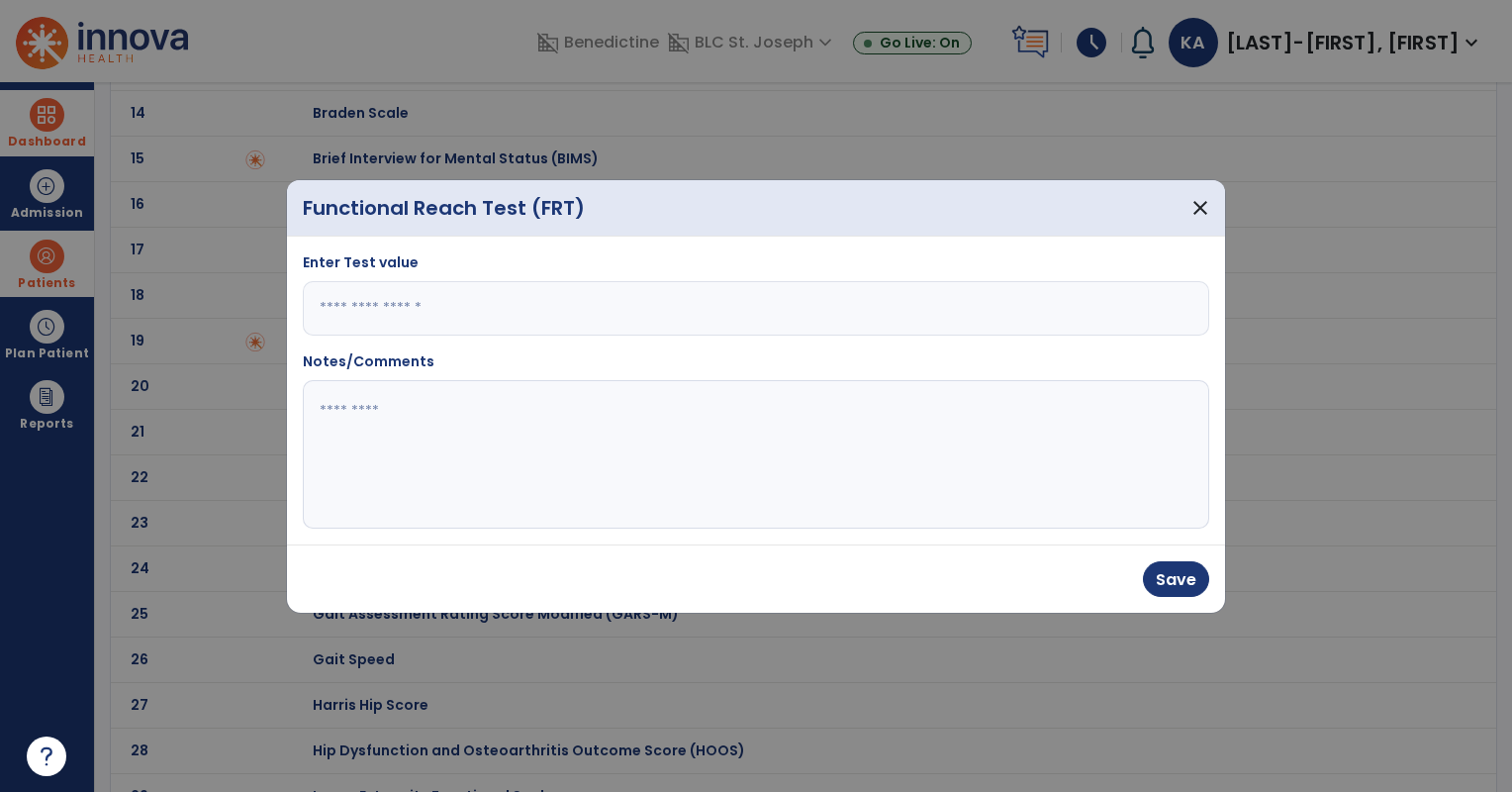 click 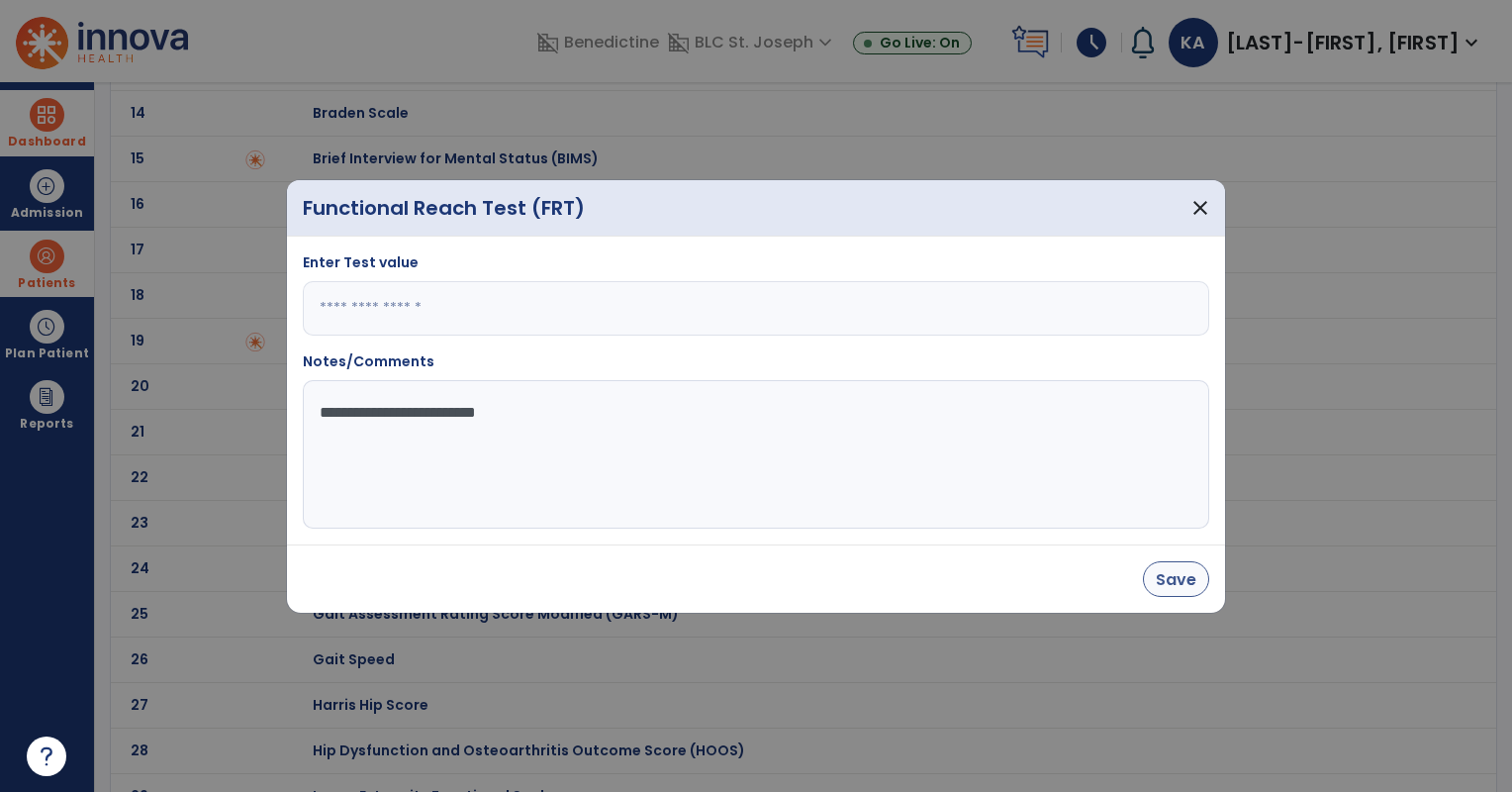 type on "**********" 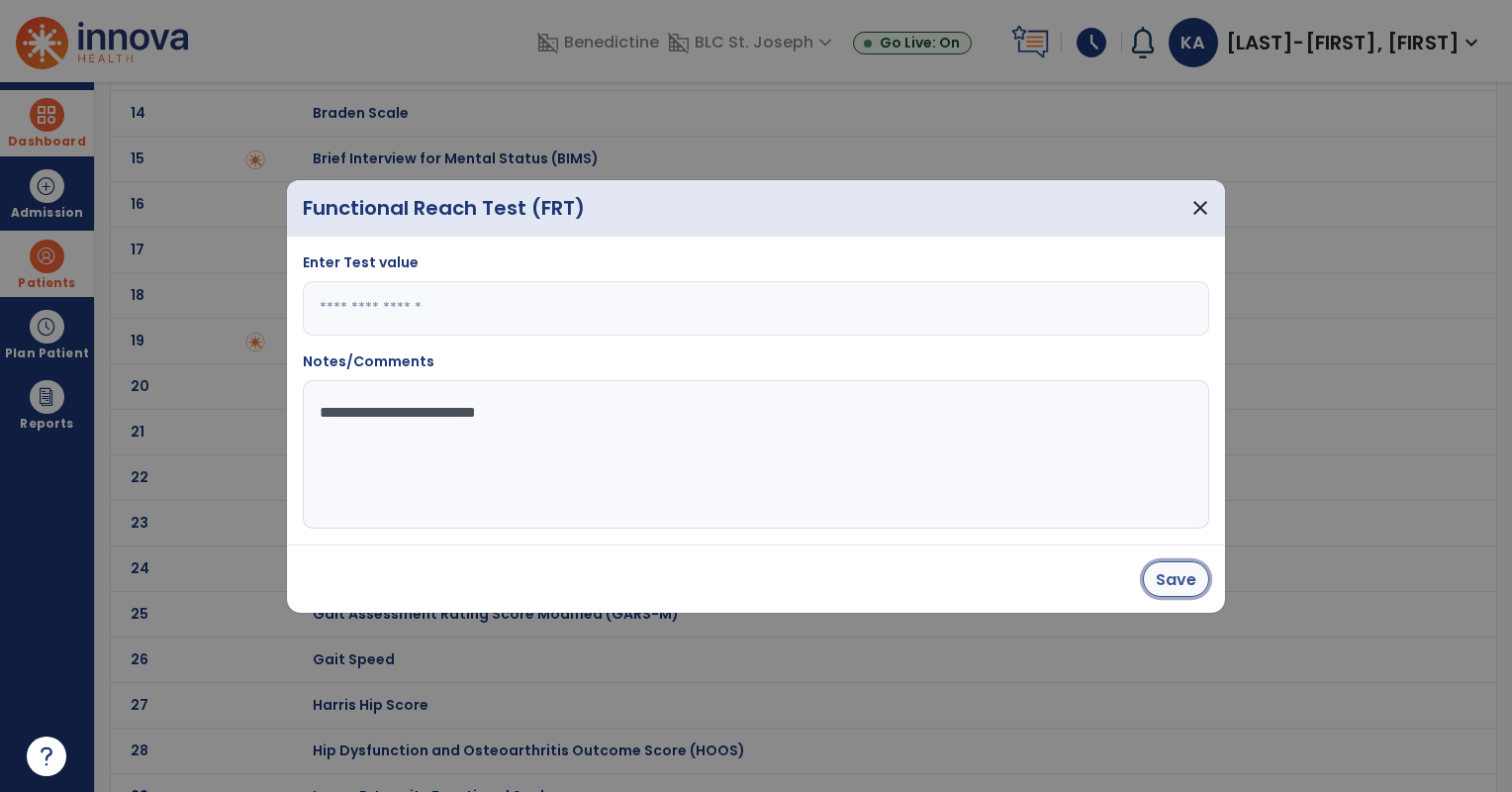 click on "Save" at bounding box center (1176, 579) 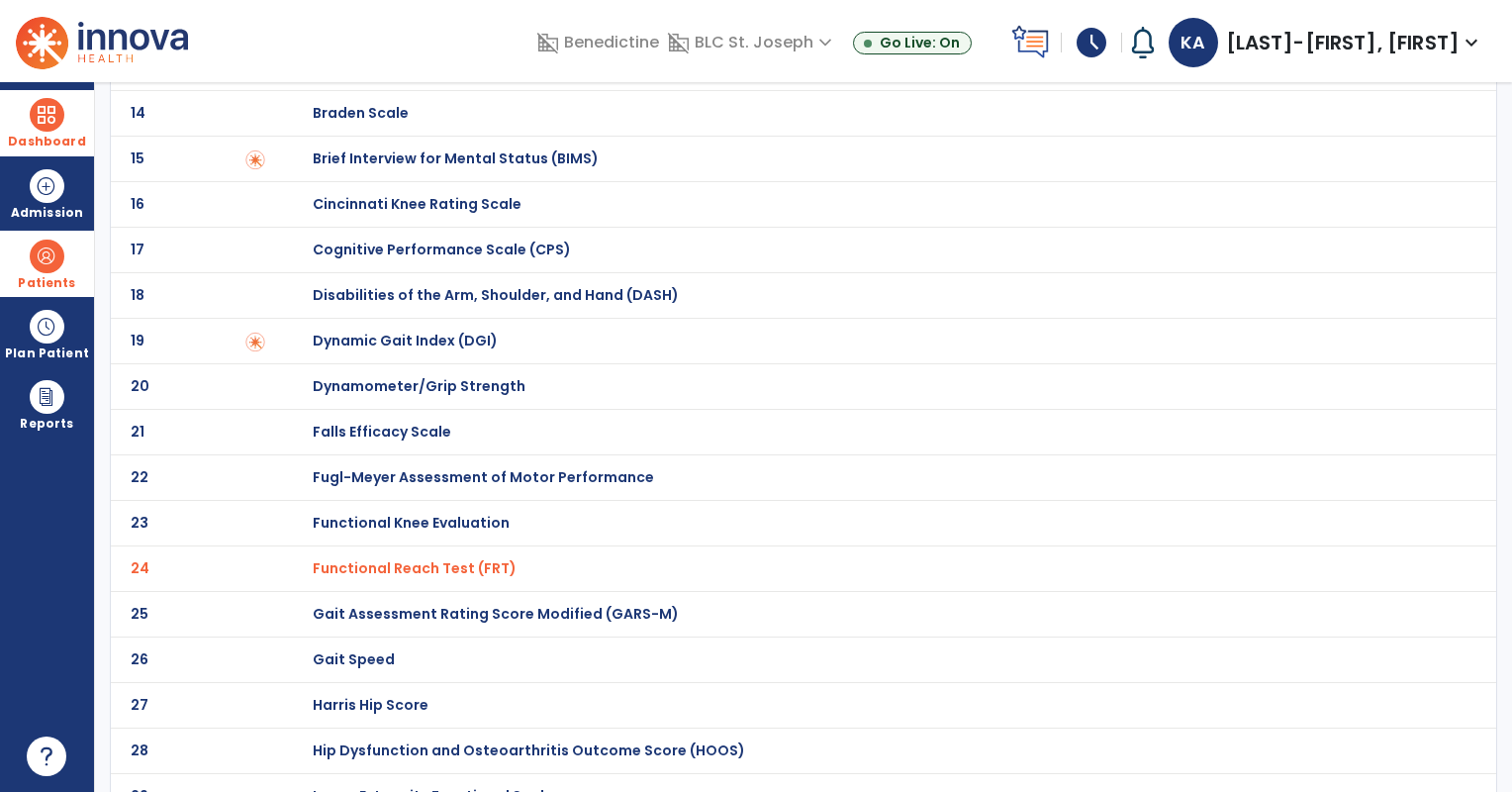 scroll, scrollTop: 0, scrollLeft: 0, axis: both 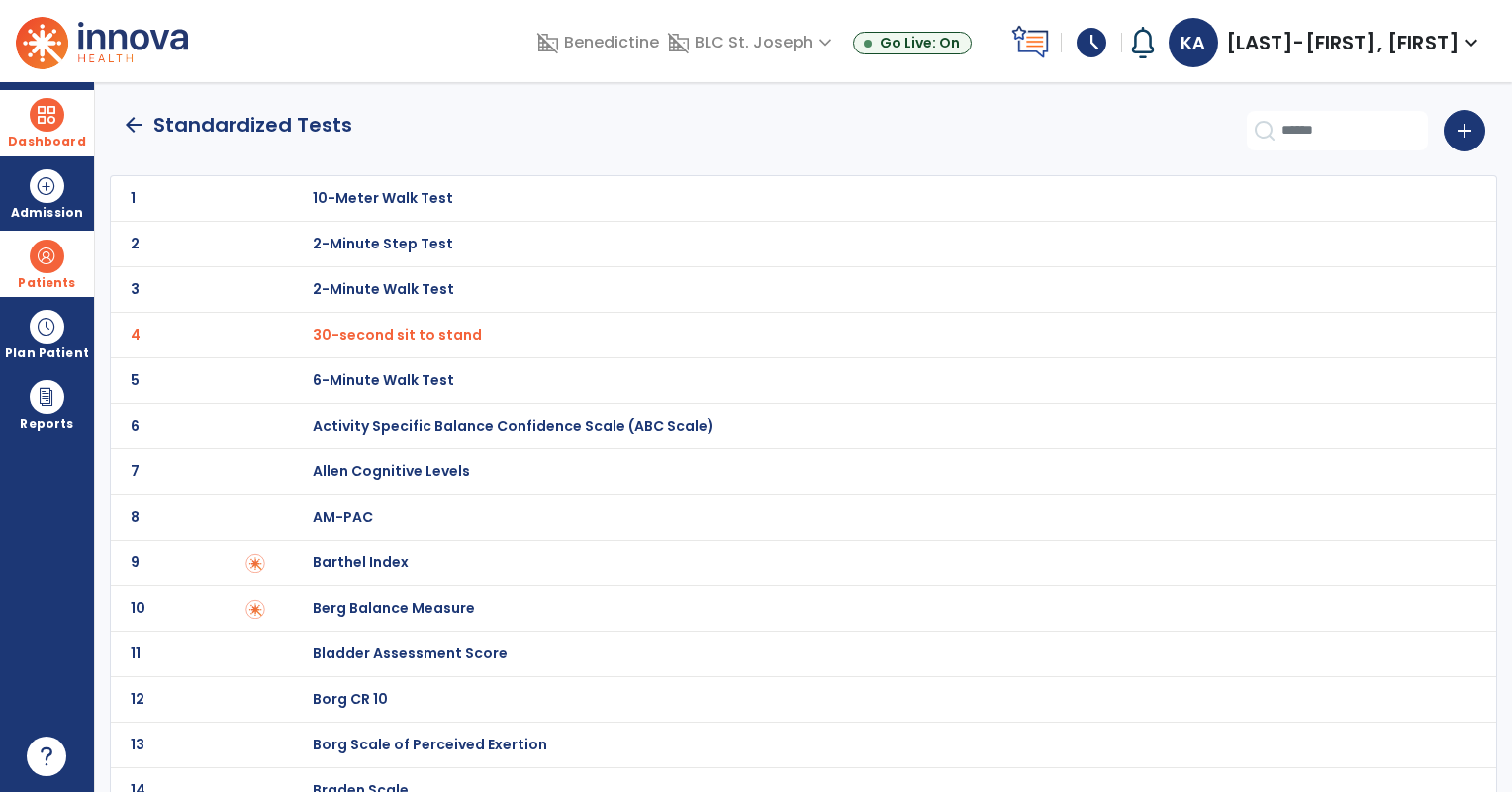 click on "arrow_back" 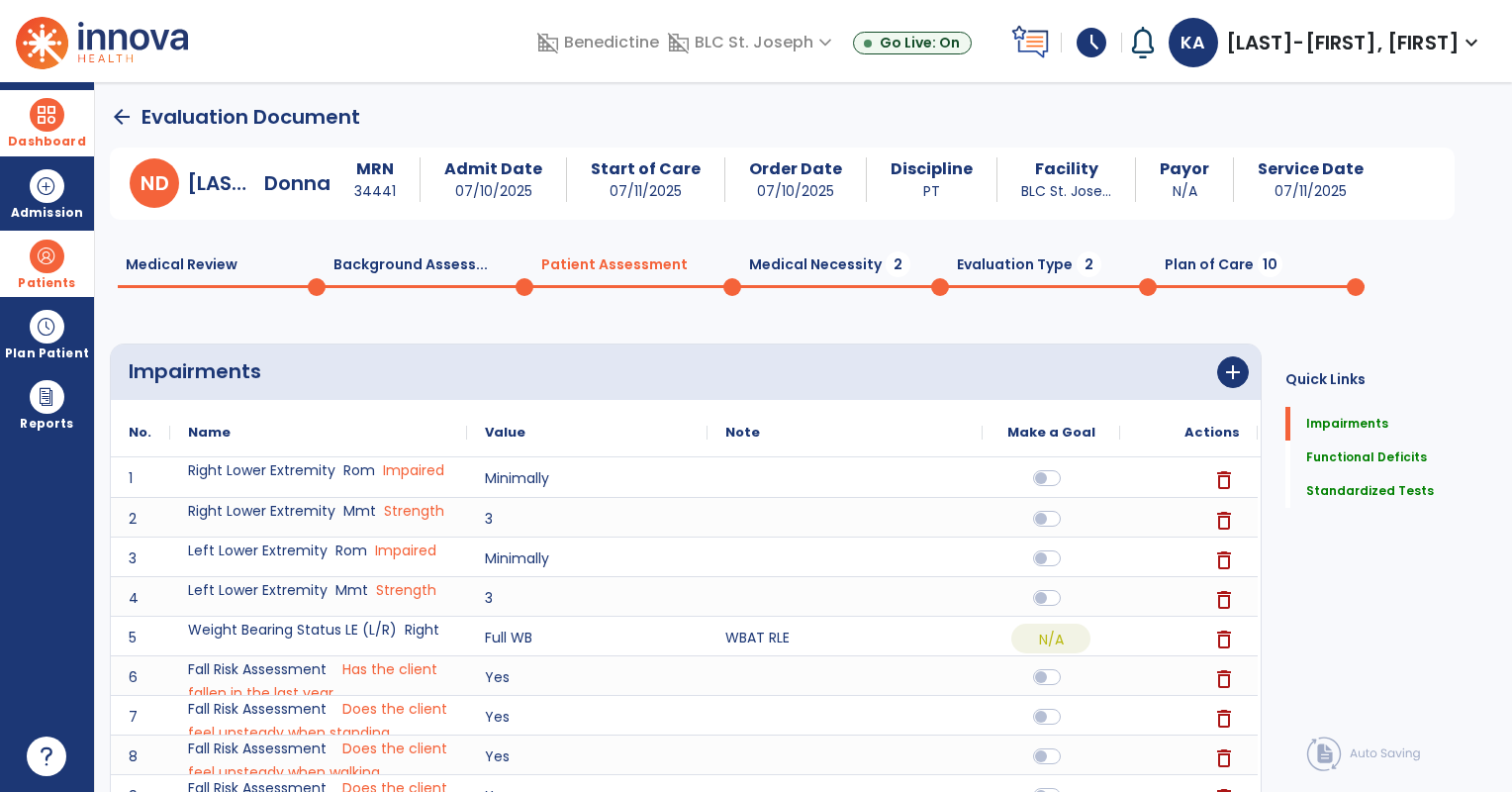 scroll, scrollTop: 0, scrollLeft: 0, axis: both 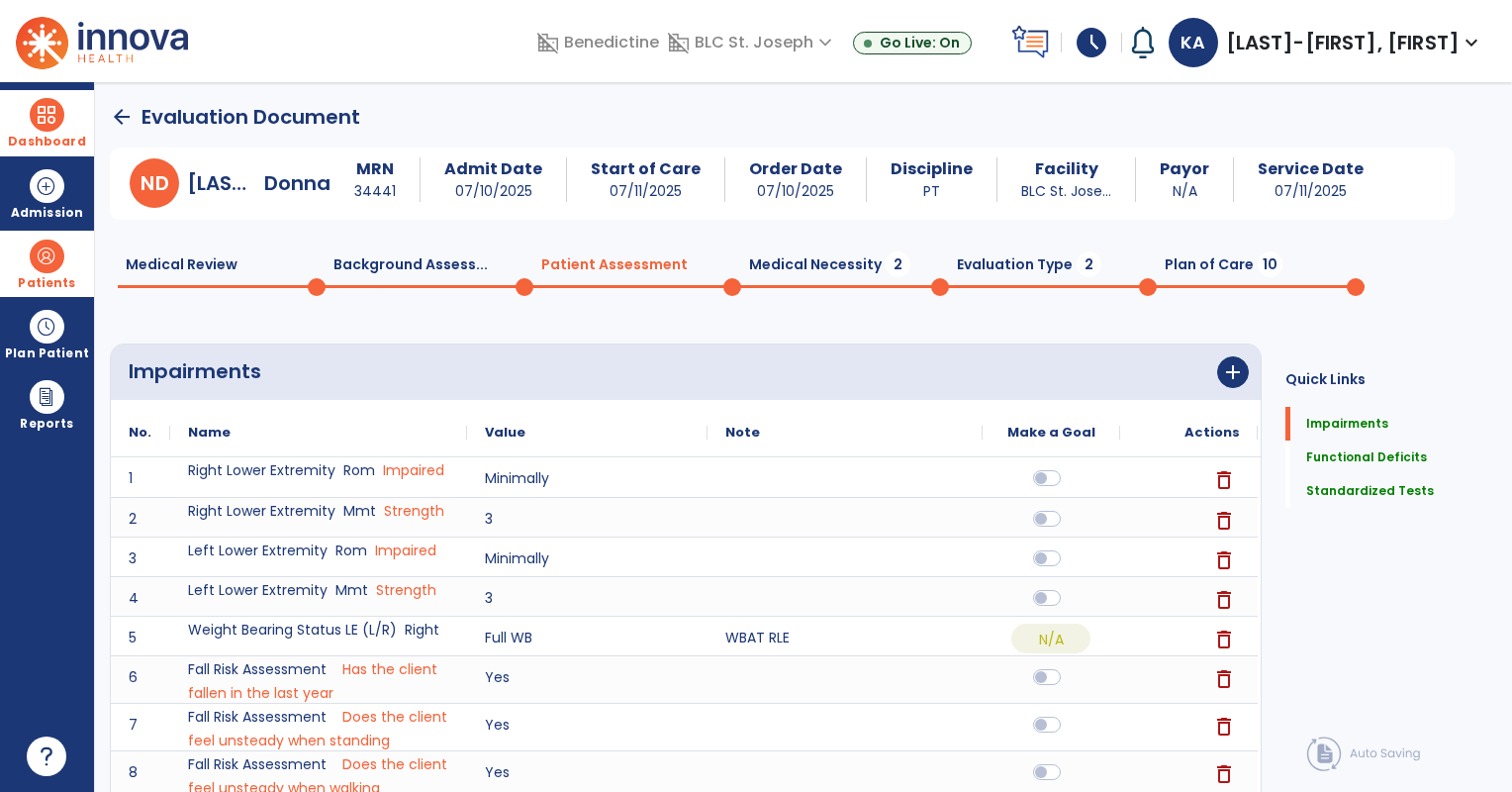 click on "Medical Necessity  2" 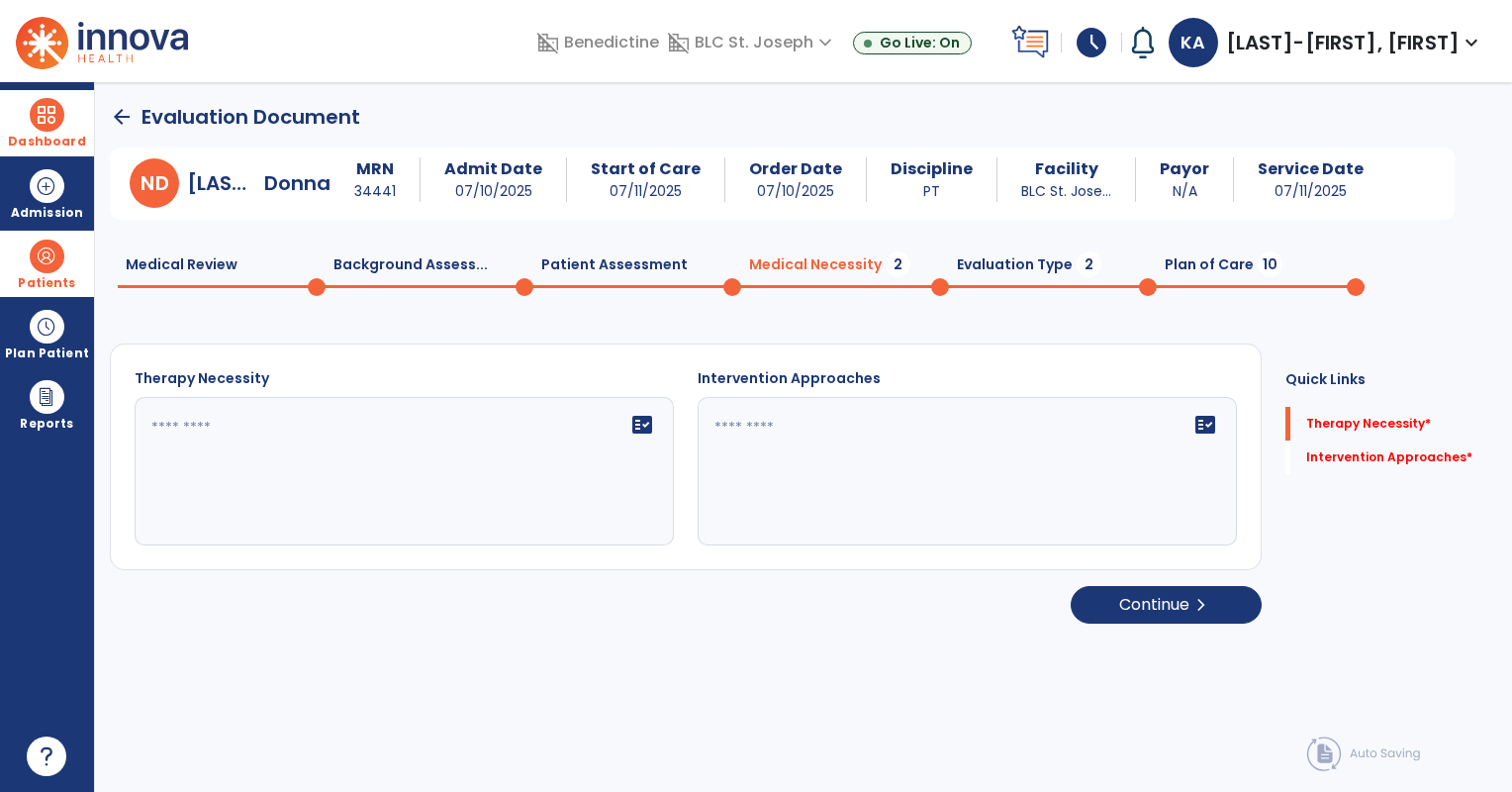 click on "fact_check" 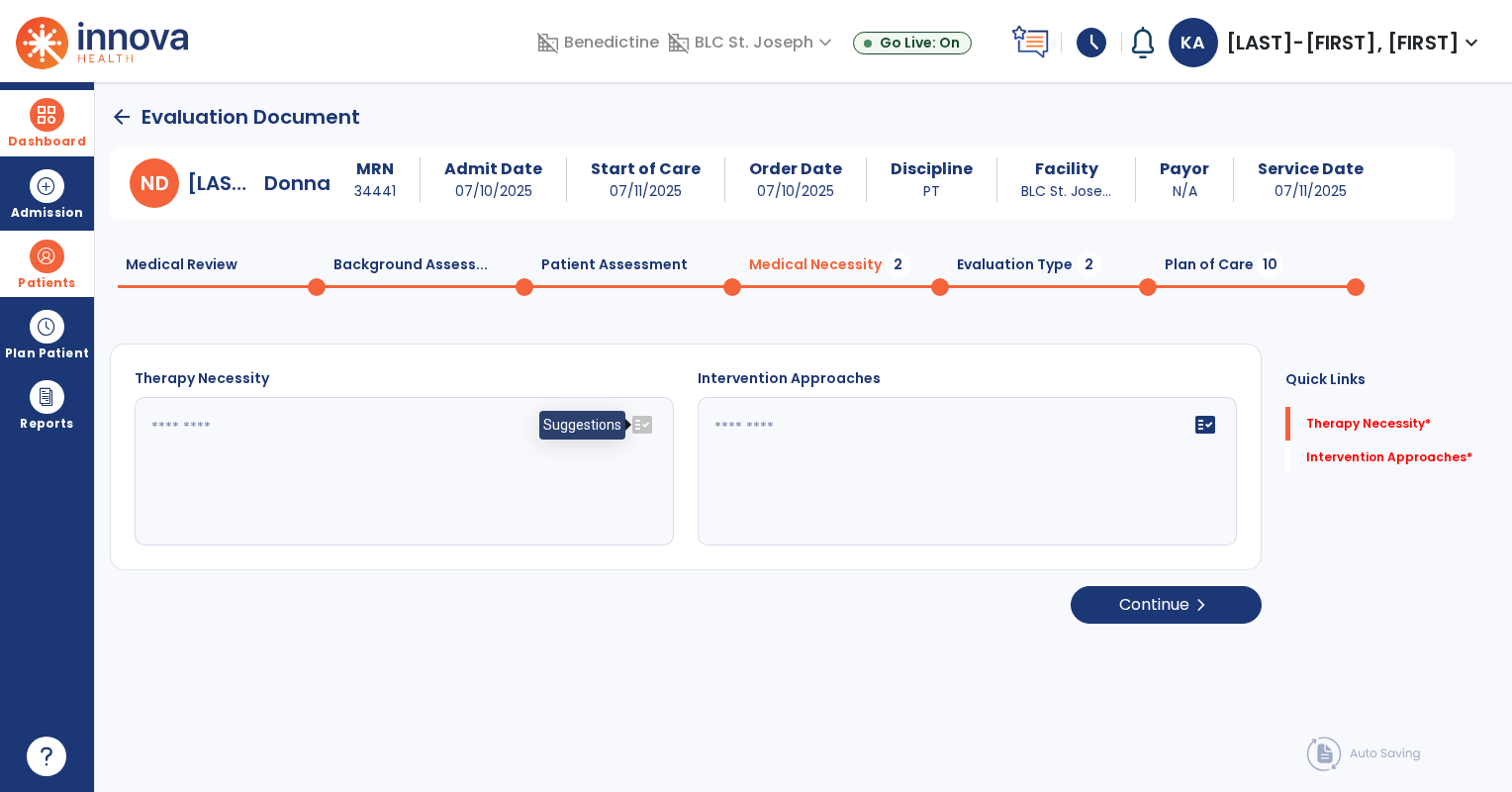 click on "fact_check" 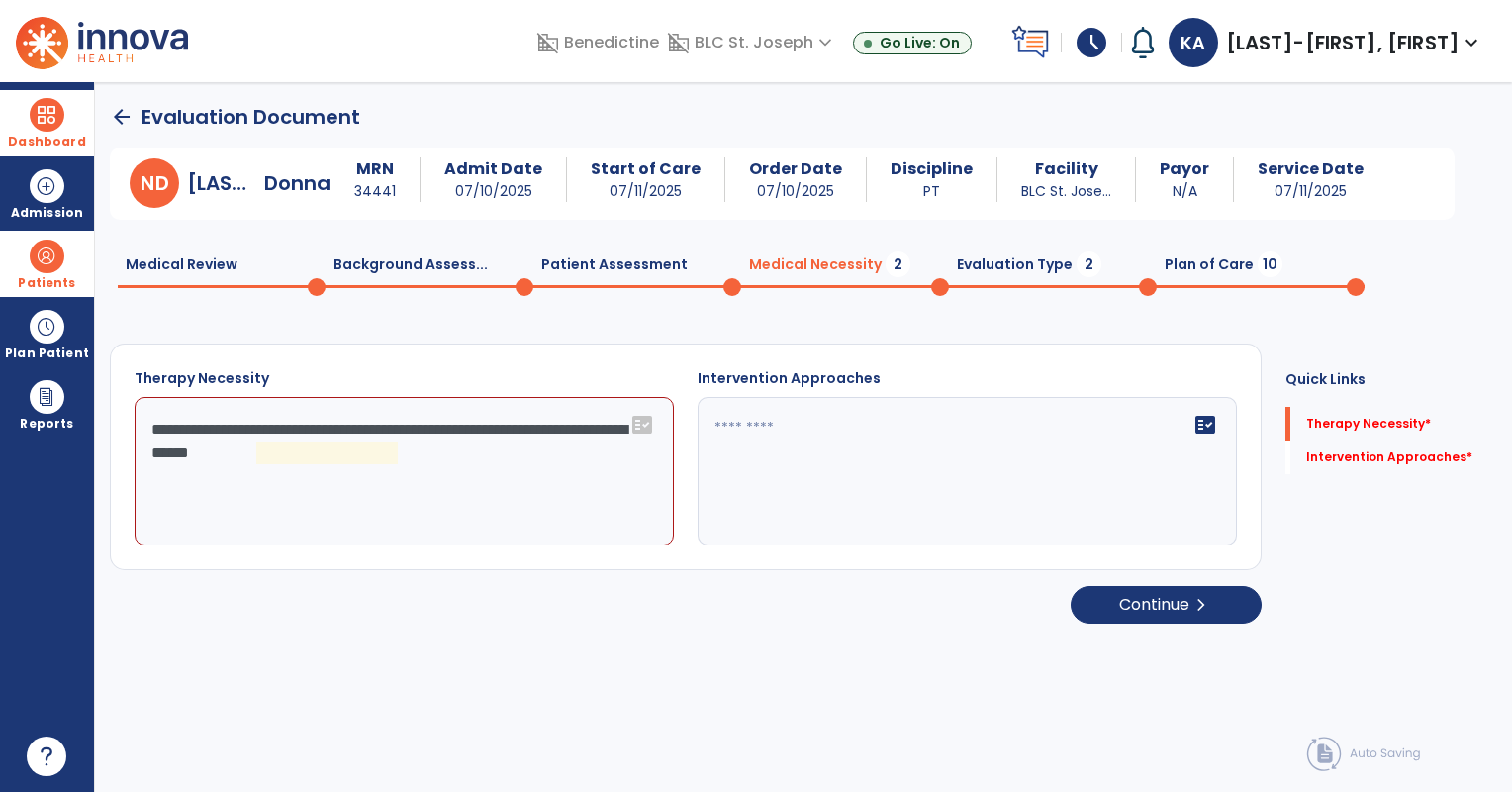 click on "**********" 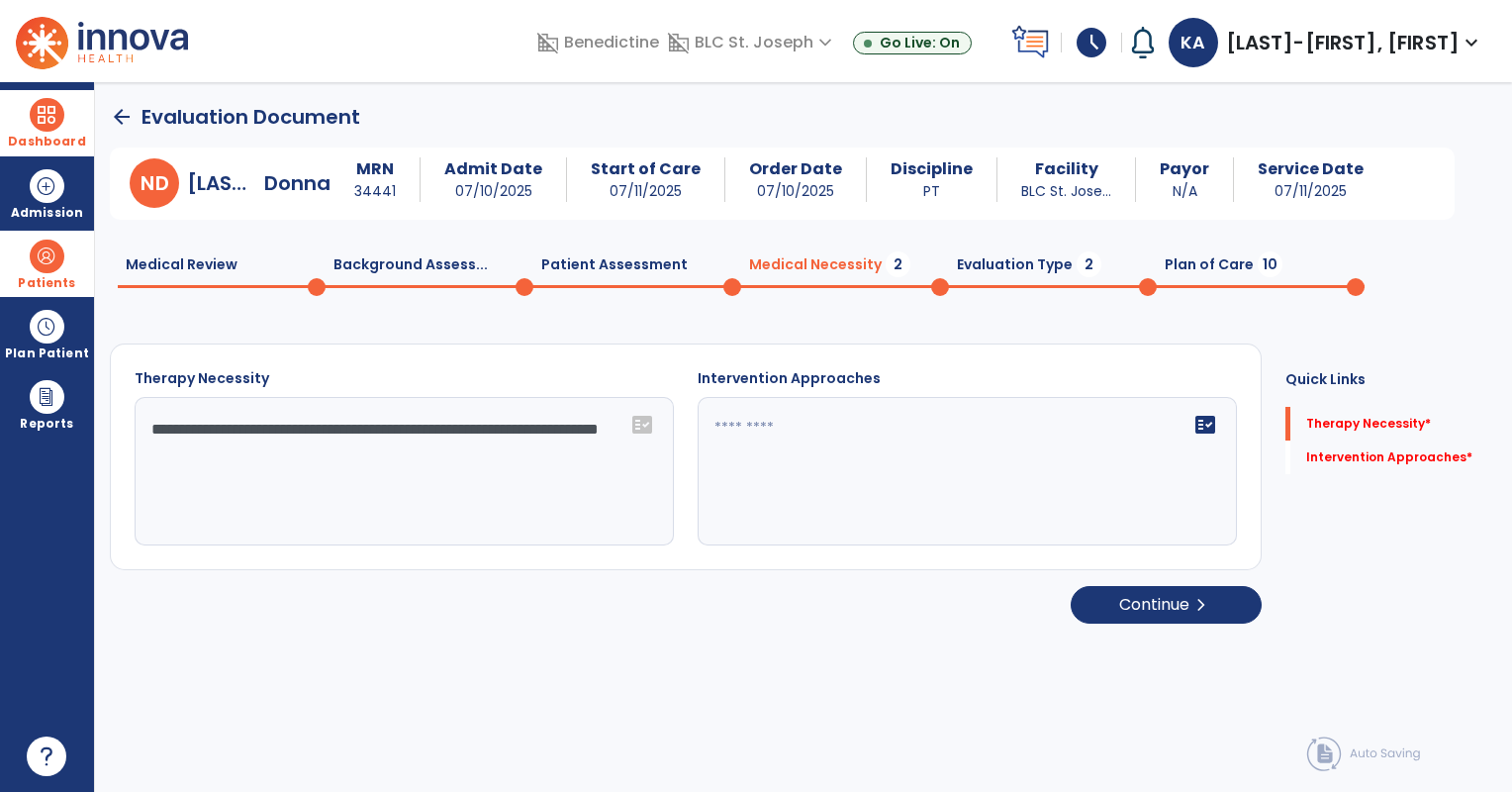 paste on "**********" 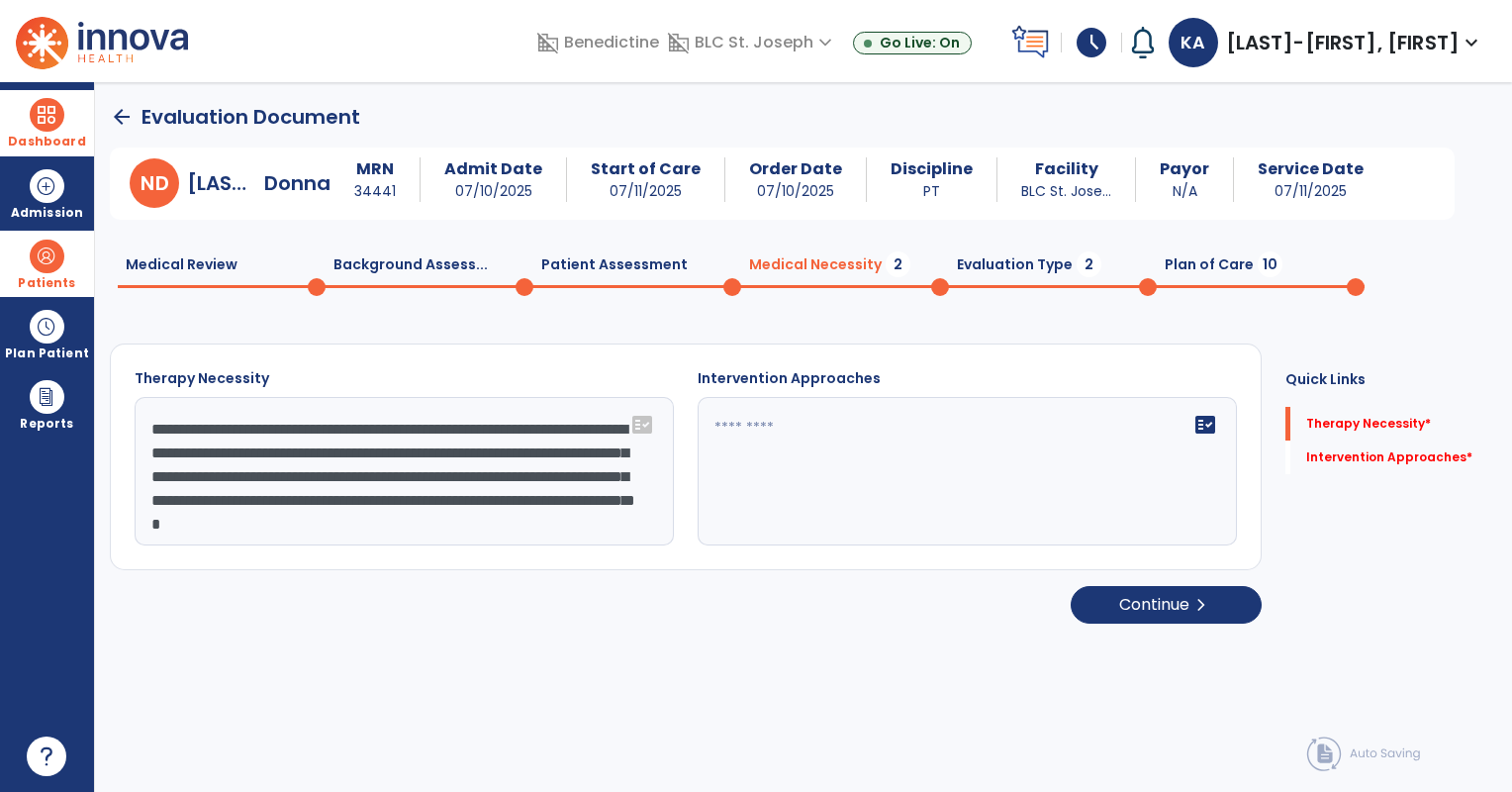 scroll, scrollTop: 16, scrollLeft: 0, axis: vertical 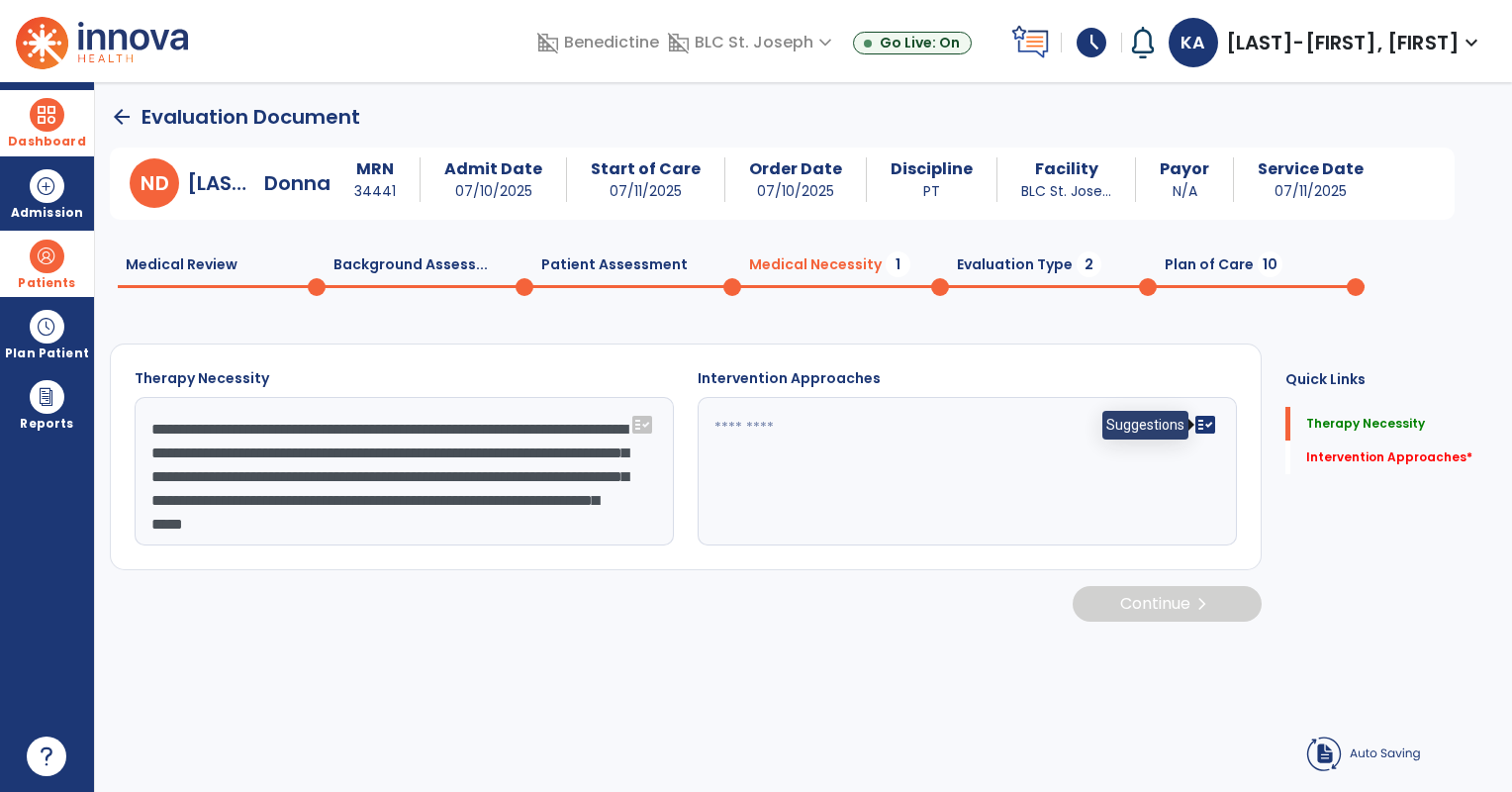 type on "**********" 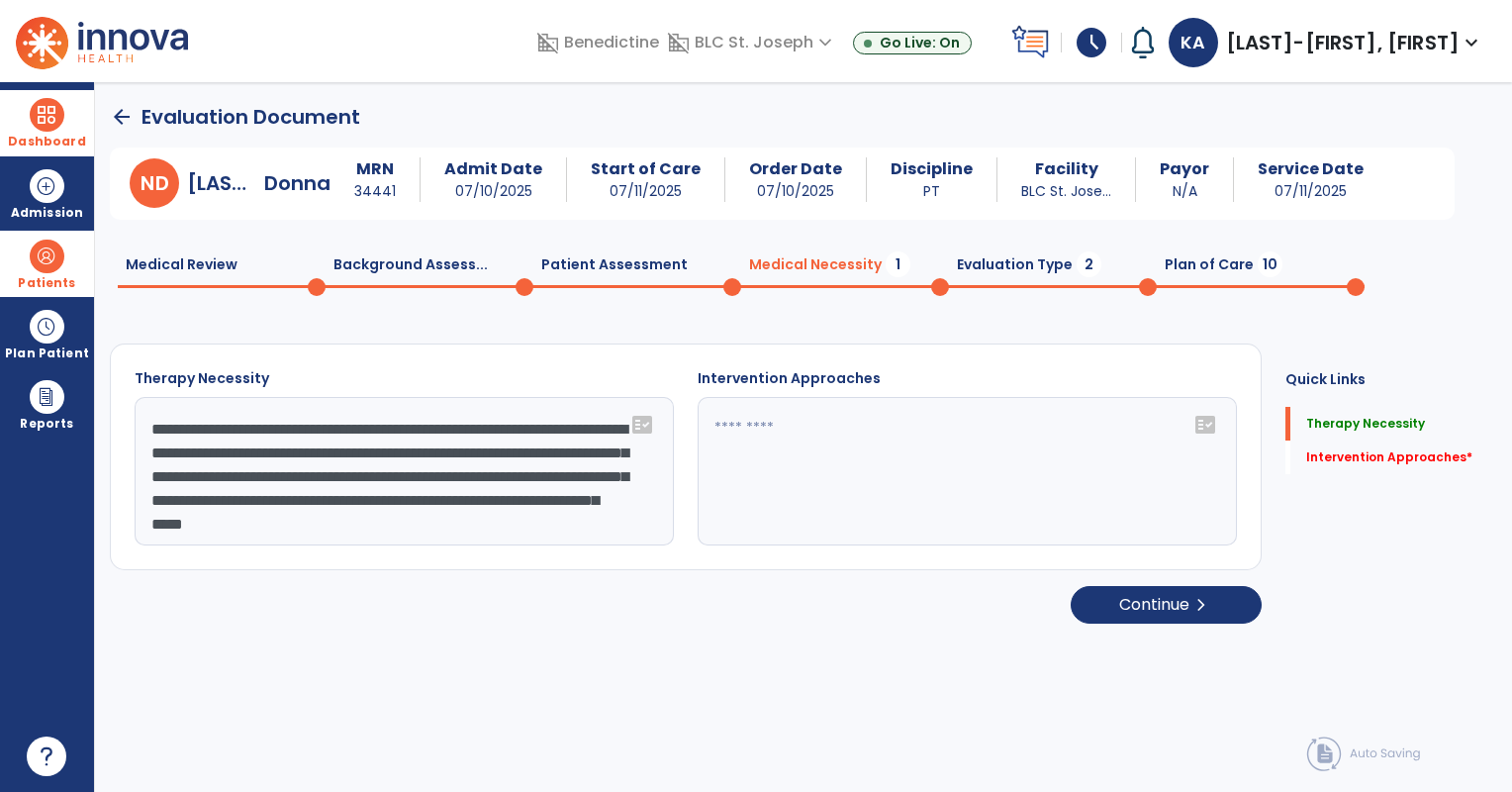 click on "fact_check" 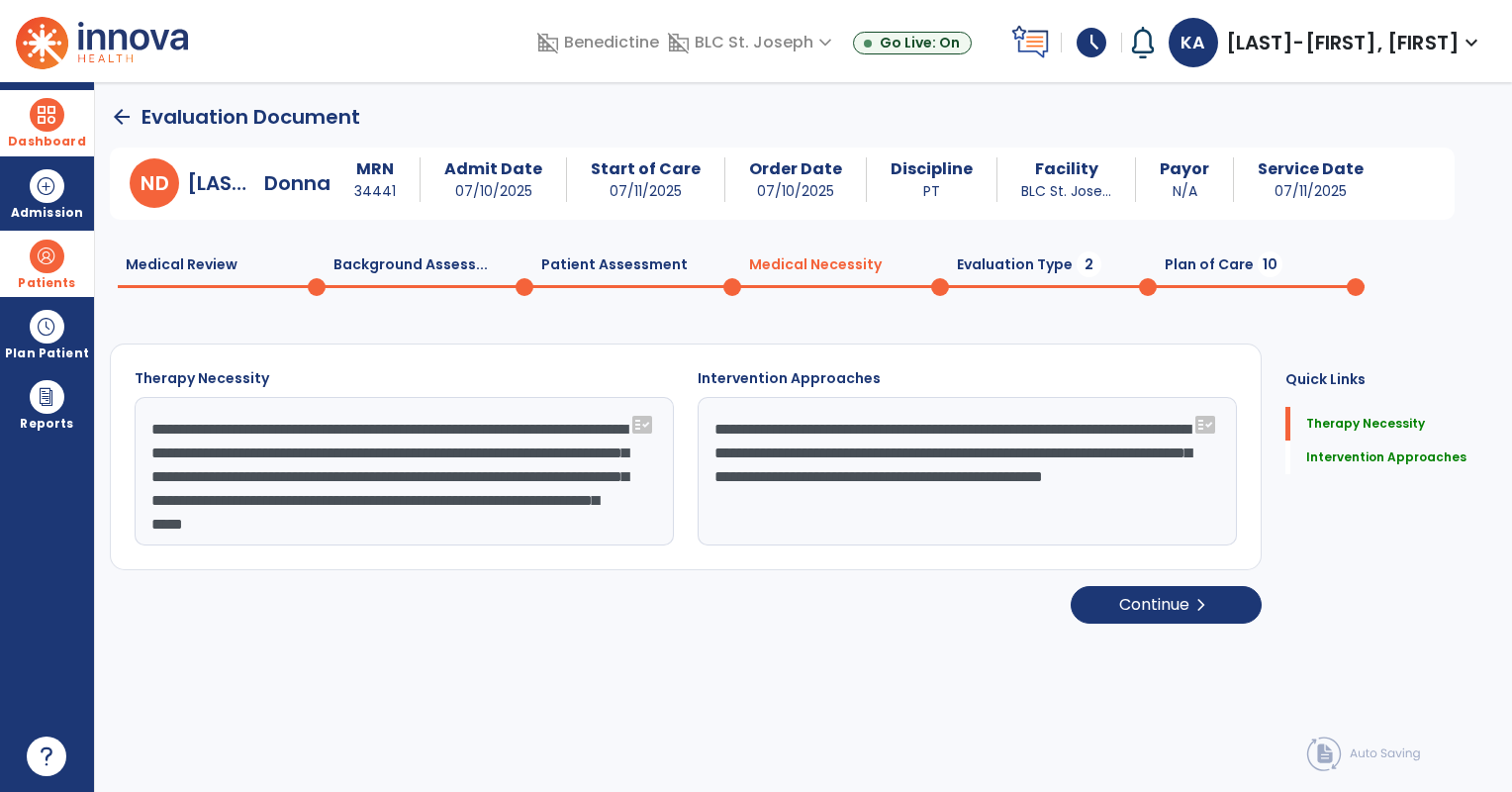 click on "**********" 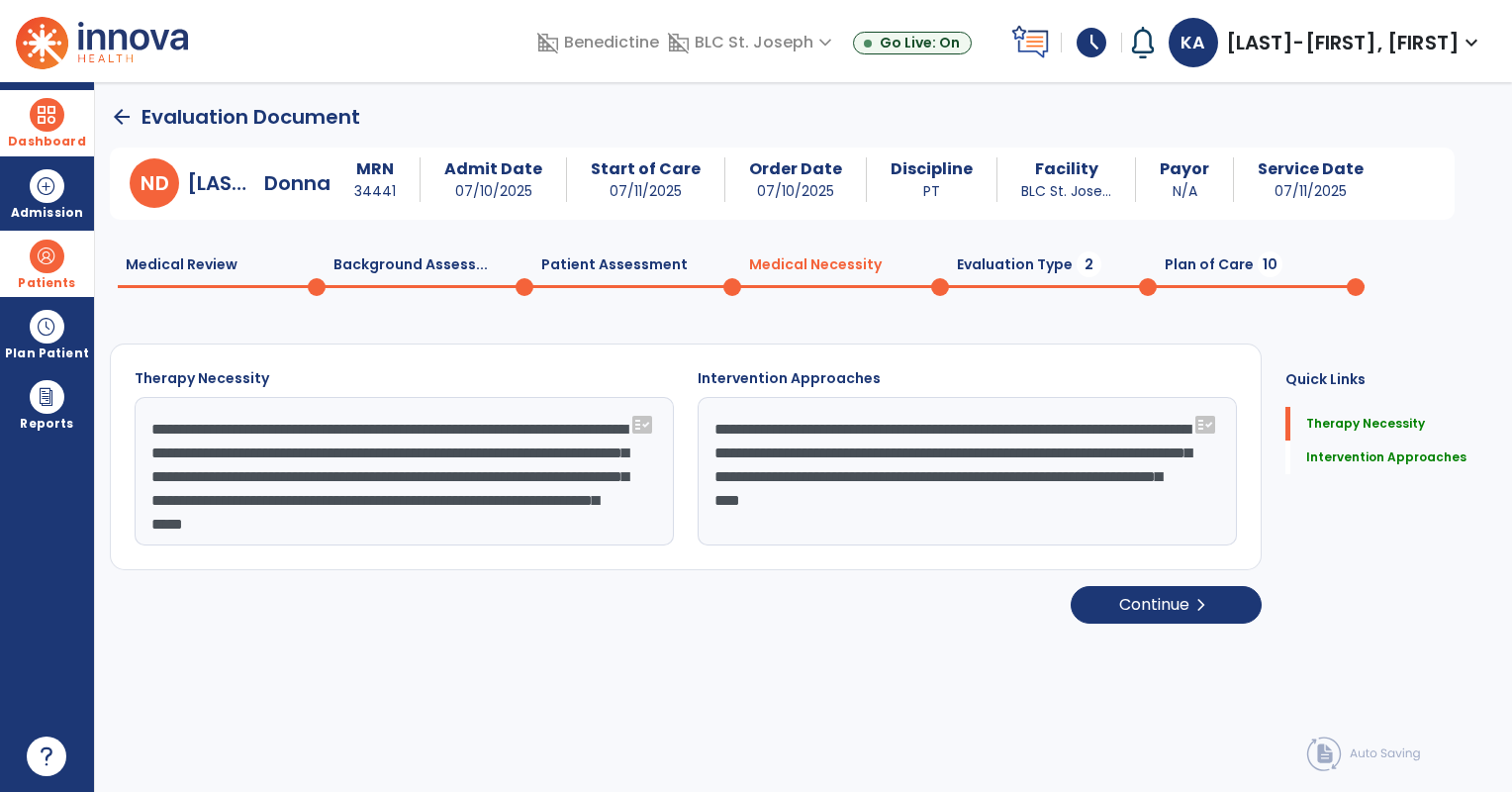 type on "**********" 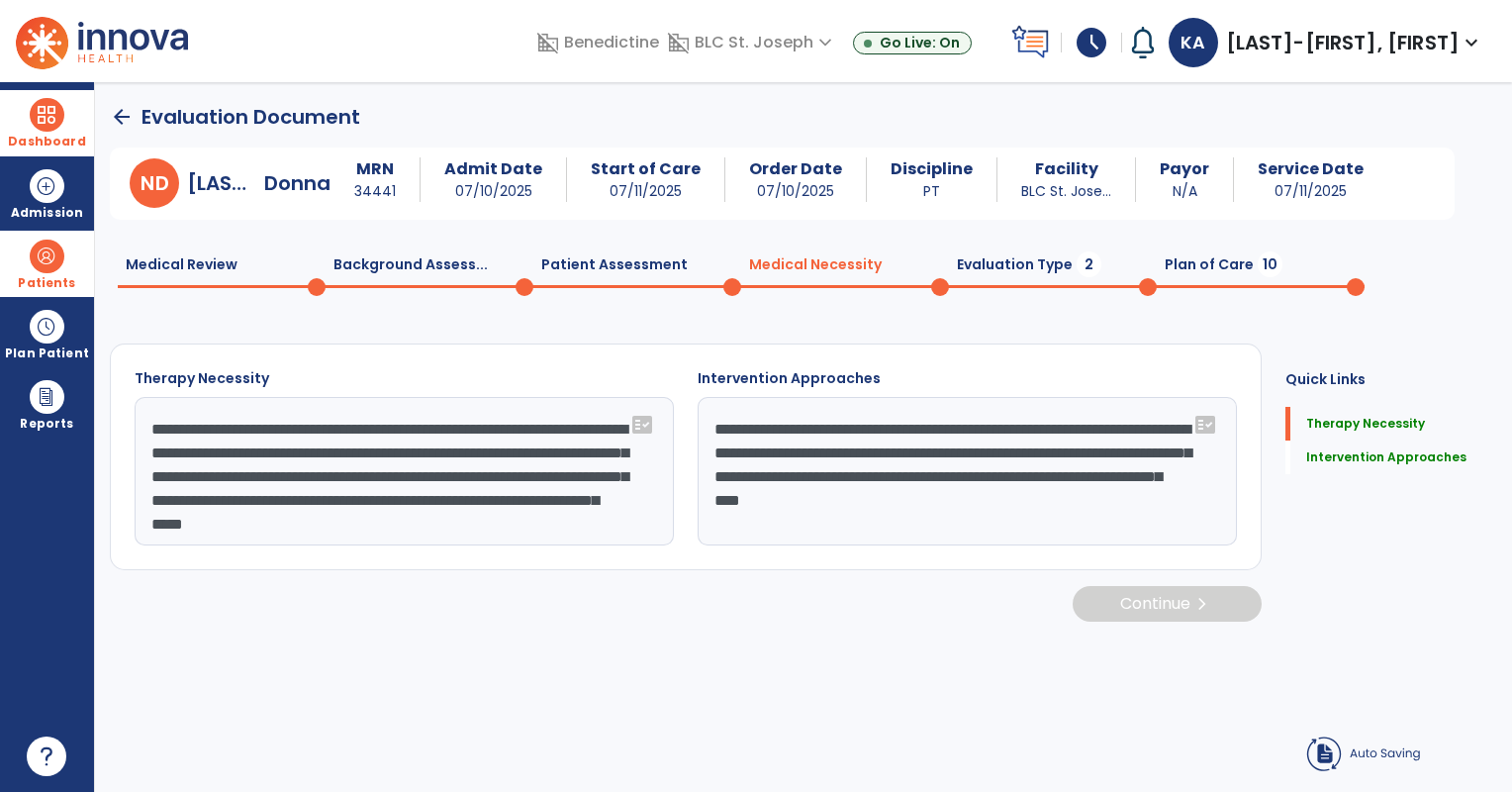 click on "Evaluation Type  2" 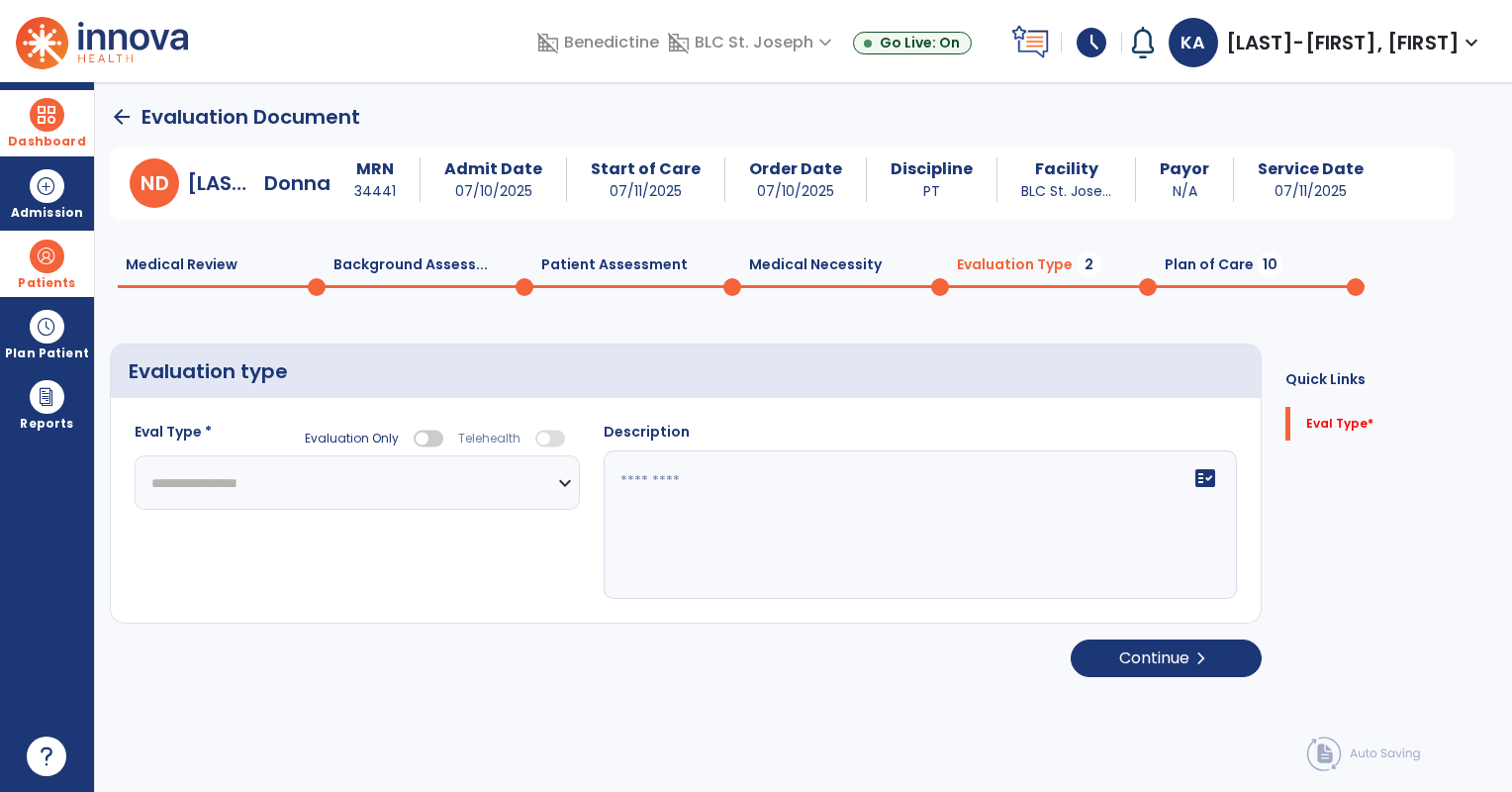 click on "**********" 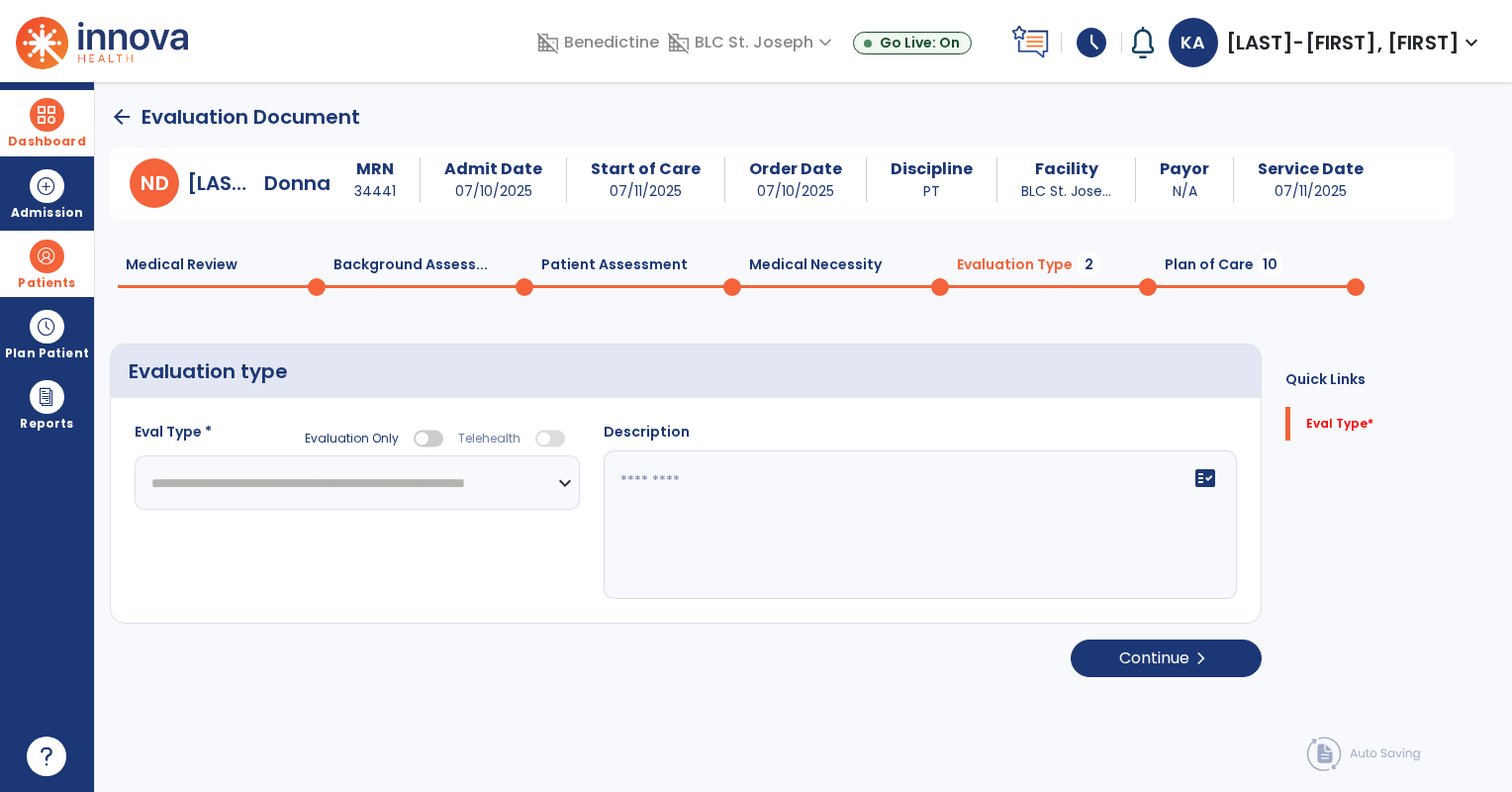 click on "**********" 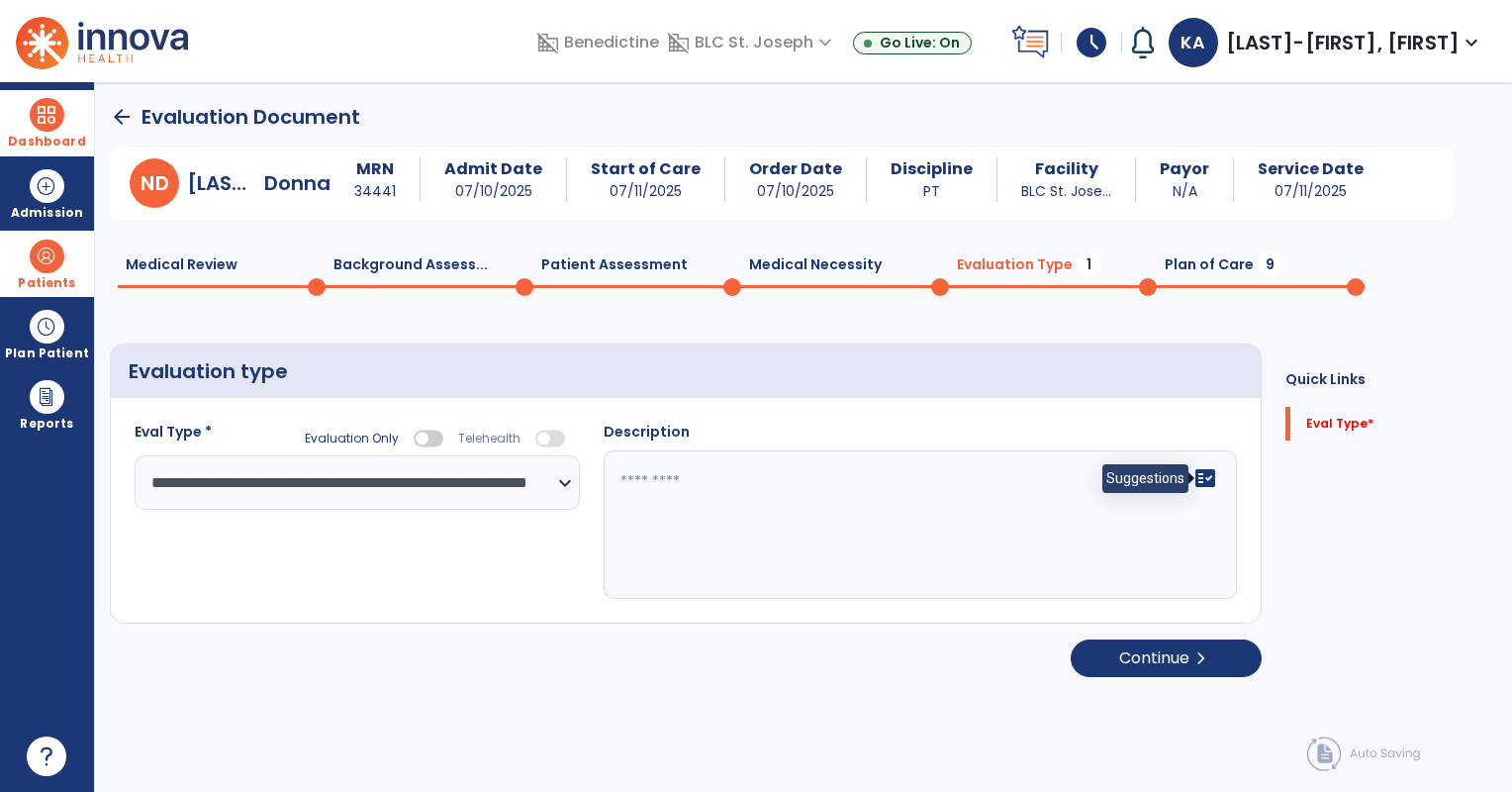 click on "fact_check" 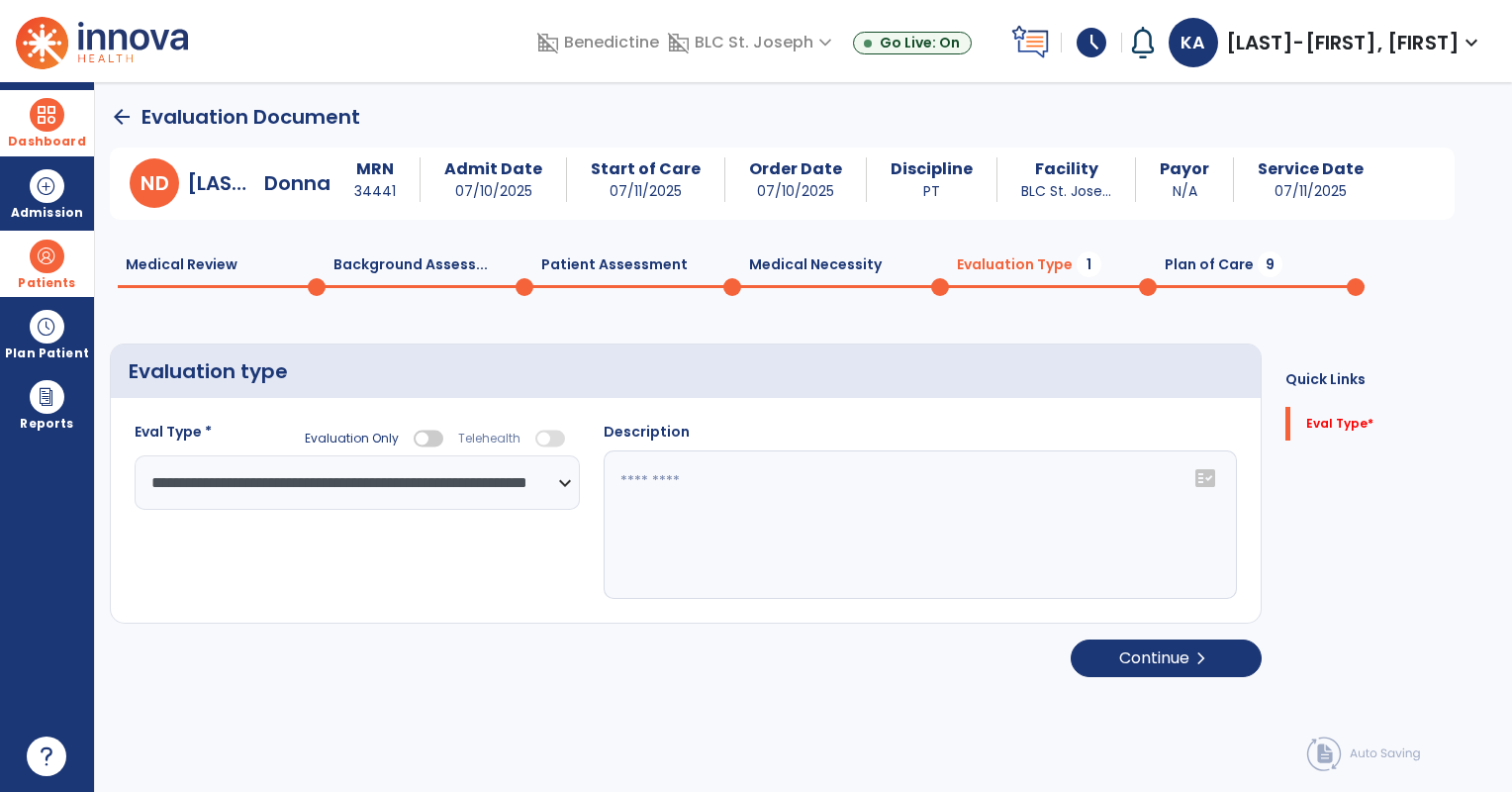 click on "fact_check" 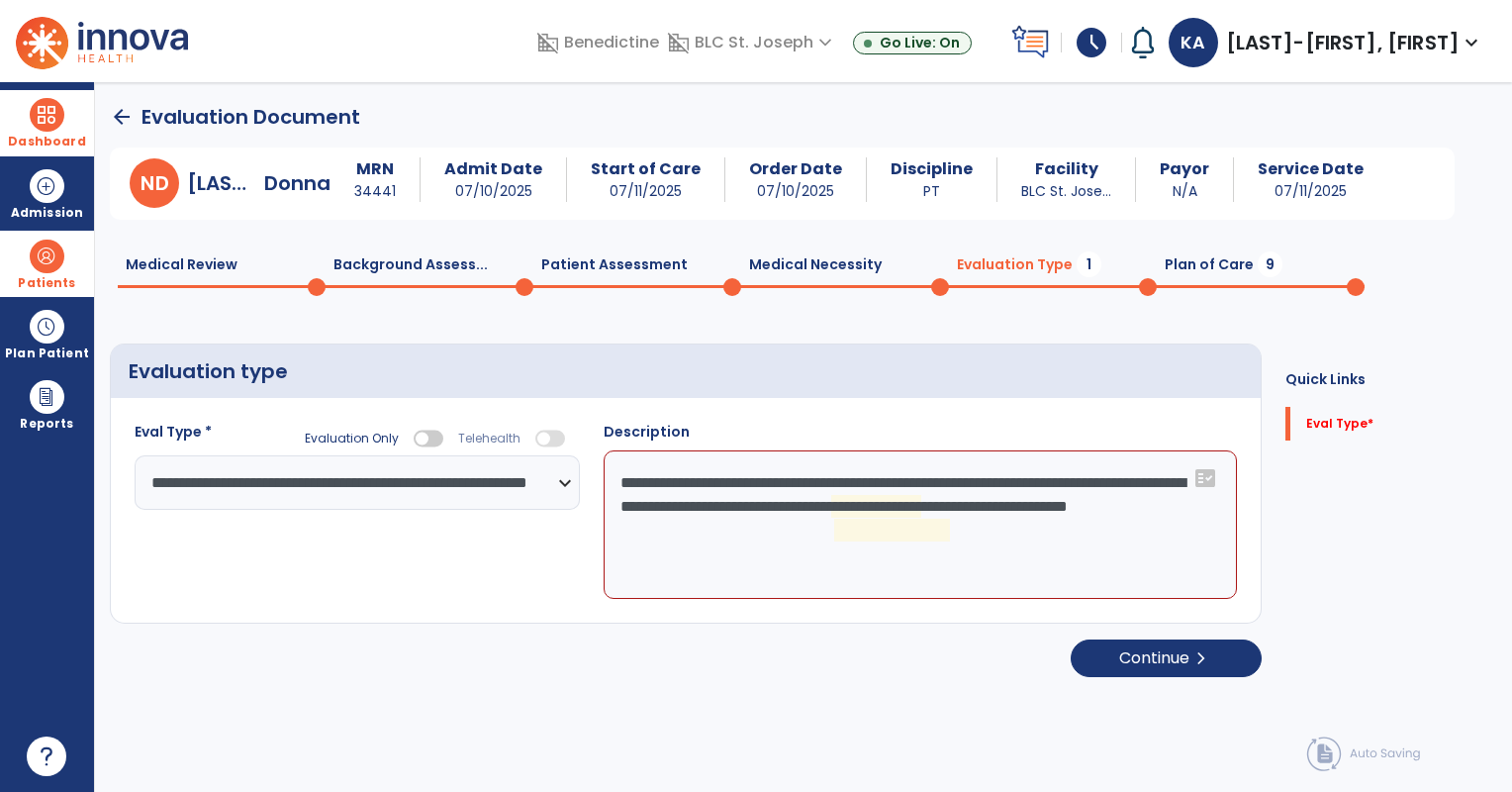 click on "**********" 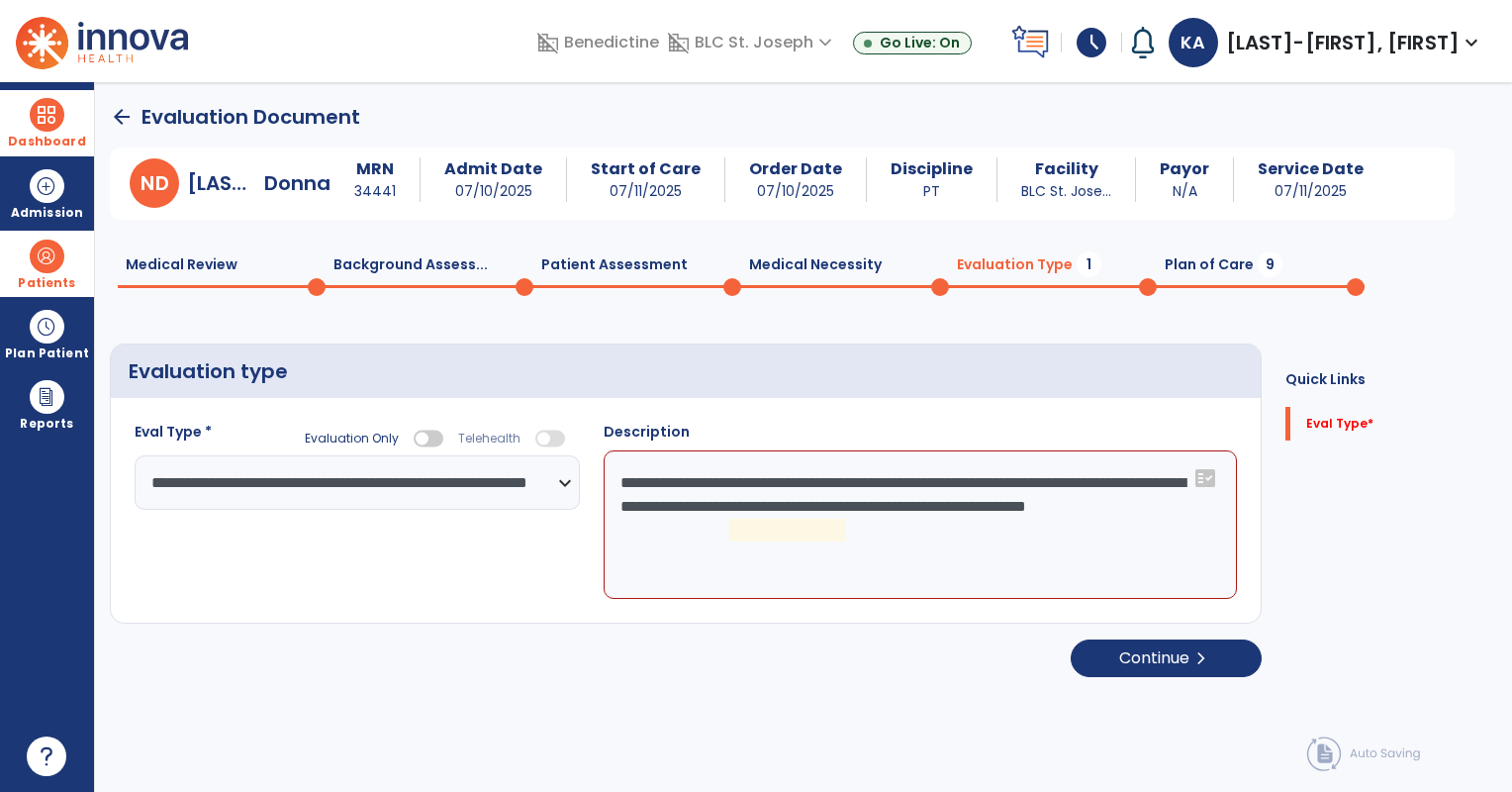 click on "**********" 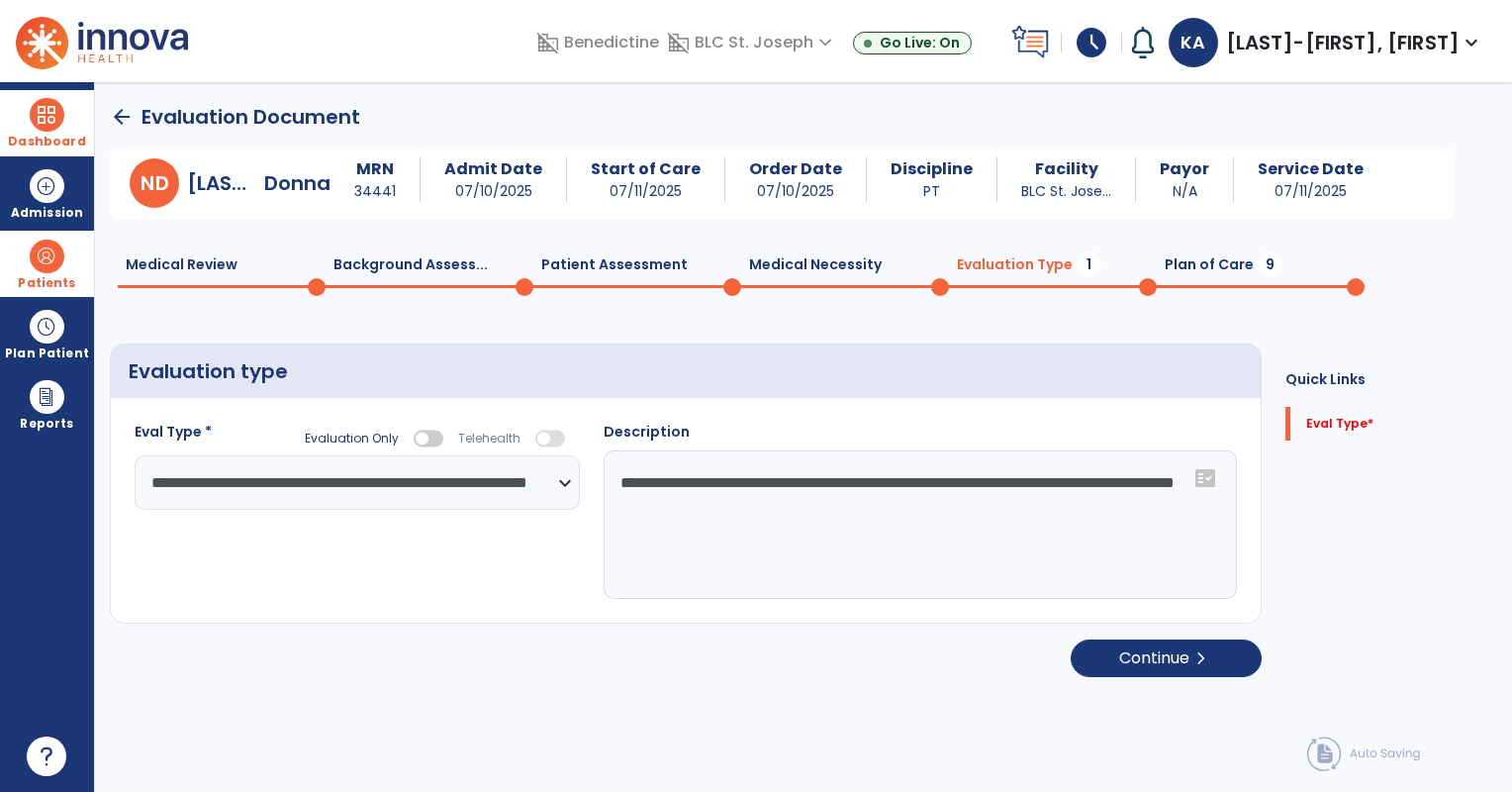 paste on "**********" 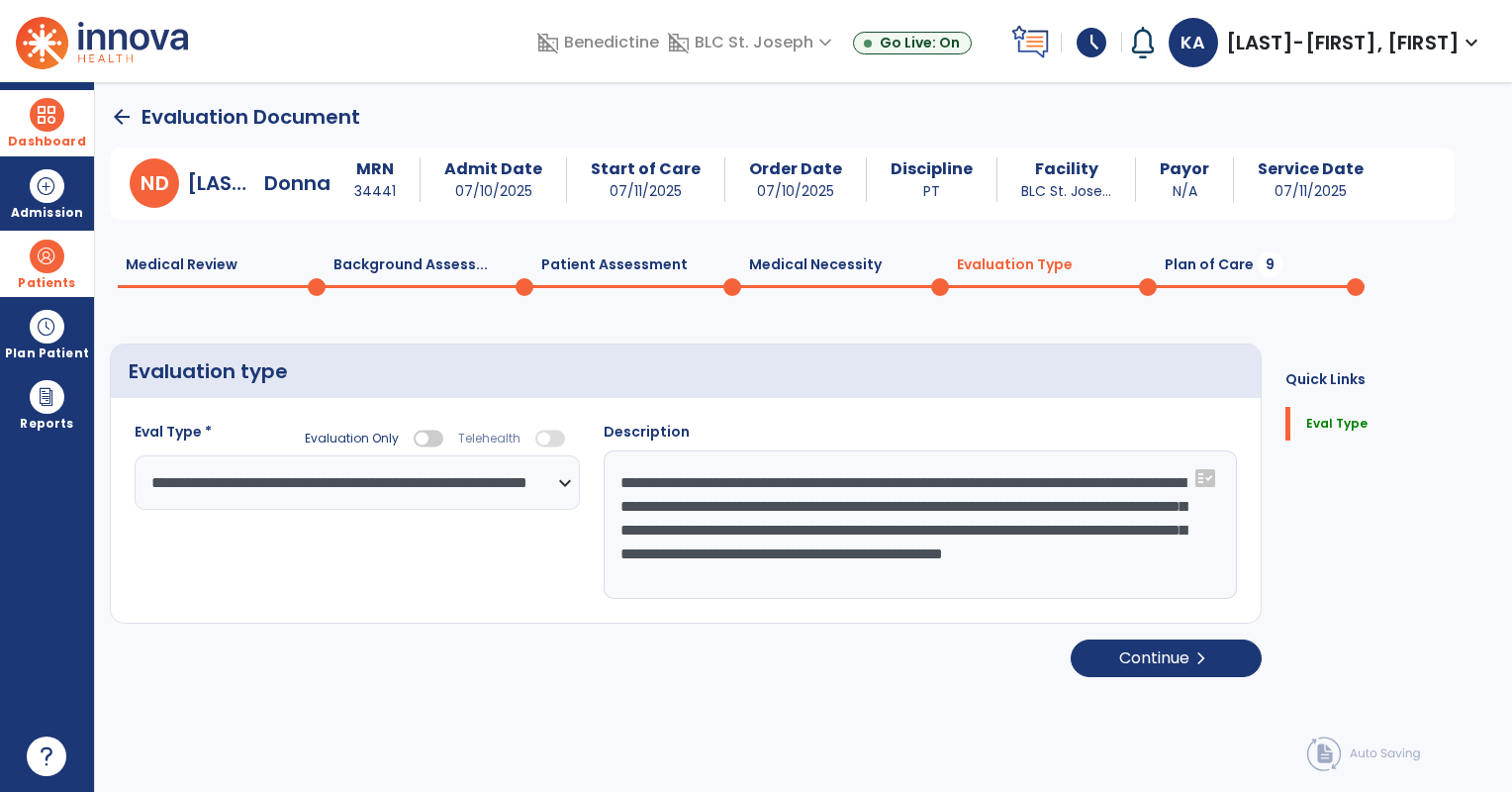 type on "**********" 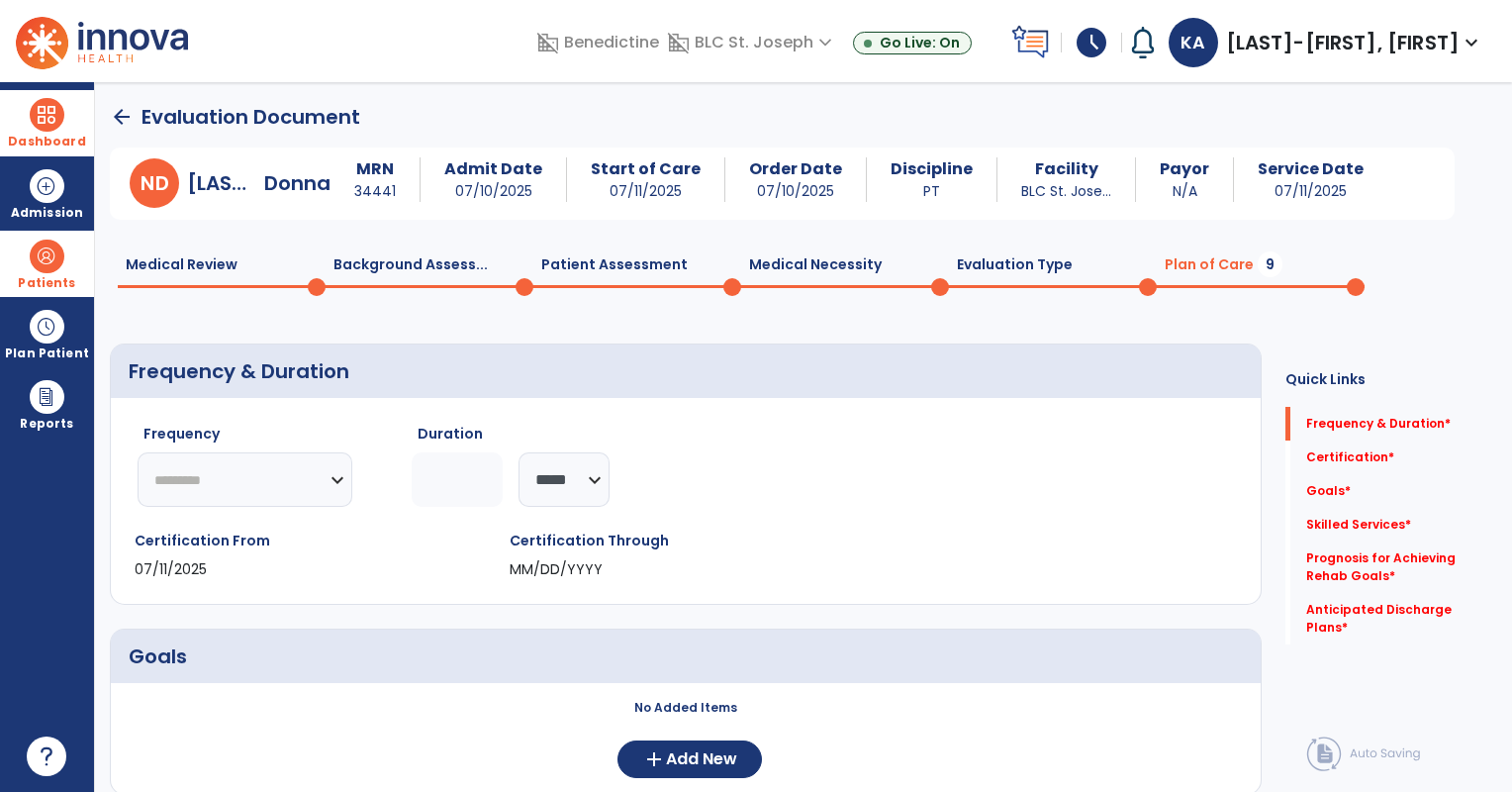 click 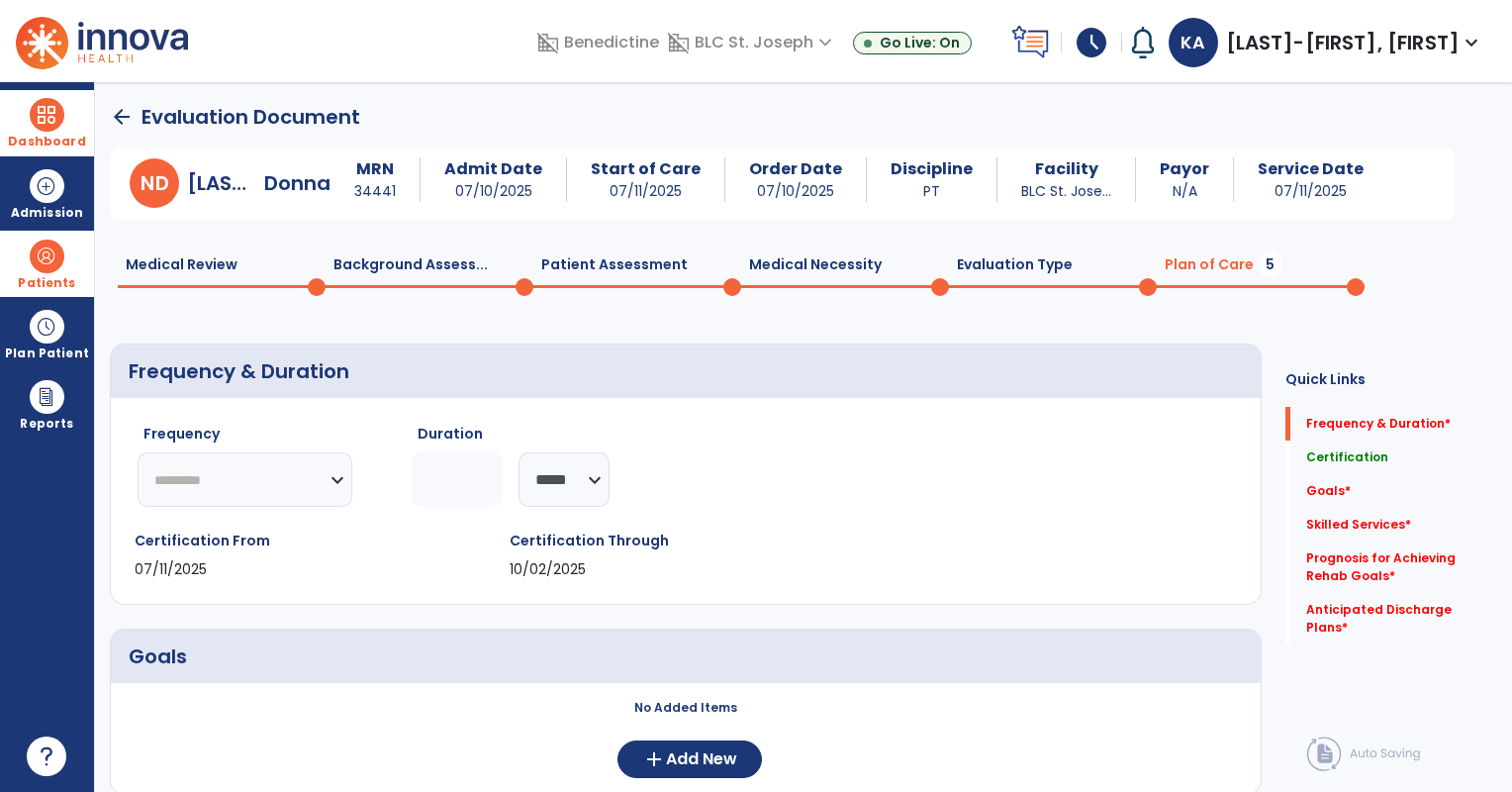 type on "**" 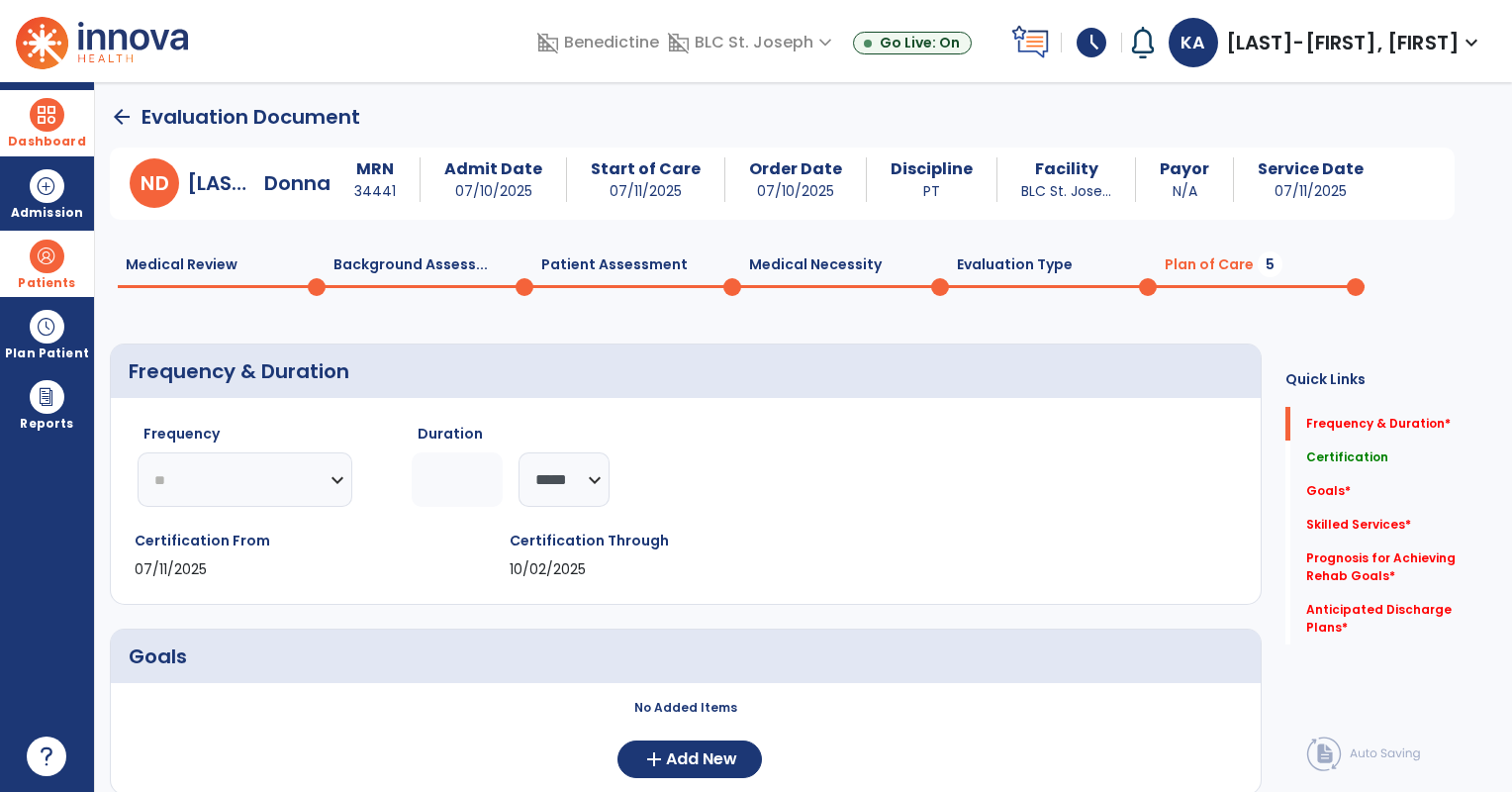 click on "********* ** ** ** ** ** ** **" 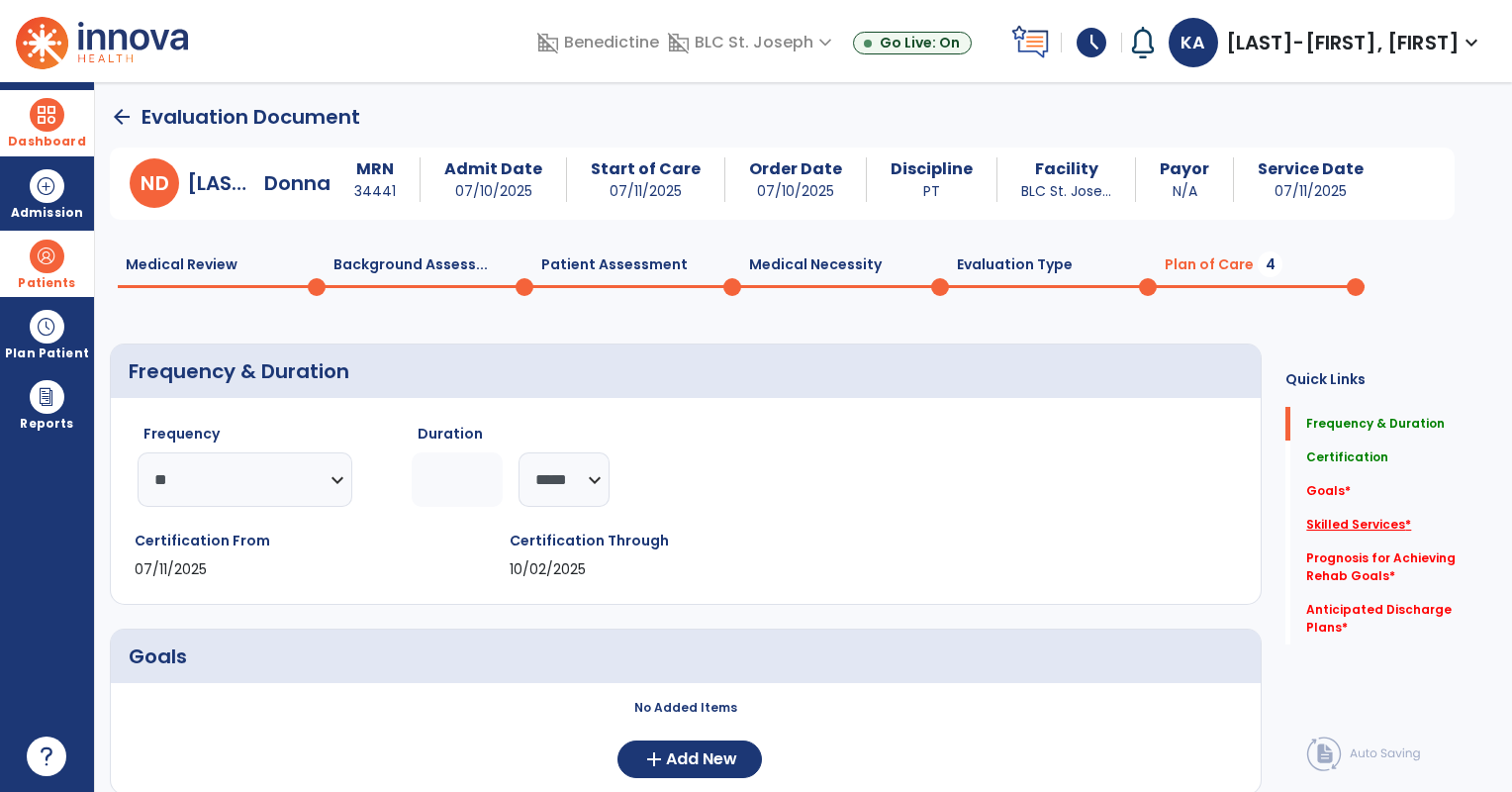 click on "Skilled Services   *" 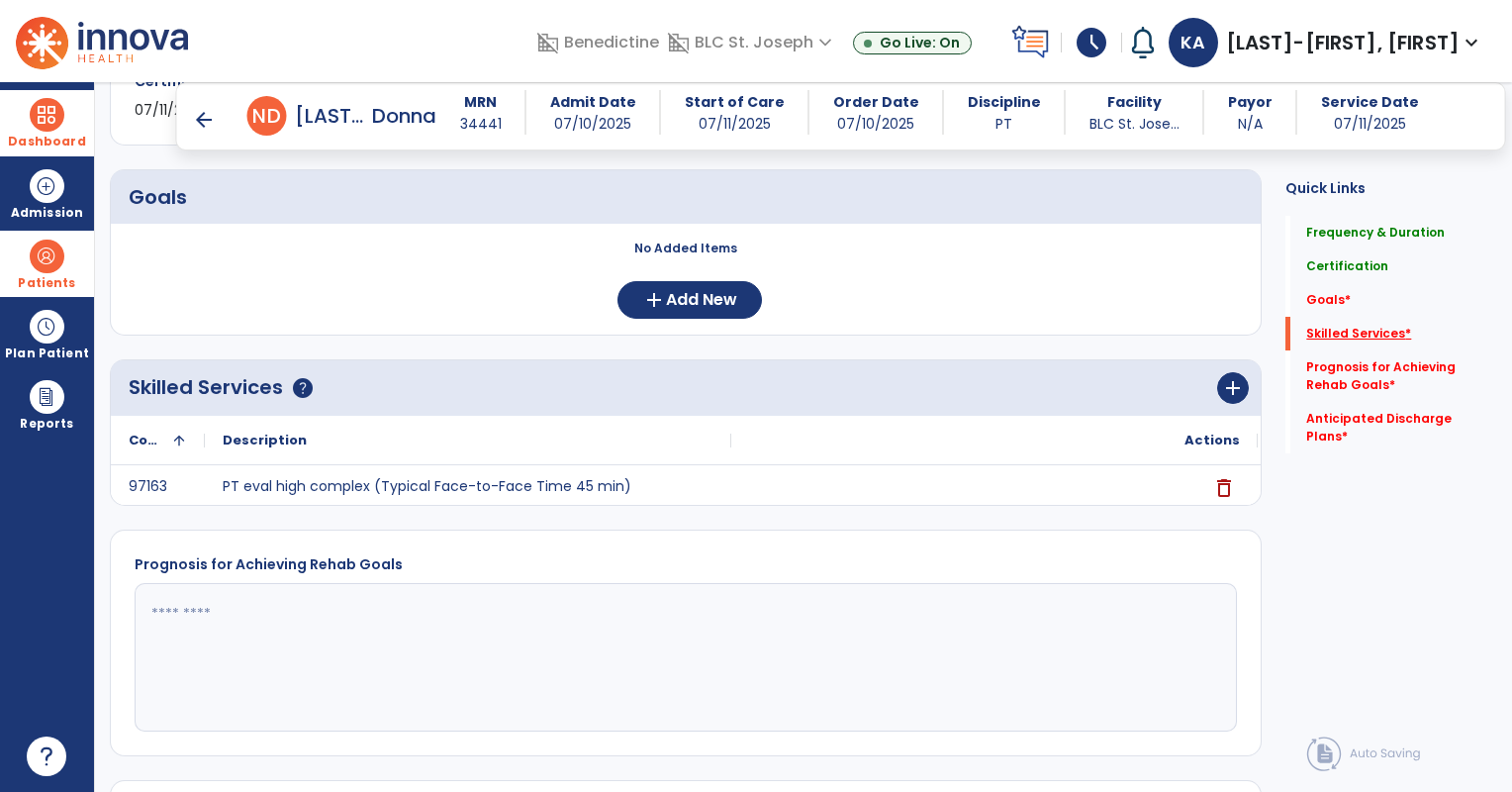 scroll, scrollTop: 455, scrollLeft: 0, axis: vertical 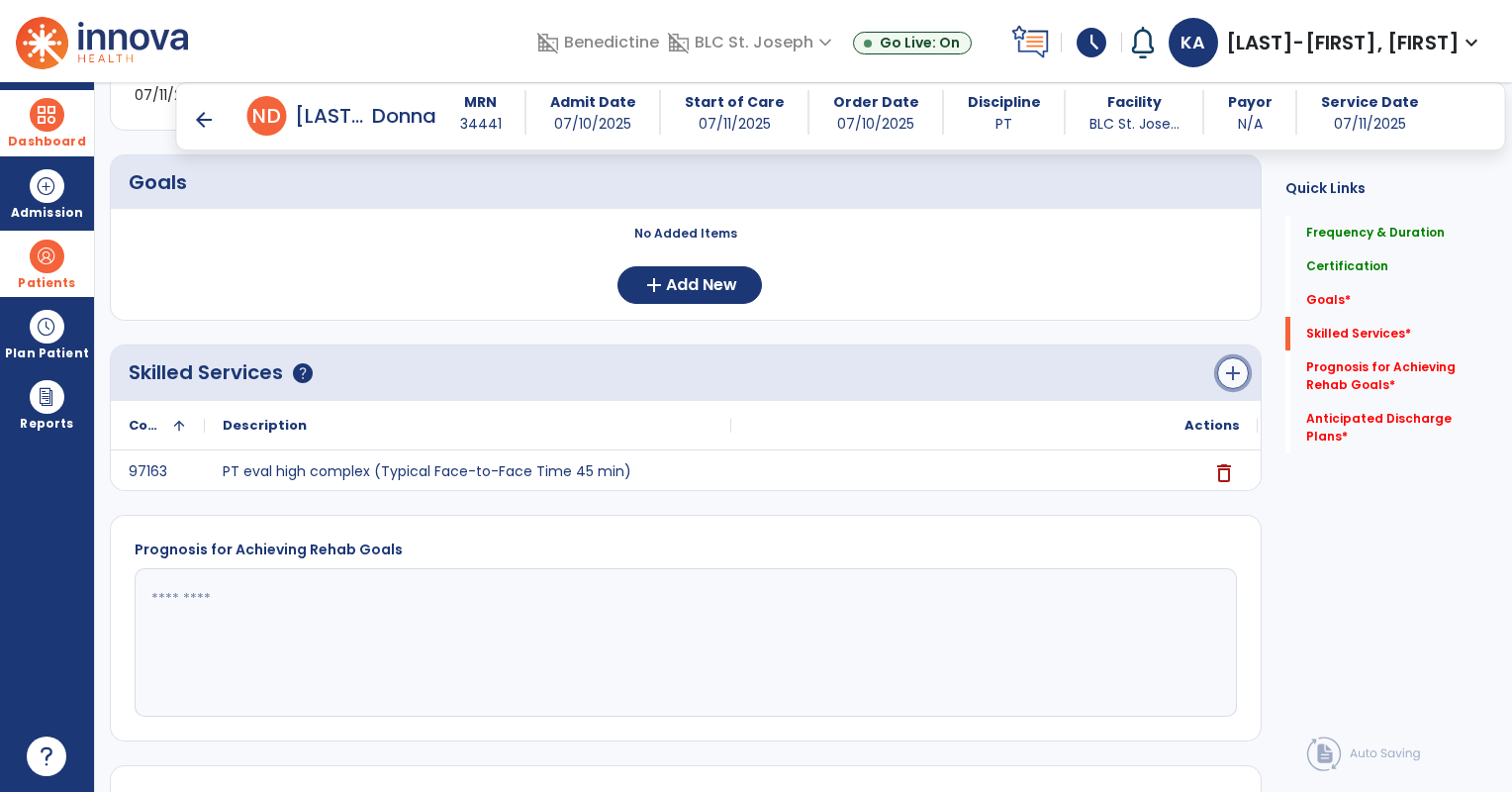 click on "add" 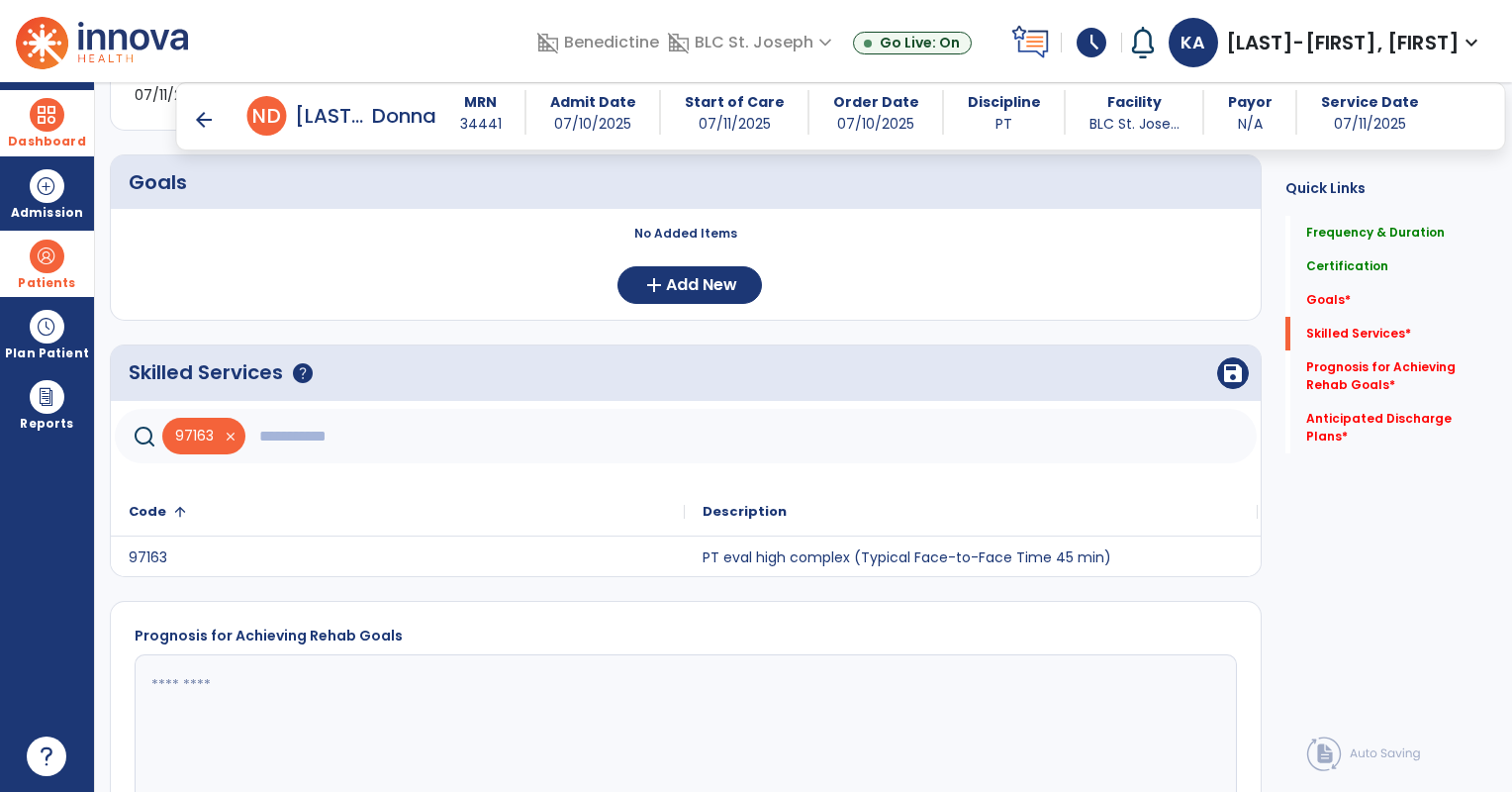 click 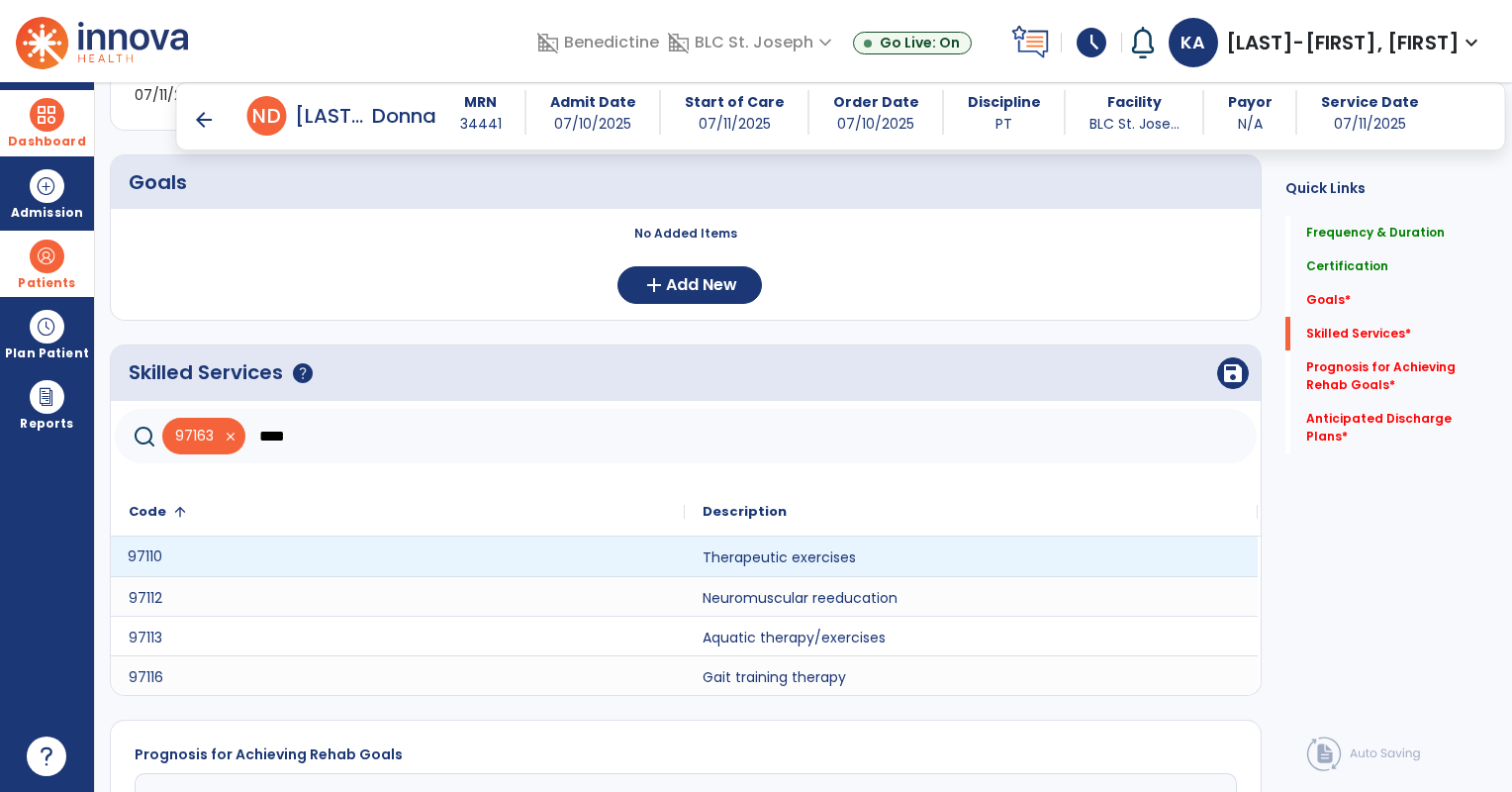 click on "97110" 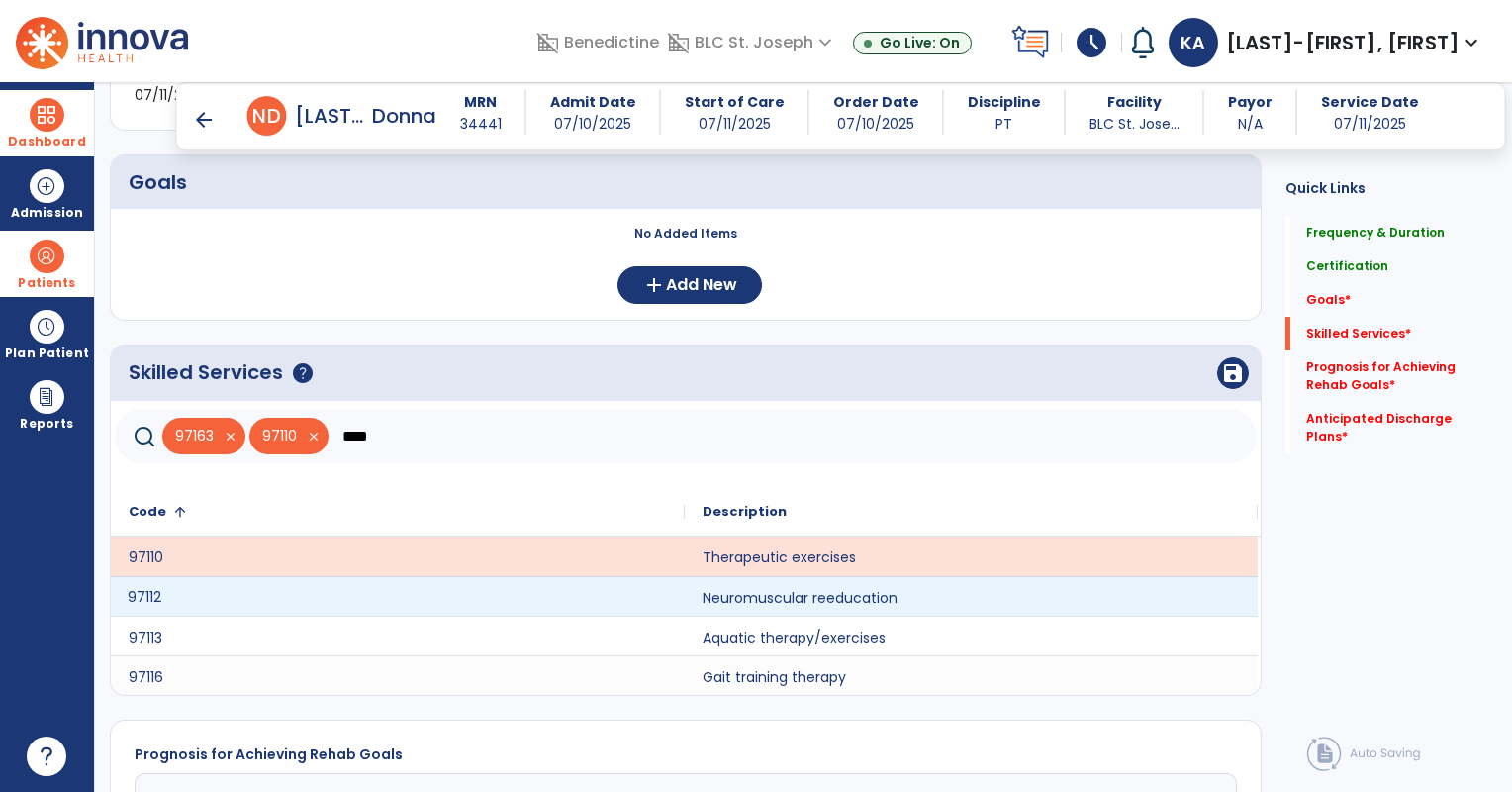 click on "97112" 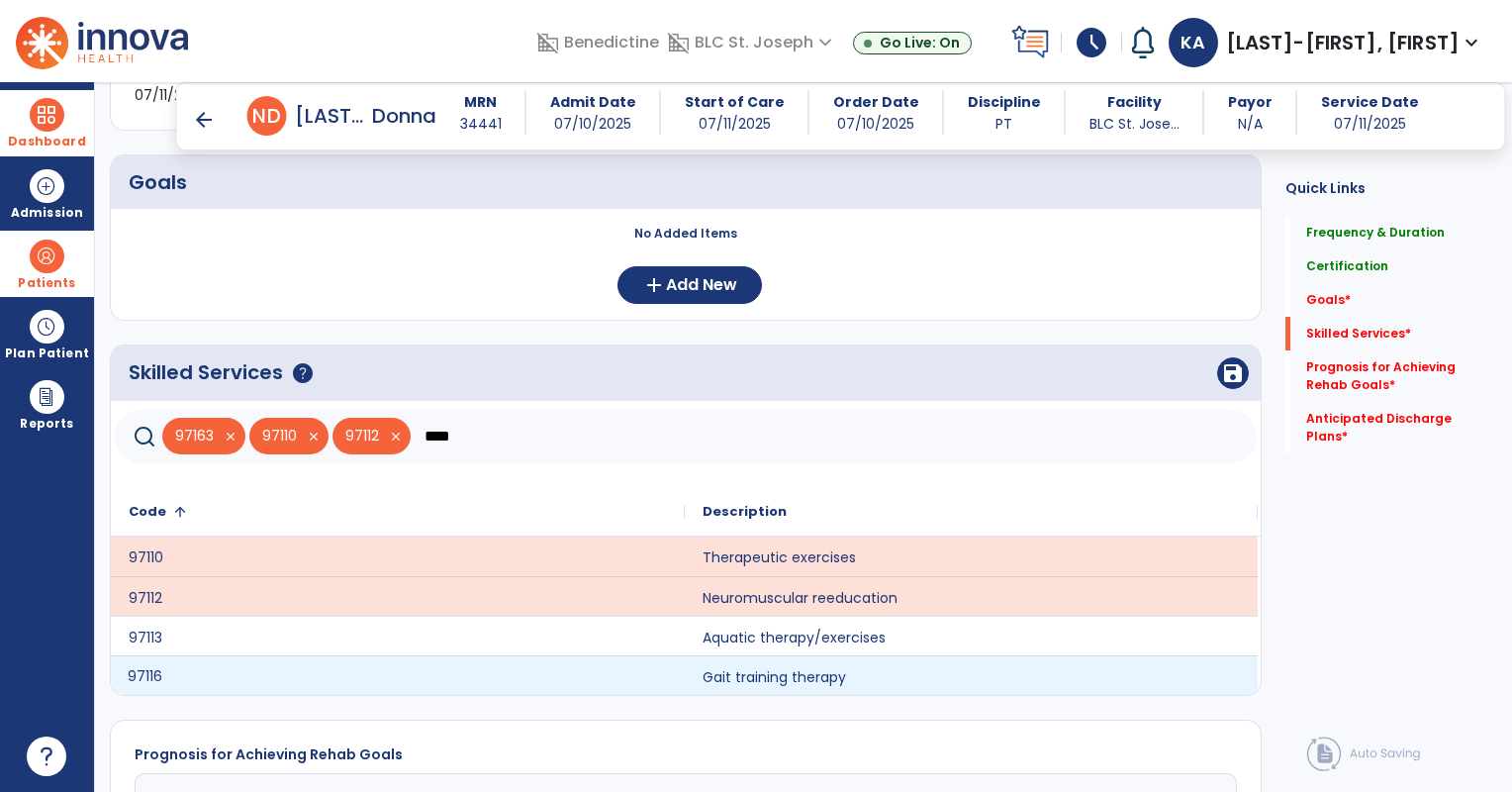 click on "97116" 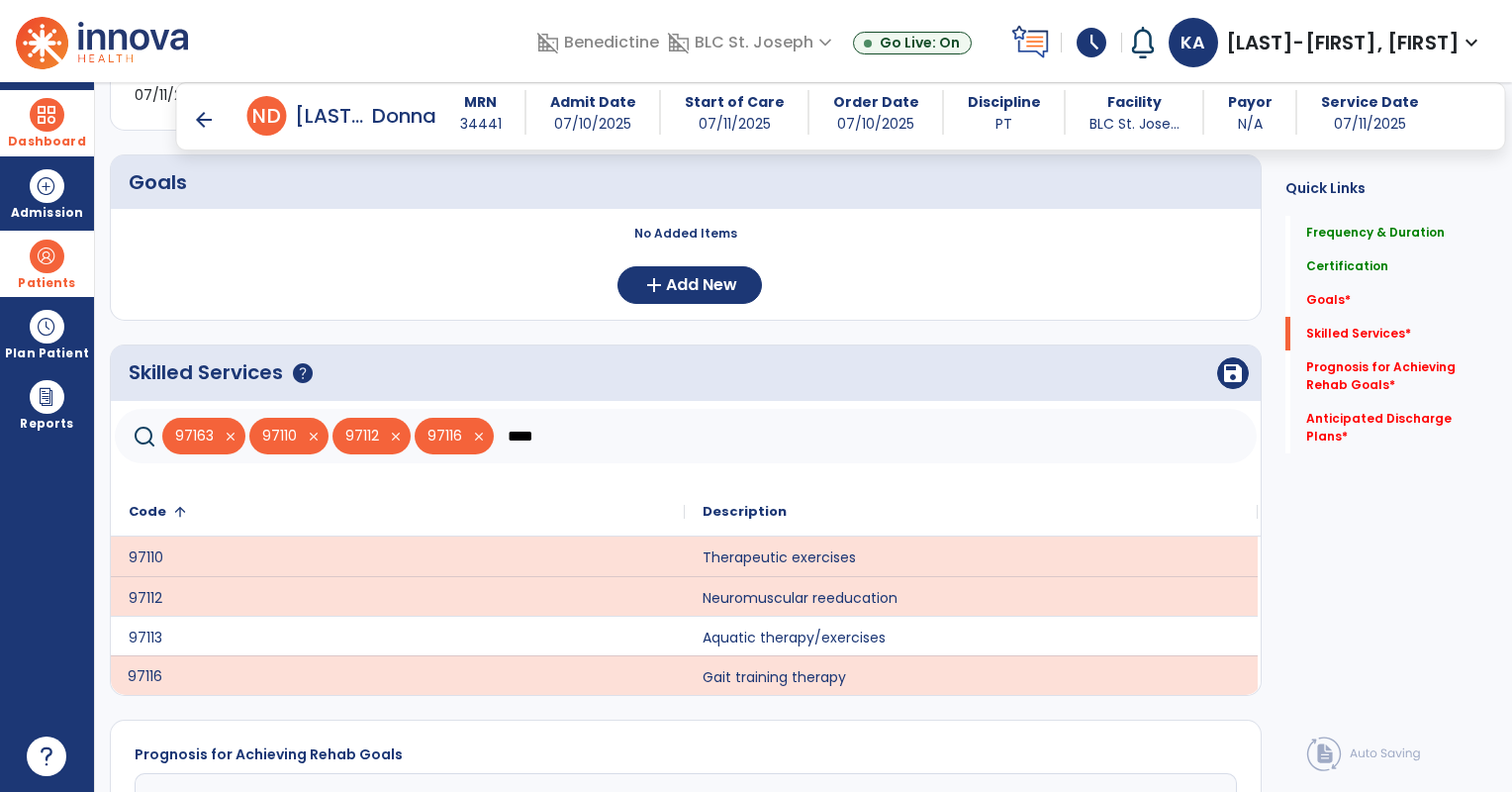 click on "****" 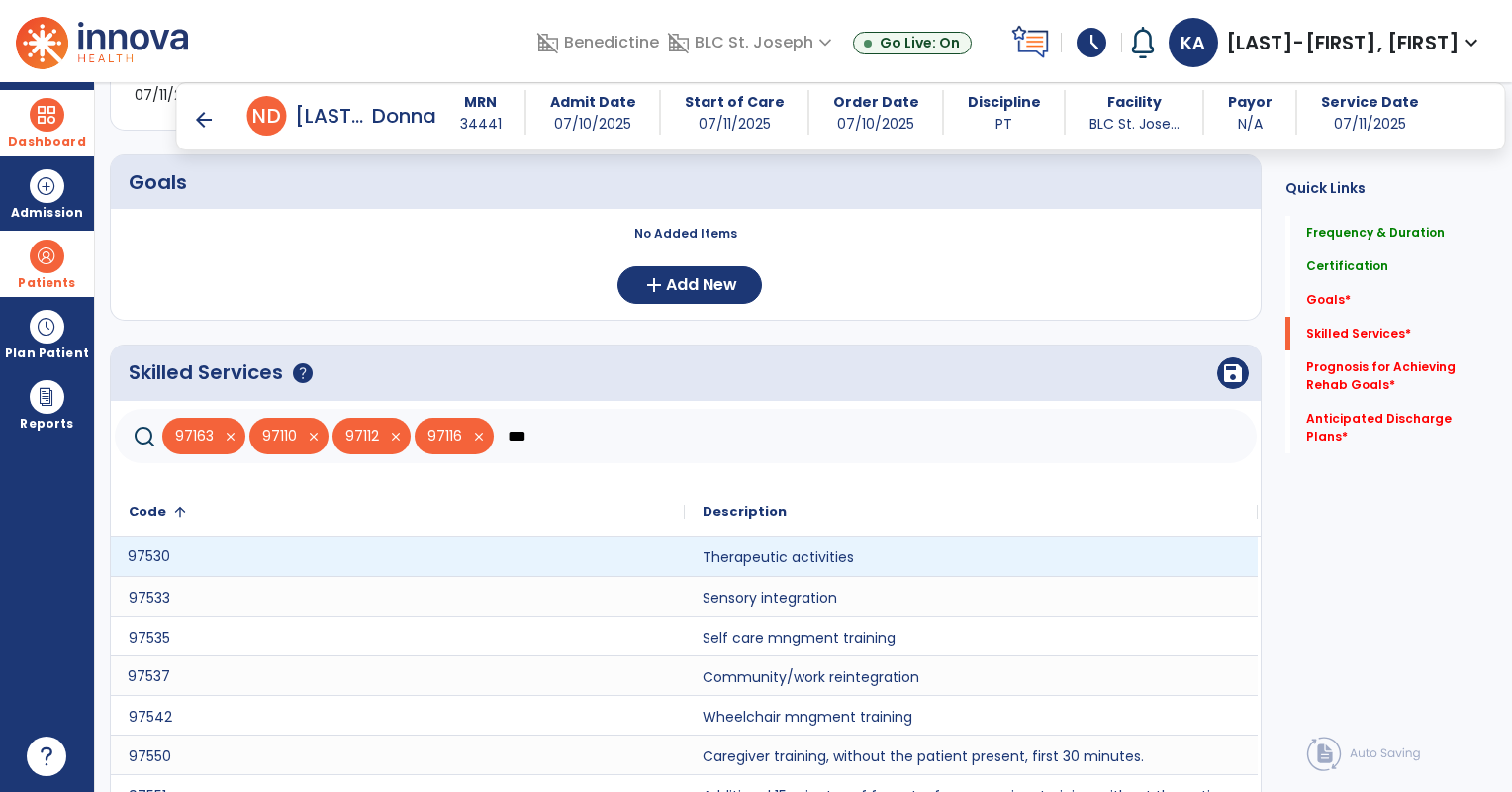 click on "97530" 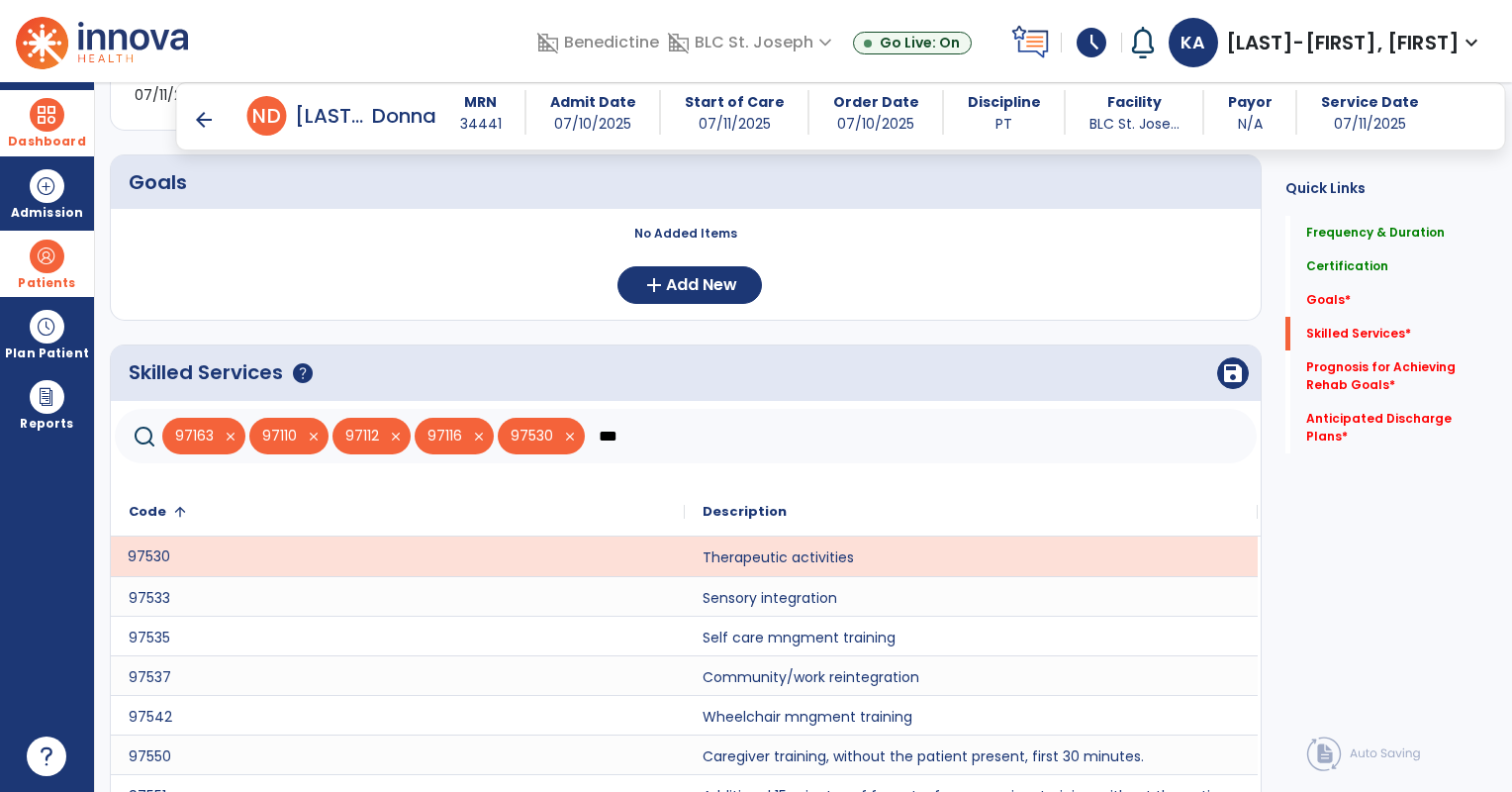 click on "***" 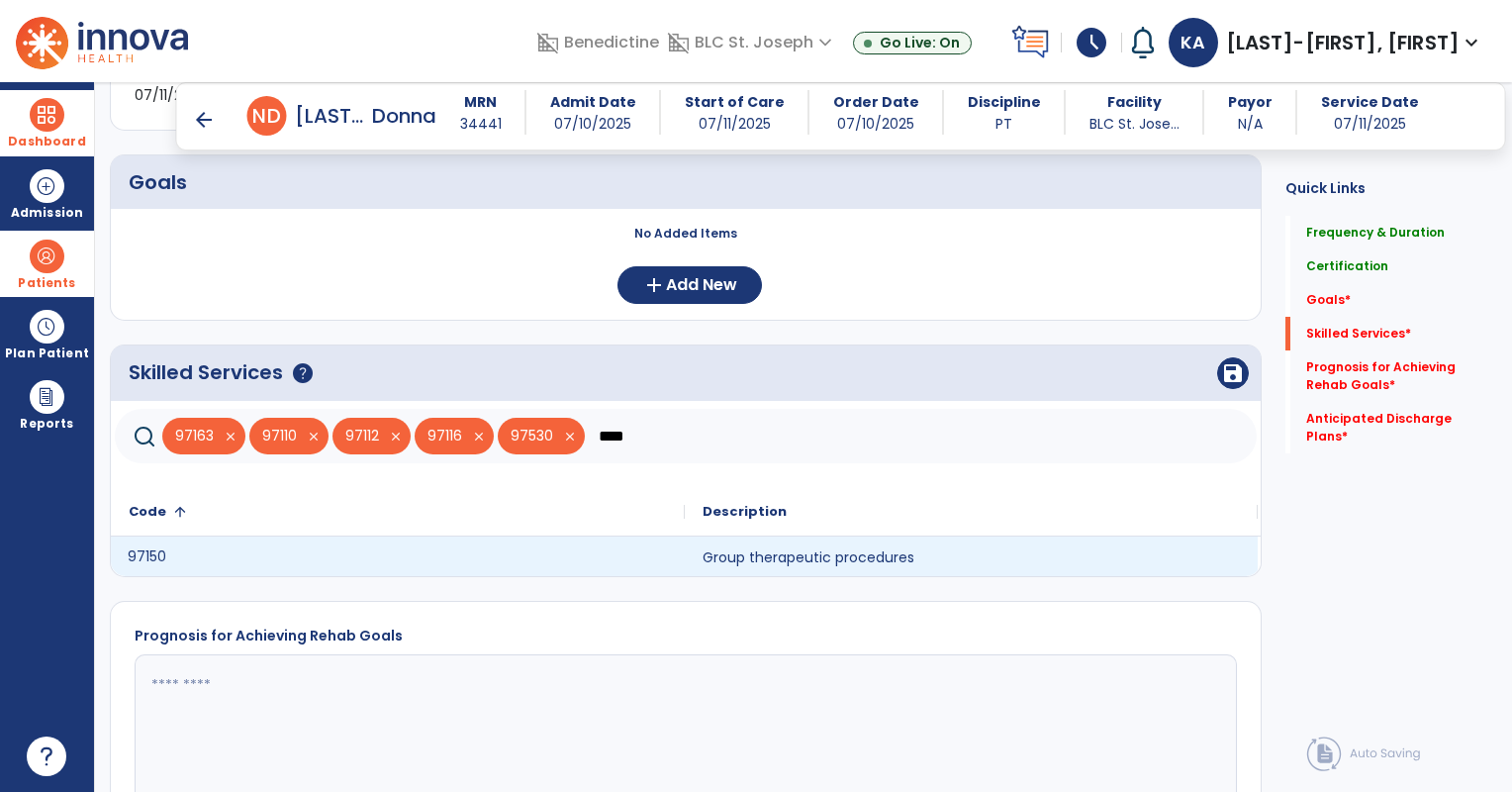 click on "97150" 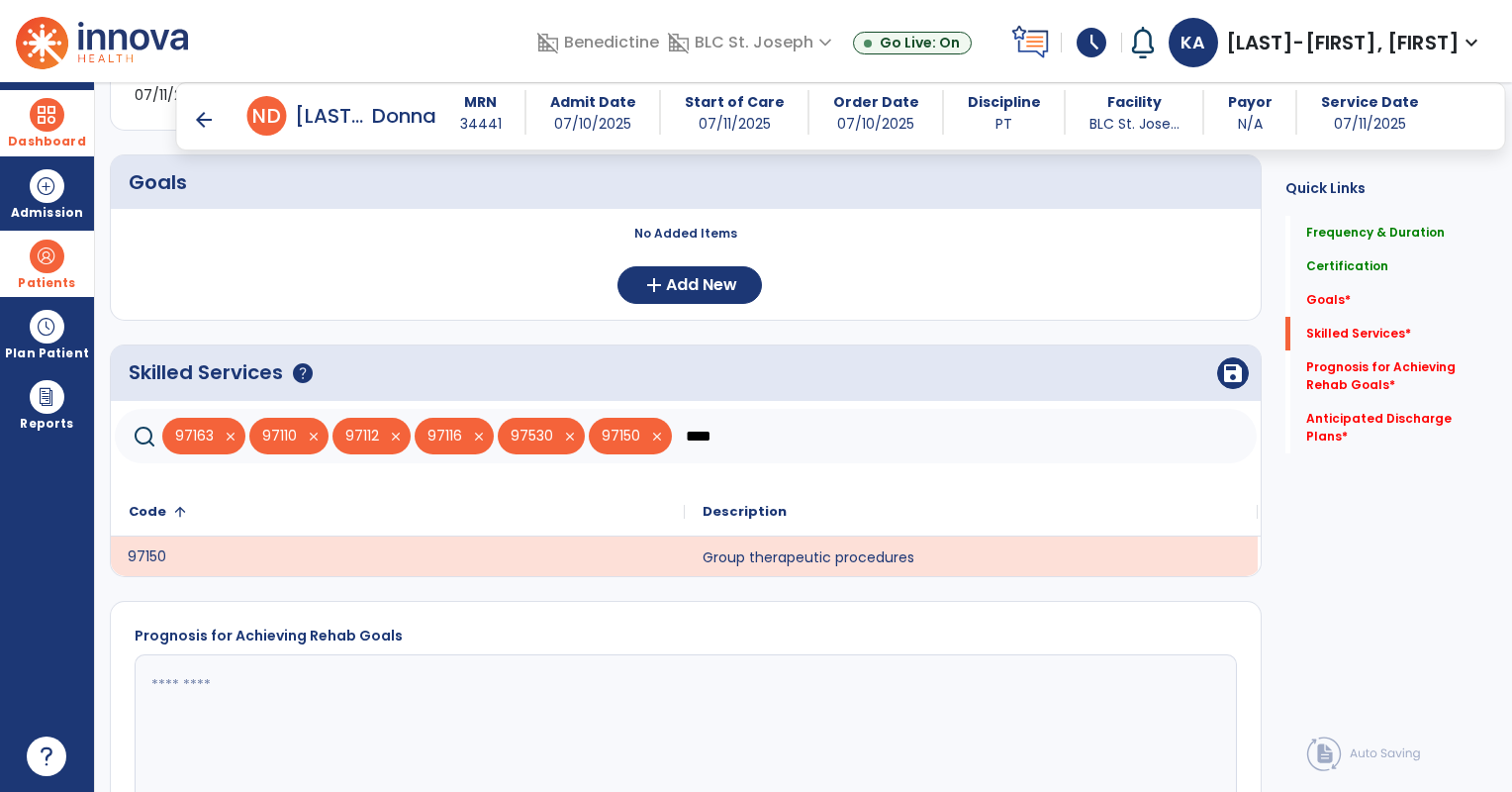 click on "****" 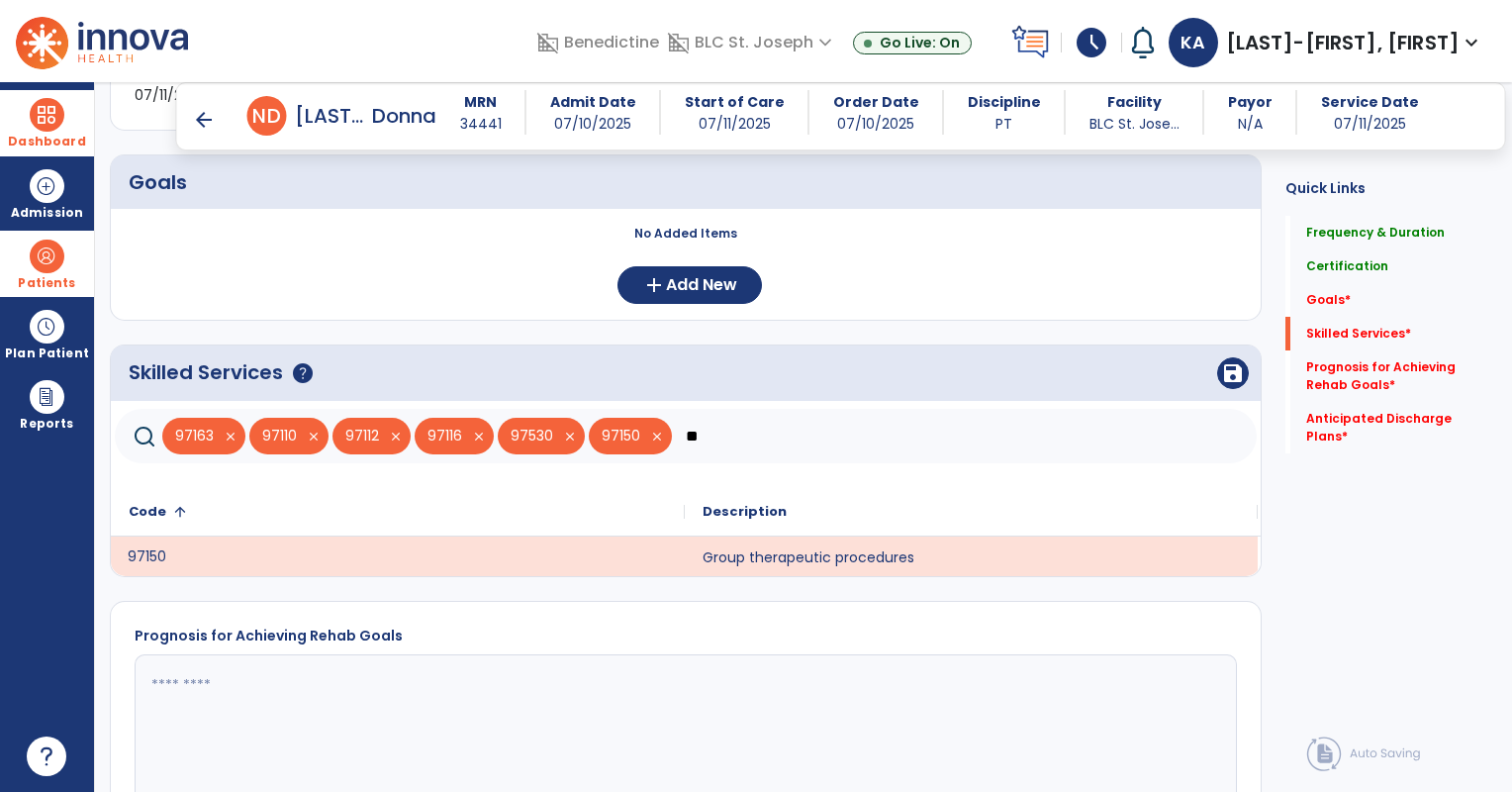 type on "*" 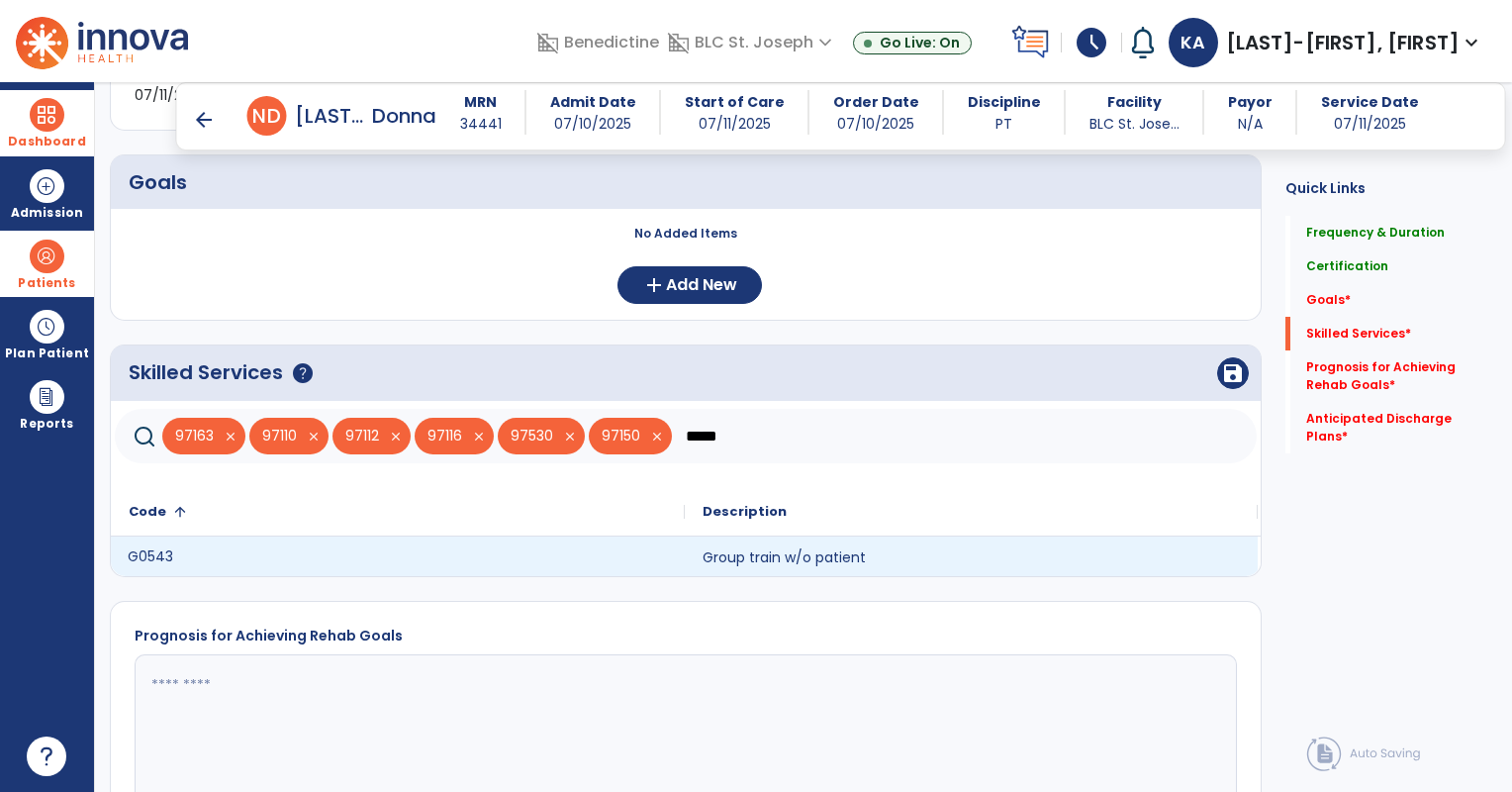 type on "*****" 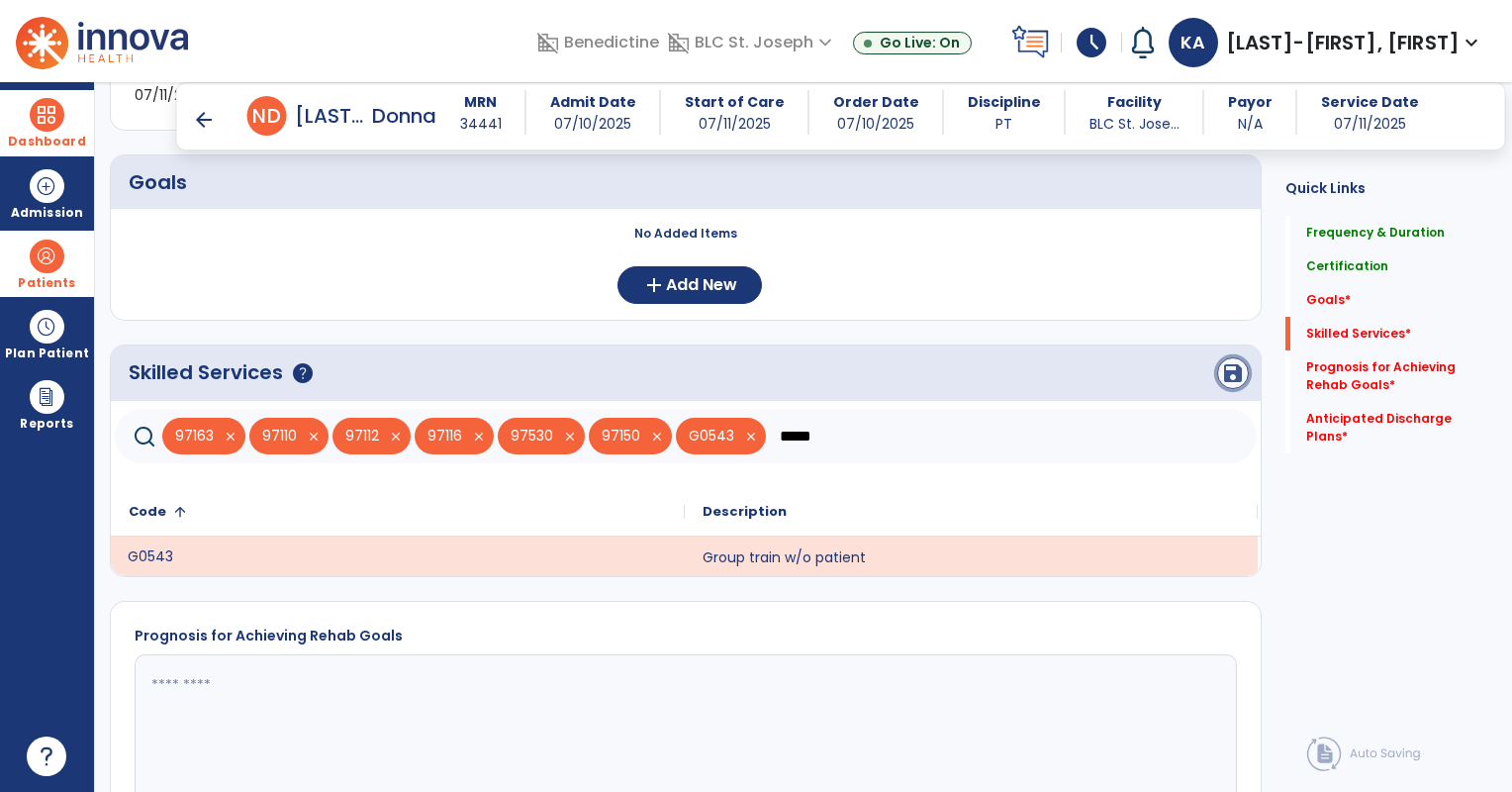 click on "save" 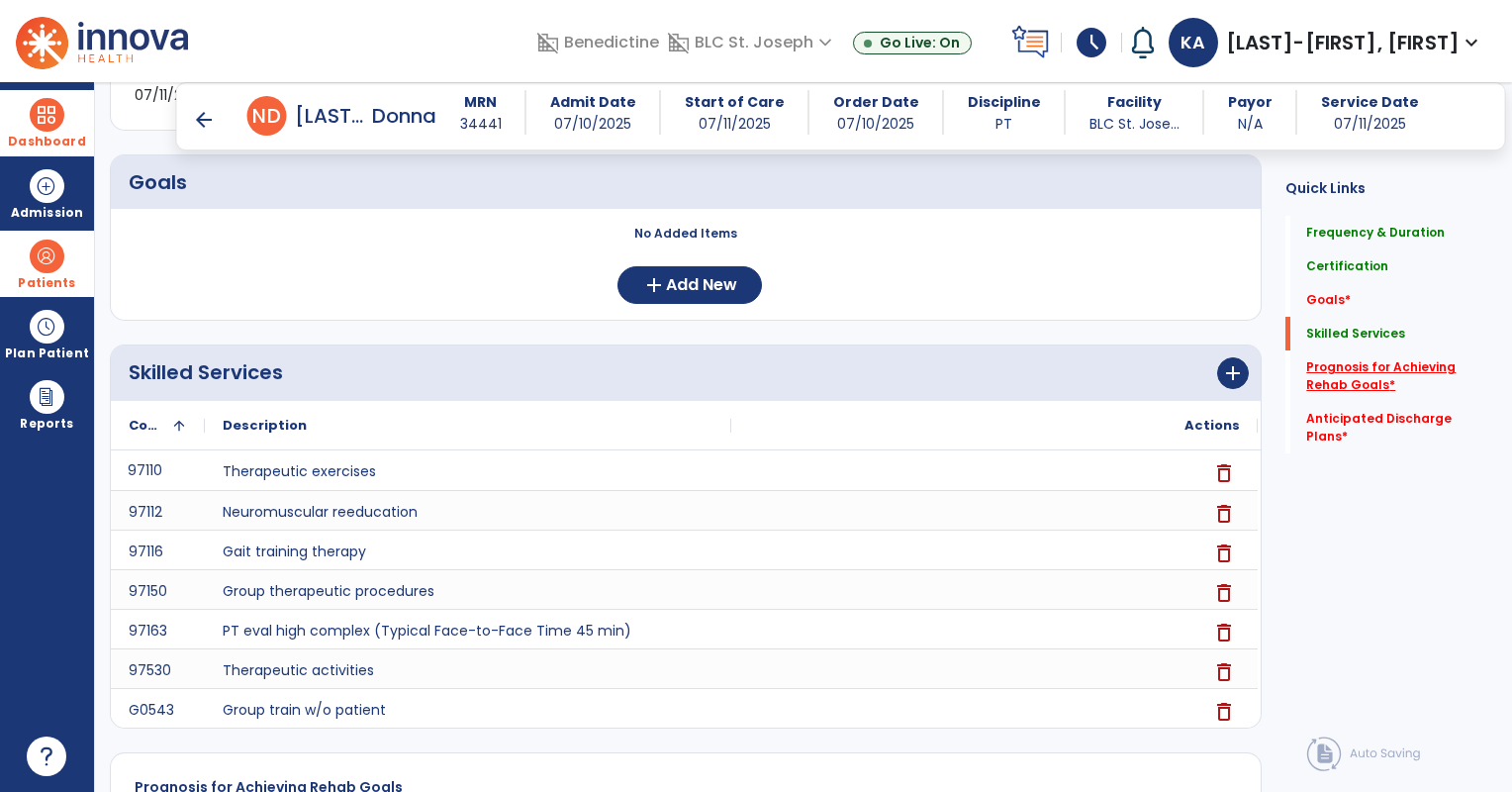 click on "Prognosis for Achieving Rehab Goals   *" 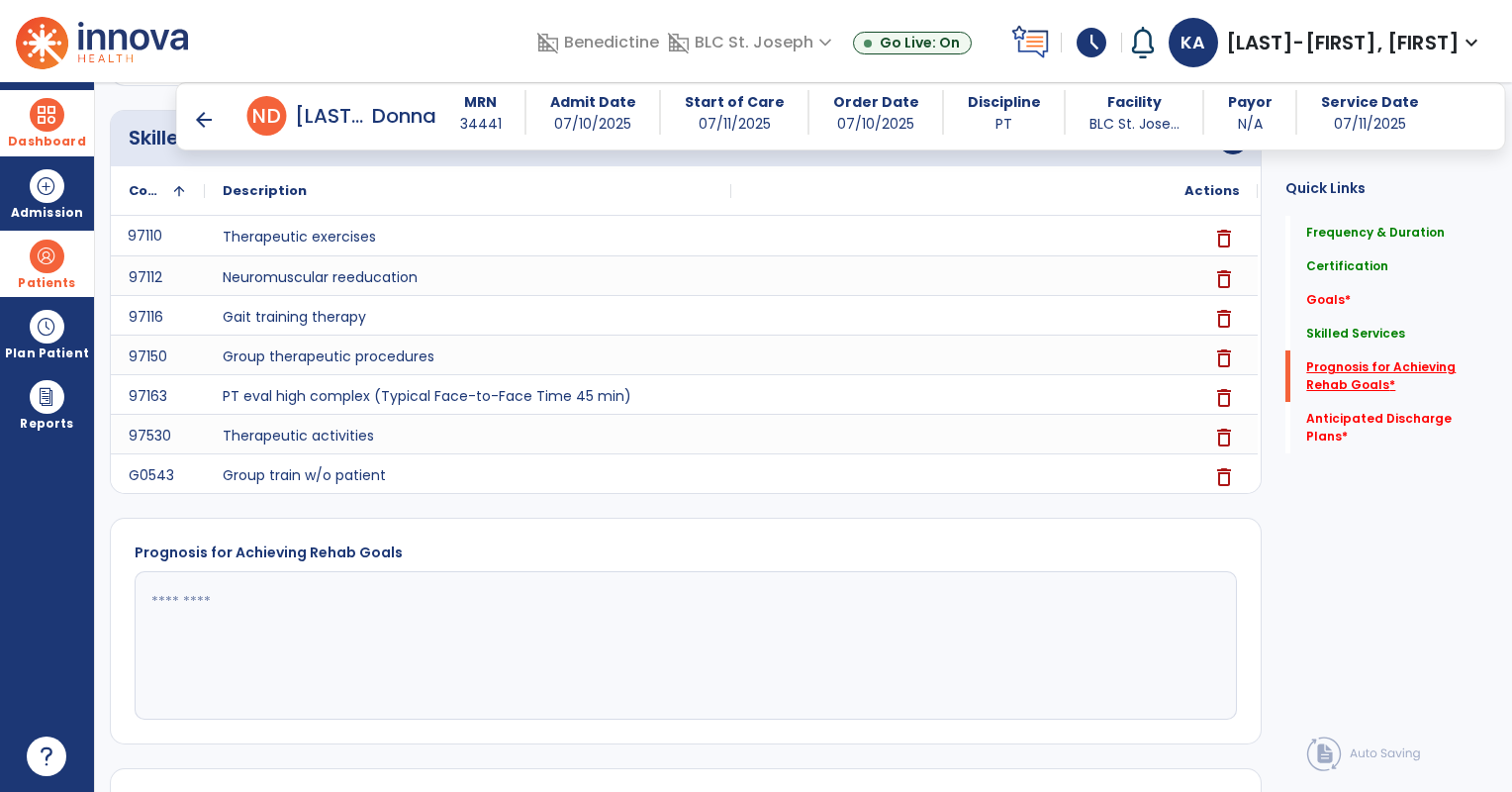 scroll, scrollTop: 771, scrollLeft: 0, axis: vertical 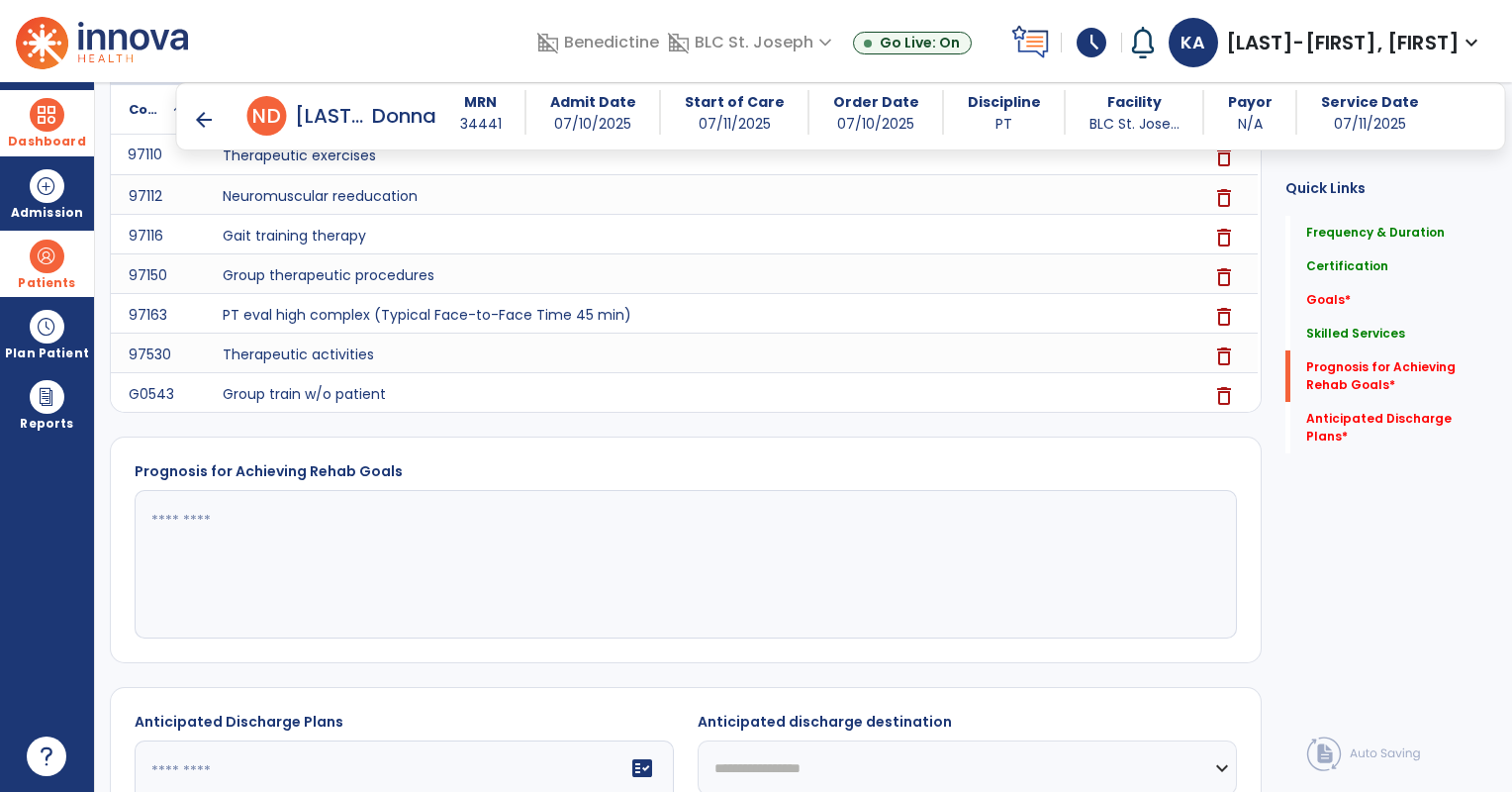 click 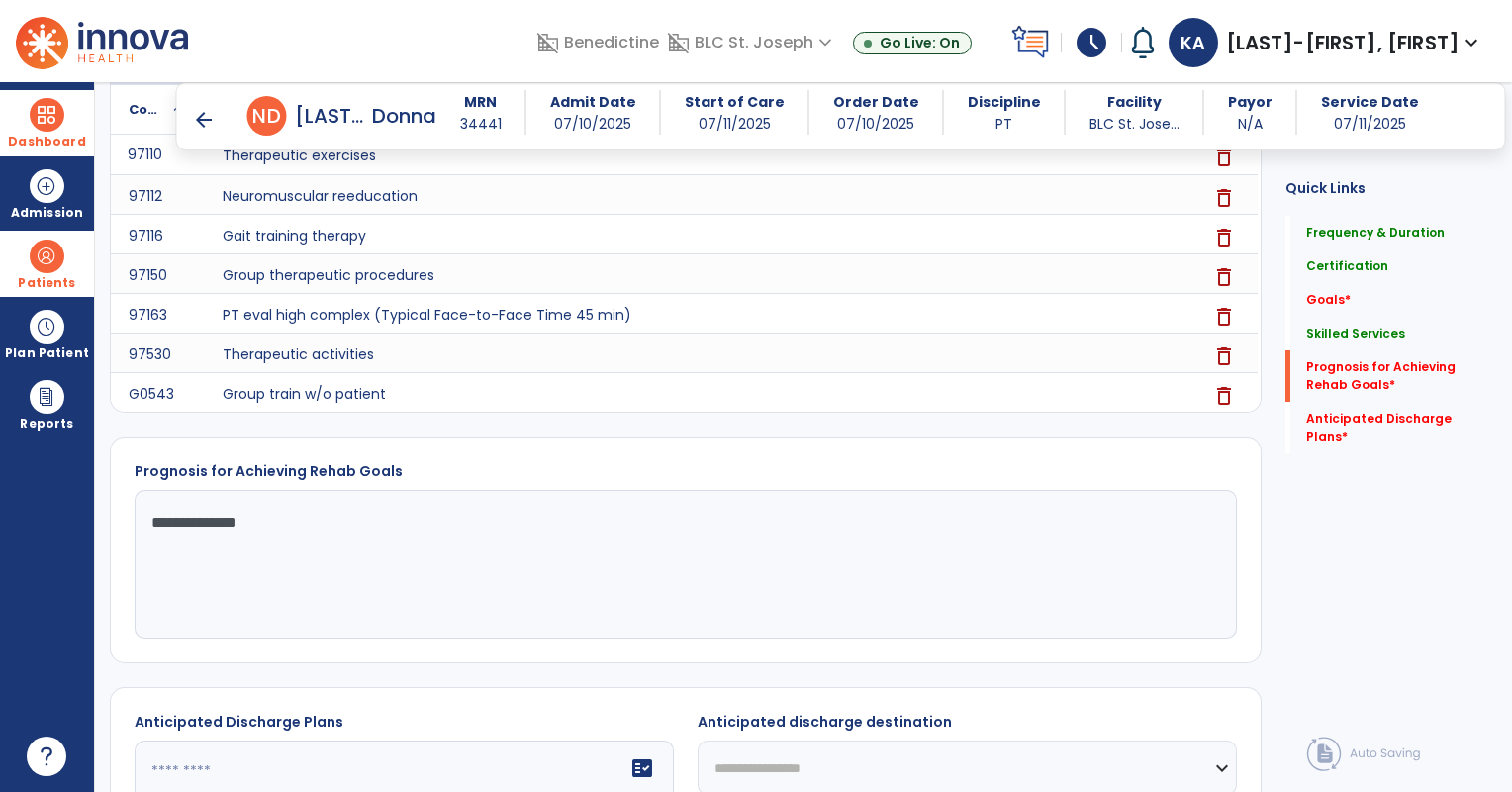 type on "**********" 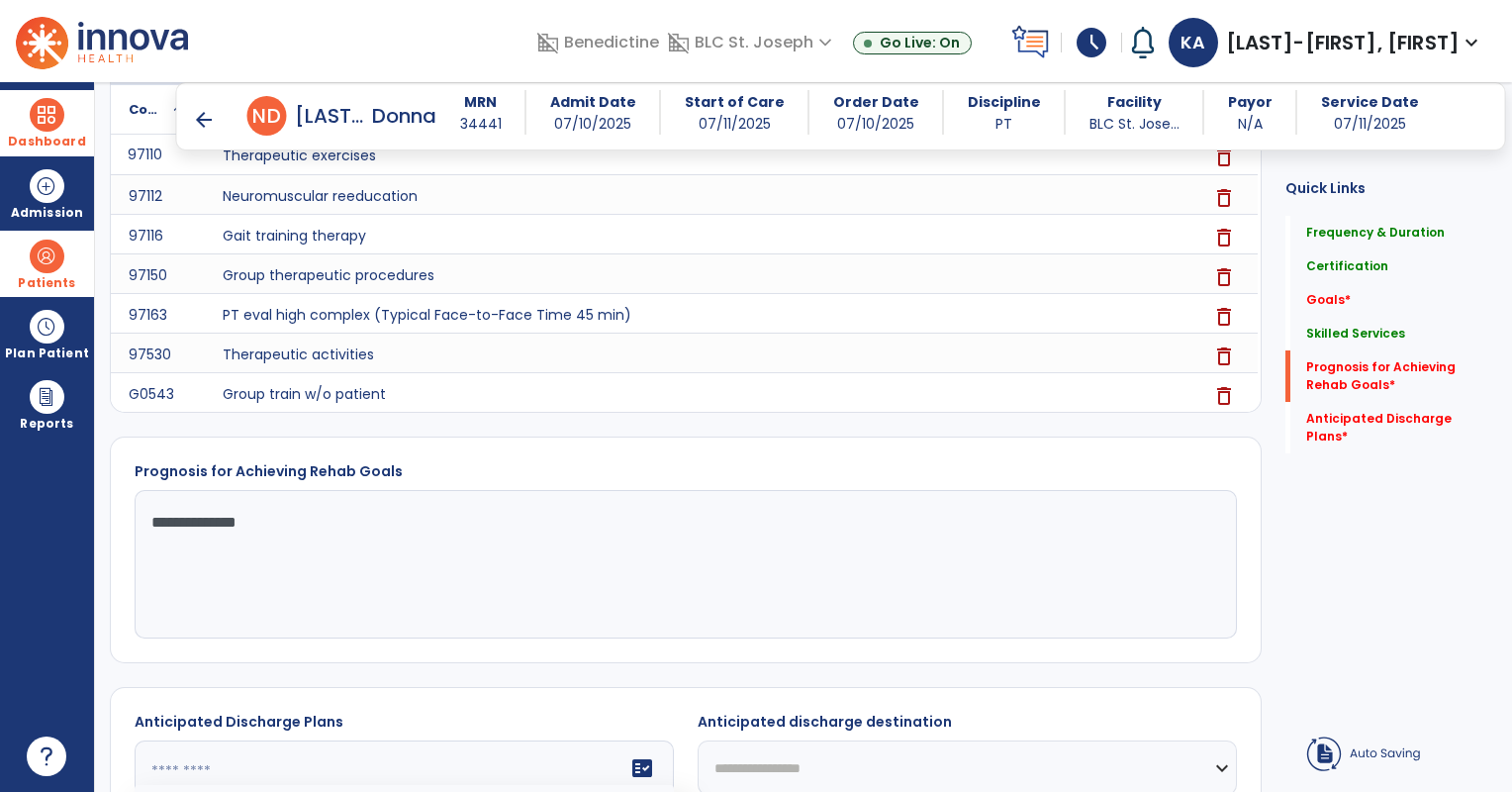 click 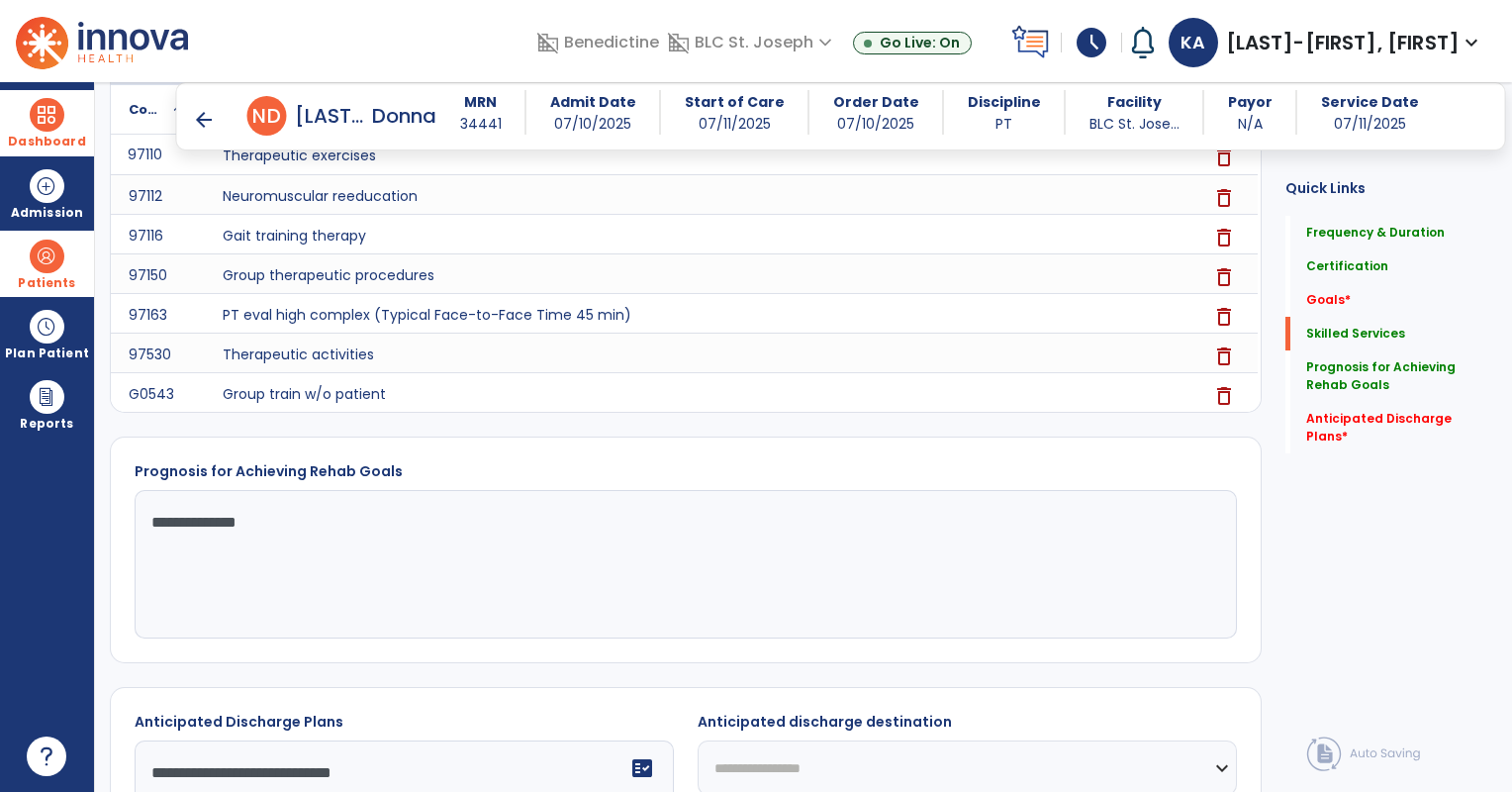 type on "**********" 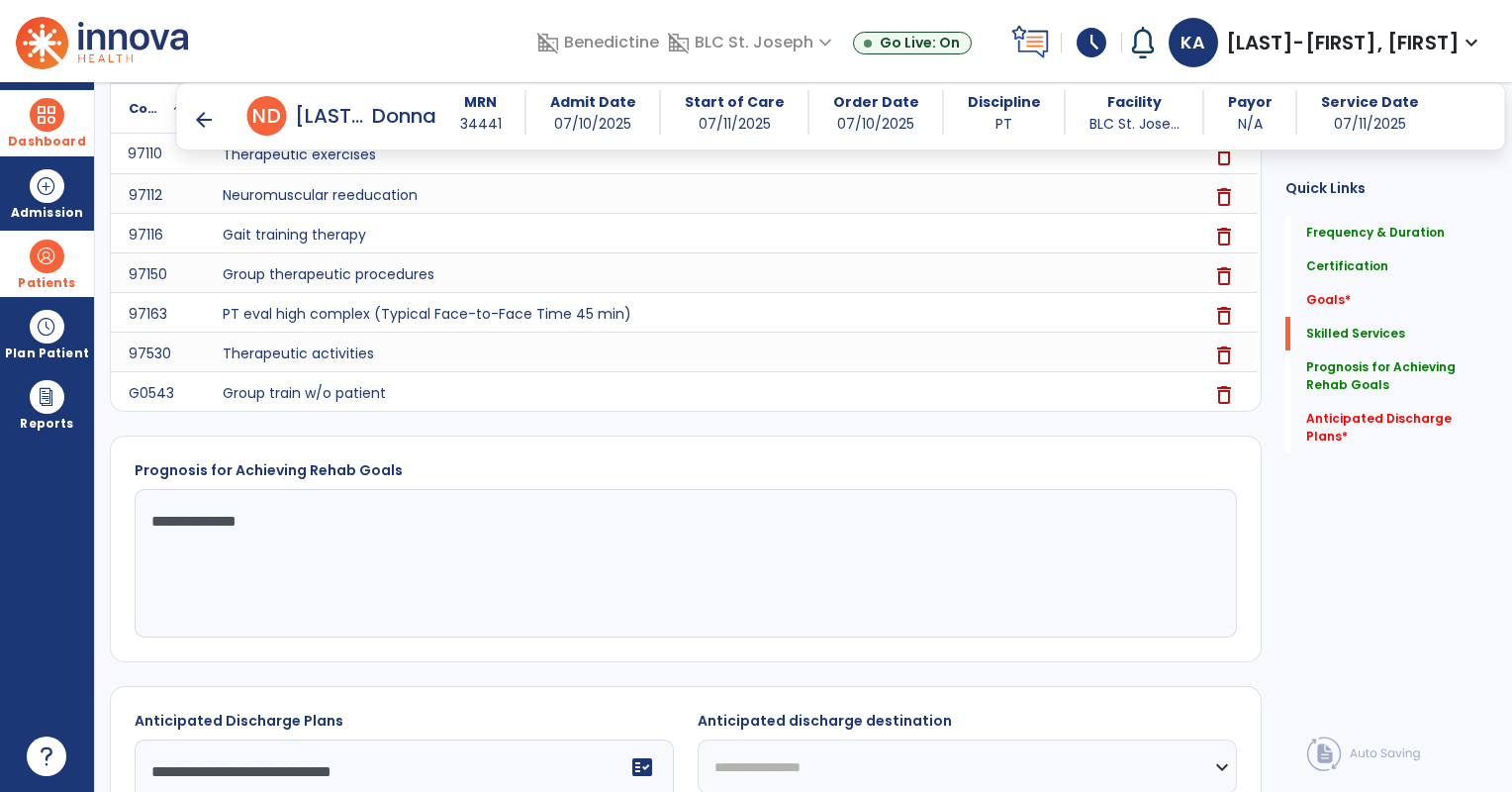 click on "**********" 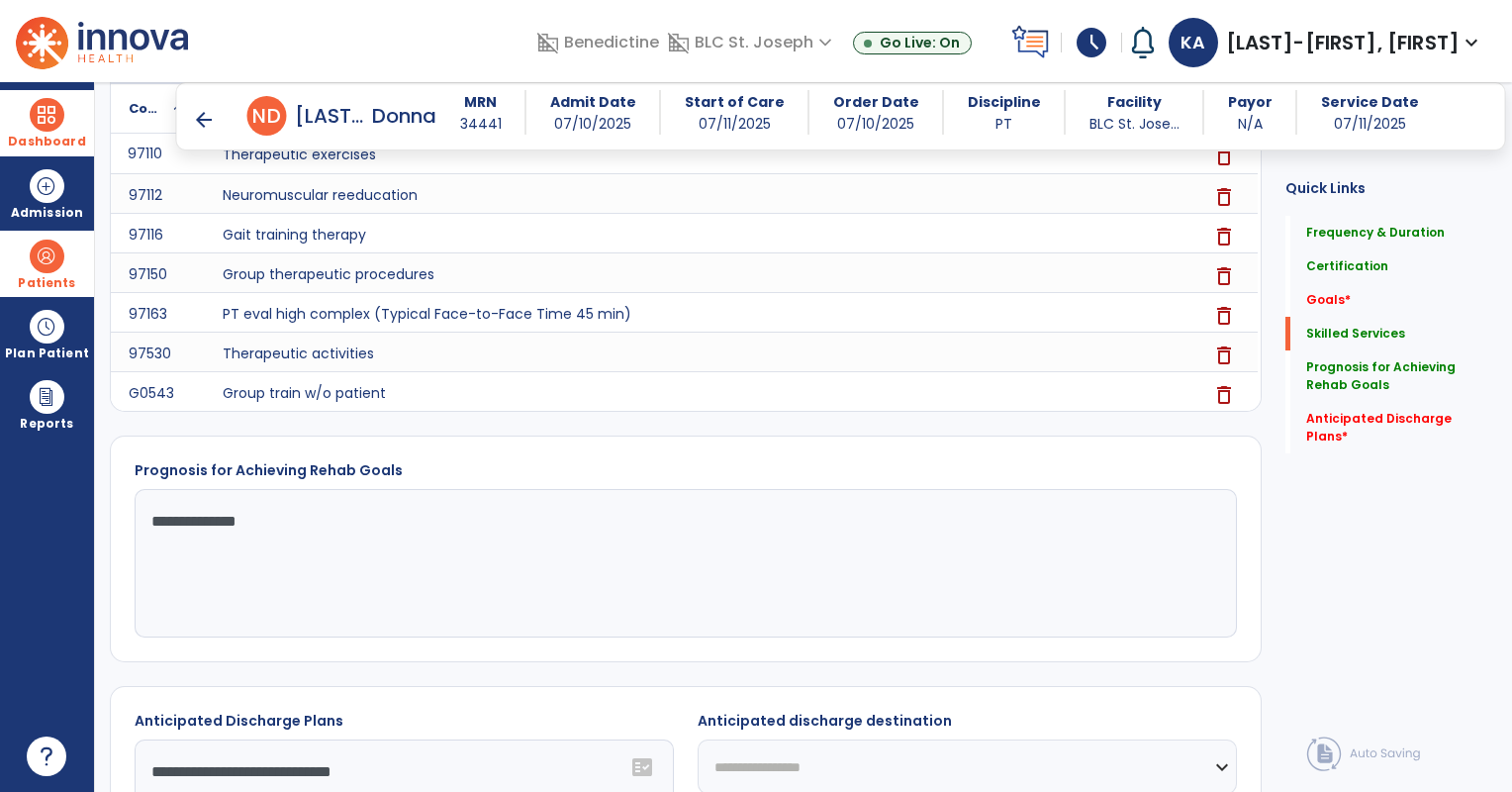 click on "**********" 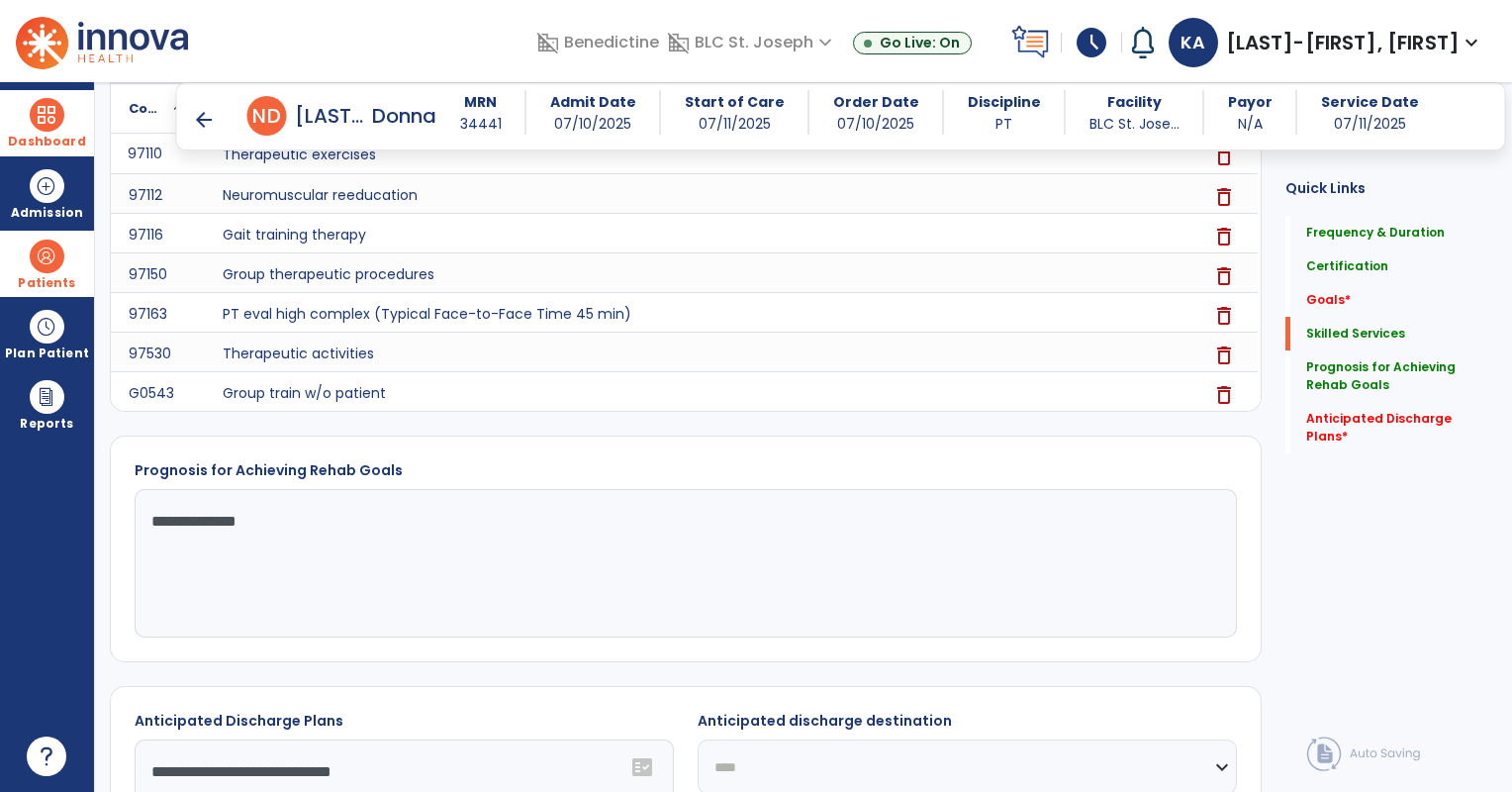 click on "**********" 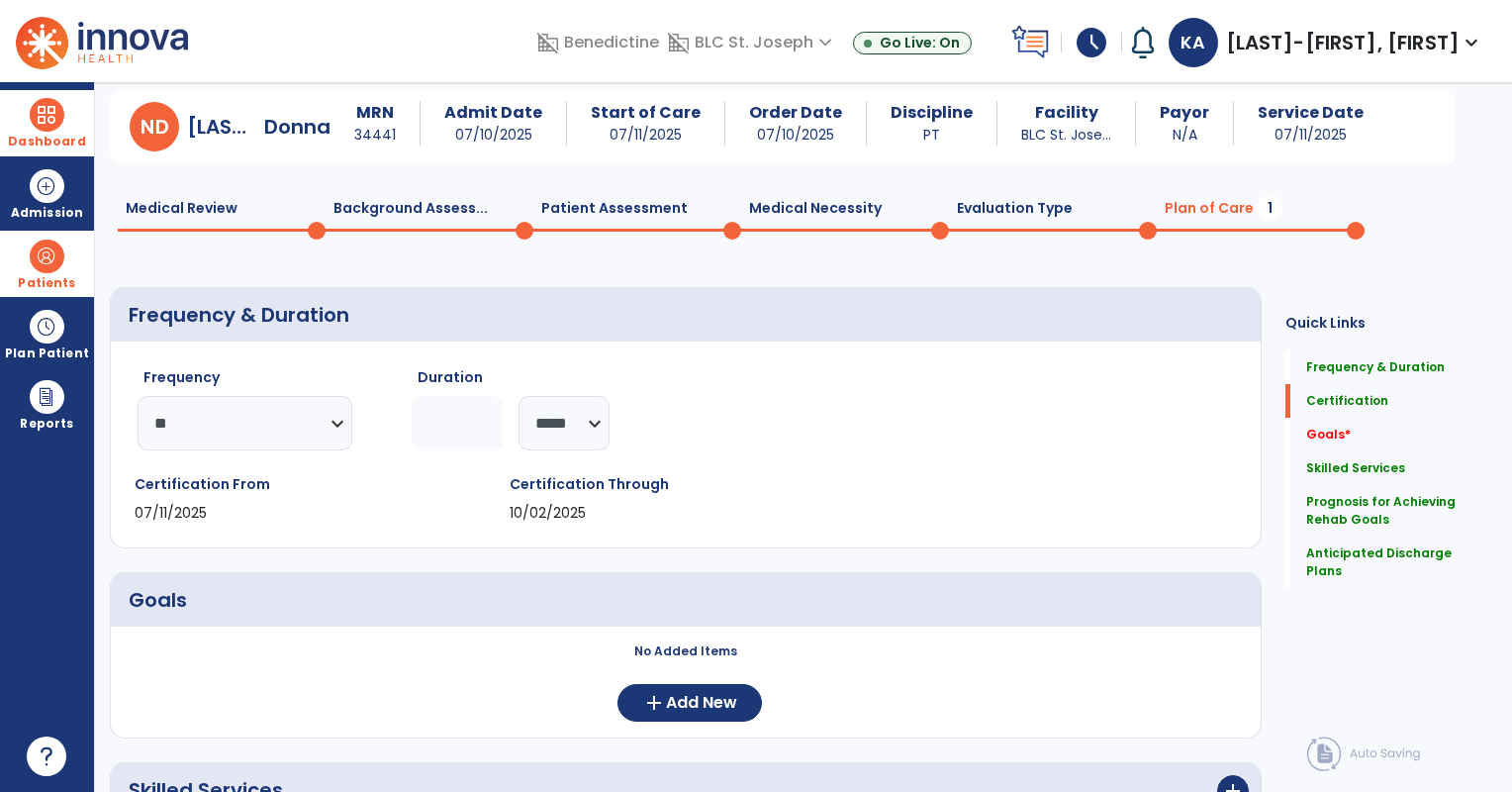 scroll, scrollTop: 17, scrollLeft: 0, axis: vertical 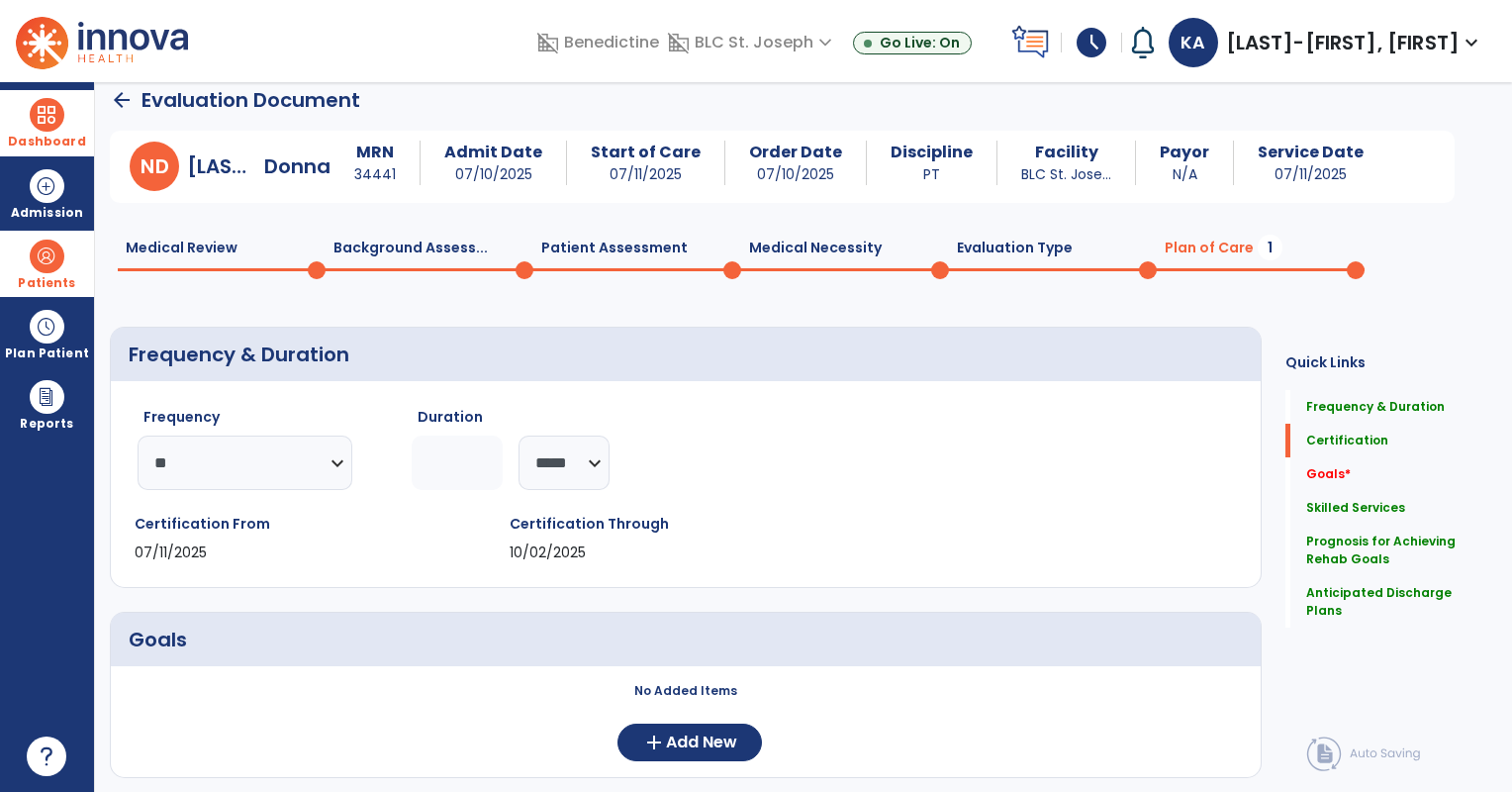 click on "No Added Items" at bounding box center (686, 691) 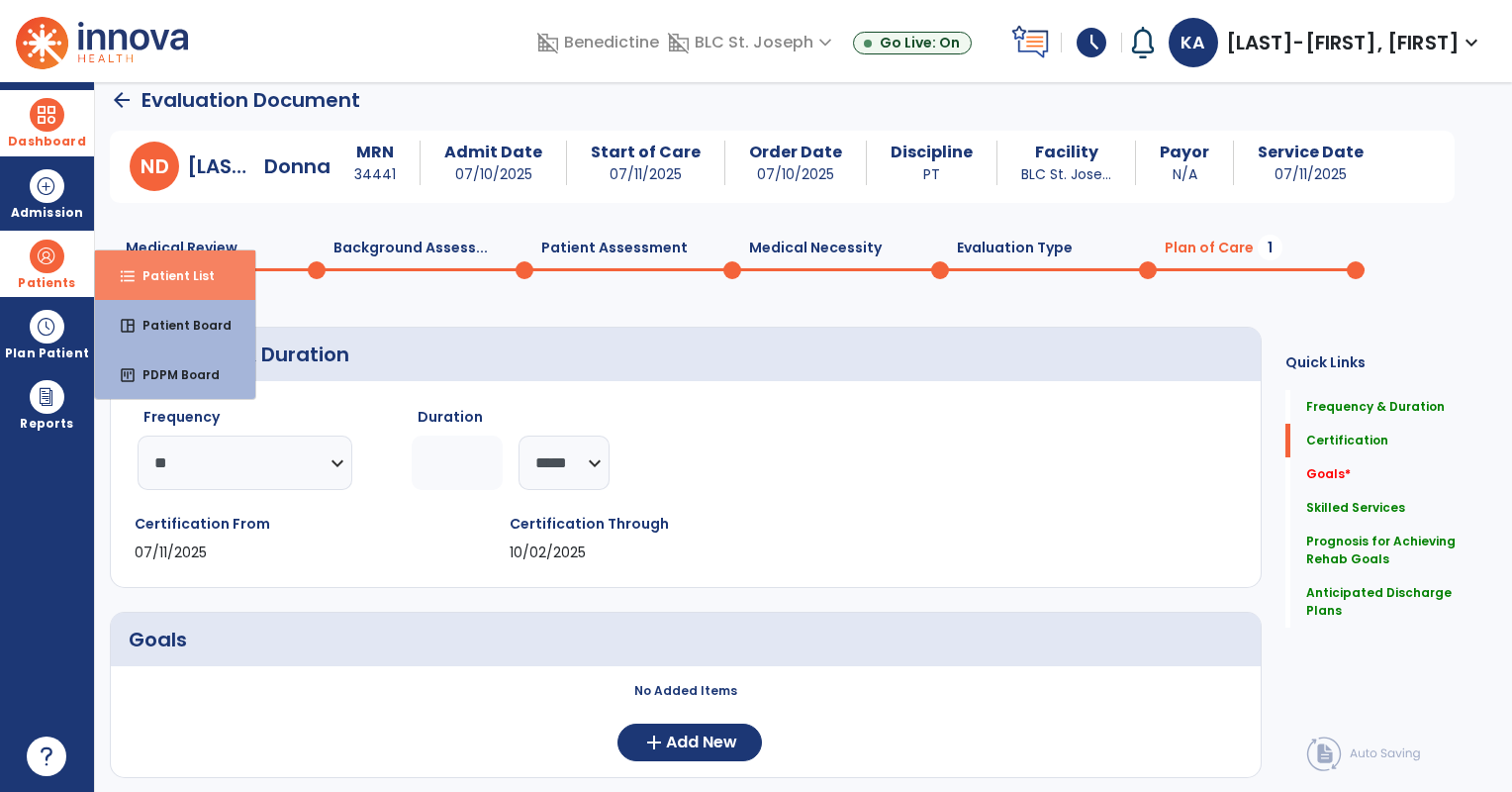 click on "Patient List" at bounding box center [170, 275] 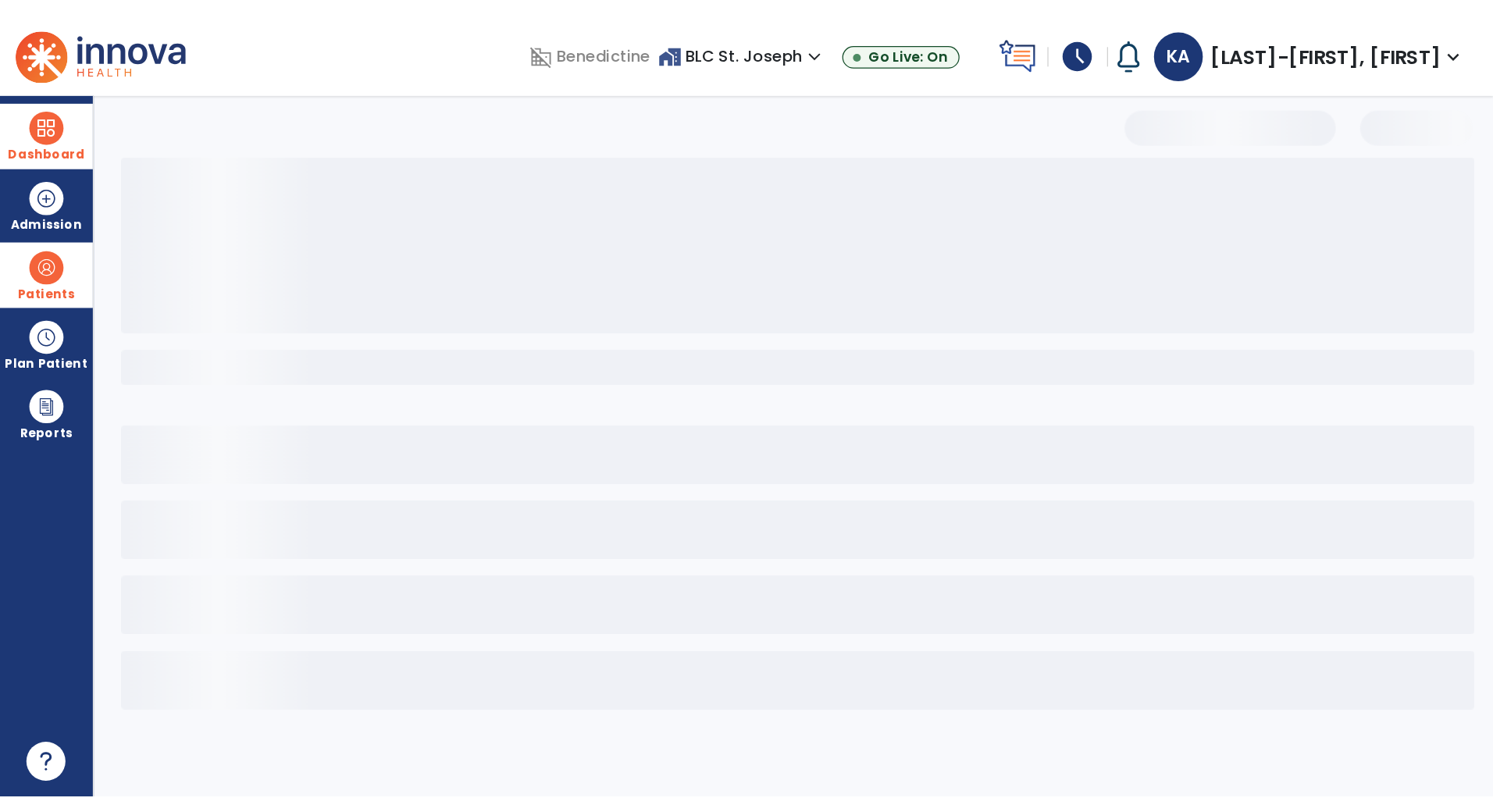 scroll, scrollTop: 0, scrollLeft: 0, axis: both 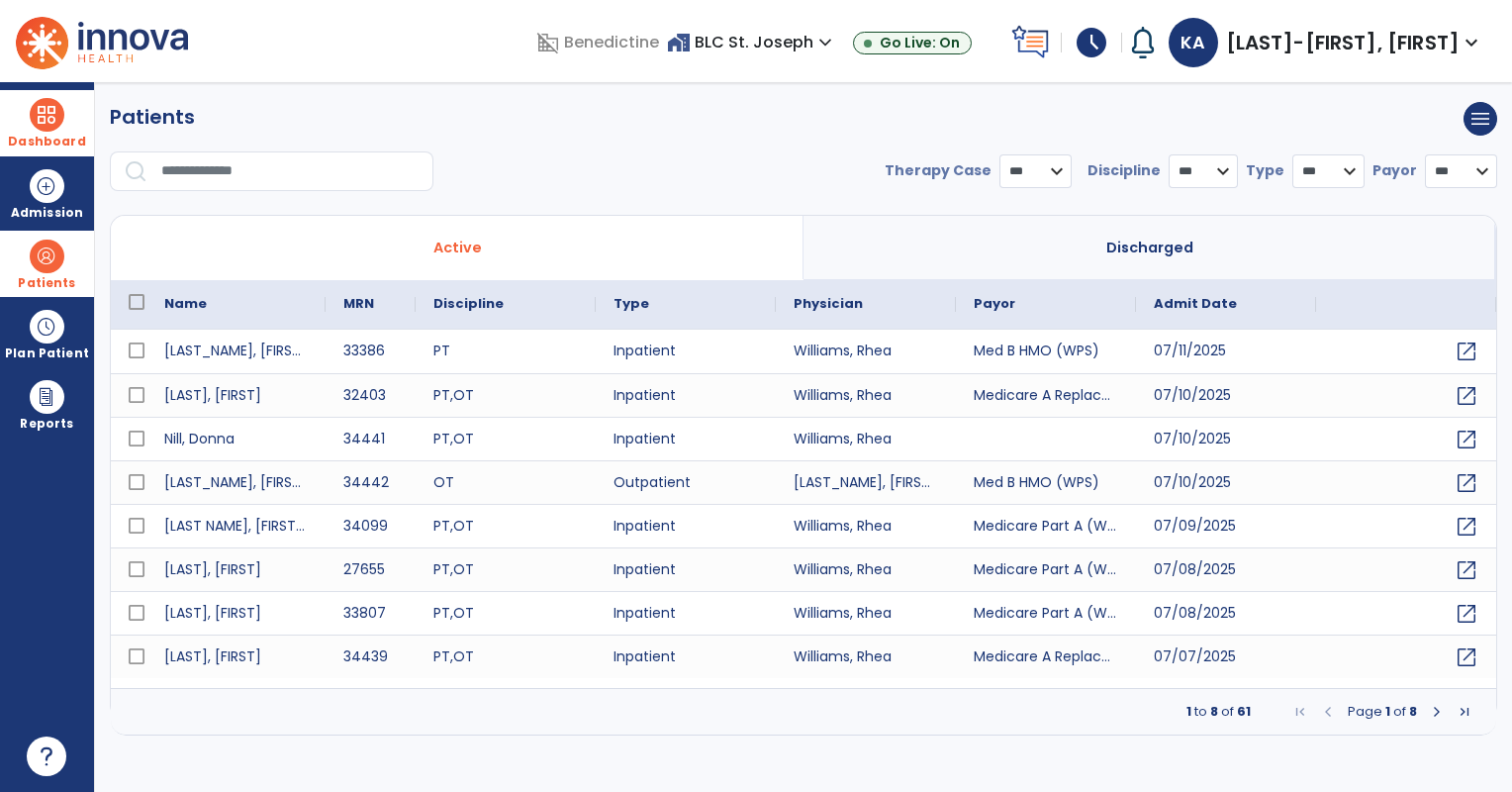 select on "***" 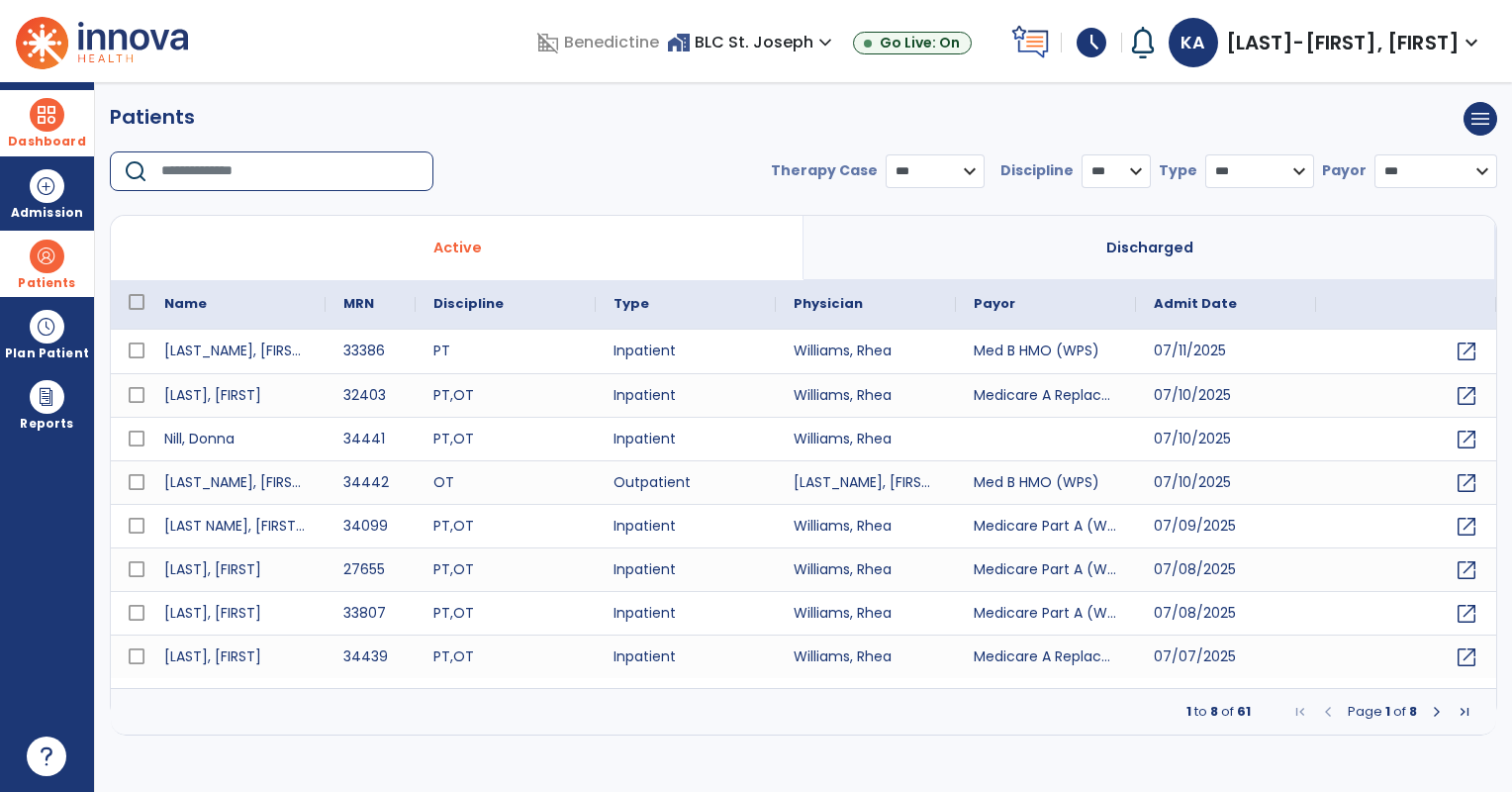 click at bounding box center [290, 171] 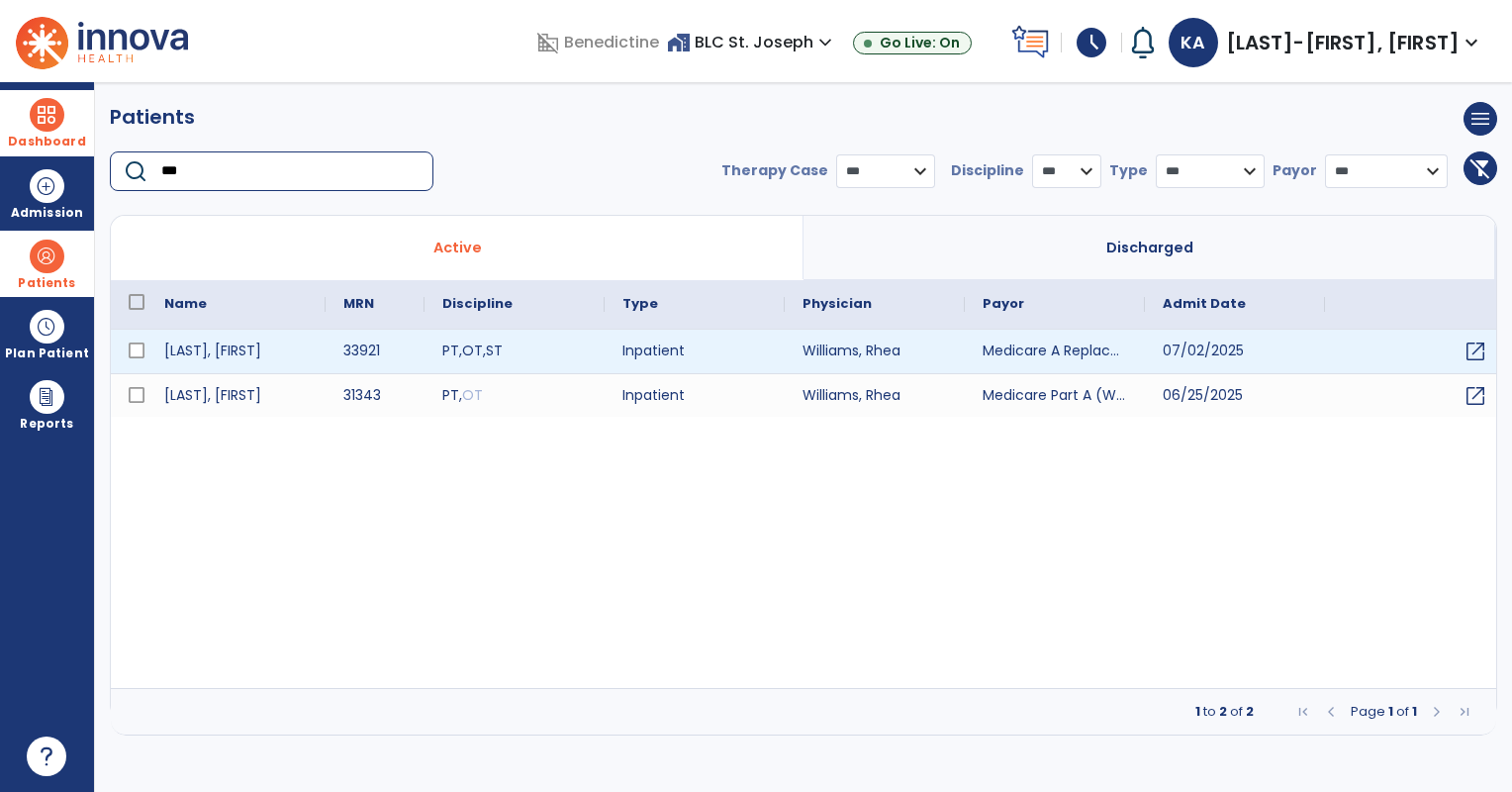 type on "***" 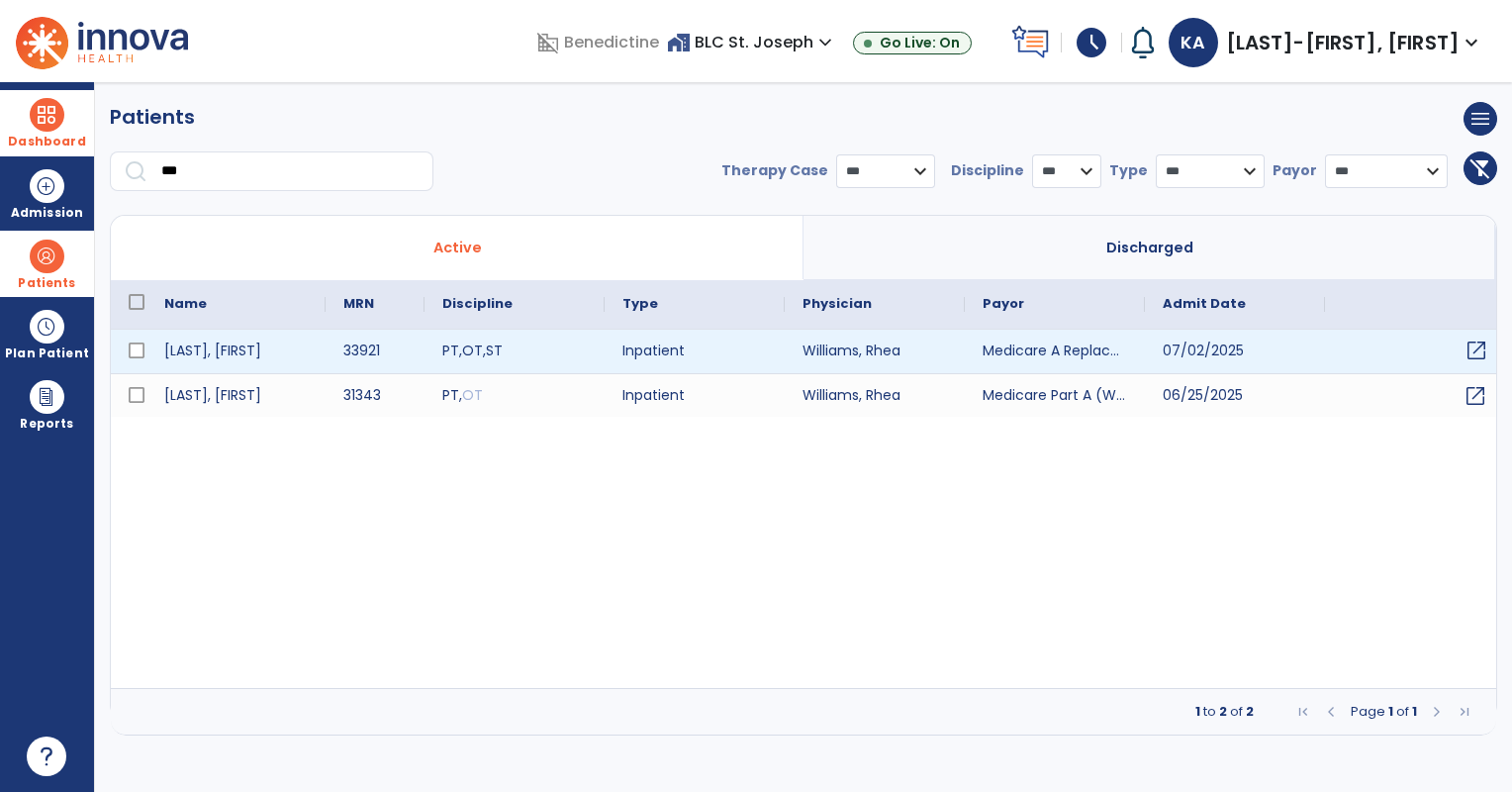 click on "open_in_new" at bounding box center [1476, 350] 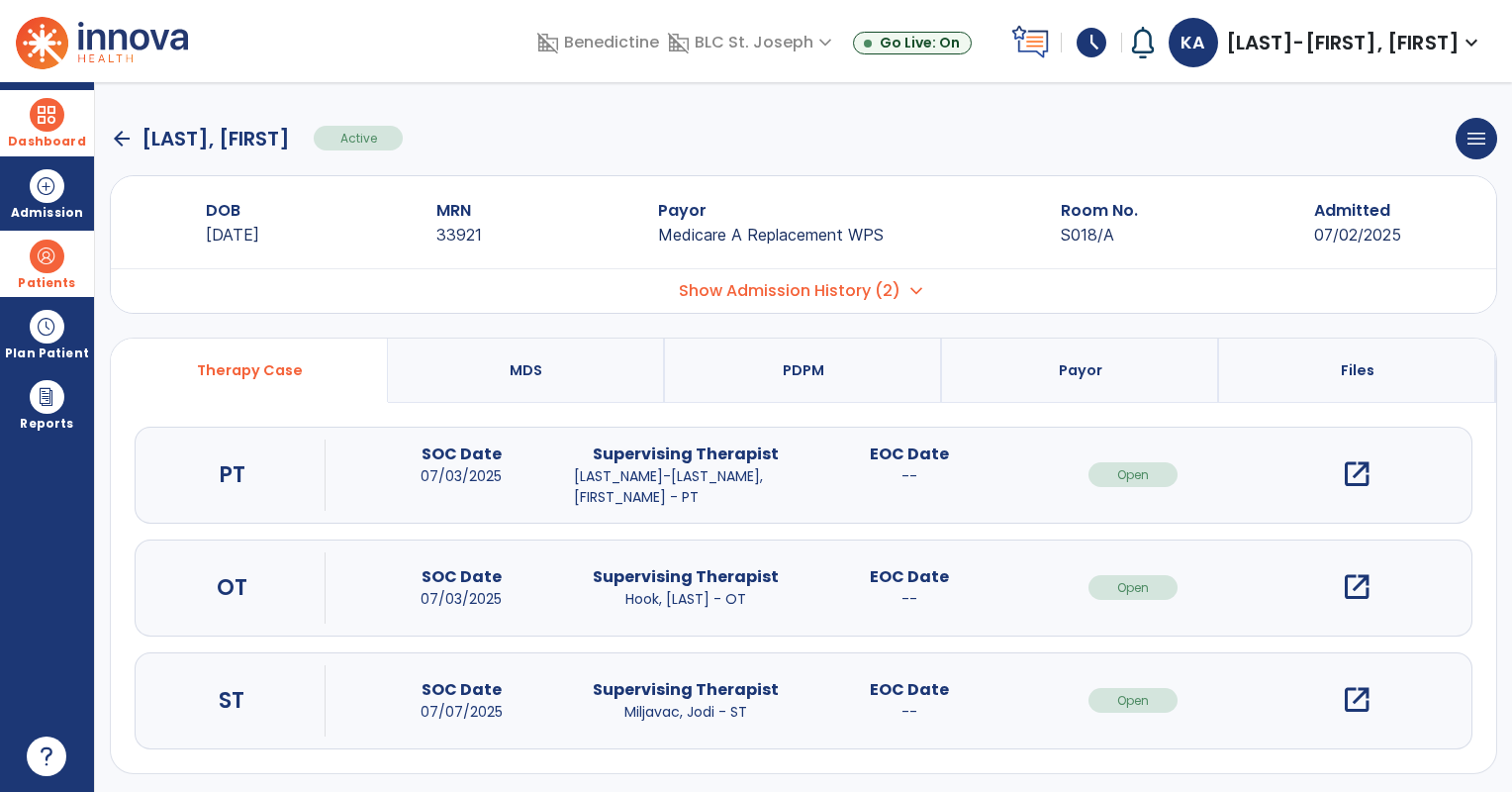 click on "open_in_new" at bounding box center [1357, 474] 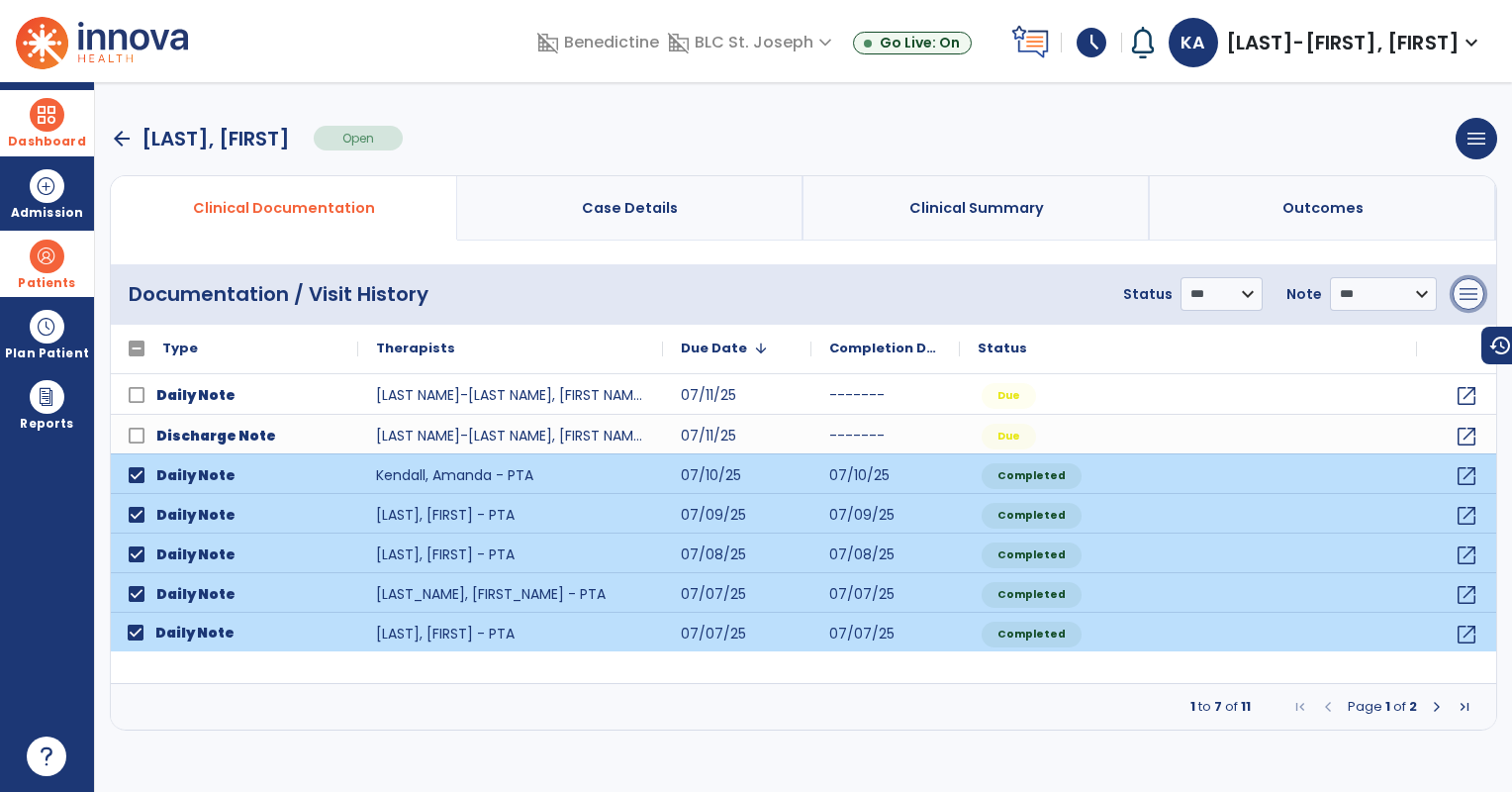 click on "menu" at bounding box center [1468, 294] 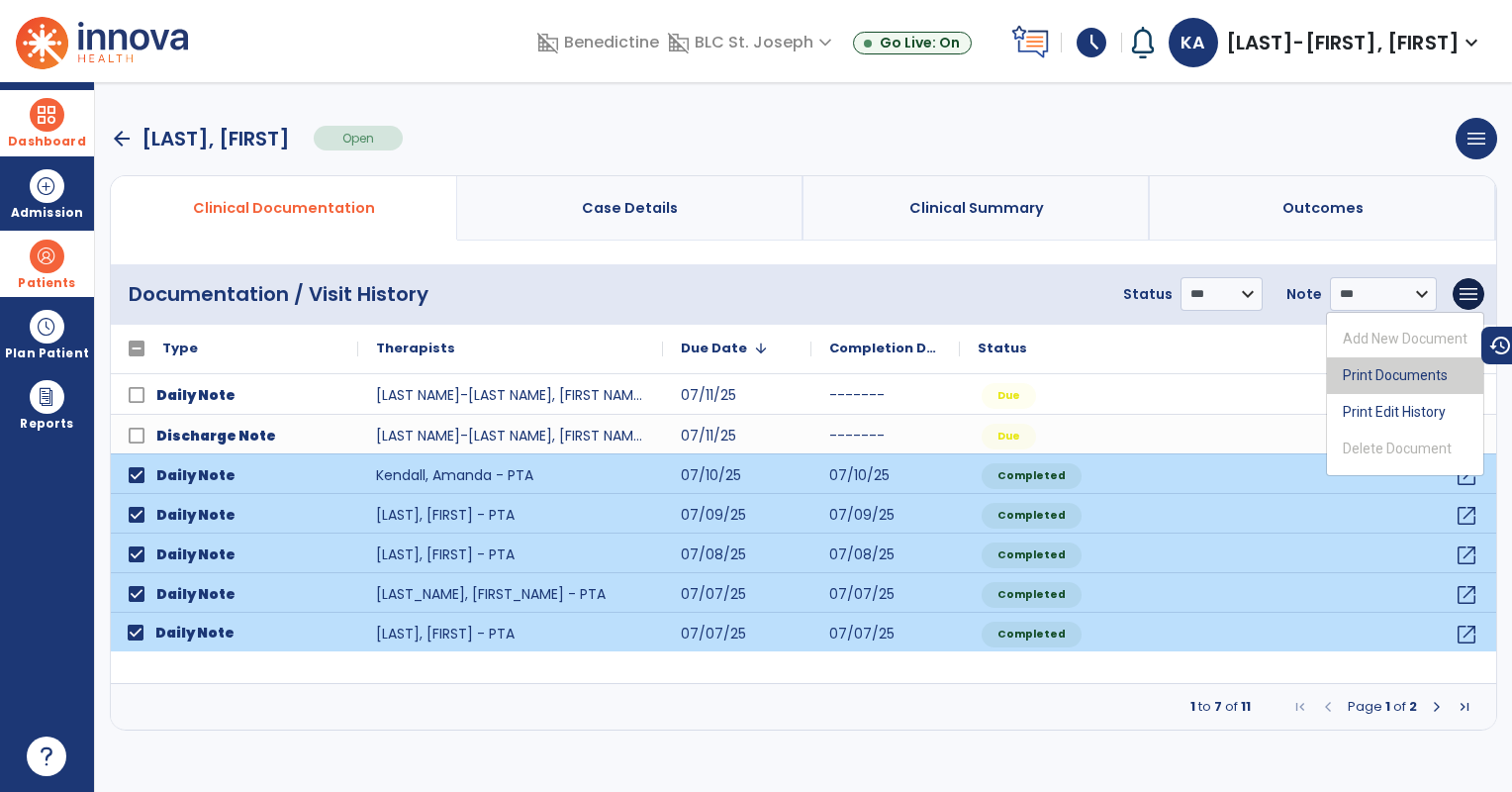 click on "Print Documents" at bounding box center (1405, 375) 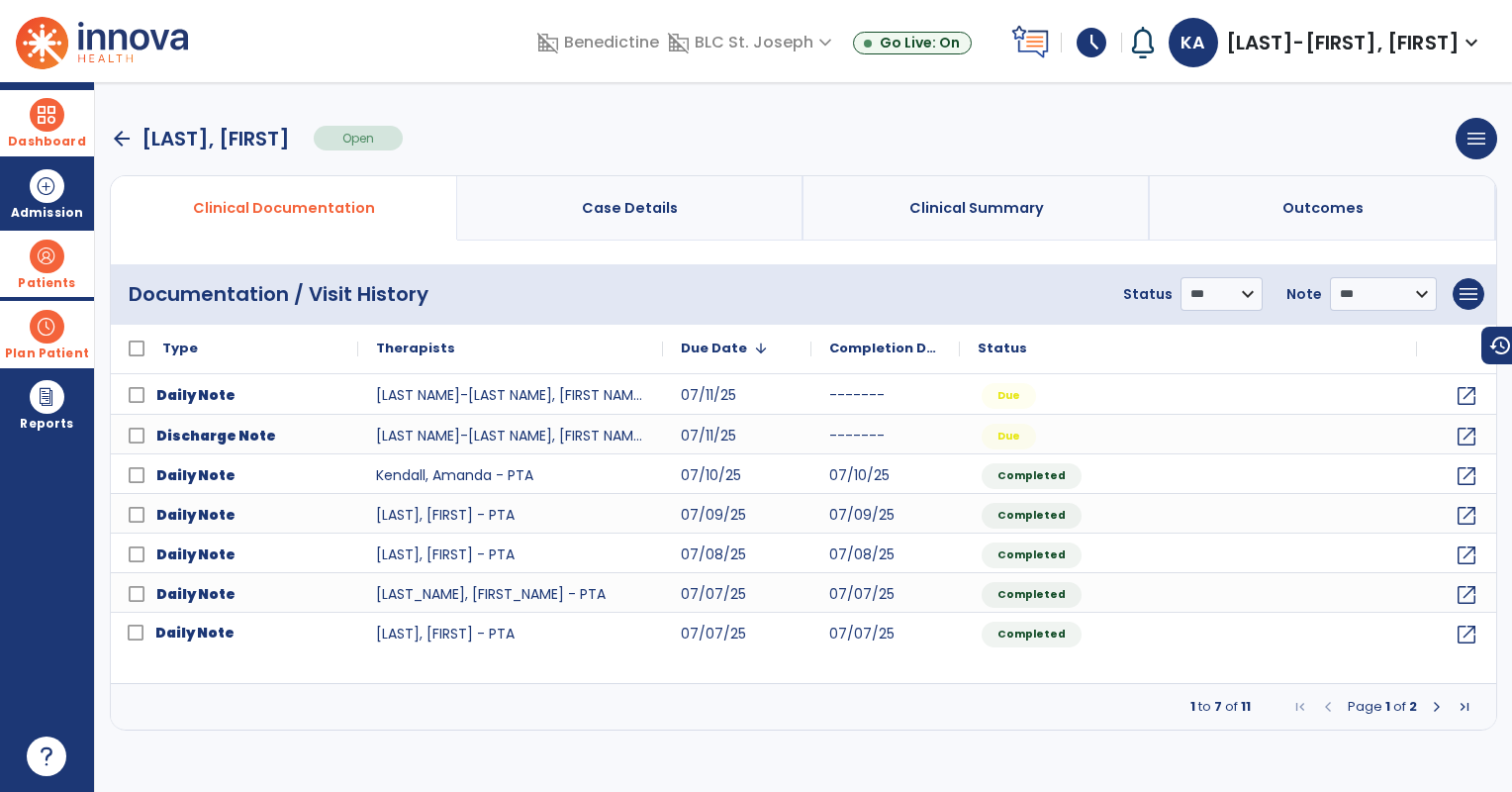 click at bounding box center (47, 327) 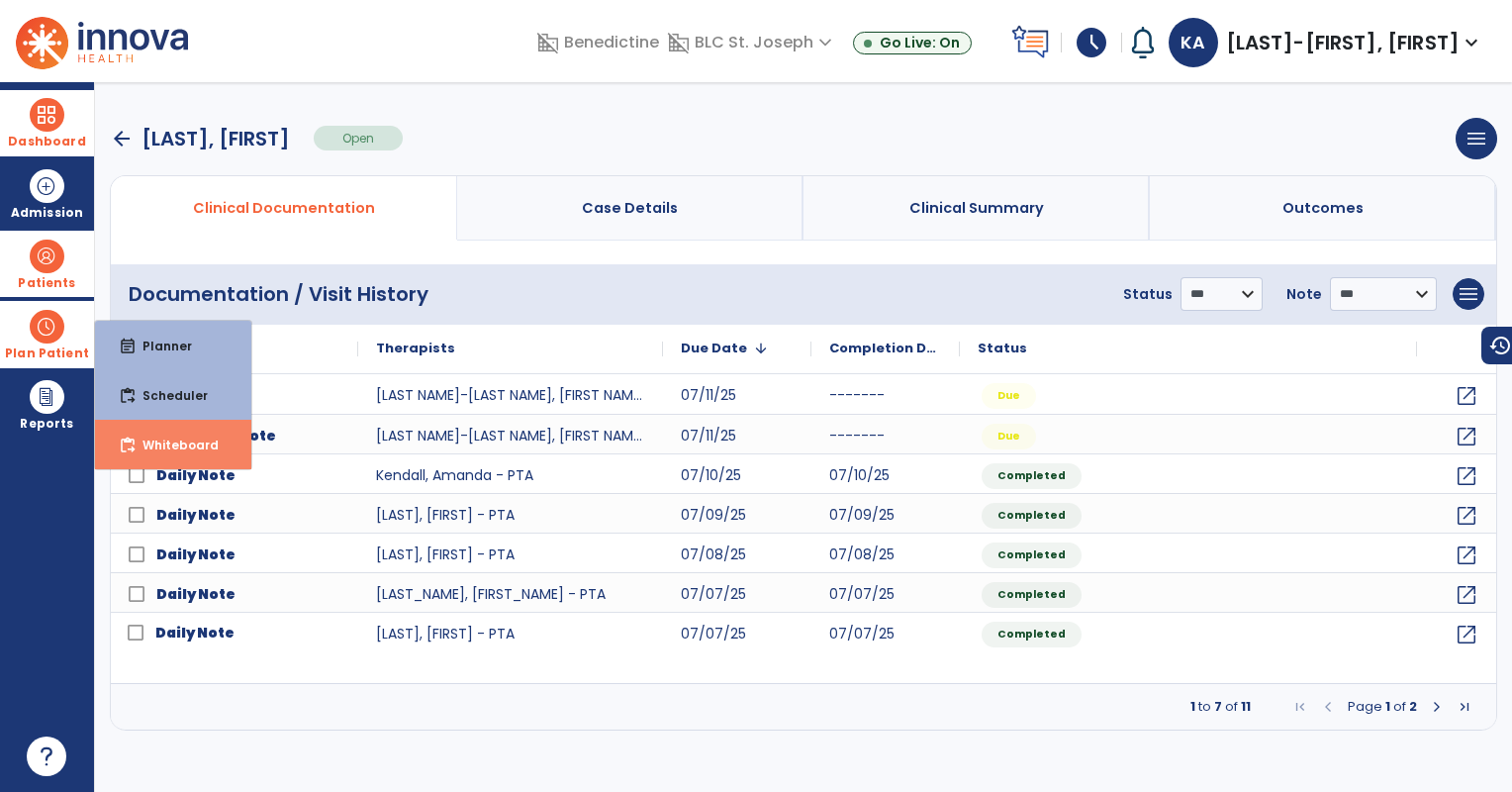 click on "content_paste_go" at bounding box center [128, 446] 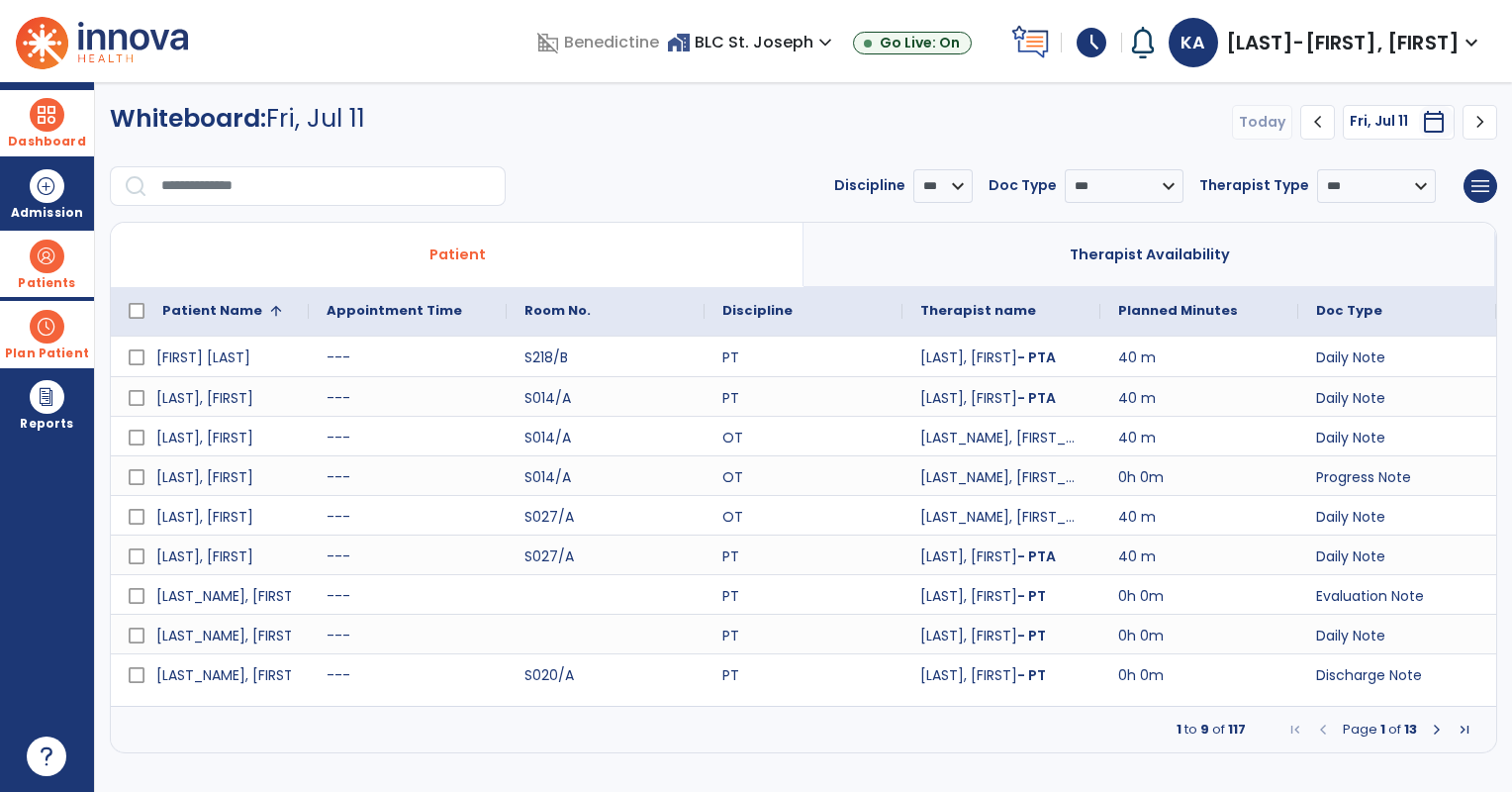 click at bounding box center [1437, 730] 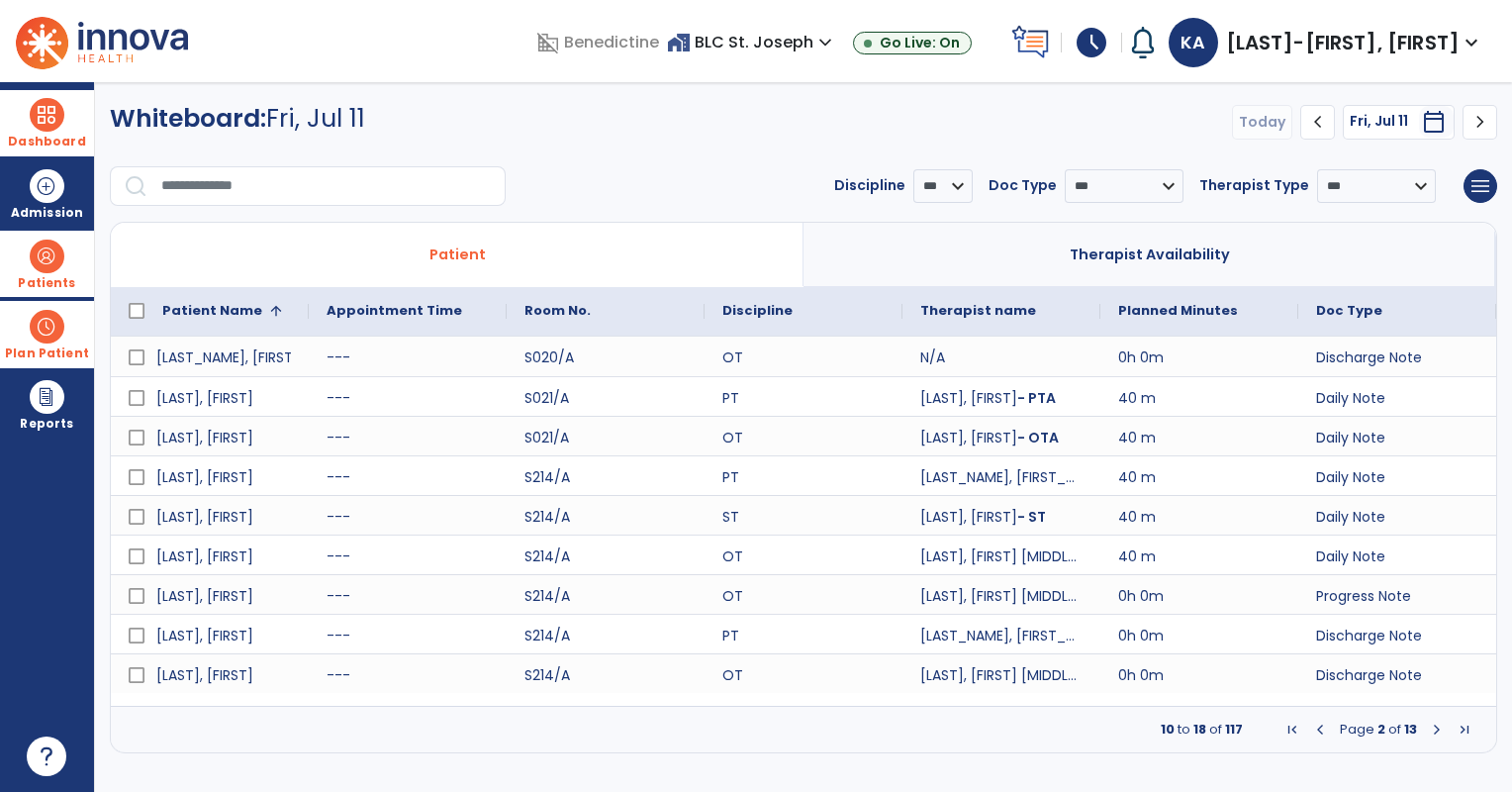 click at bounding box center (1437, 730) 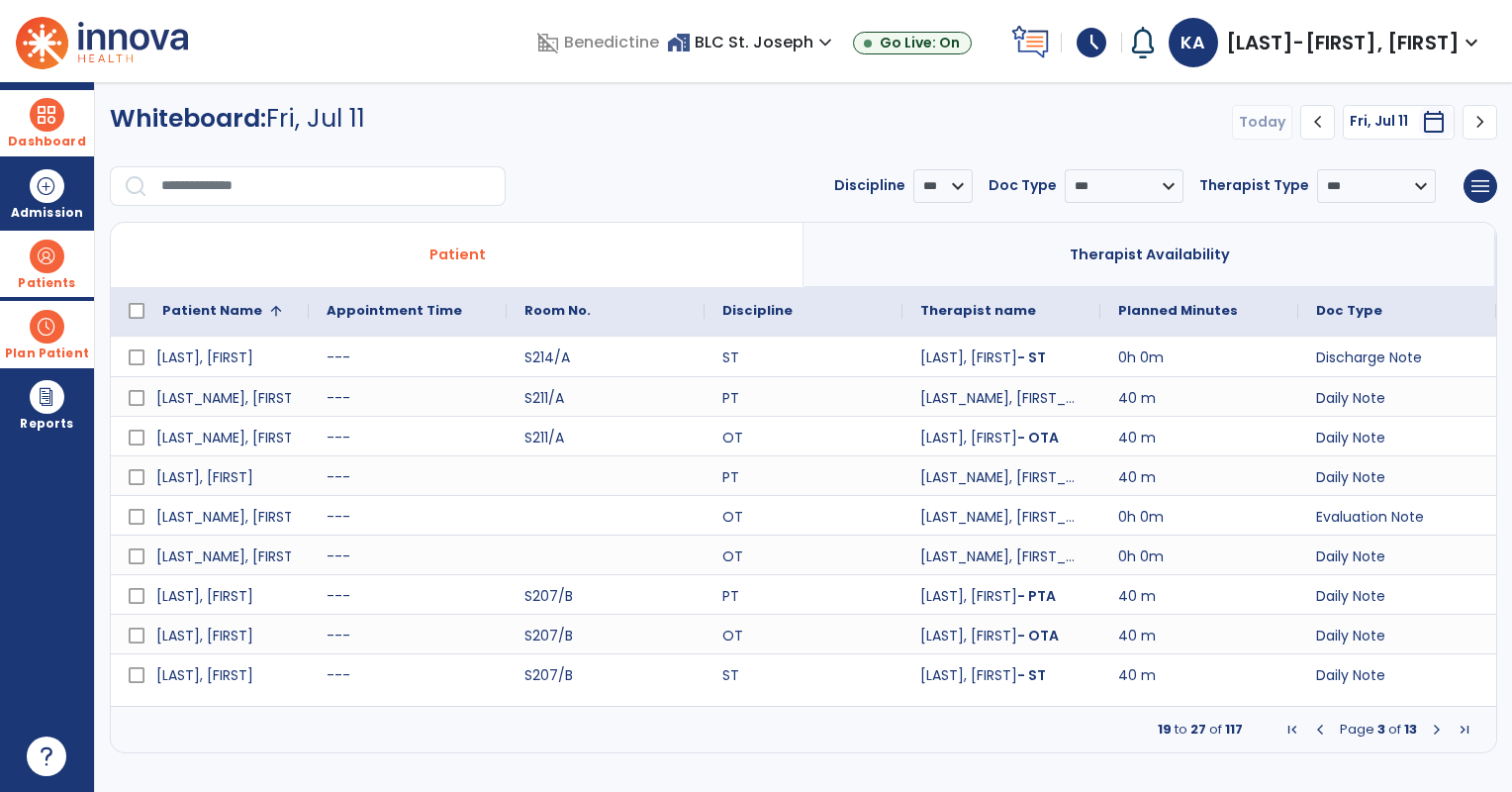 click at bounding box center (1437, 730) 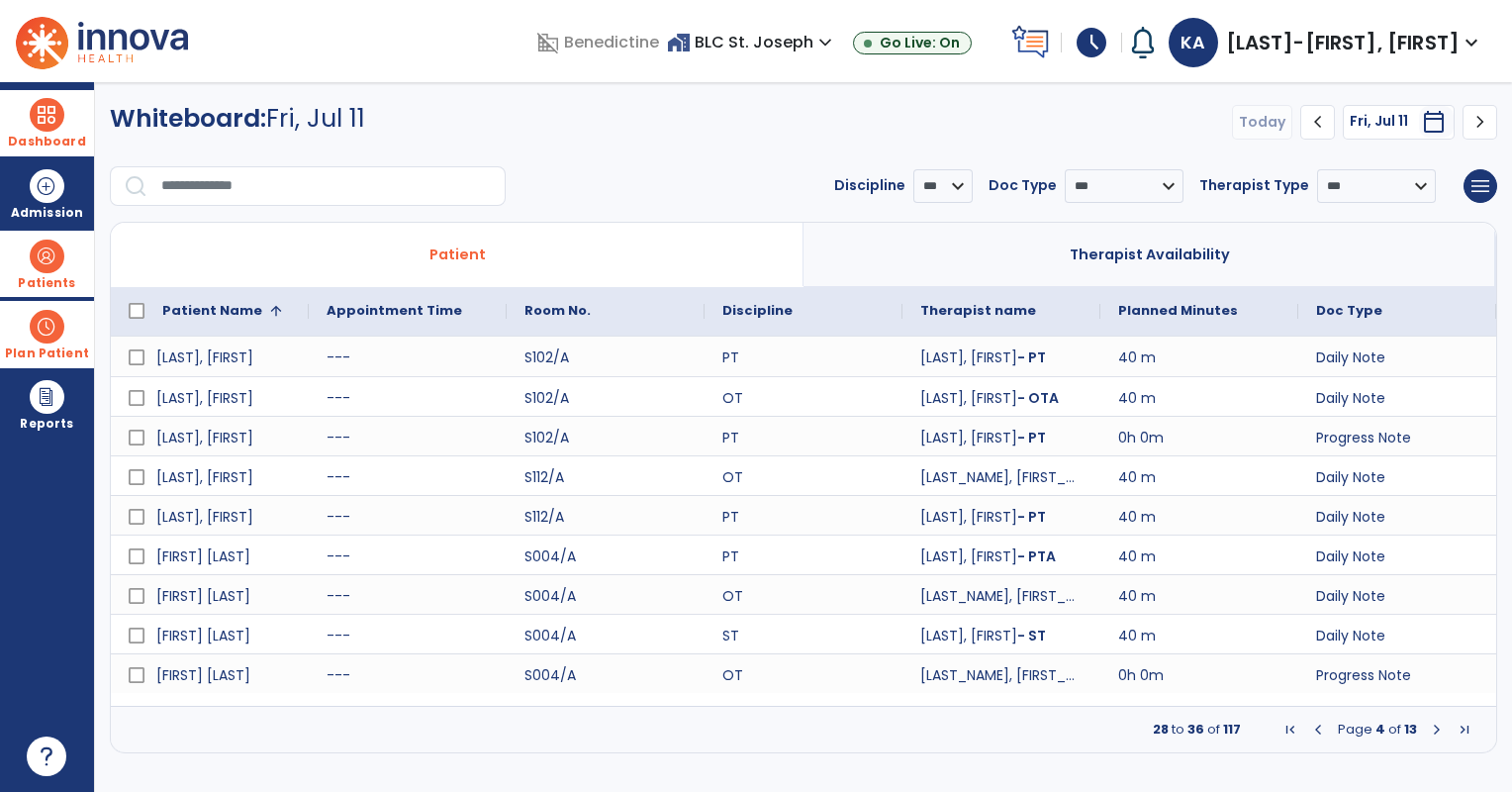 click at bounding box center [1437, 730] 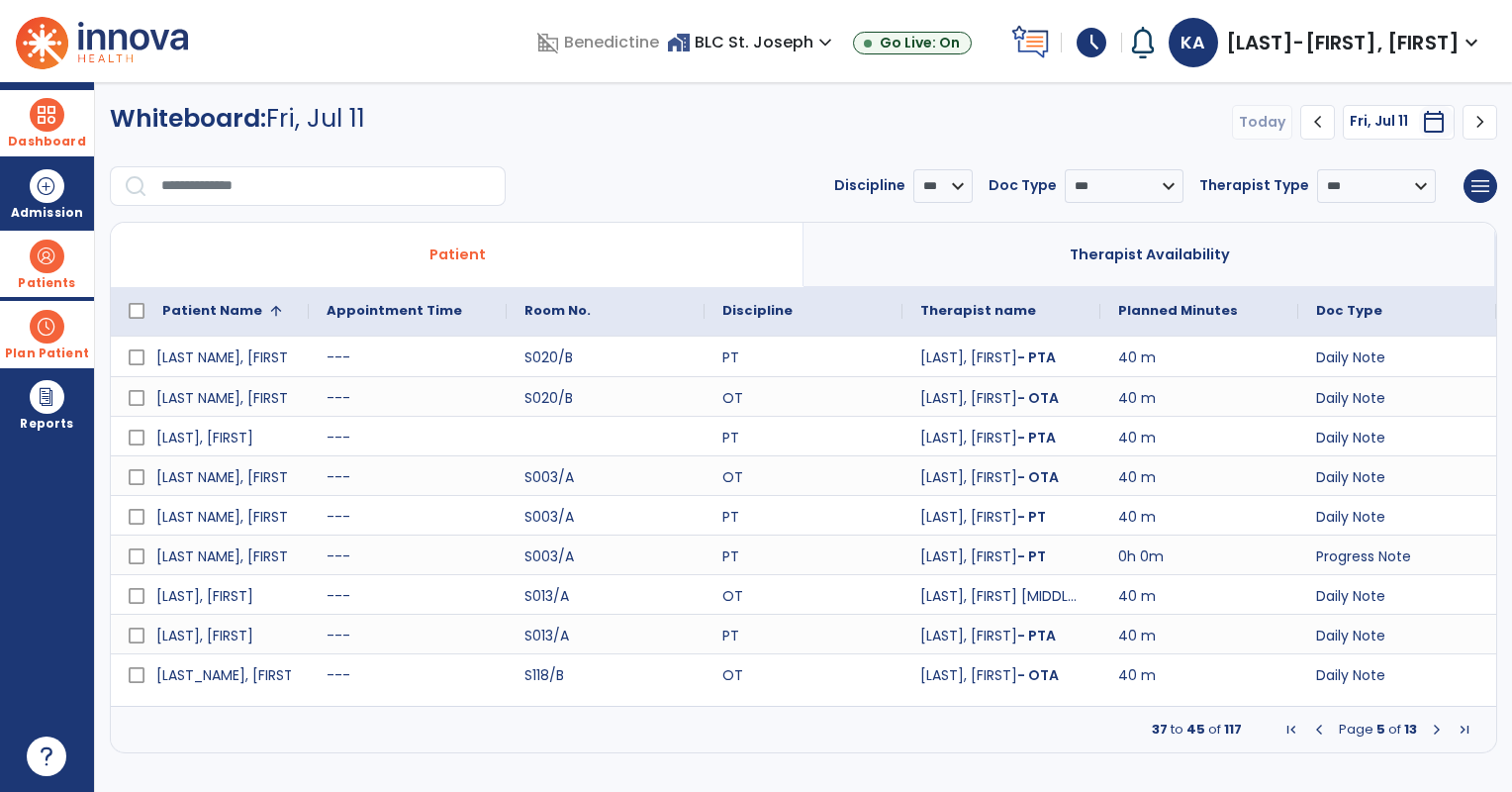 click at bounding box center (1437, 730) 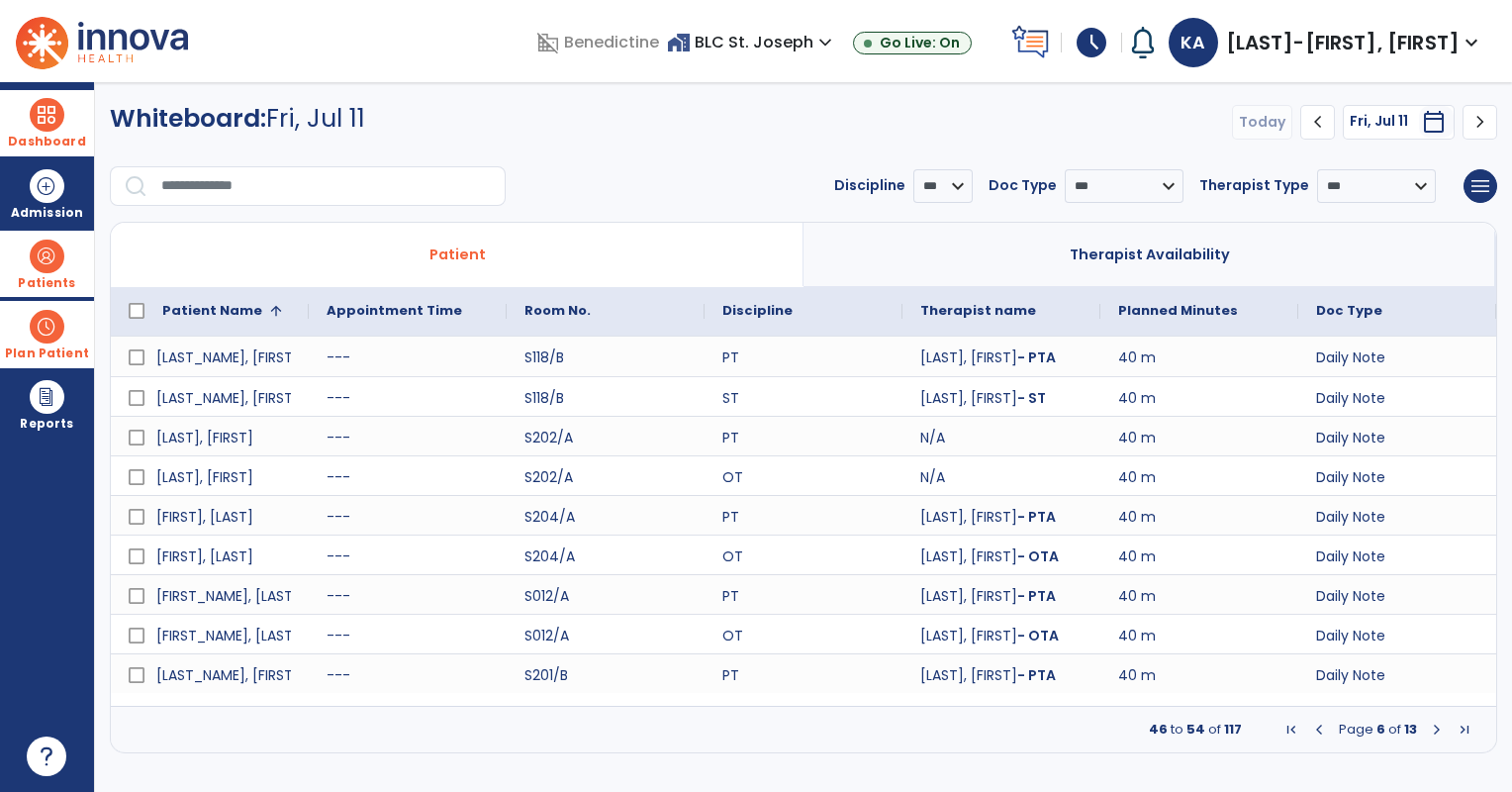click at bounding box center (1437, 730) 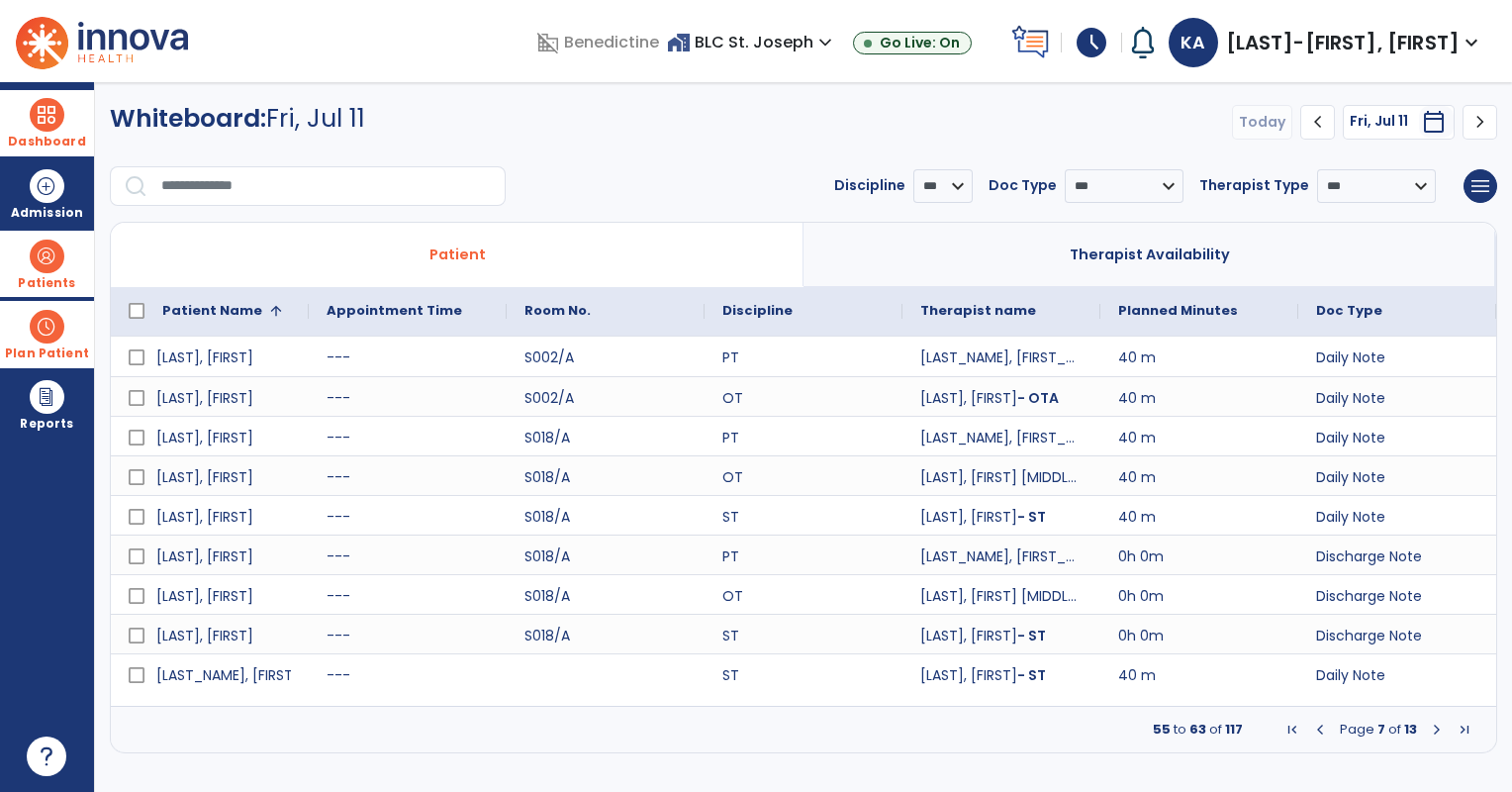 click at bounding box center [1437, 730] 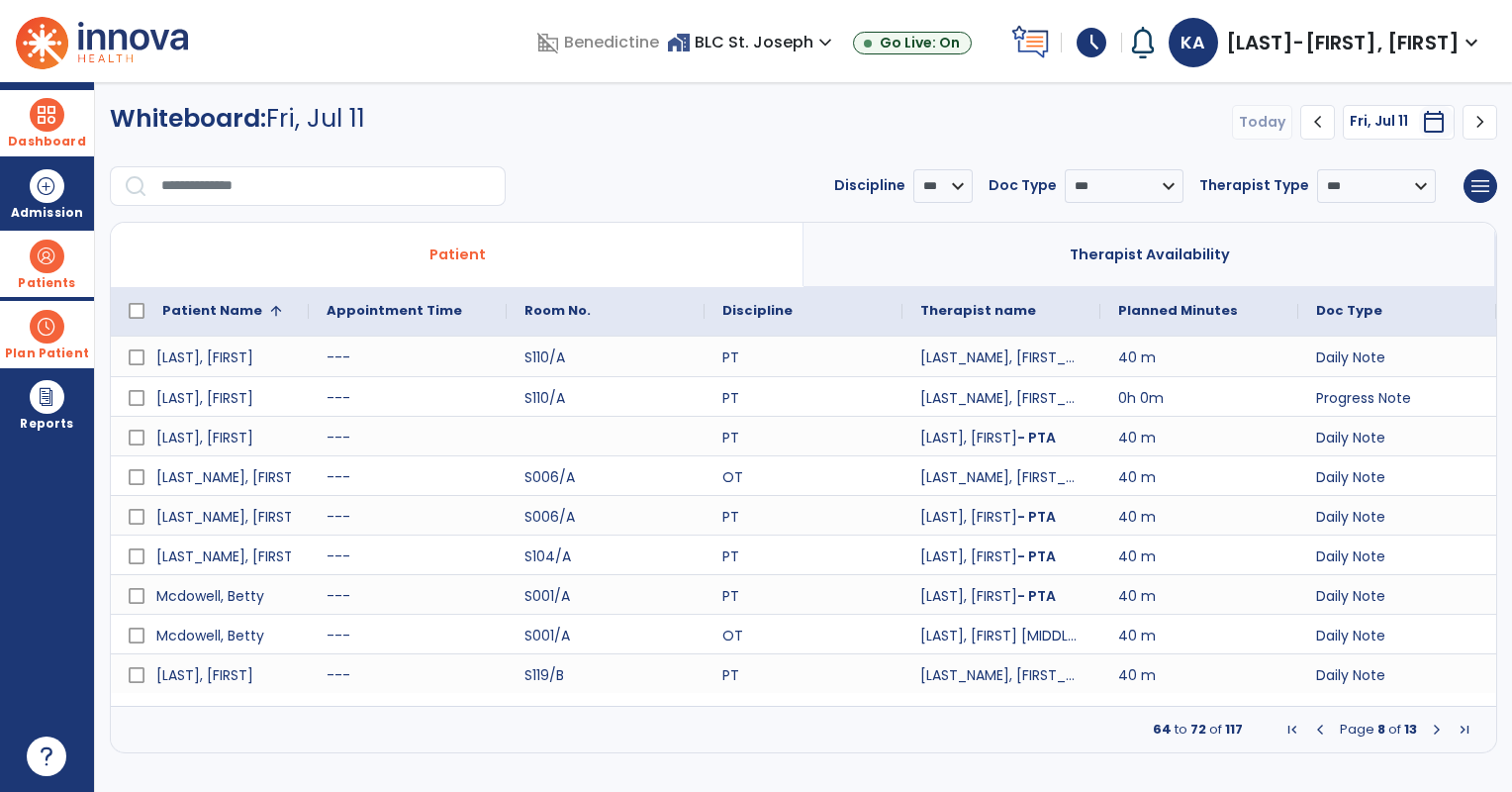 click at bounding box center [1437, 730] 